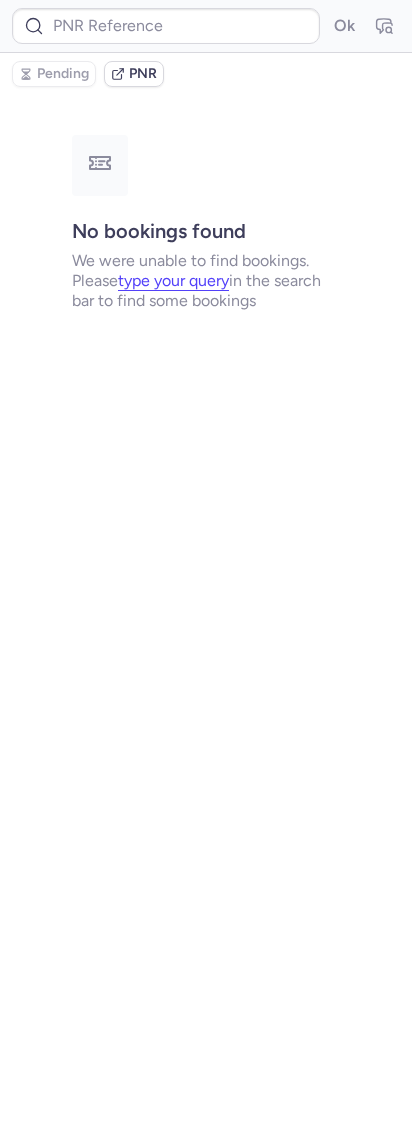 scroll, scrollTop: 0, scrollLeft: 0, axis: both 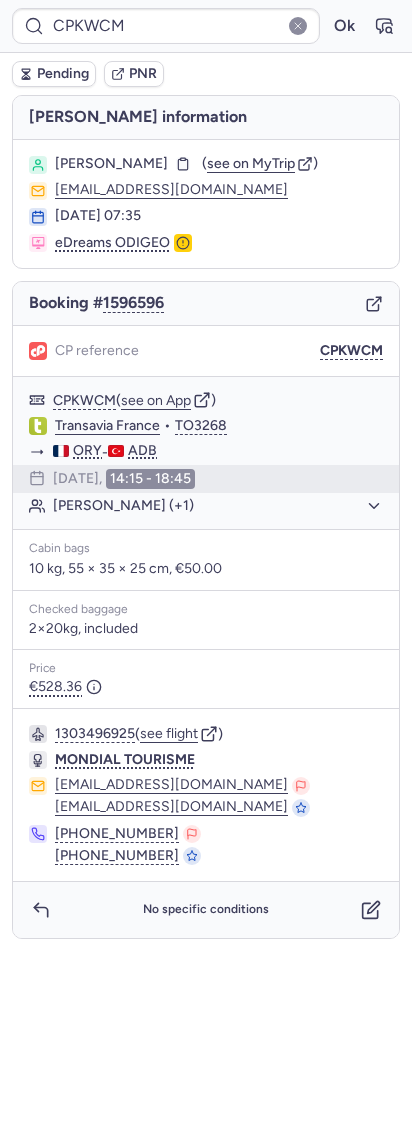 type on "CPYM7A" 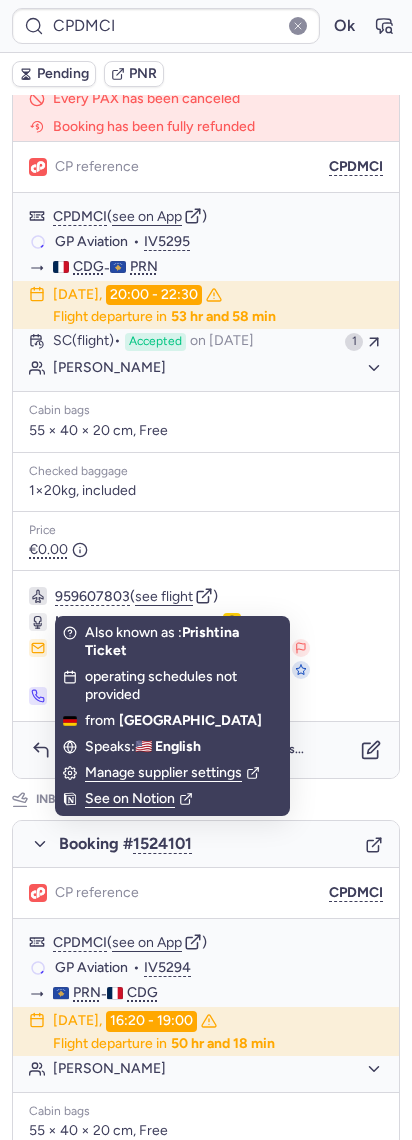 scroll, scrollTop: 400, scrollLeft: 0, axis: vertical 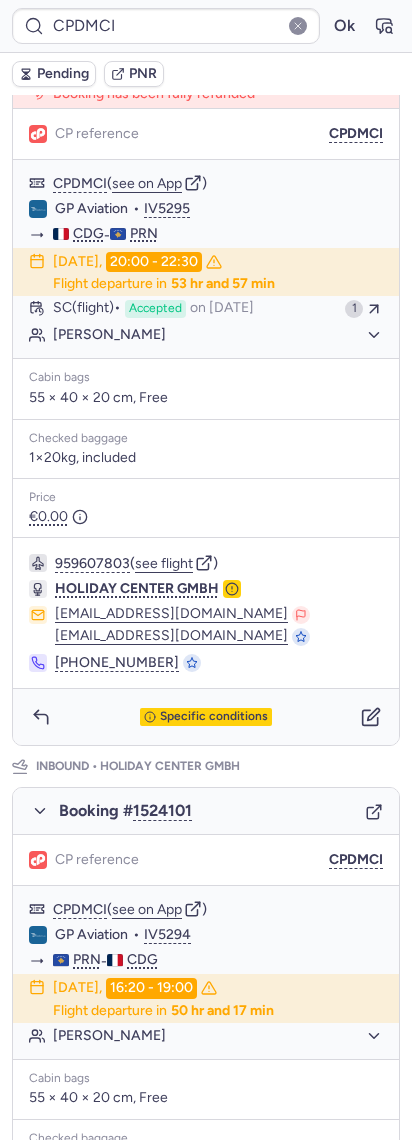 type on "CPYM7A" 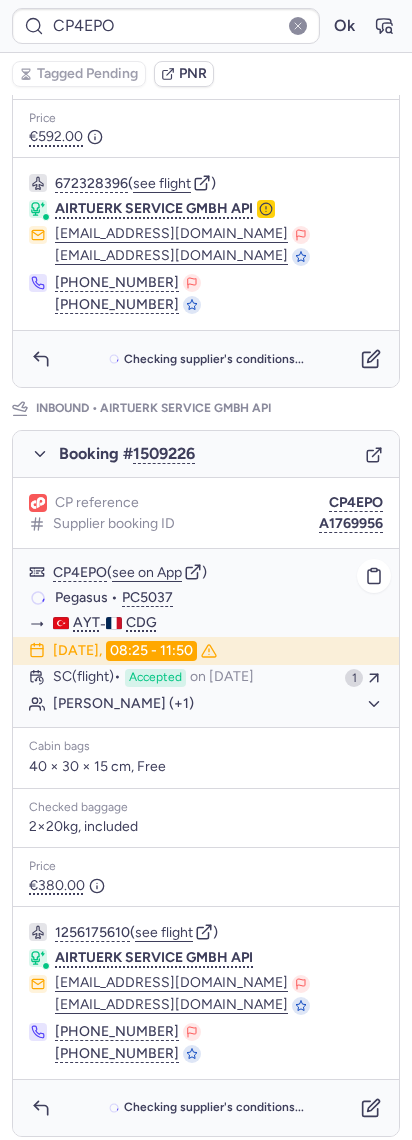 scroll, scrollTop: 720, scrollLeft: 0, axis: vertical 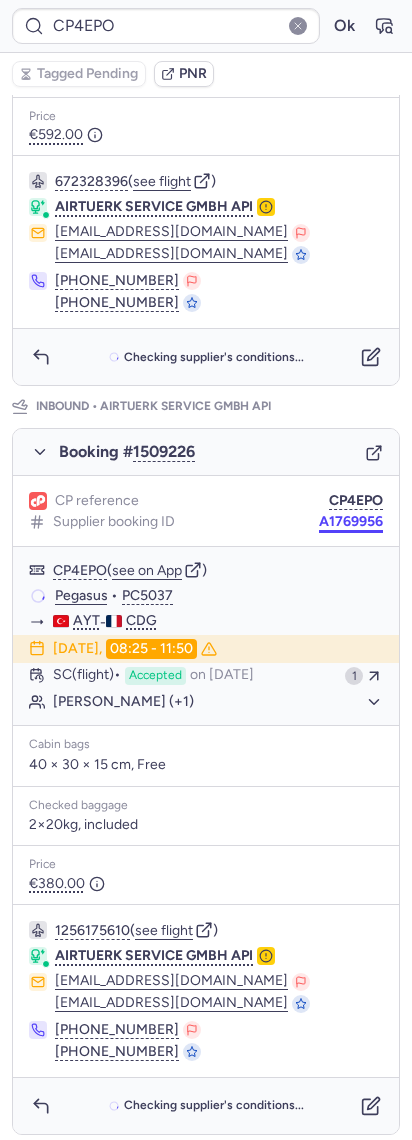click on "A1769956" at bounding box center (351, 522) 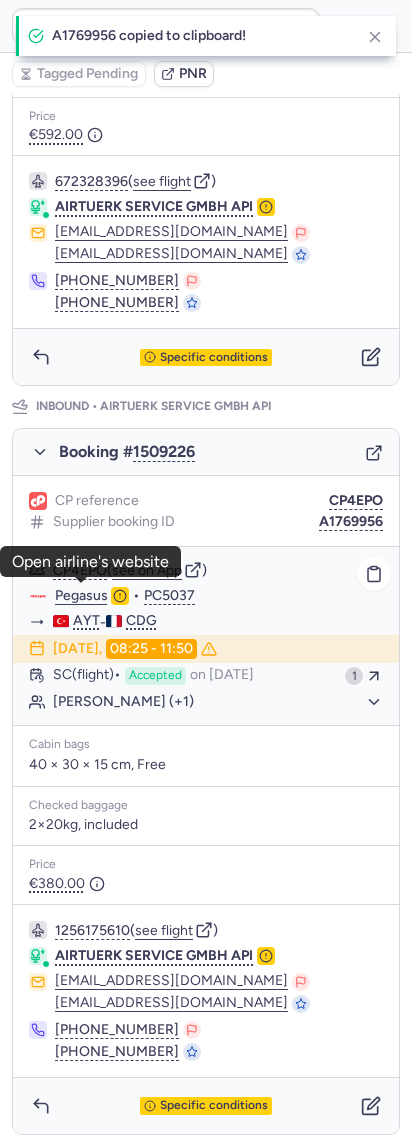 click on "Pegasus" 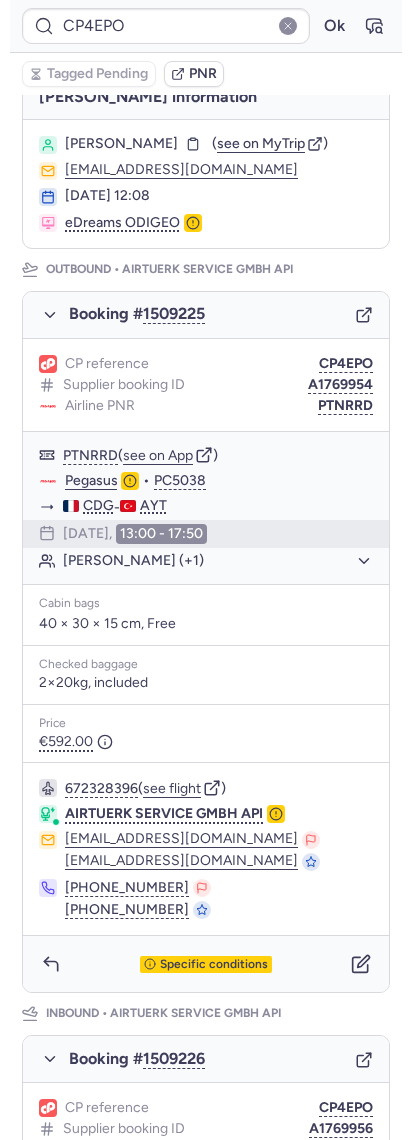 scroll, scrollTop: 0, scrollLeft: 0, axis: both 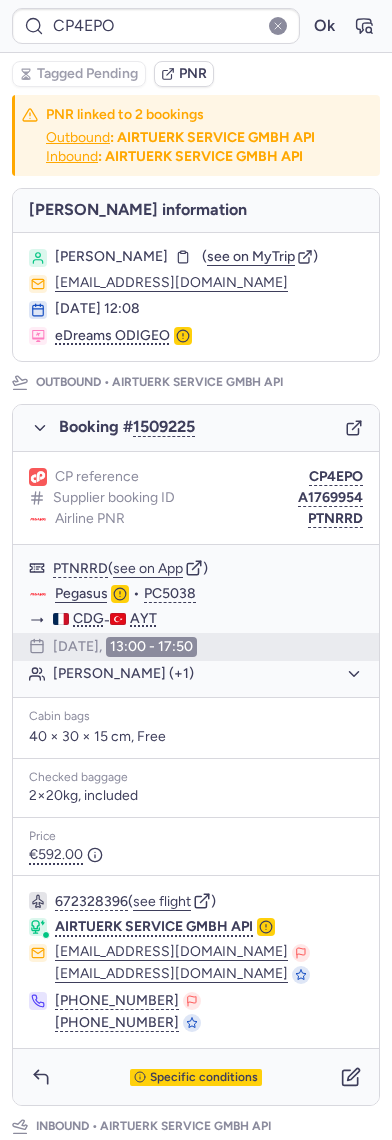 click on "[PERSON_NAME]" at bounding box center (111, 257) 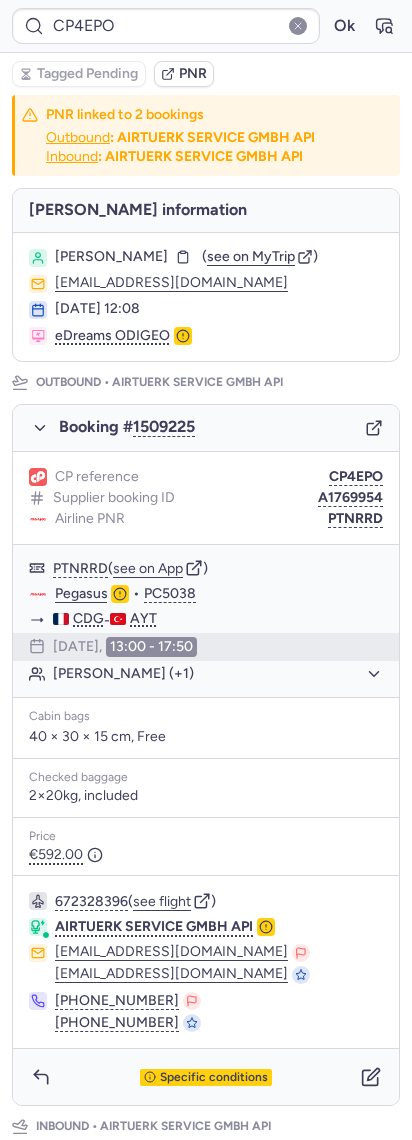 copy on "VAILLANT" 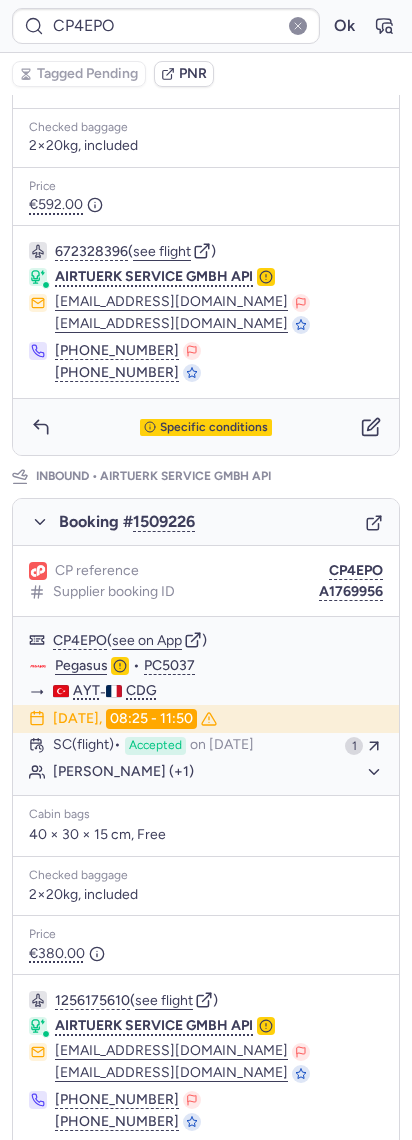 scroll, scrollTop: 666, scrollLeft: 0, axis: vertical 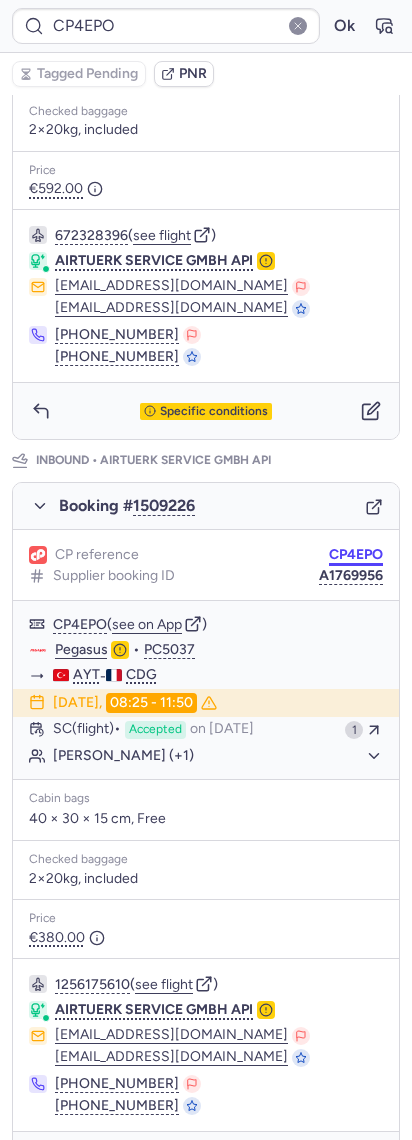 click on "CP4EPO" at bounding box center (356, 555) 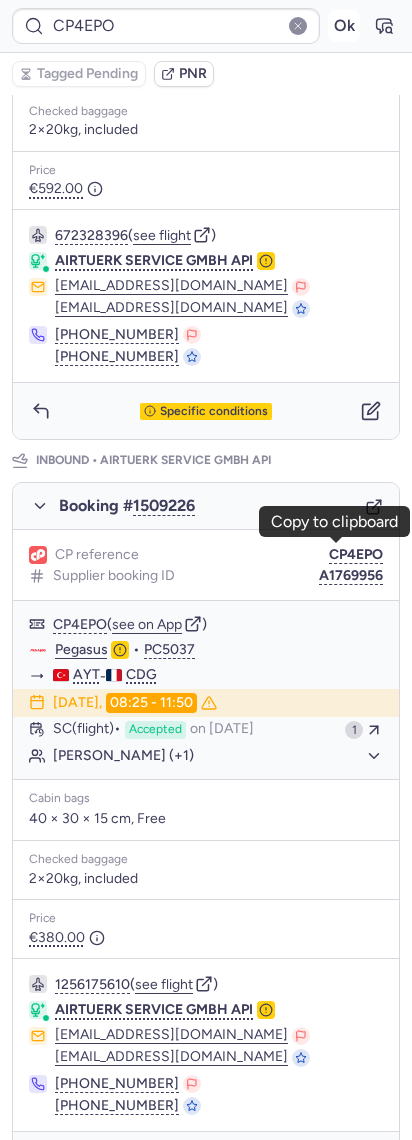 click on "Ok" at bounding box center (344, 26) 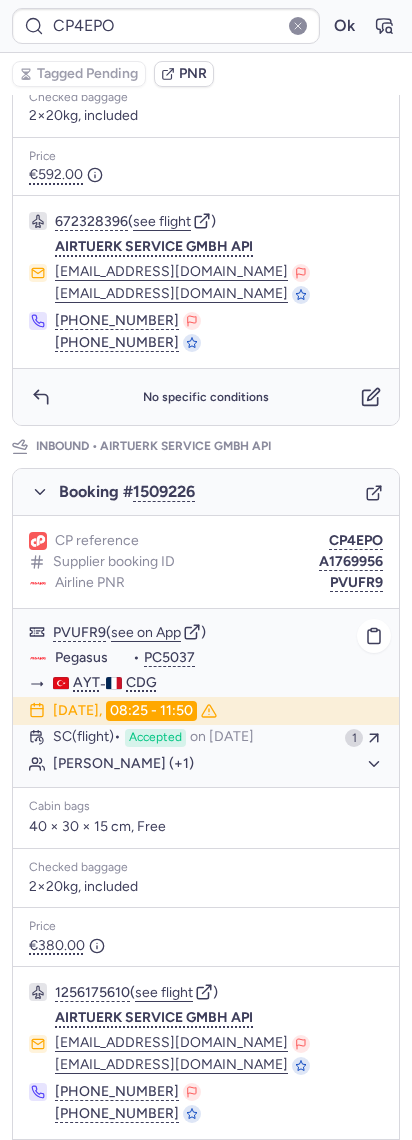 scroll, scrollTop: 666, scrollLeft: 0, axis: vertical 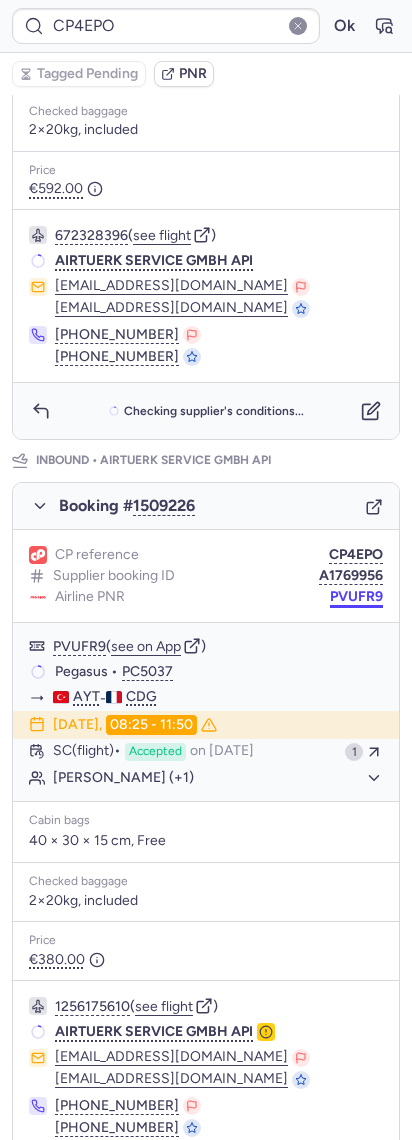 click on "PVUFR9" at bounding box center [356, 597] 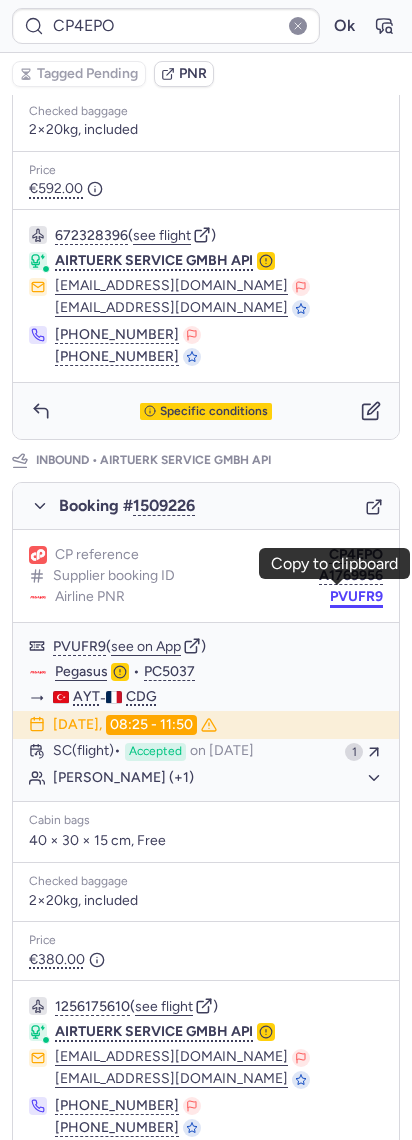 click on "PVUFR9" at bounding box center [356, 597] 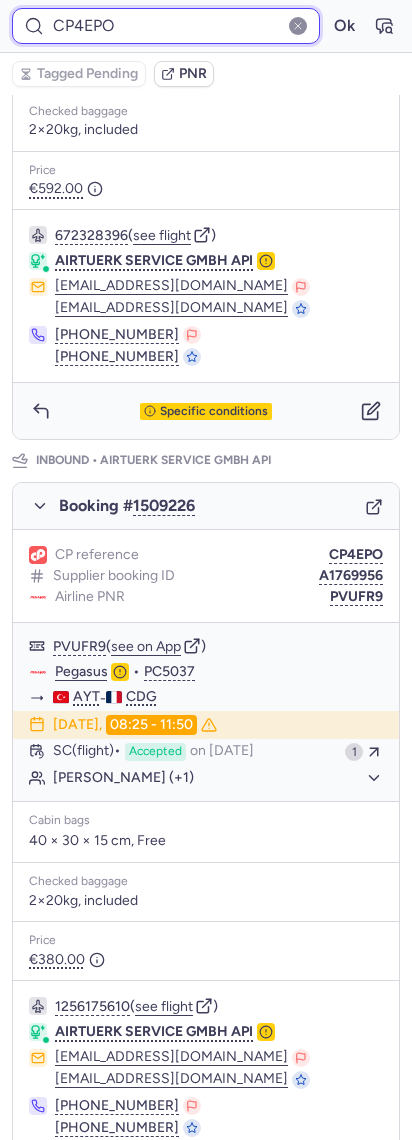 click on "CP4EPO" at bounding box center [166, 26] 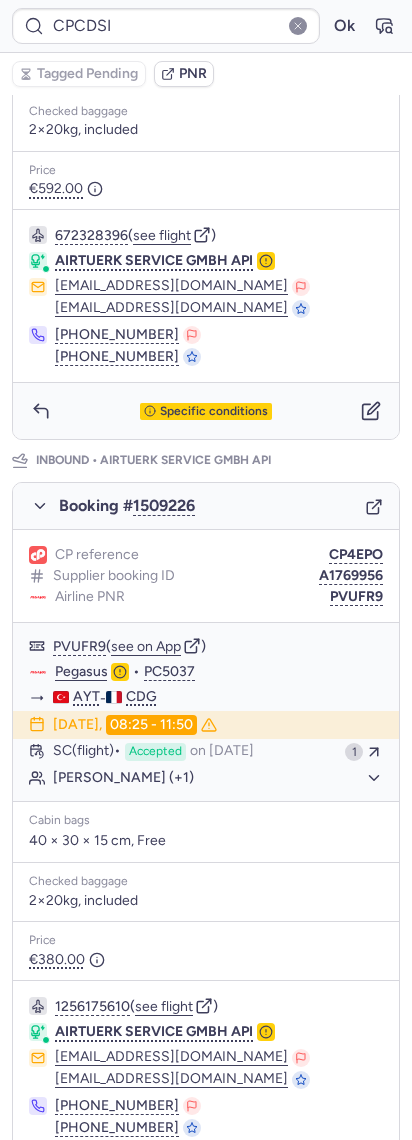 click on "CPCDSI  Ok" at bounding box center (206, 26) 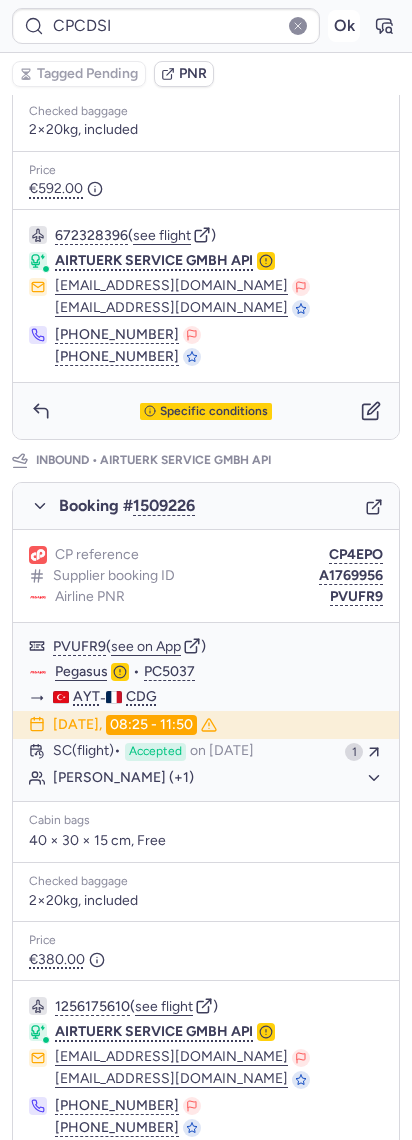 click on "Ok" at bounding box center (344, 26) 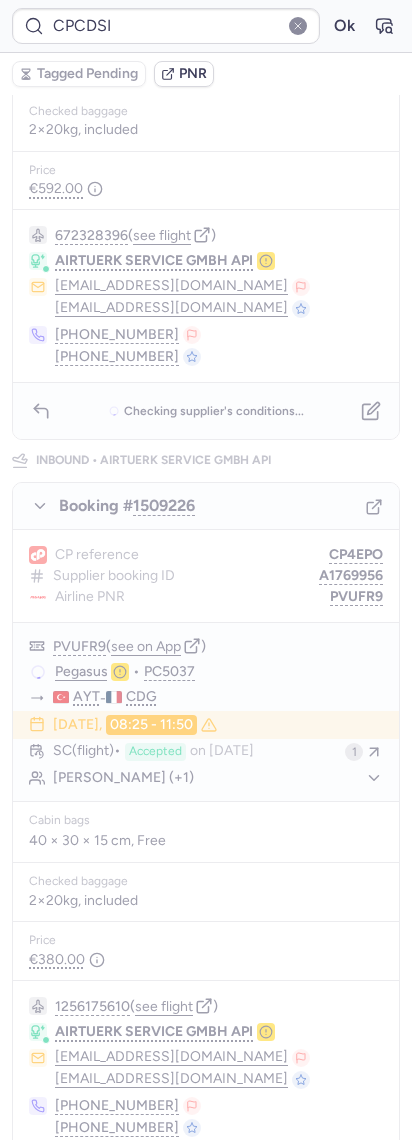 scroll, scrollTop: 0, scrollLeft: 0, axis: both 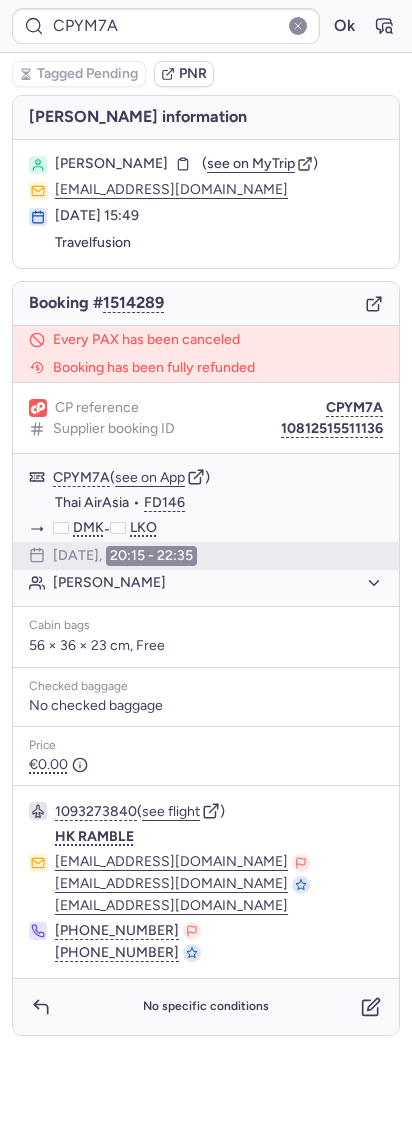 type on "CPN9T4" 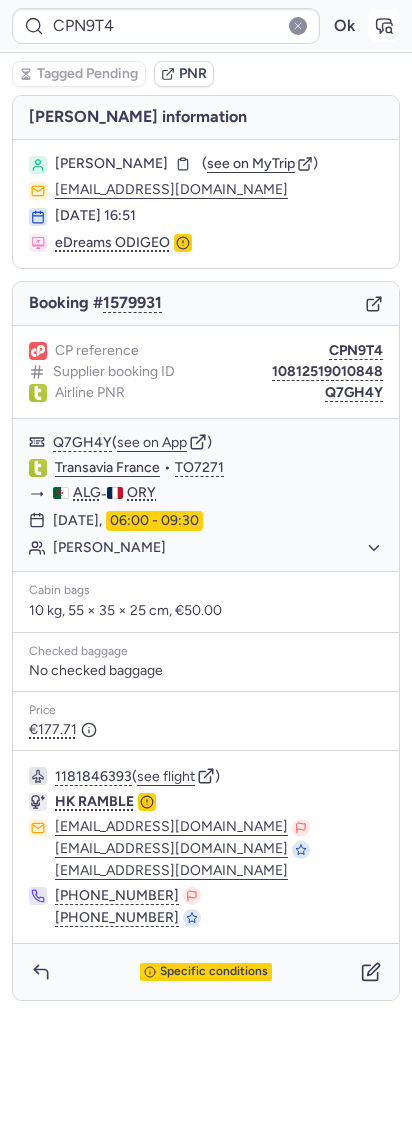 click 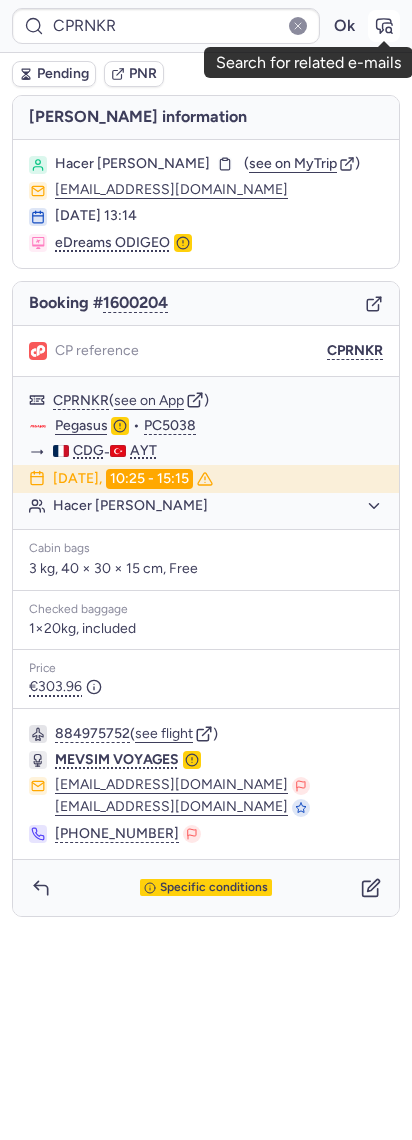 click at bounding box center [384, 26] 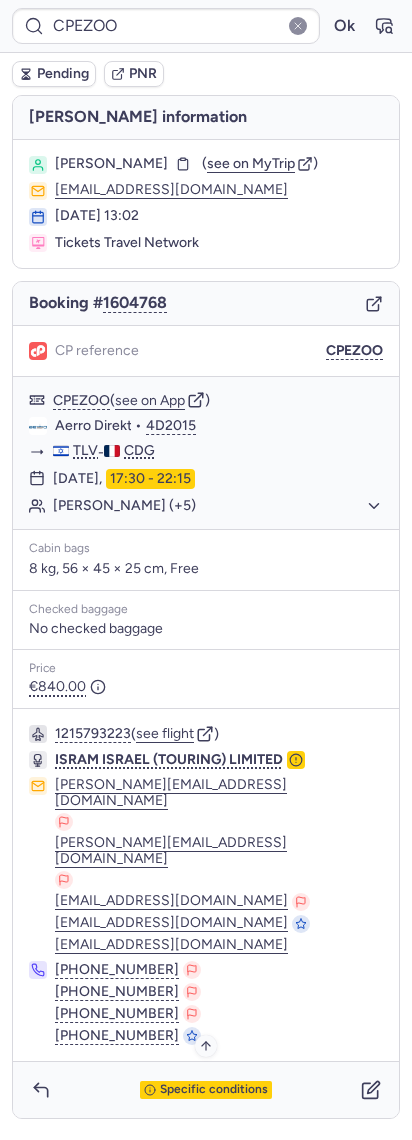 click on "Specific conditions" at bounding box center (206, 1090) 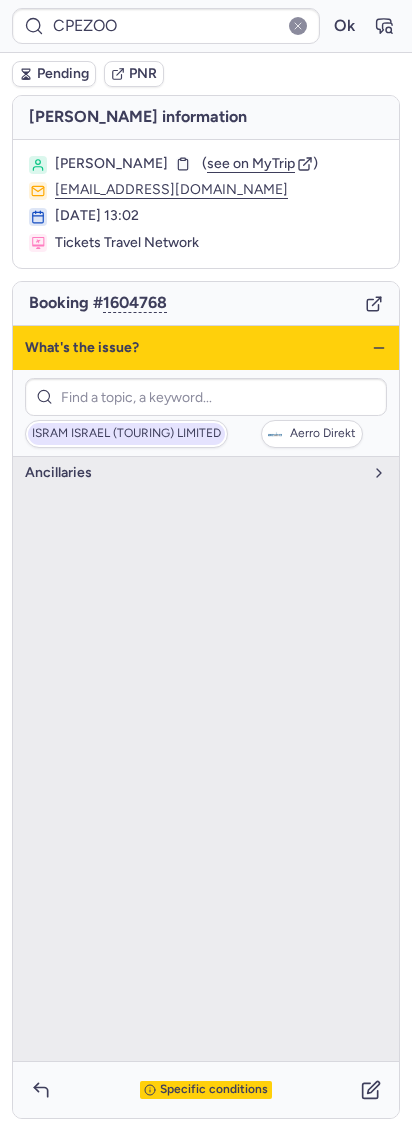 click on "ISRAM ISRAEL (TOURING) LIMITED" at bounding box center (126, 434) 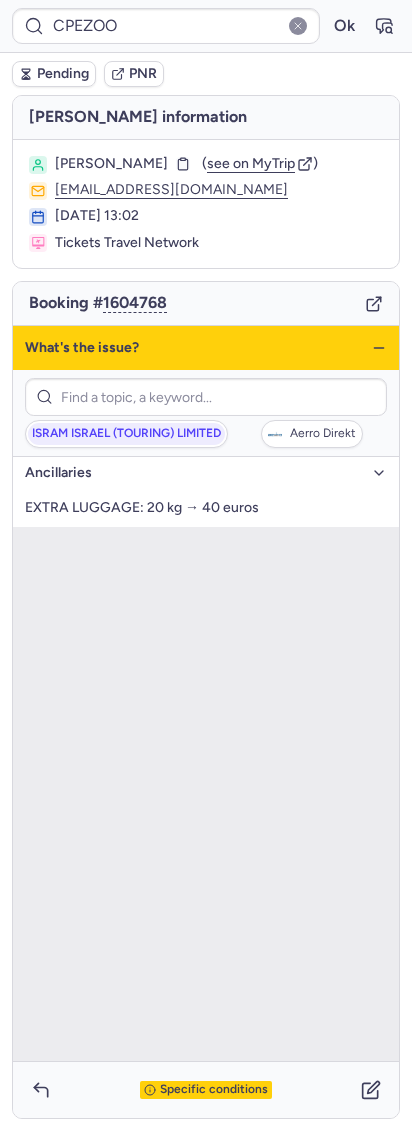 click on "What's the issue?" at bounding box center (206, 348) 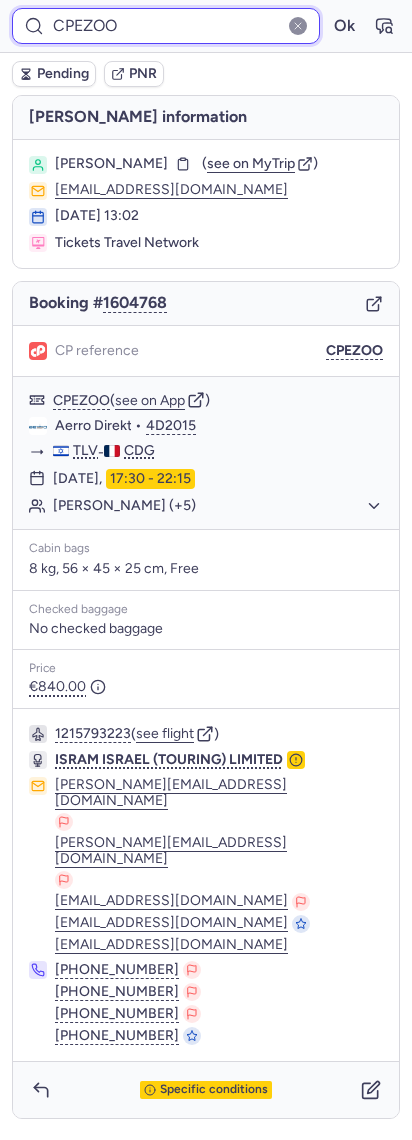 click on "CPEZOO" at bounding box center (166, 26) 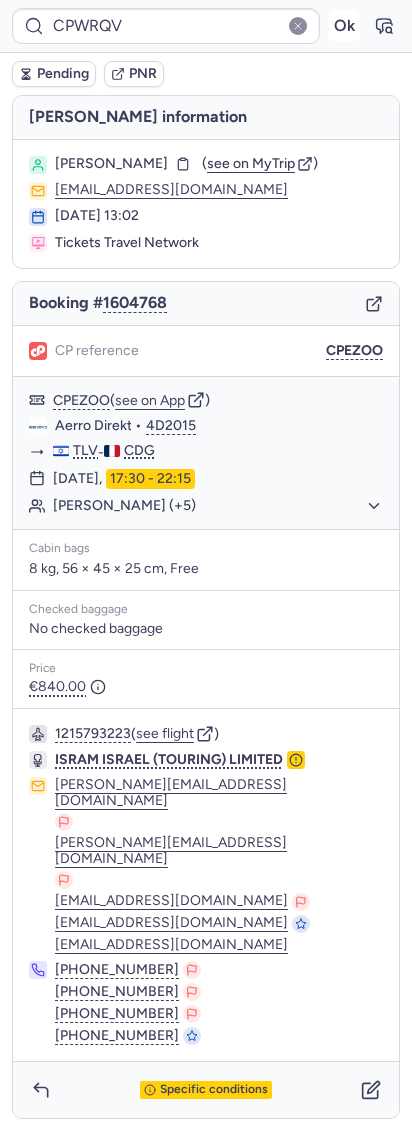 click on "Ok" at bounding box center [344, 26] 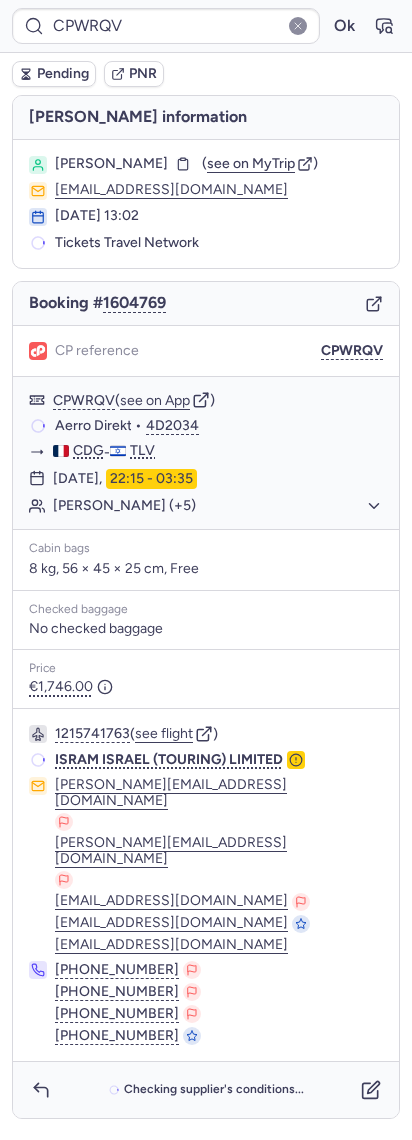 click on "Checking supplier's conditions..." at bounding box center (214, 1090) 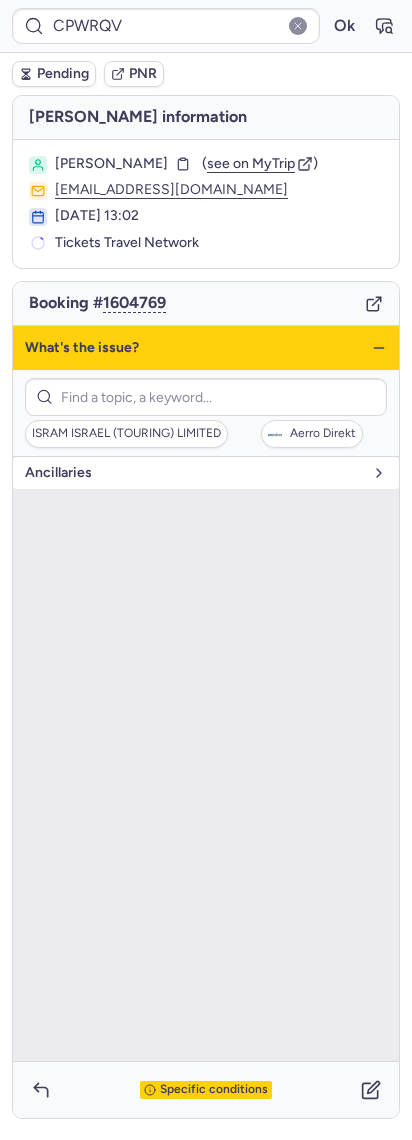 drag, startPoint x: 85, startPoint y: 458, endPoint x: 98, endPoint y: 463, distance: 13.928389 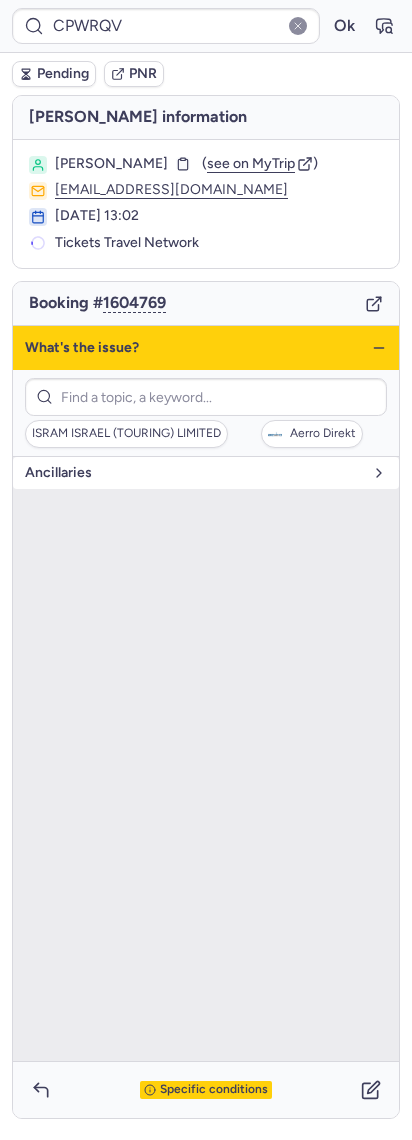 click on "Ancillaries" at bounding box center [206, 473] 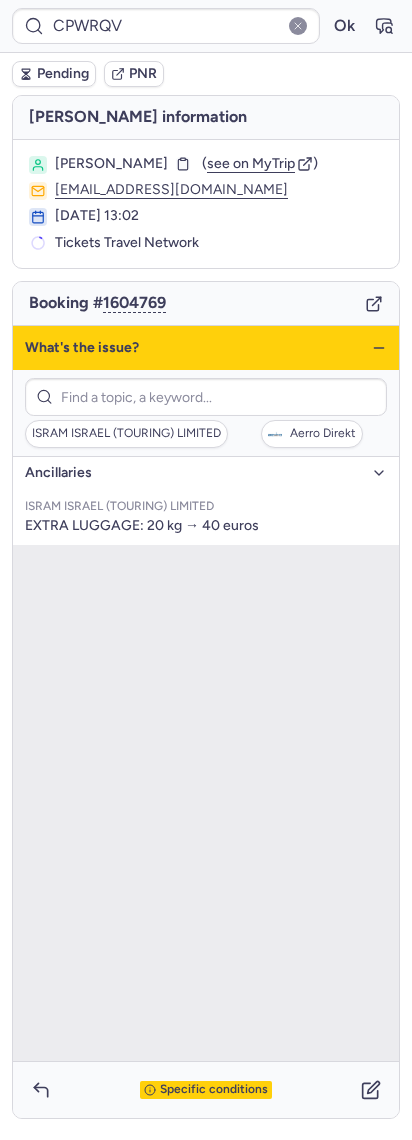 click on "What's the issue?" at bounding box center [206, 348] 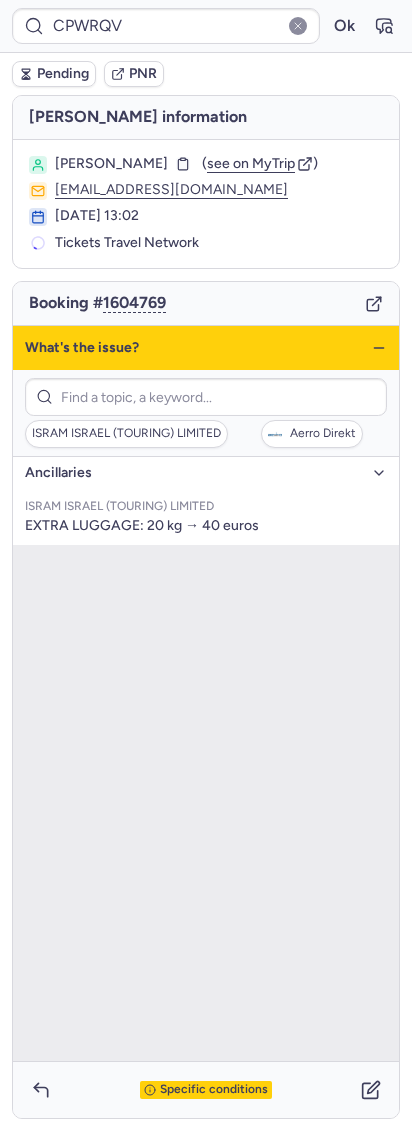 click 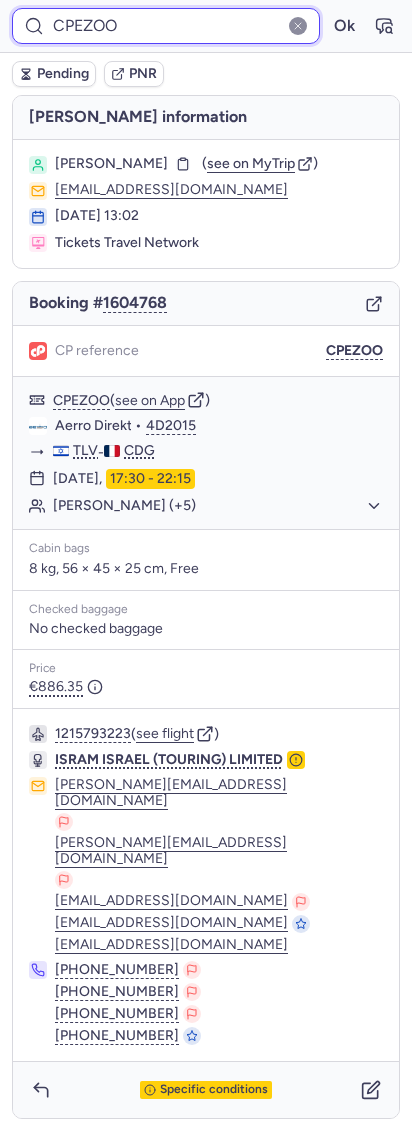click on "CPEZOO" at bounding box center [166, 26] 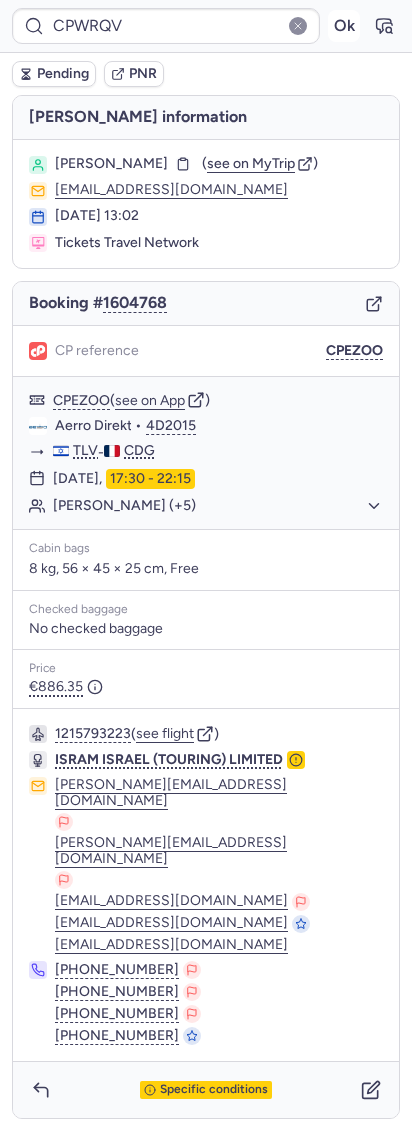 click on "Ok" at bounding box center (344, 26) 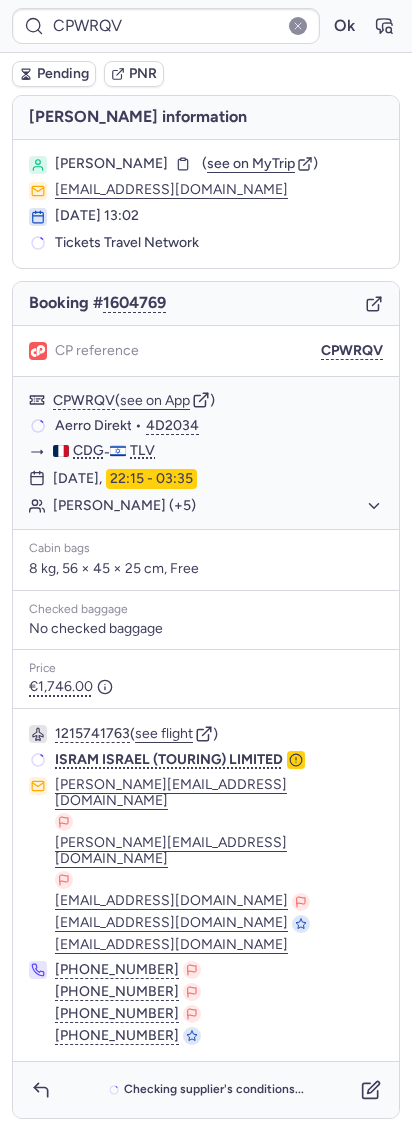 click 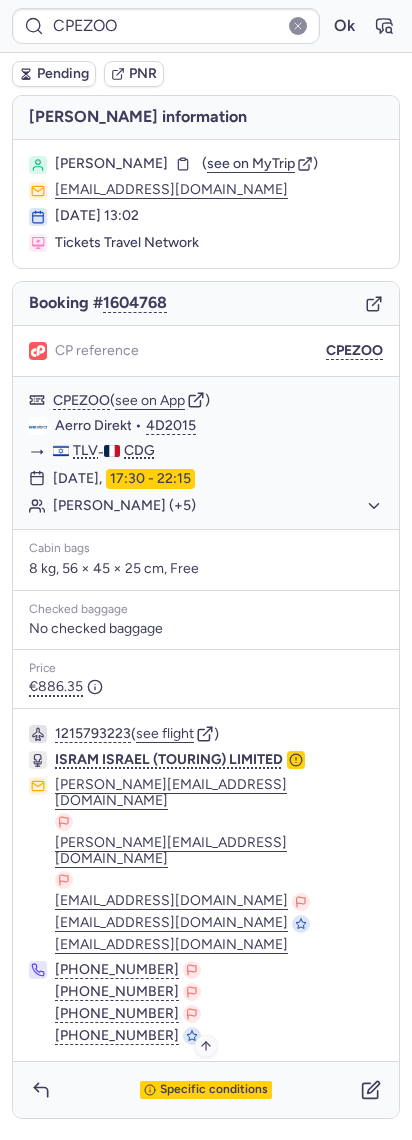 click on "Specific conditions" at bounding box center (214, 1090) 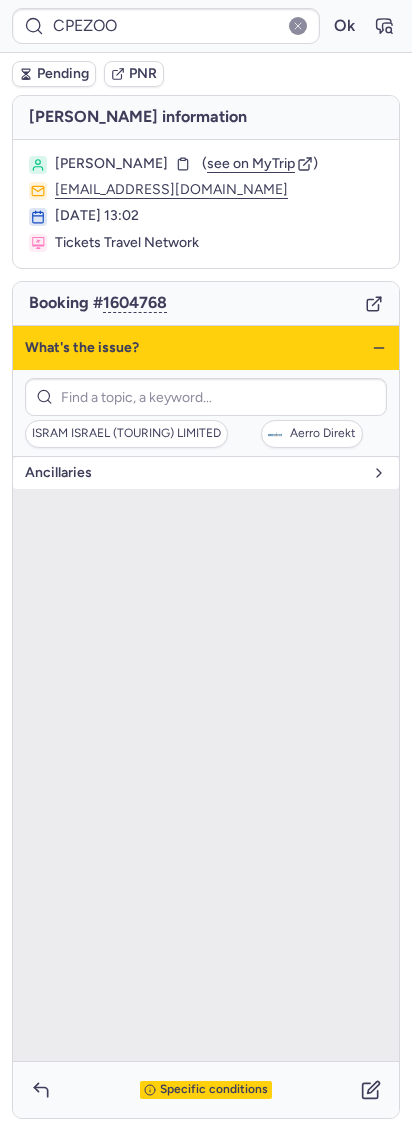 click on "Ancillaries" at bounding box center (194, 473) 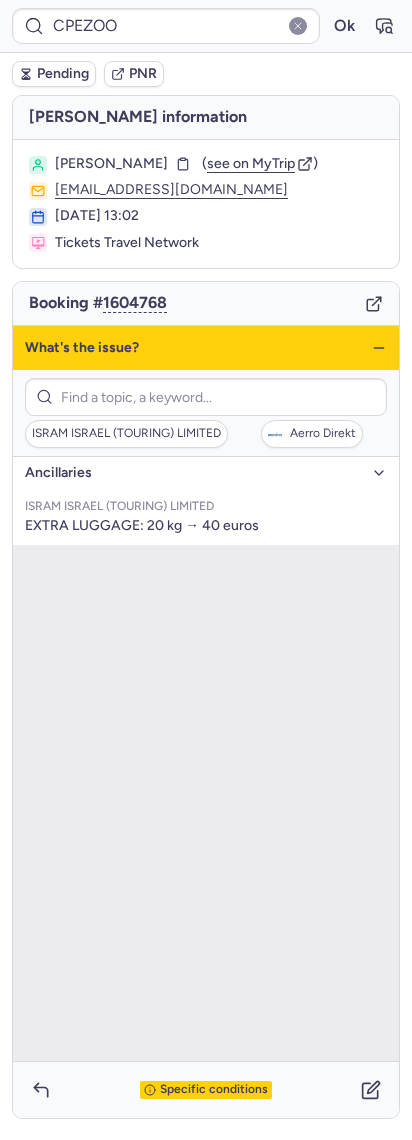 click on "Ancillaries" at bounding box center [194, 473] 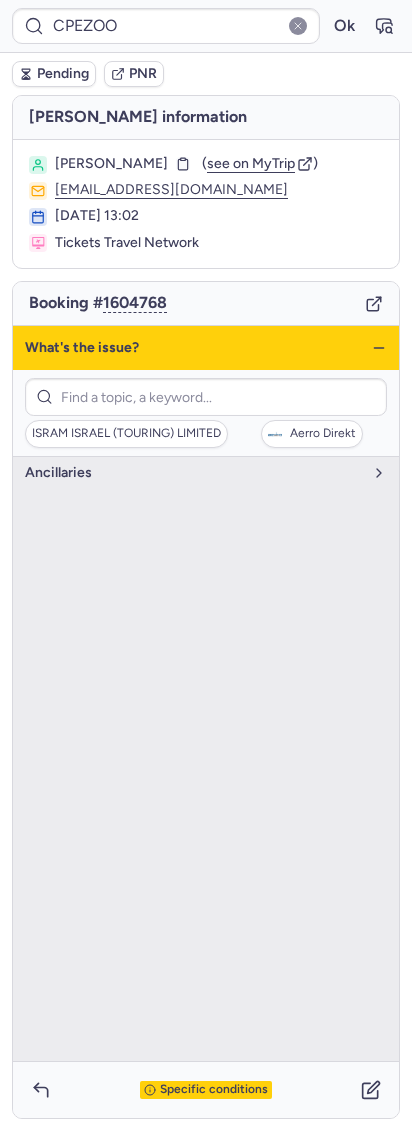 type on "CPKWCM" 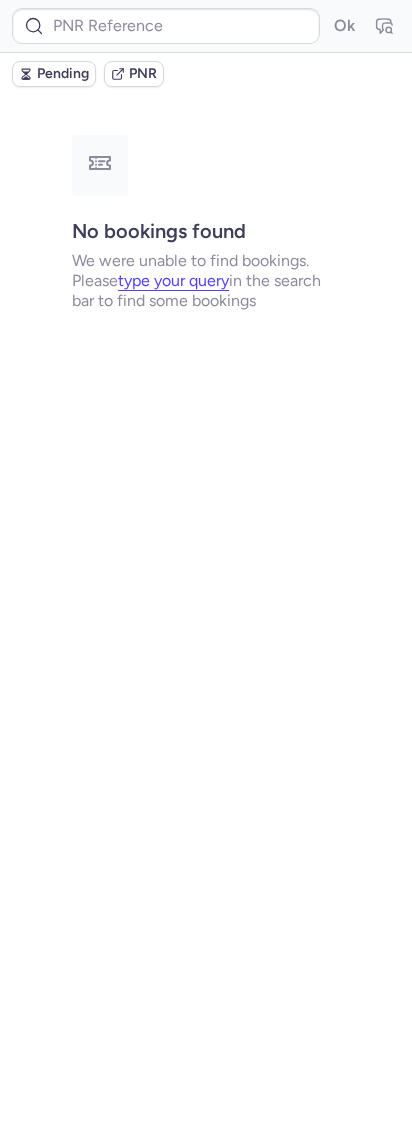 type on "CPKWCM" 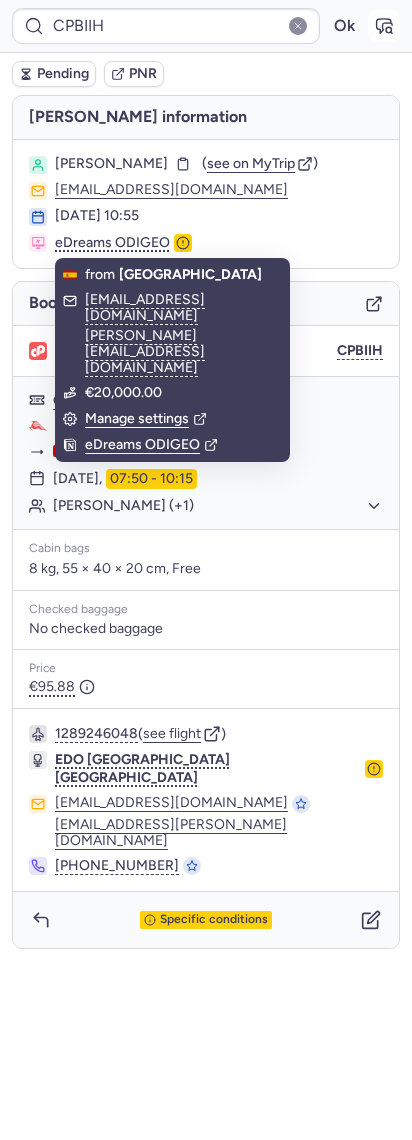 click 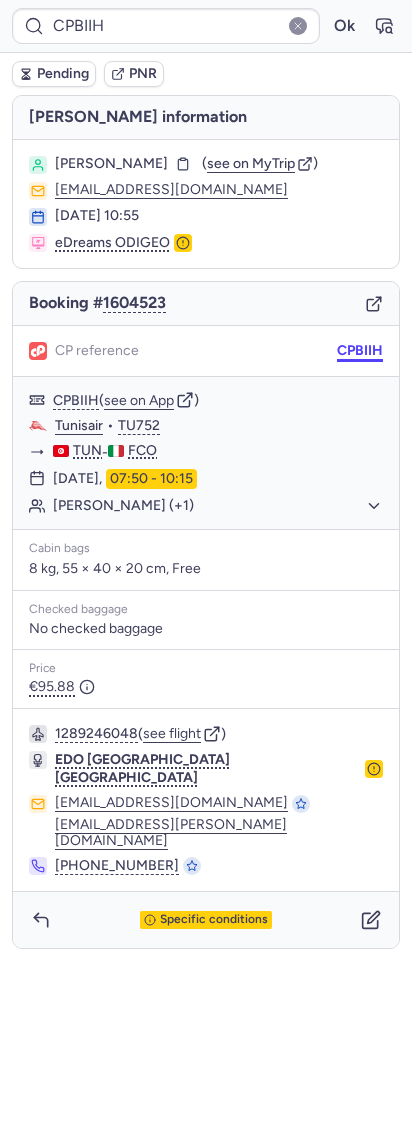 click on "CPBIIH" at bounding box center [360, 351] 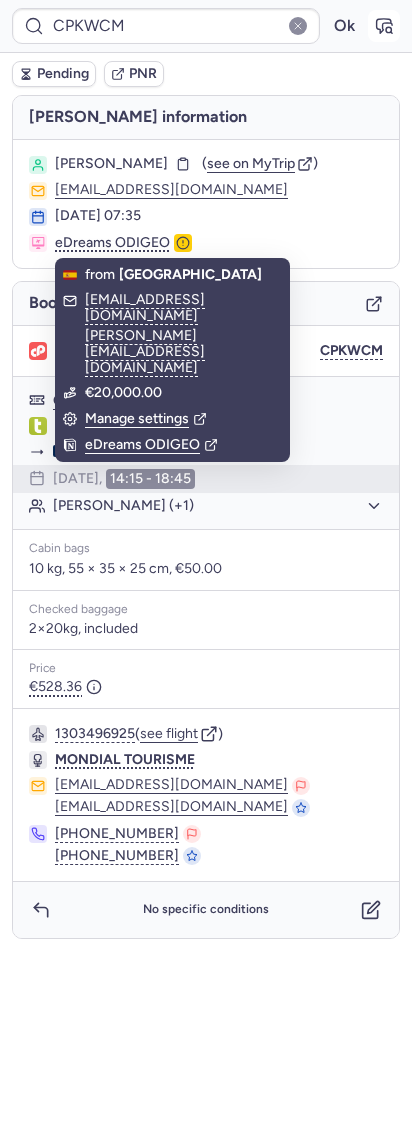 click at bounding box center (384, 26) 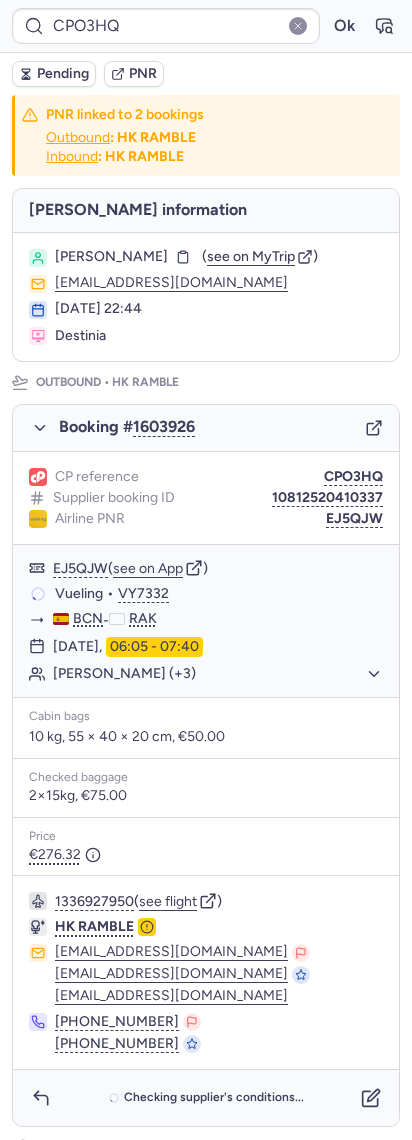 type on "CPKWCM" 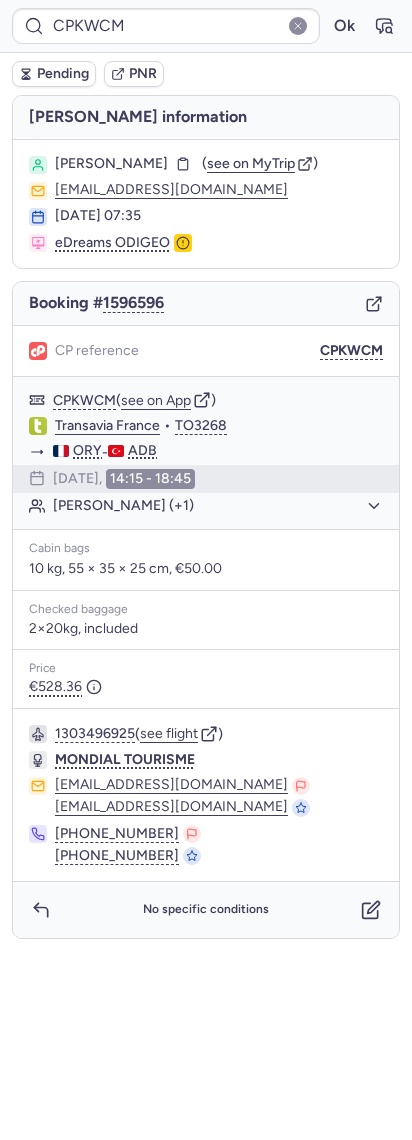 click 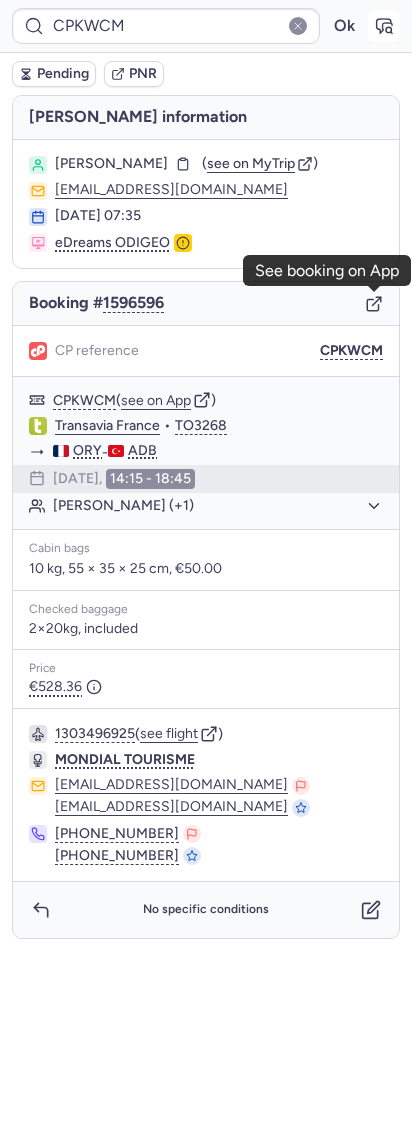 click at bounding box center [384, 26] 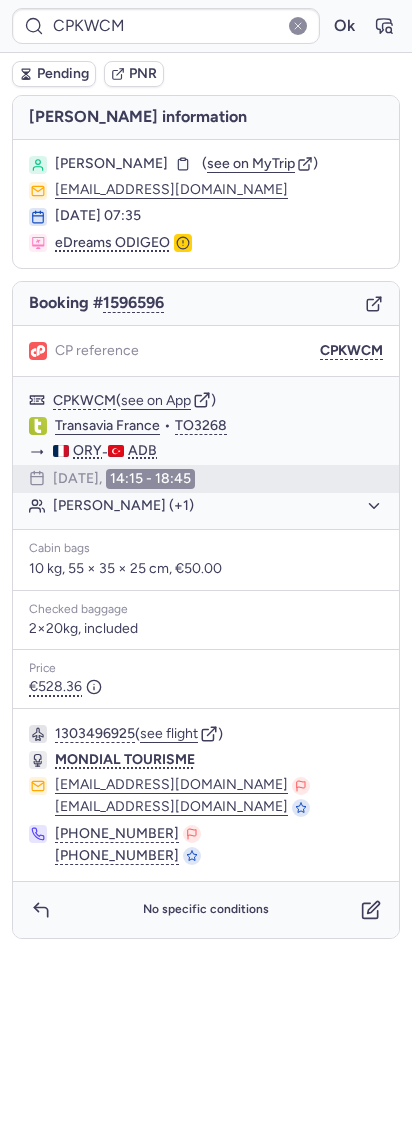 click 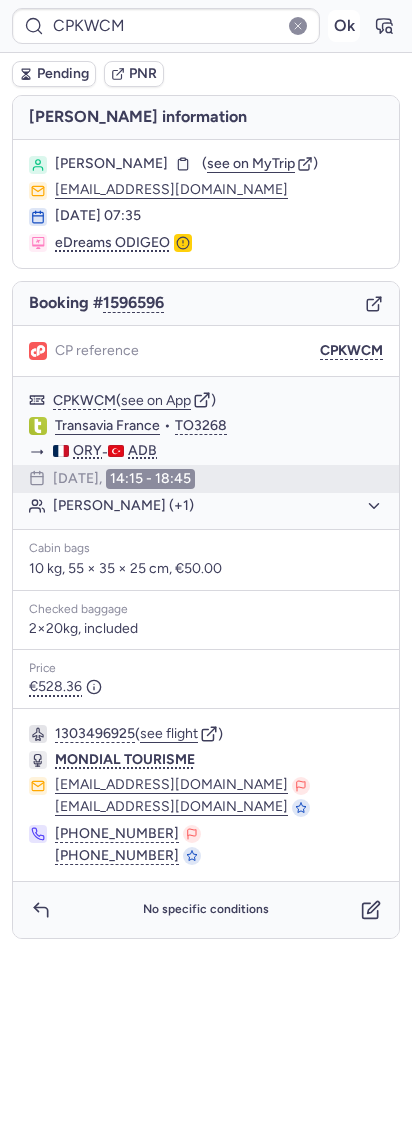 click on "Ok" at bounding box center (344, 26) 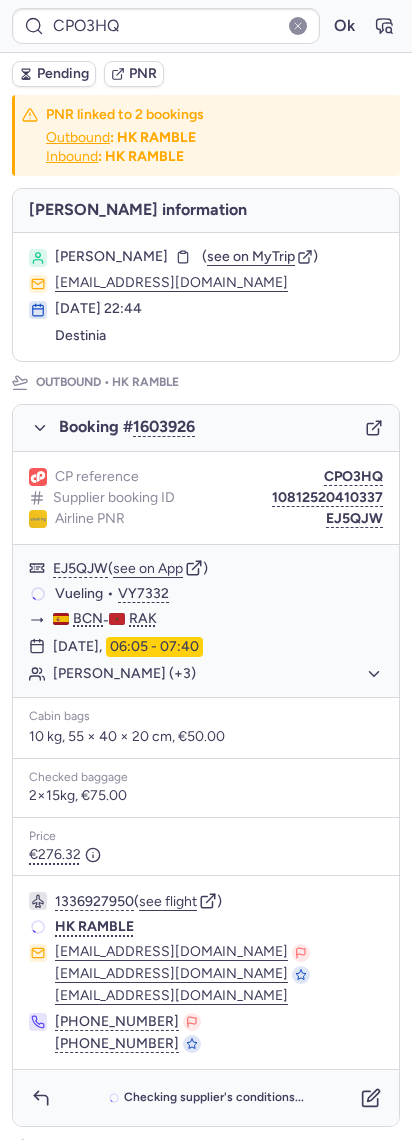 type on "002HGG" 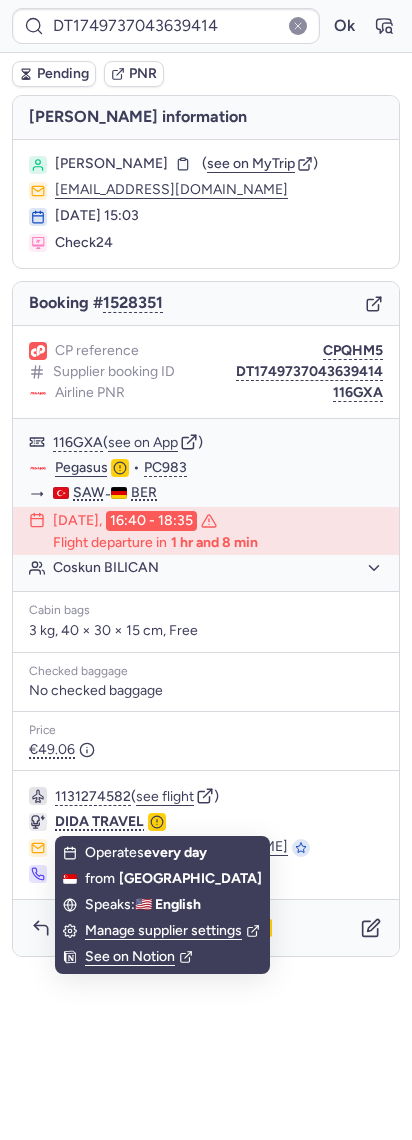 click on "Cabin bags  3 kg, 40 × 30 × 15 cm, Free" at bounding box center [206, 622] 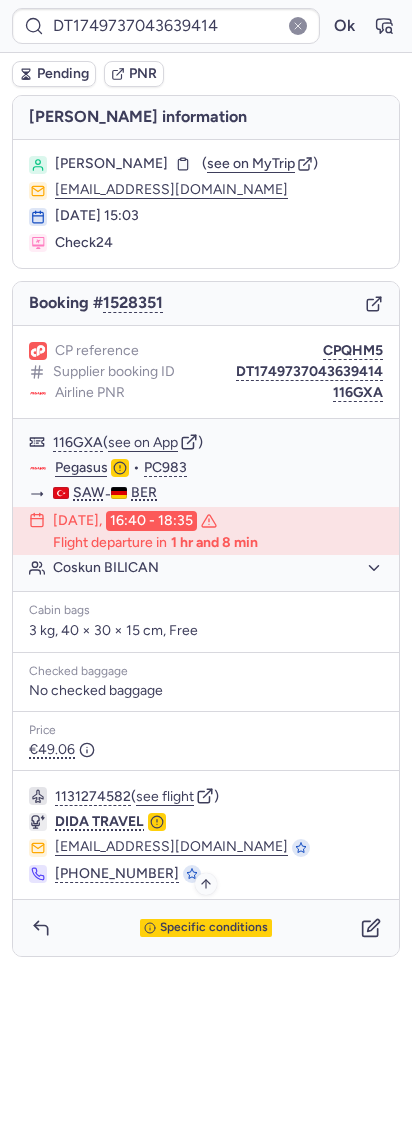 click on "Specific conditions" at bounding box center (214, 928) 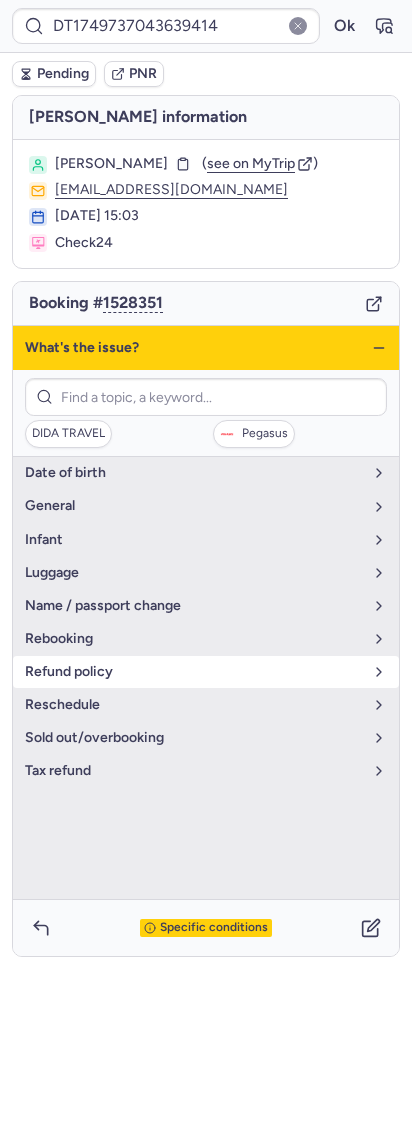 click on "refund policy" at bounding box center [206, 672] 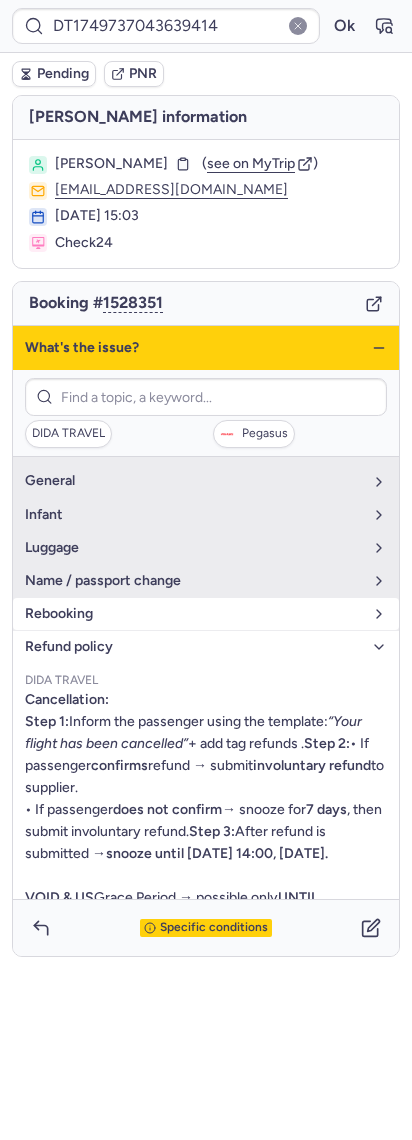 click on "rebooking" at bounding box center (206, 614) 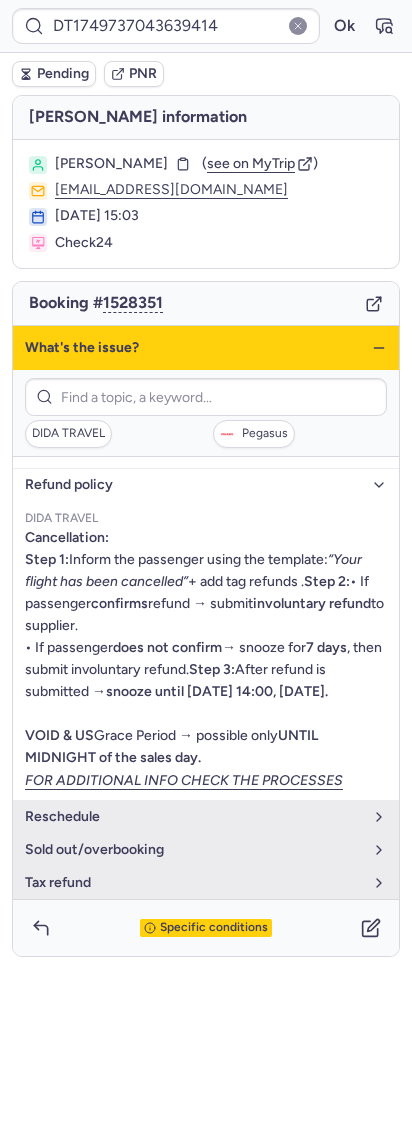 scroll, scrollTop: 351, scrollLeft: 0, axis: vertical 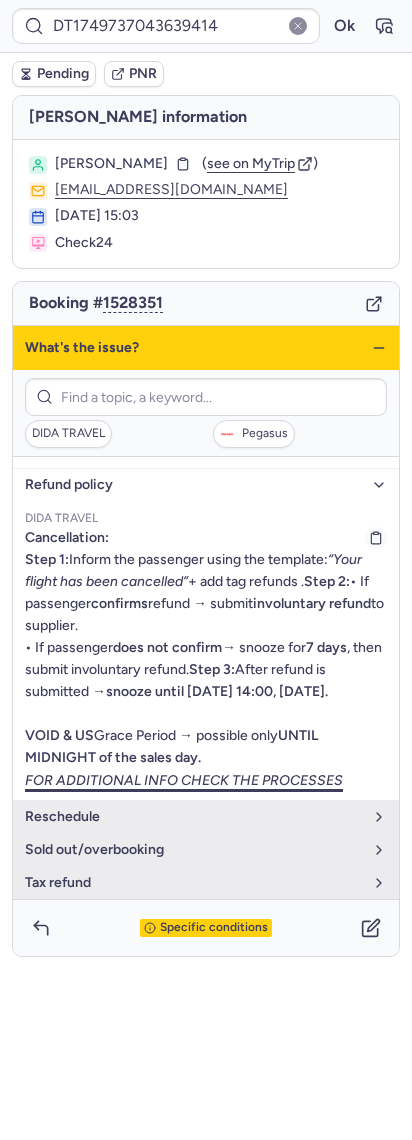click on "FOR ADDITIONAL INFO CHECK THE PROCESSES" at bounding box center [184, 781] 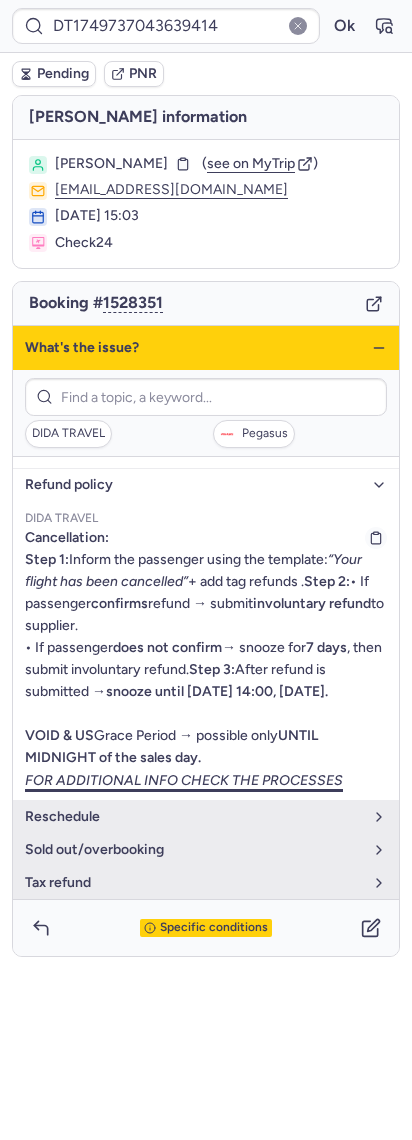 type on "CPKWCM" 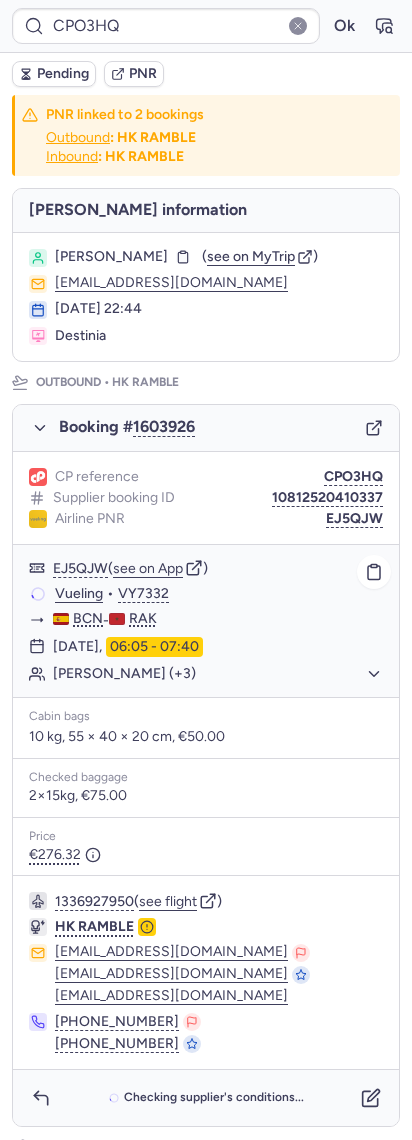 click on "[PERSON_NAME] (+3)" 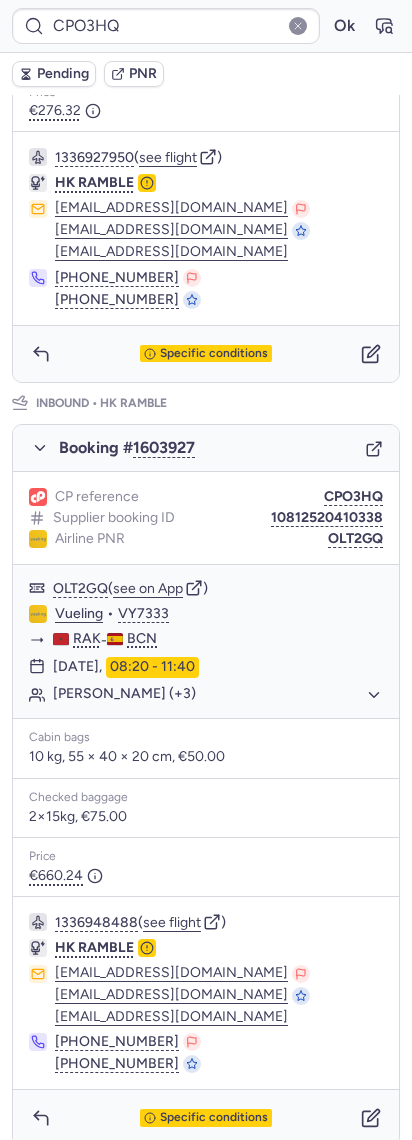 scroll, scrollTop: 856, scrollLeft: 0, axis: vertical 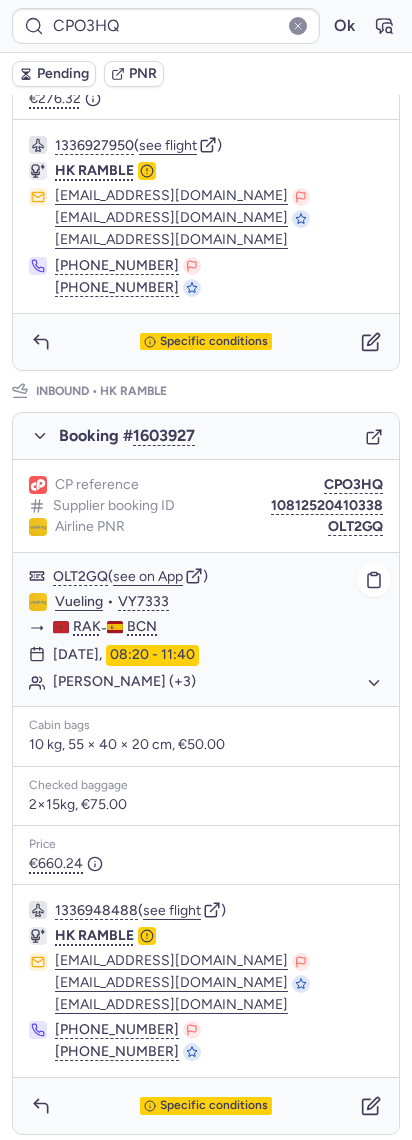 click on "[PERSON_NAME] (+3)" 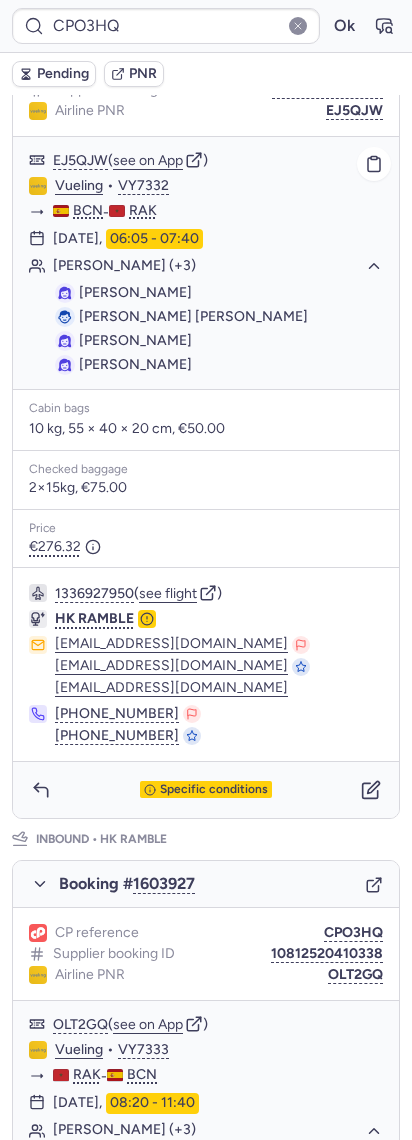 scroll, scrollTop: 323, scrollLeft: 0, axis: vertical 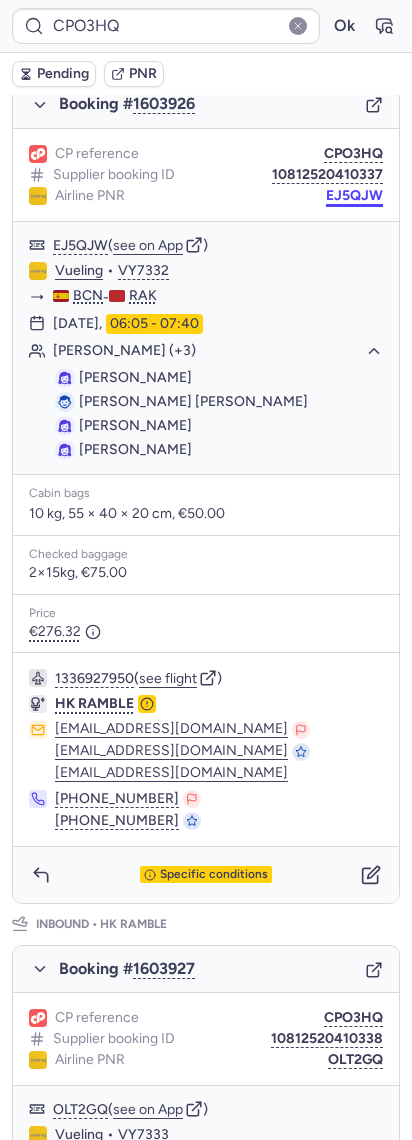 click on "EJ5QJW" at bounding box center (354, 196) 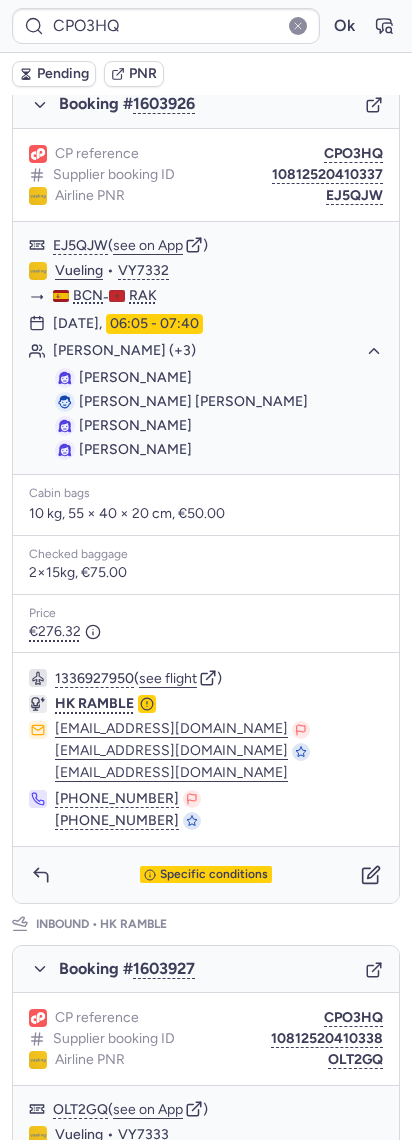 click on "CP reference CPO3HQ Supplier booking ID 10812520410337 Airline PNR EJ5QJW" at bounding box center [206, 175] 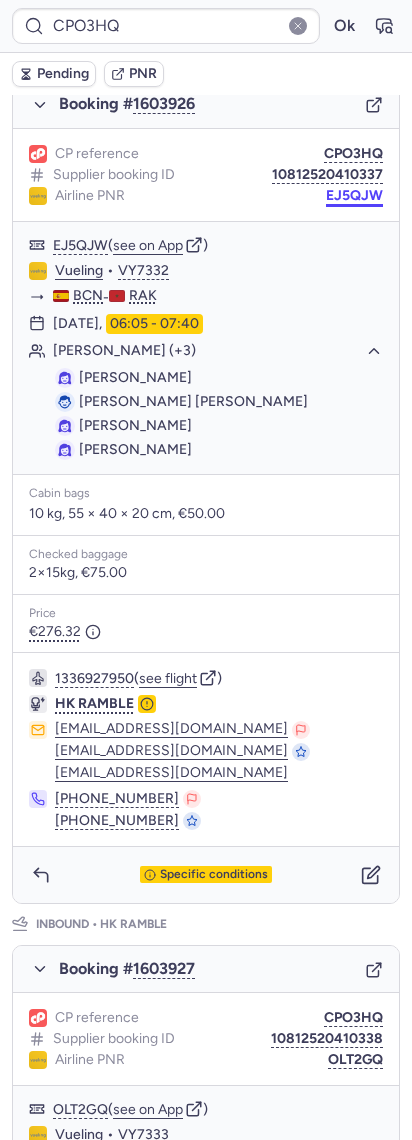 click on "EJ5QJW" at bounding box center (354, 196) 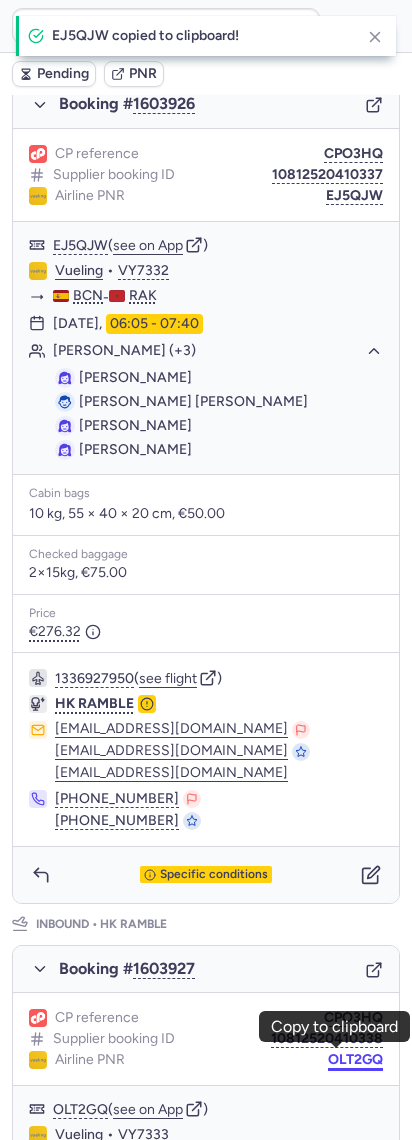 click on "OLT2GQ" at bounding box center (355, 1060) 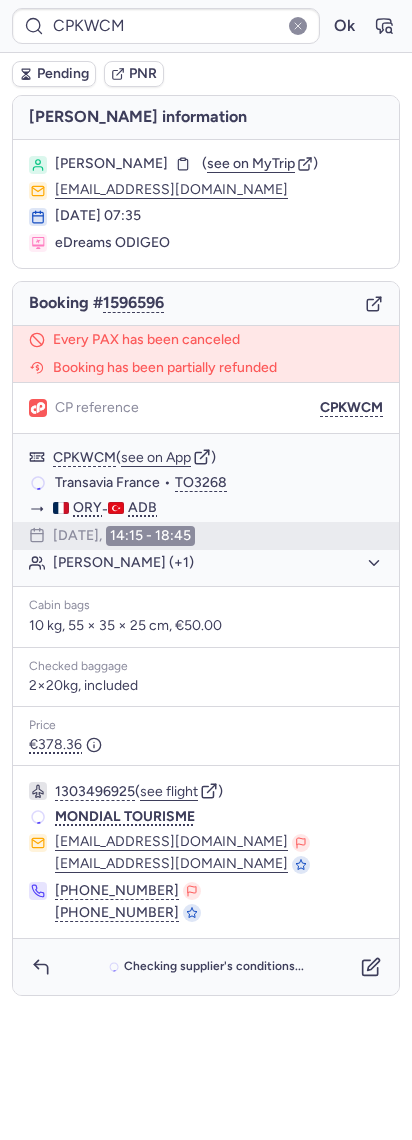 scroll, scrollTop: 0, scrollLeft: 0, axis: both 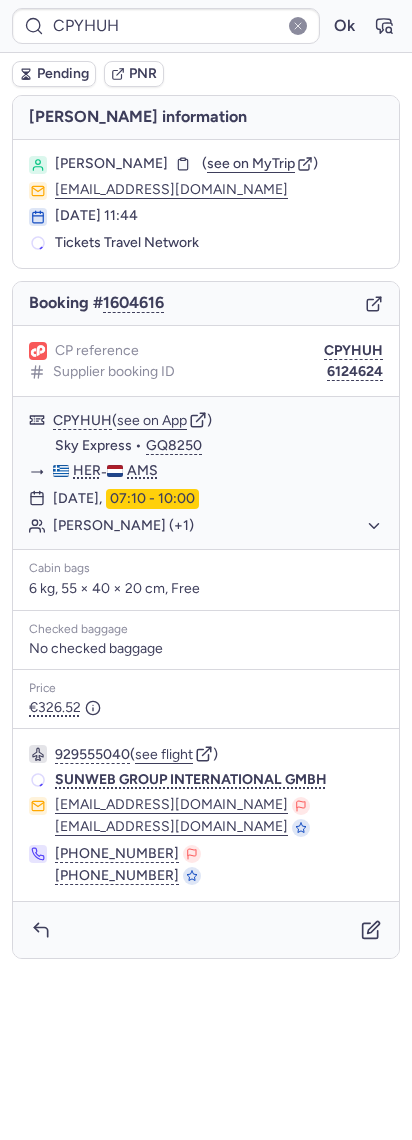 type on "23NJE2" 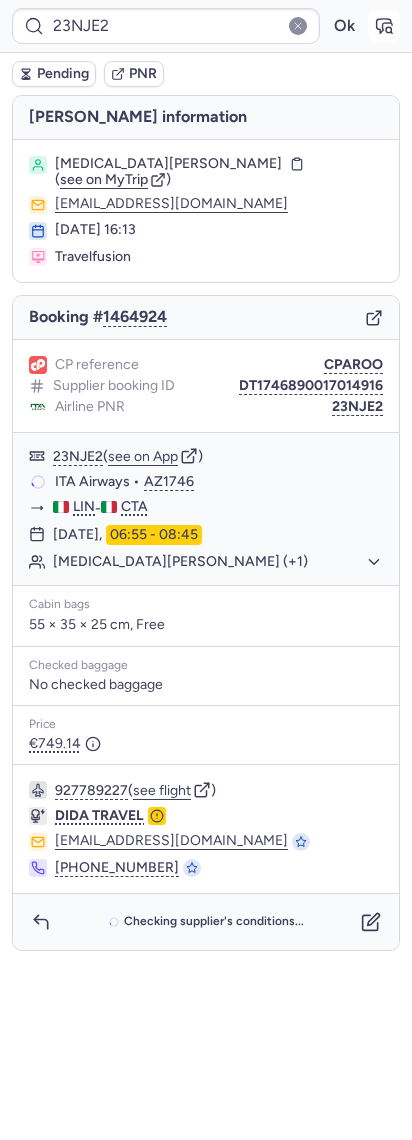 click at bounding box center (384, 26) 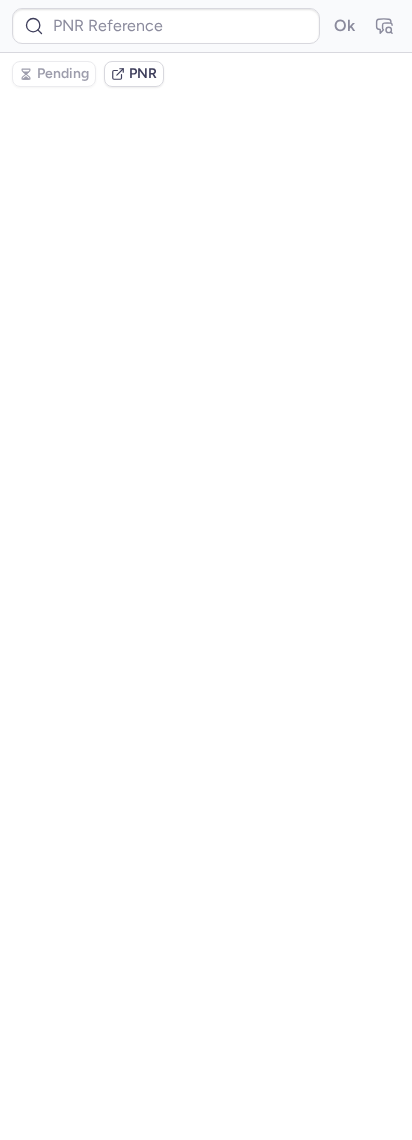 type on "23NJE2" 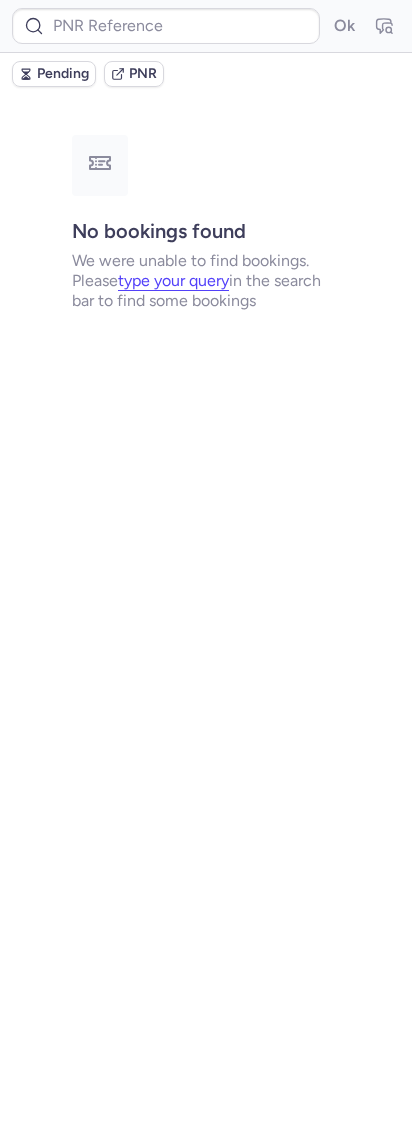 type on "23NJE2" 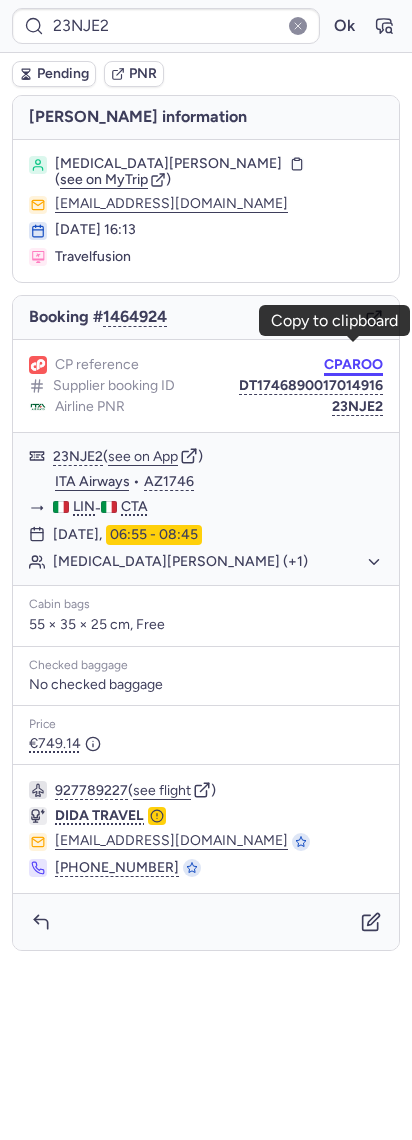 click on "CPAROO" at bounding box center [353, 365] 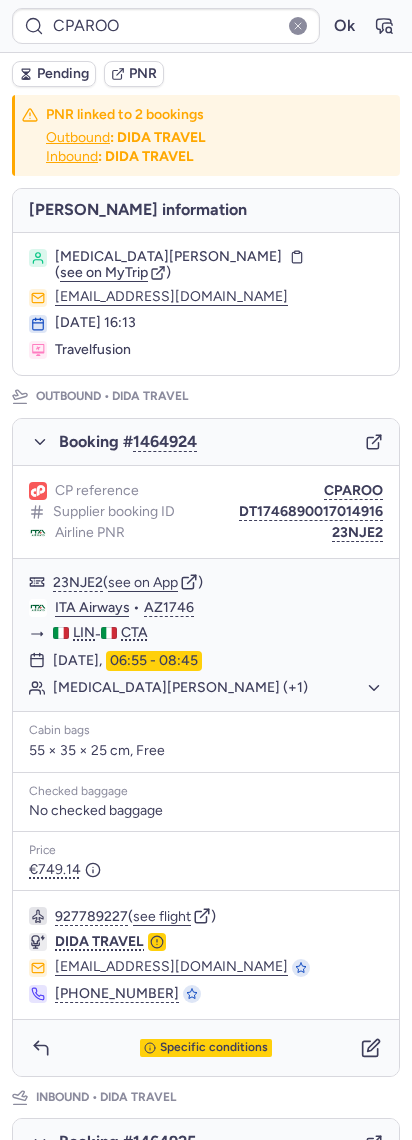 type on "23NJE2" 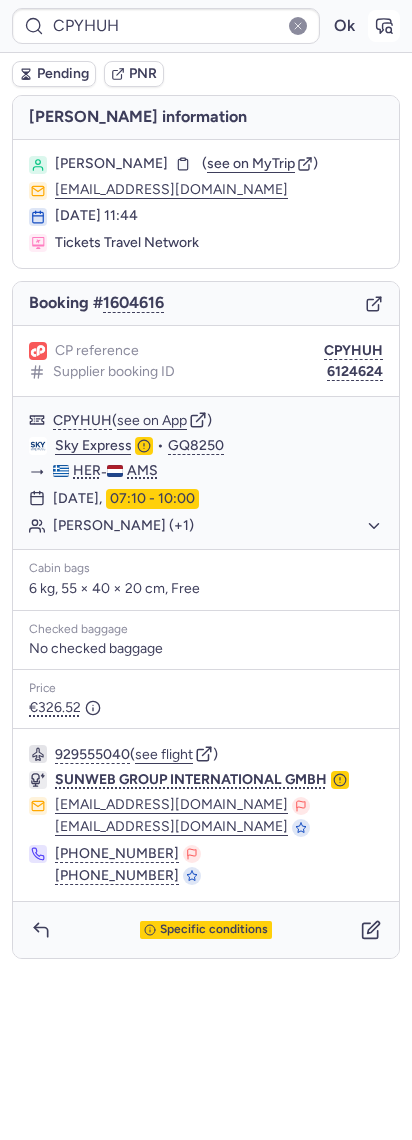 click 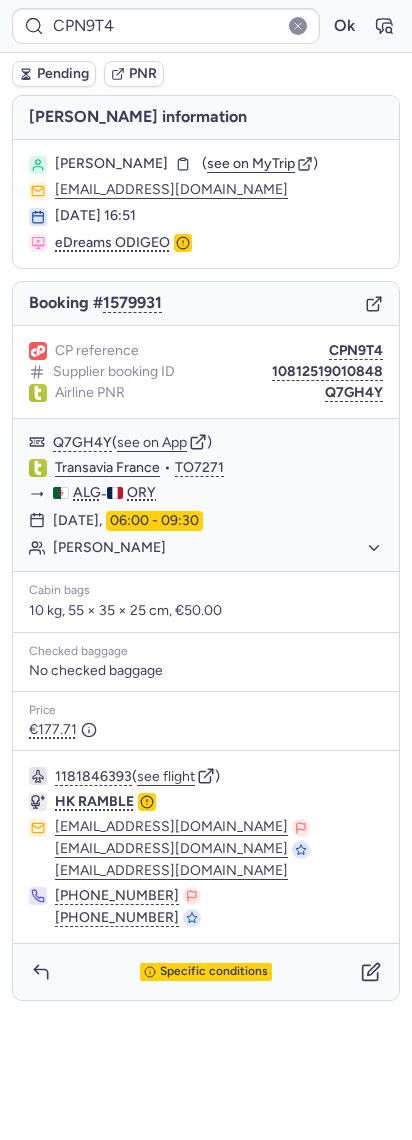 type on "CPEEFC" 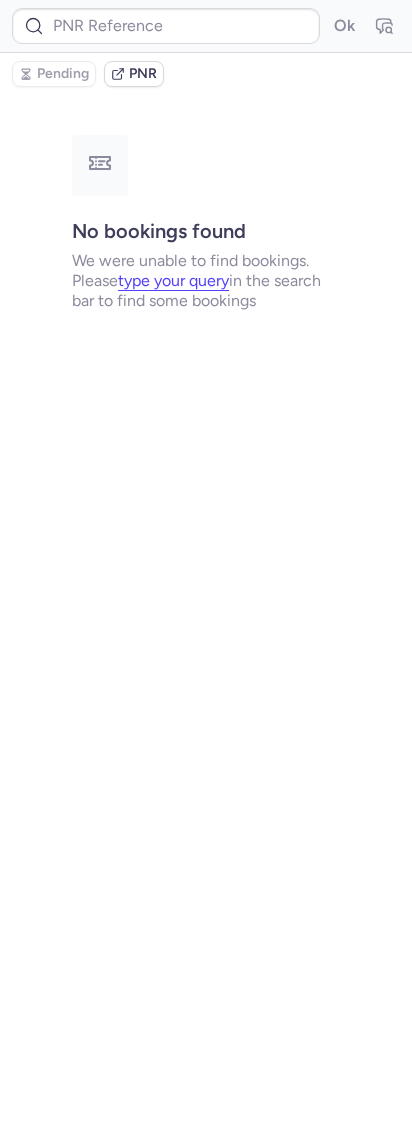 type on "CPEEFC" 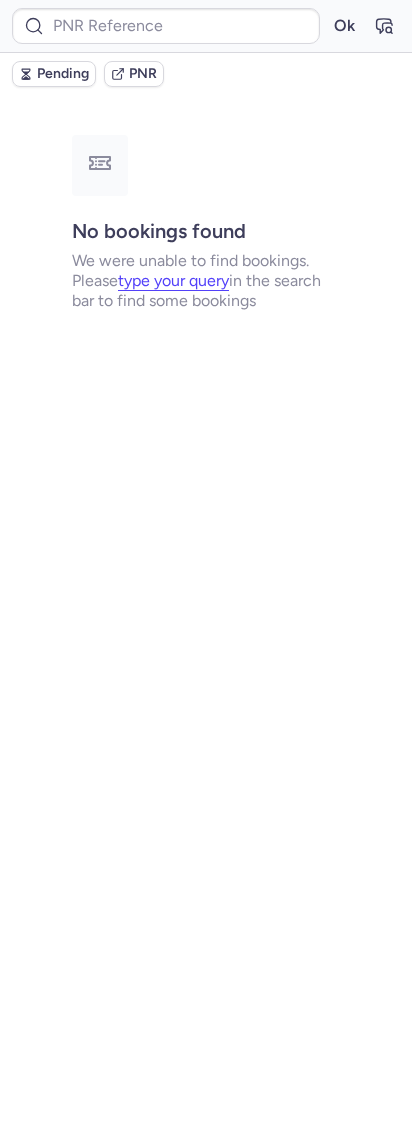 type on "CPN9T4" 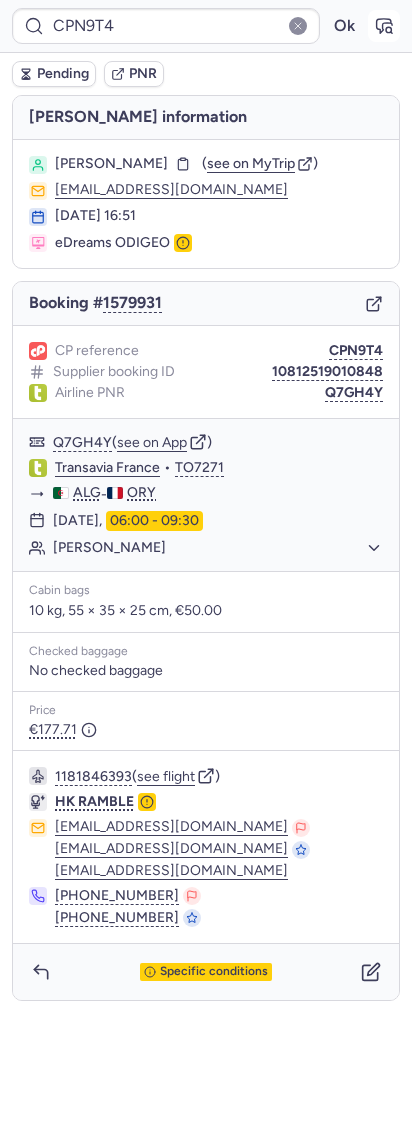 click at bounding box center [384, 26] 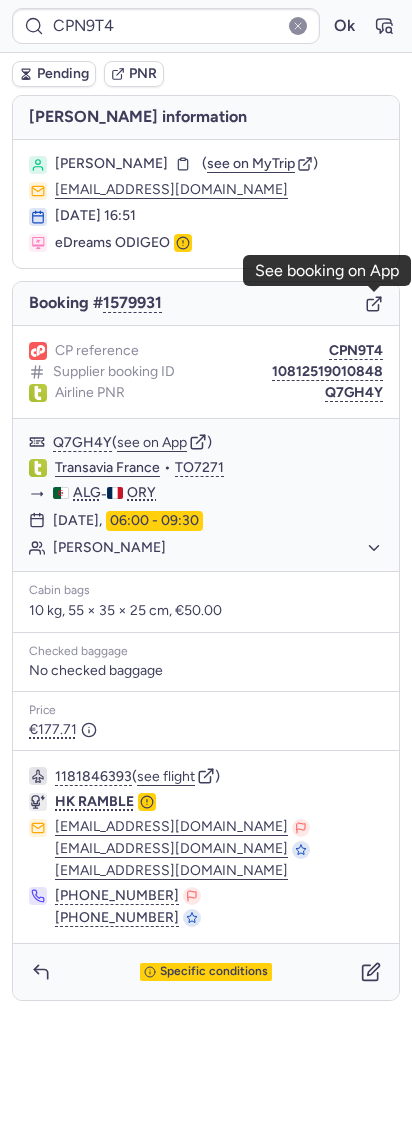 click 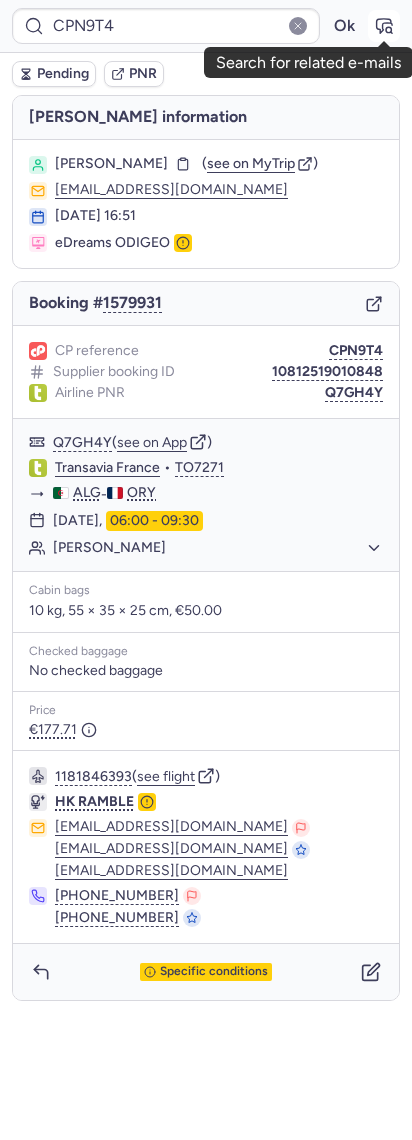 click at bounding box center [384, 26] 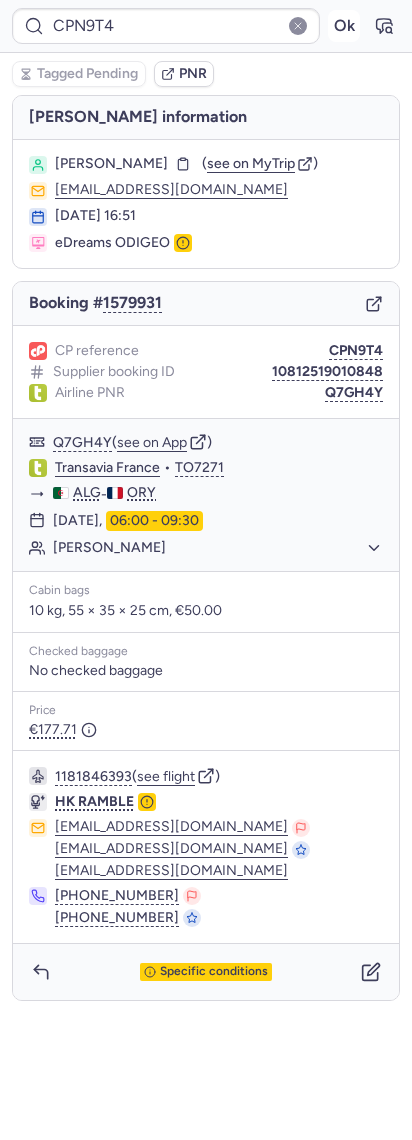 click on "Ok" at bounding box center (344, 26) 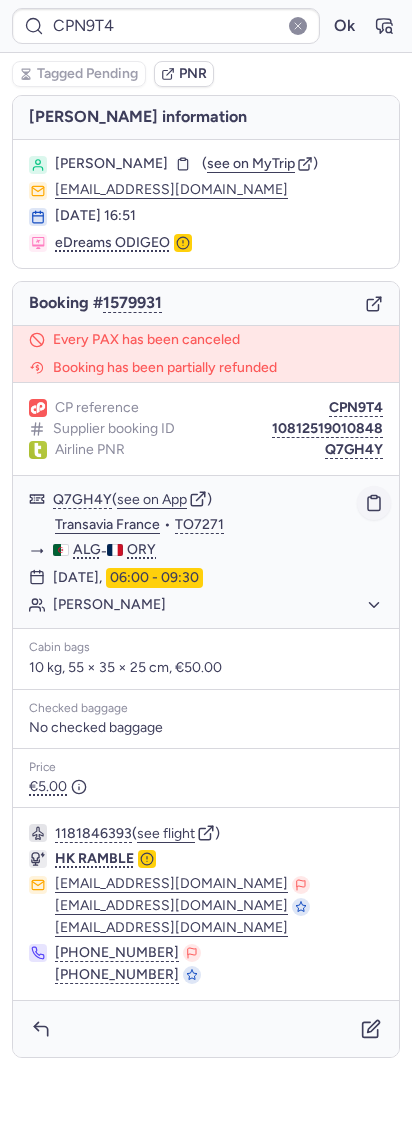 click 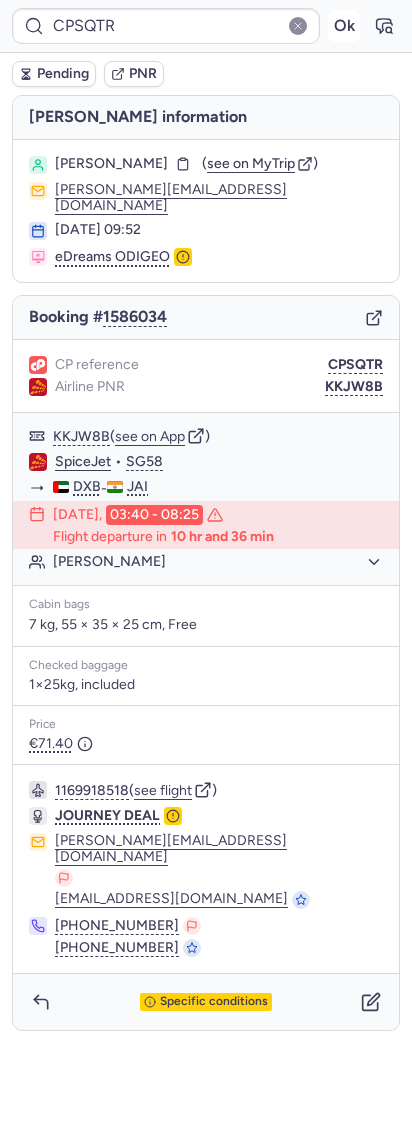 click on "Ok" at bounding box center (344, 26) 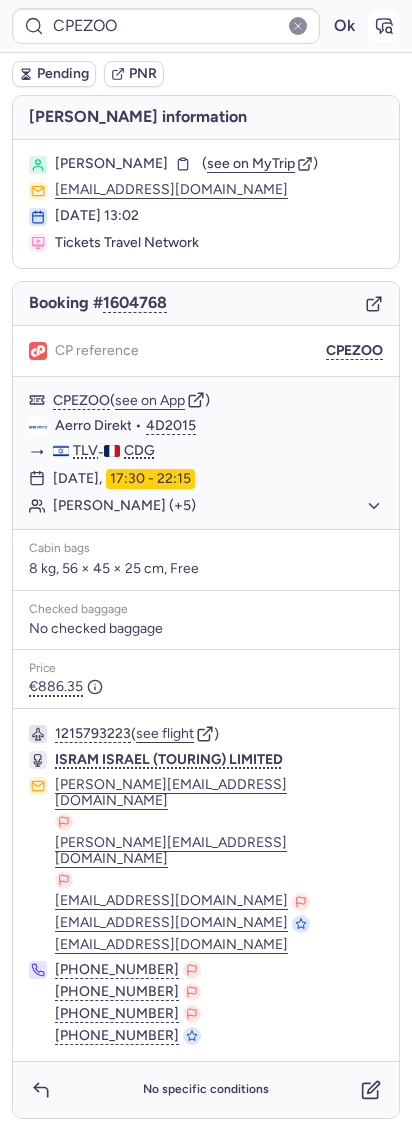 click 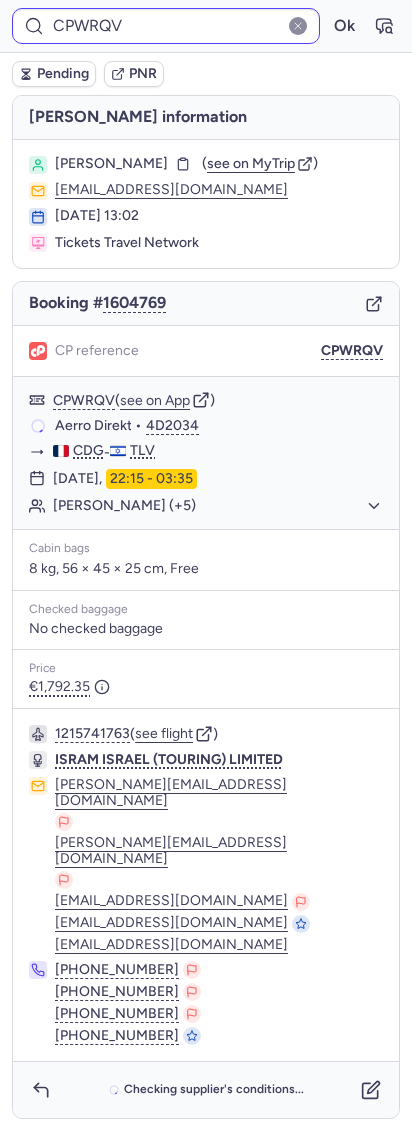 type on "CPEZOO" 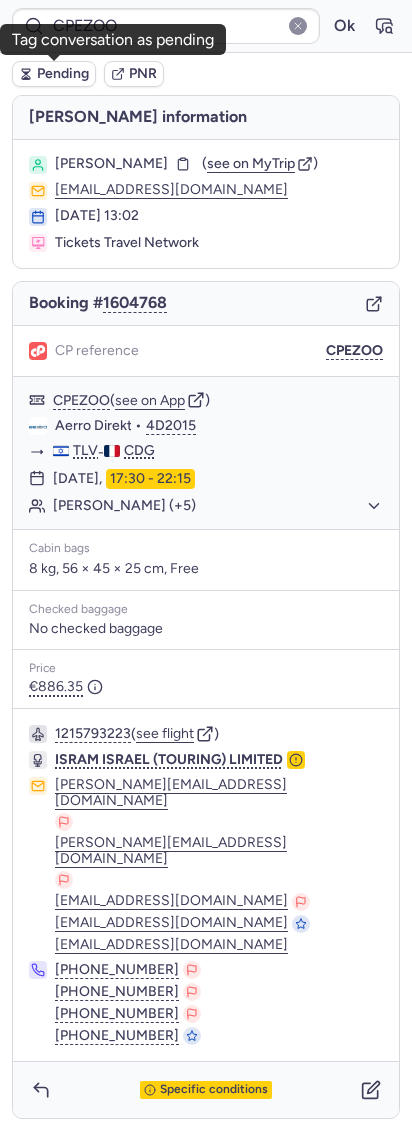 click on "Pending" at bounding box center (63, 74) 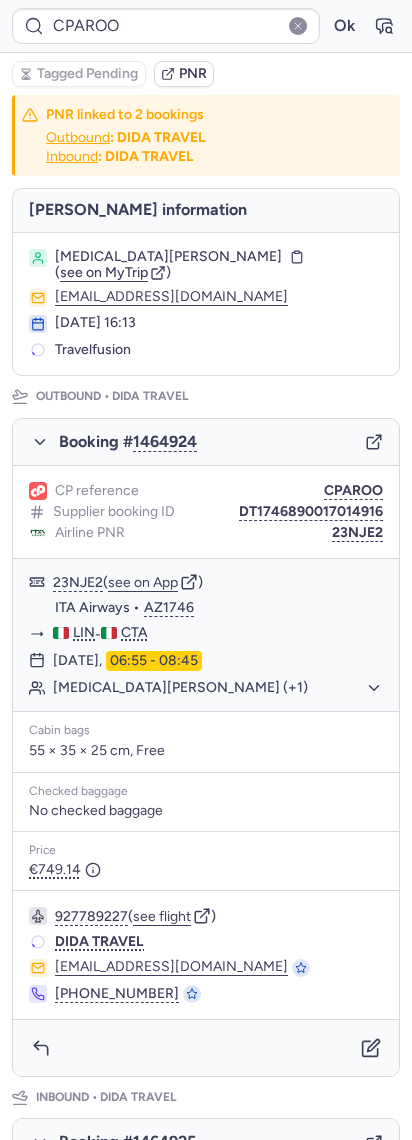 type on "FD8436" 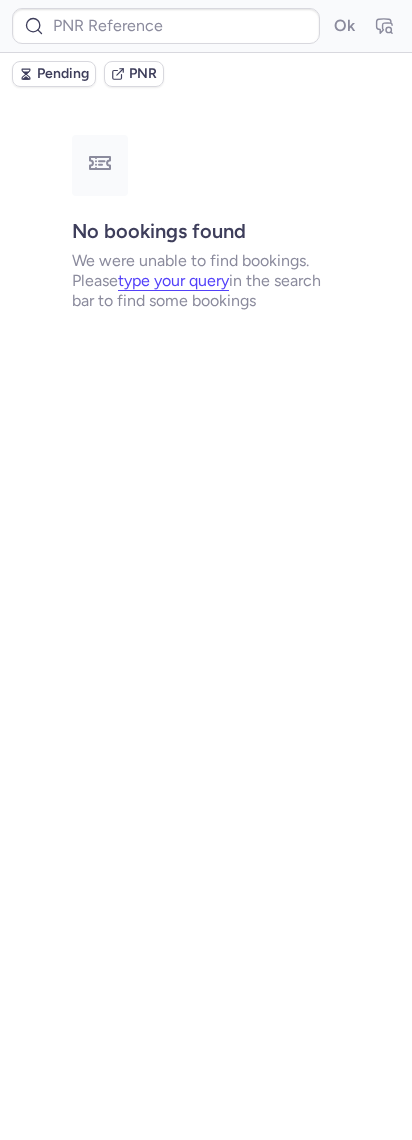 type on "10812520310469" 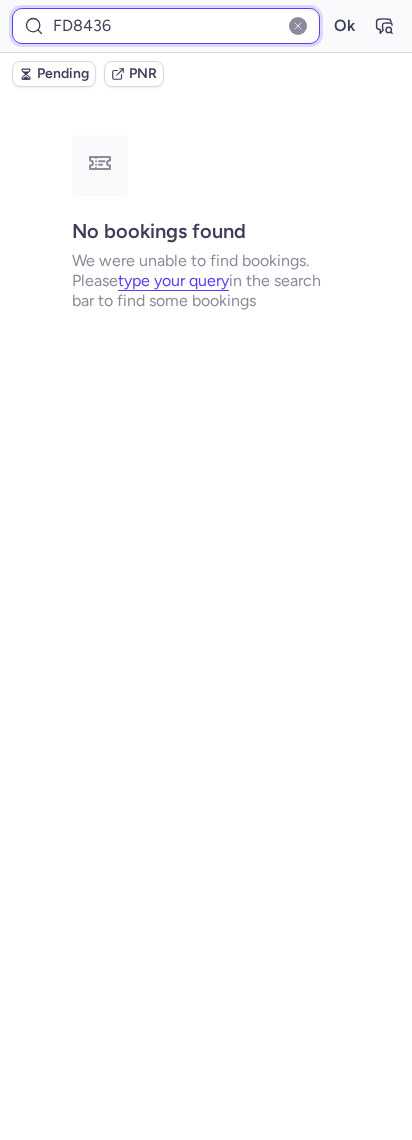 click on "FD8436" at bounding box center [166, 26] 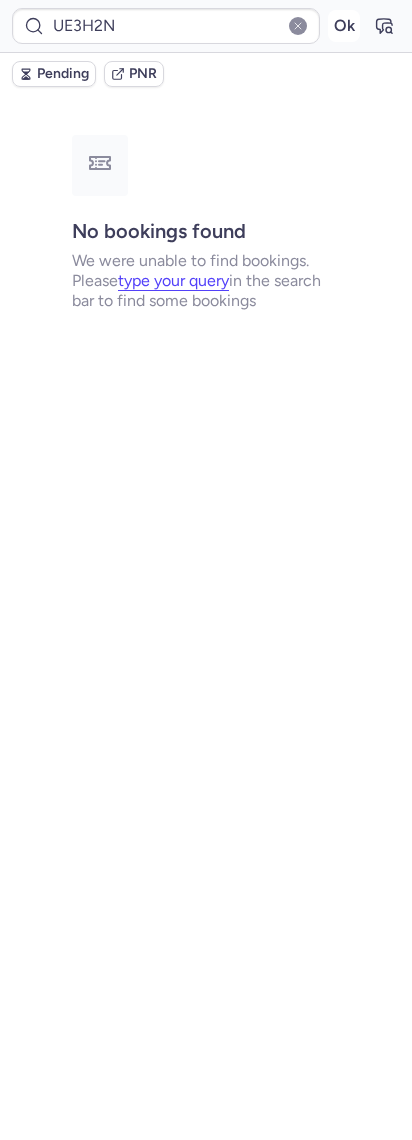 click on "Ok" at bounding box center [344, 26] 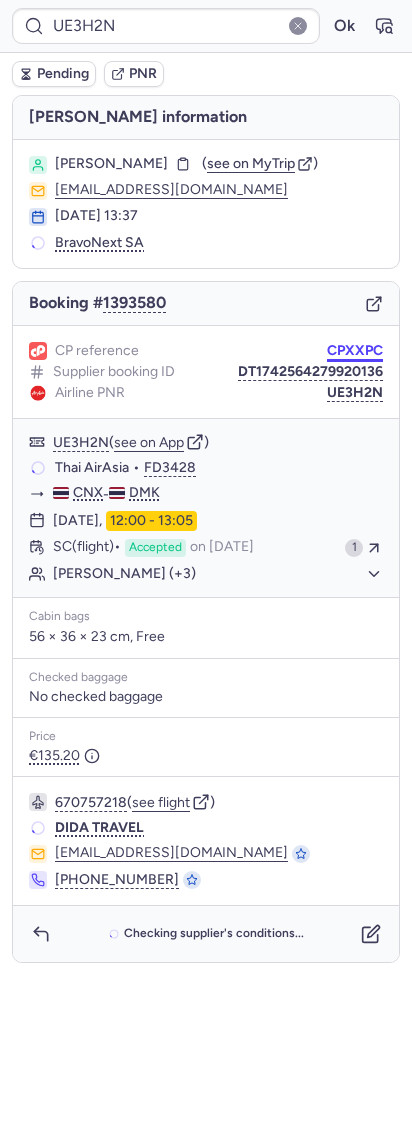 click on "CPXXPC" at bounding box center [355, 351] 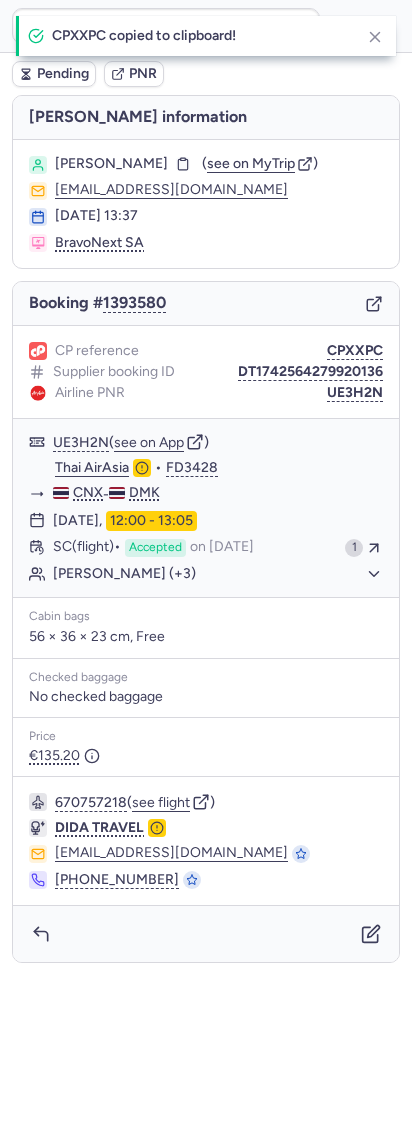 type on "CPXXPC" 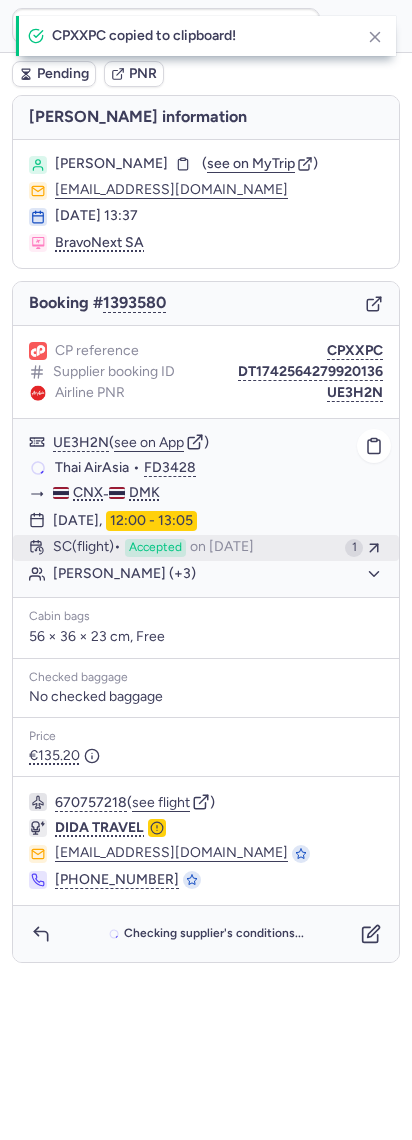 click on "SC   (flight)  Accepted  on [DATE] 1" 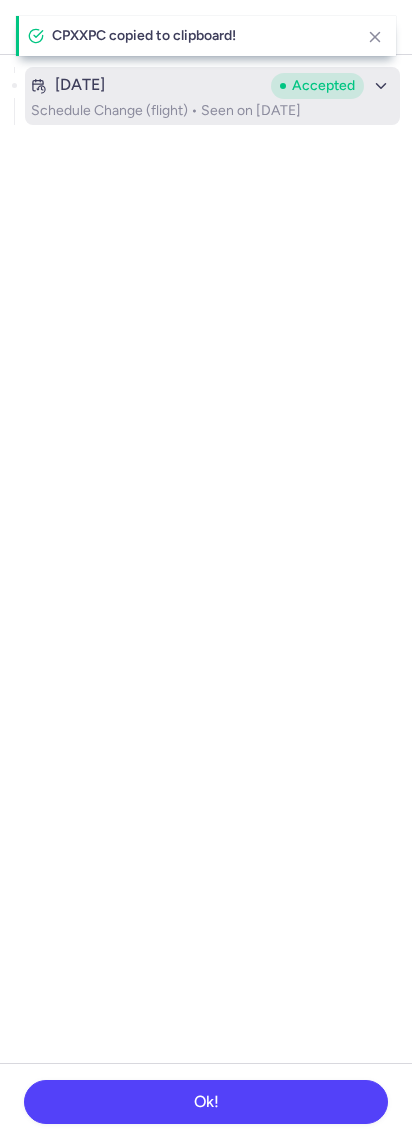 click on "[DATE] Accepted Schedule Change (flight) •  Seen on [DATE]" at bounding box center (212, 96) 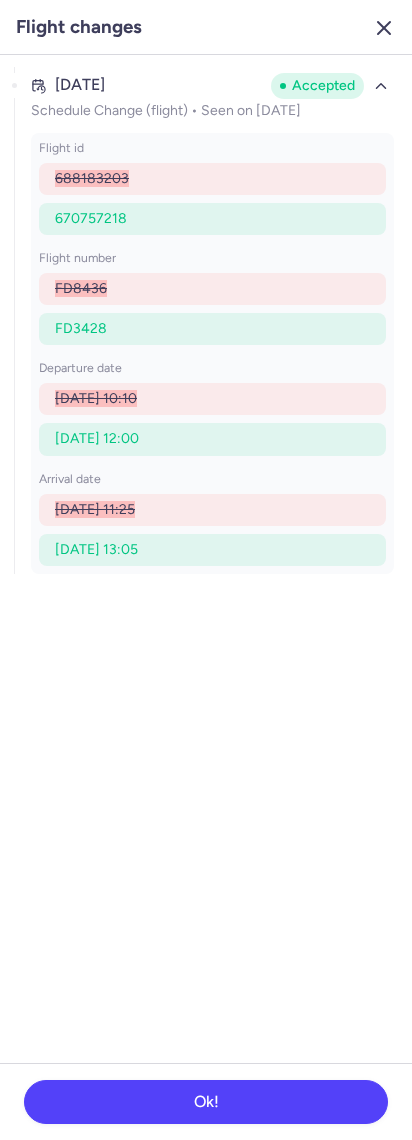 click 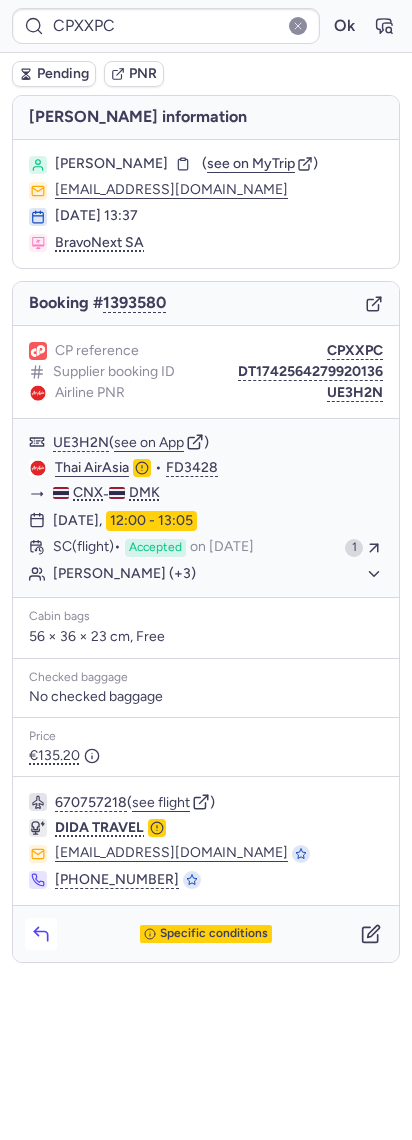 click 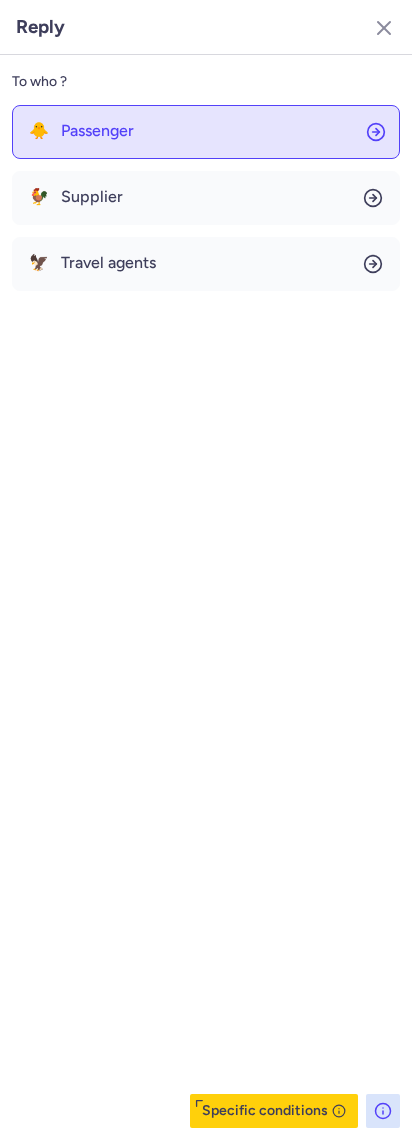 click on "Passenger" at bounding box center (97, 131) 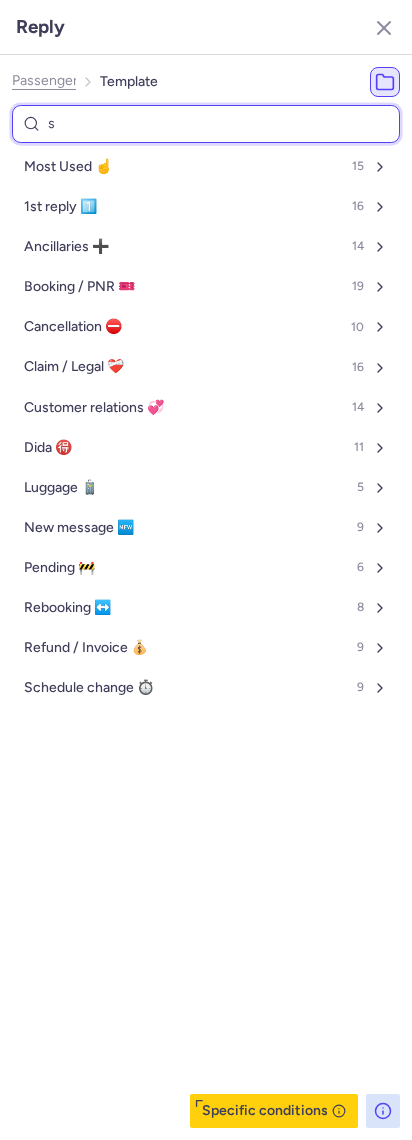type on "sc" 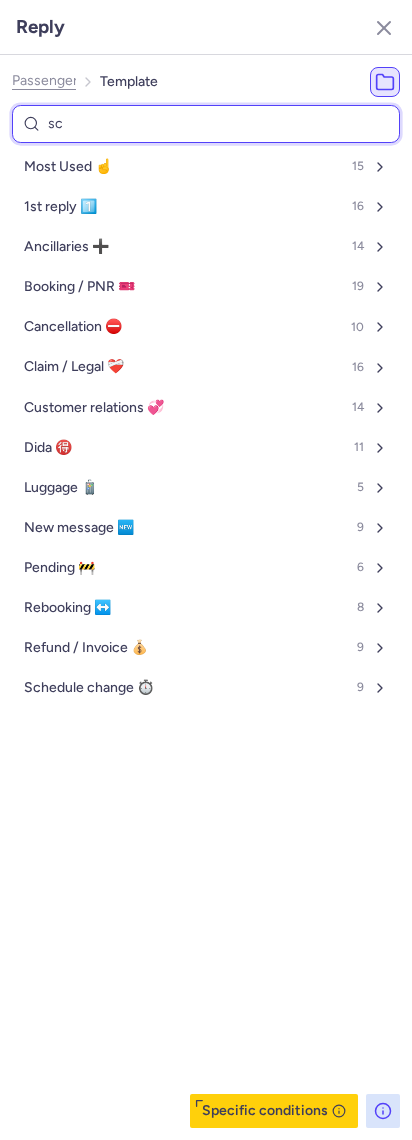 select on "en" 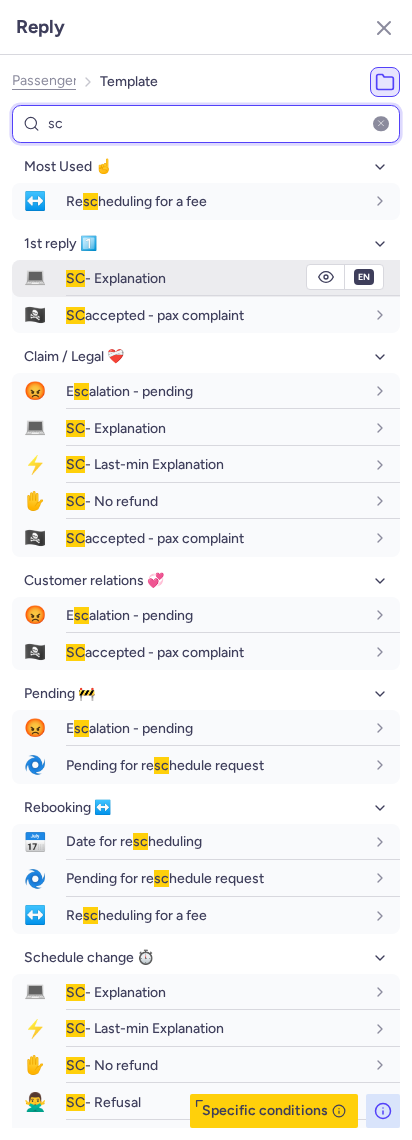 type on "sc" 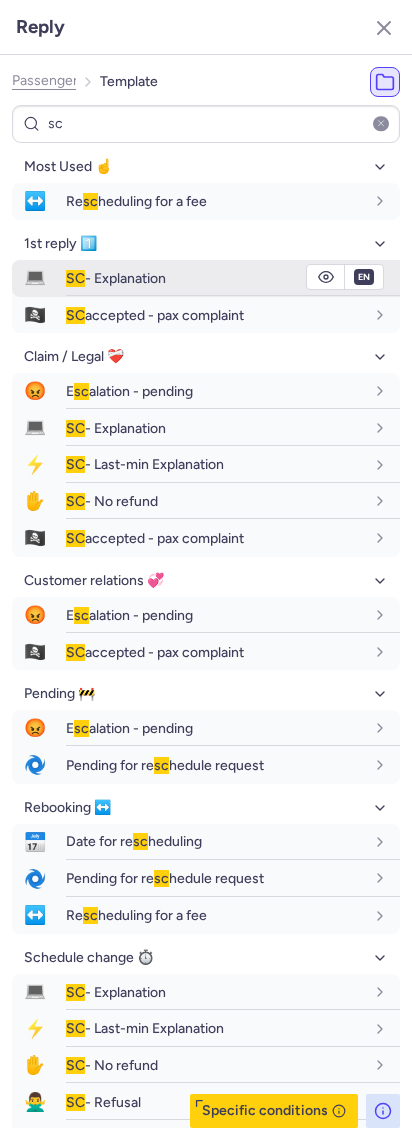 click on "SC  - Explanation" at bounding box center (116, 278) 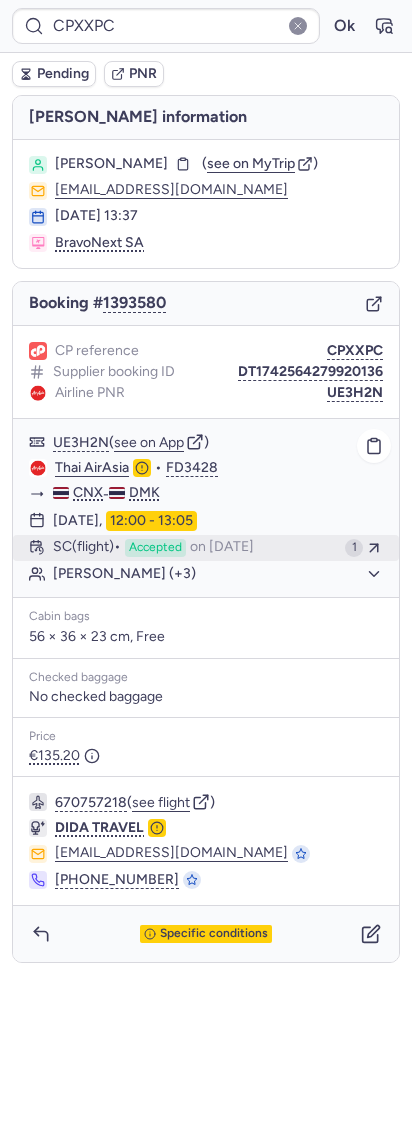 click on "Accepted" at bounding box center [155, 548] 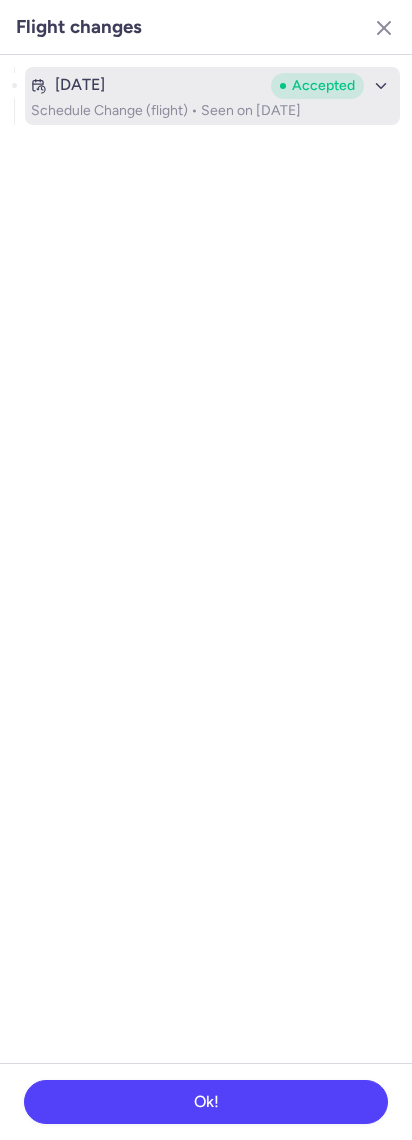 click on "Schedule Change (flight) •  Seen on [DATE]" at bounding box center (212, 111) 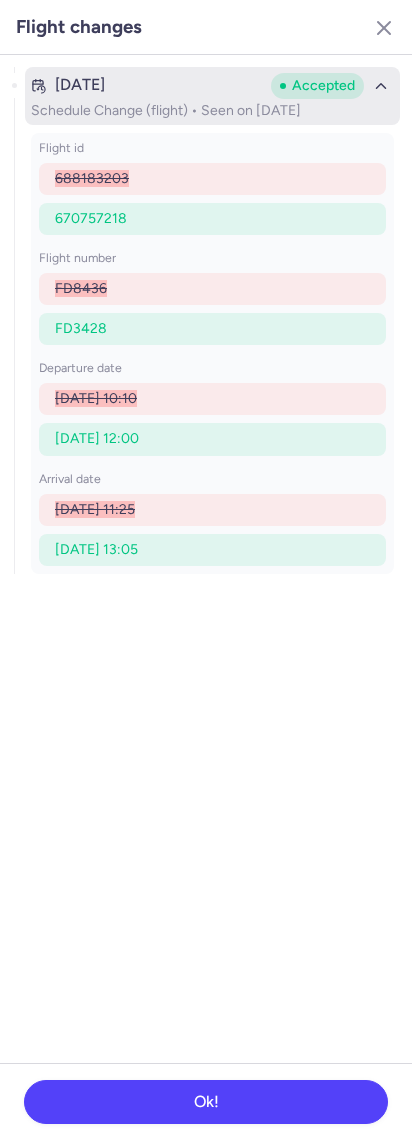 click on "[DATE]" at bounding box center [147, 85] 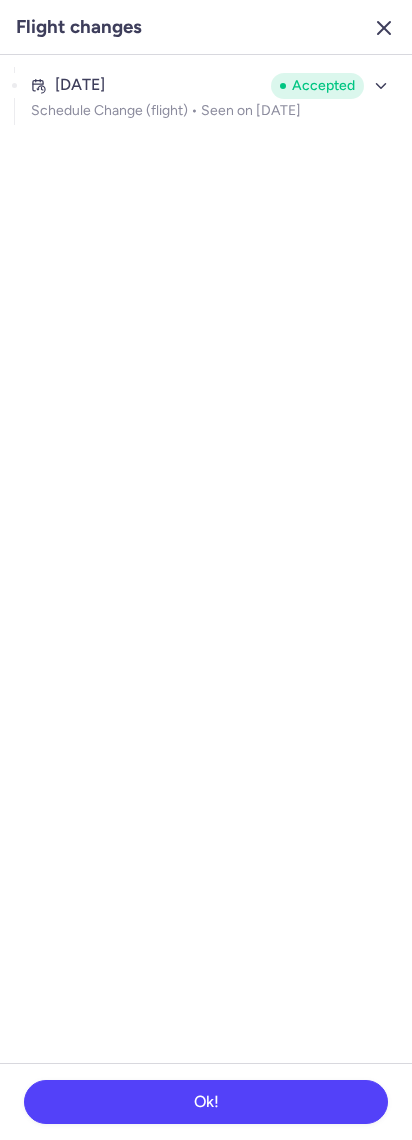 click 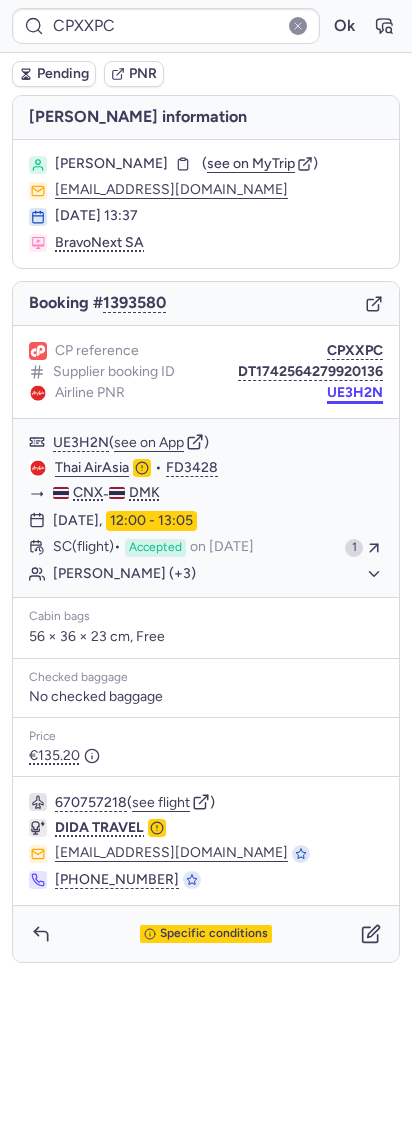 click on "UE3H2N" at bounding box center (355, 393) 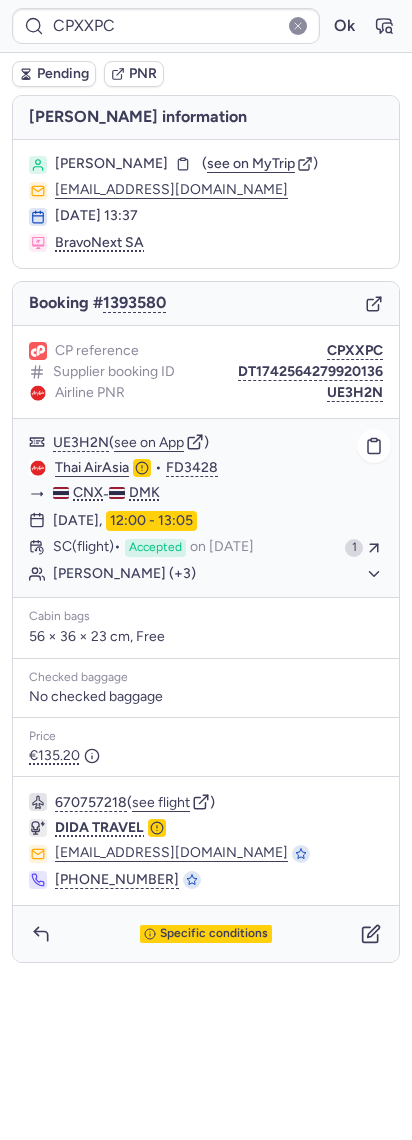 click on "[PERSON_NAME] (+3)" 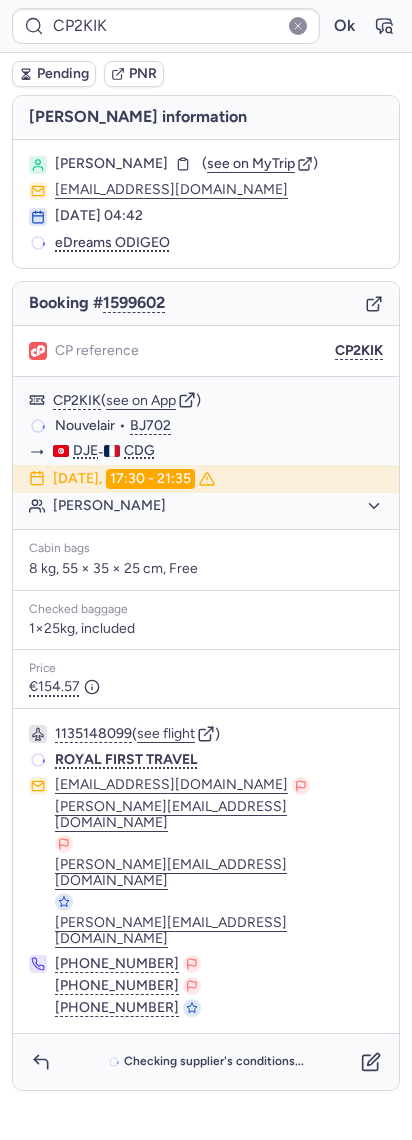 type on "CPNE8C" 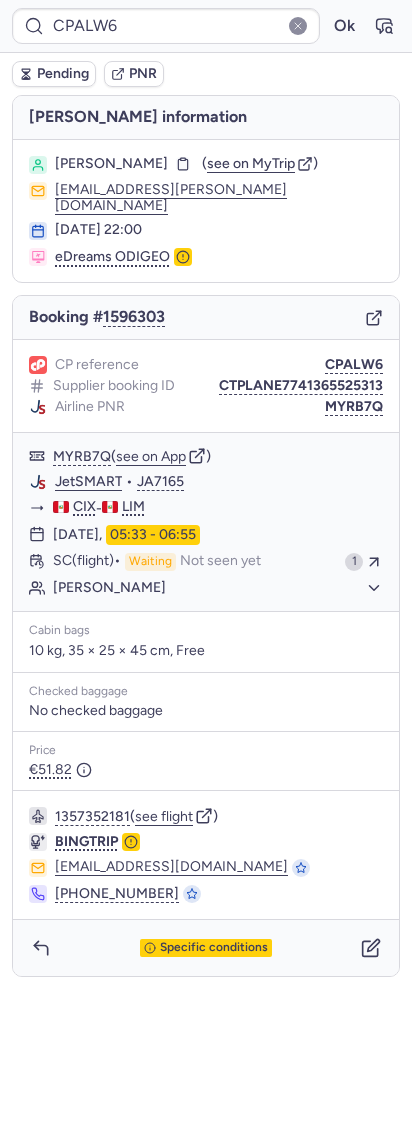 type on "CPAROO" 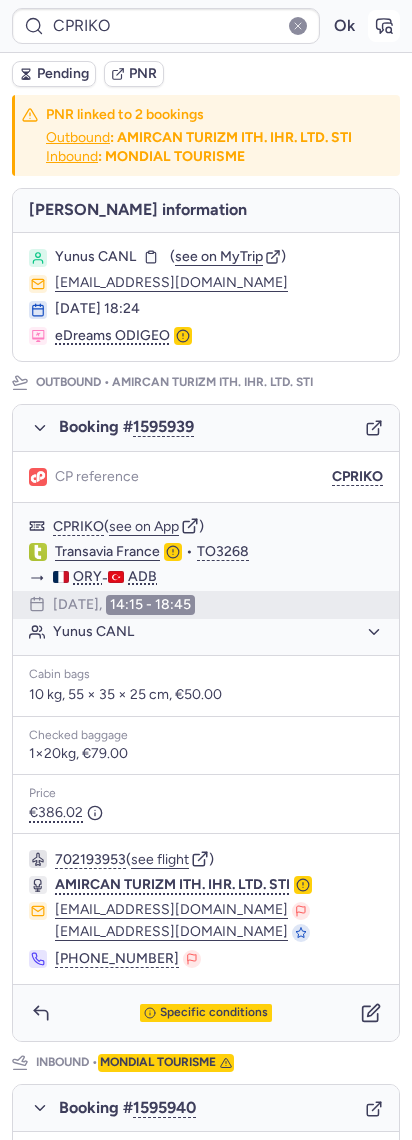 click 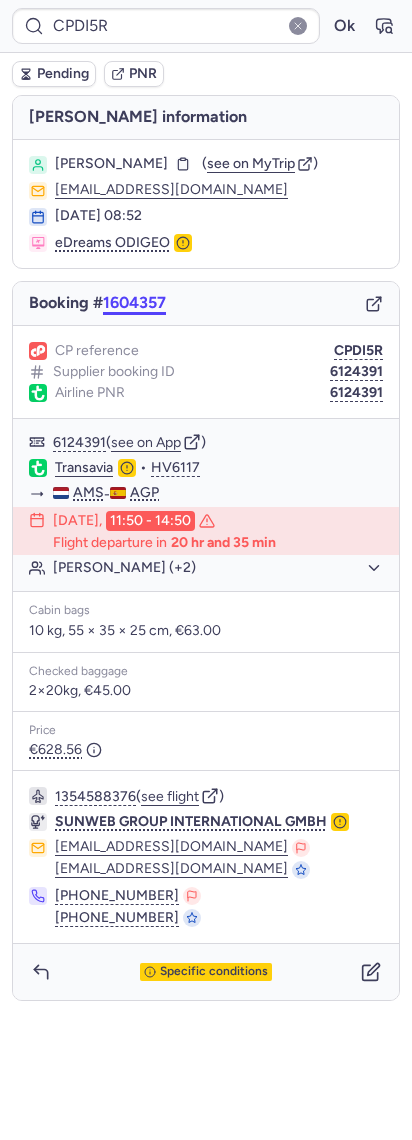 drag, startPoint x: 133, startPoint y: 287, endPoint x: 138, endPoint y: 301, distance: 14.866069 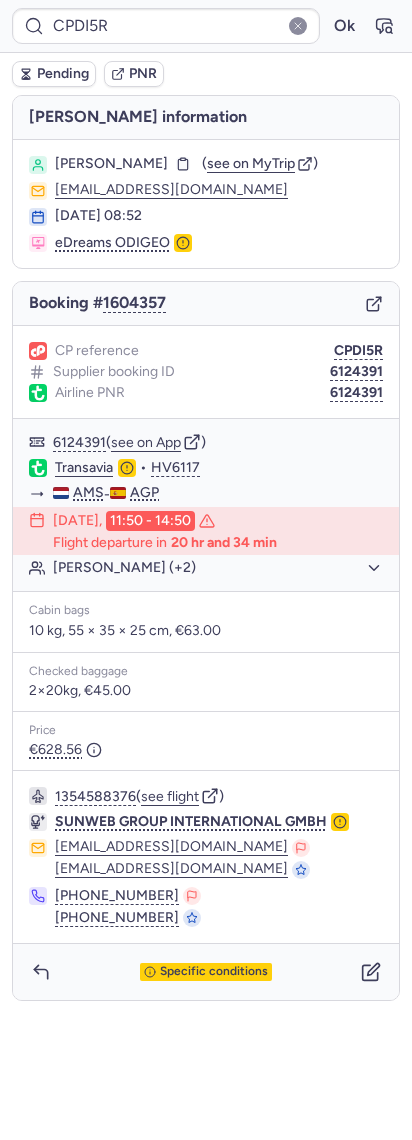 click on "Pending" at bounding box center [54, 74] 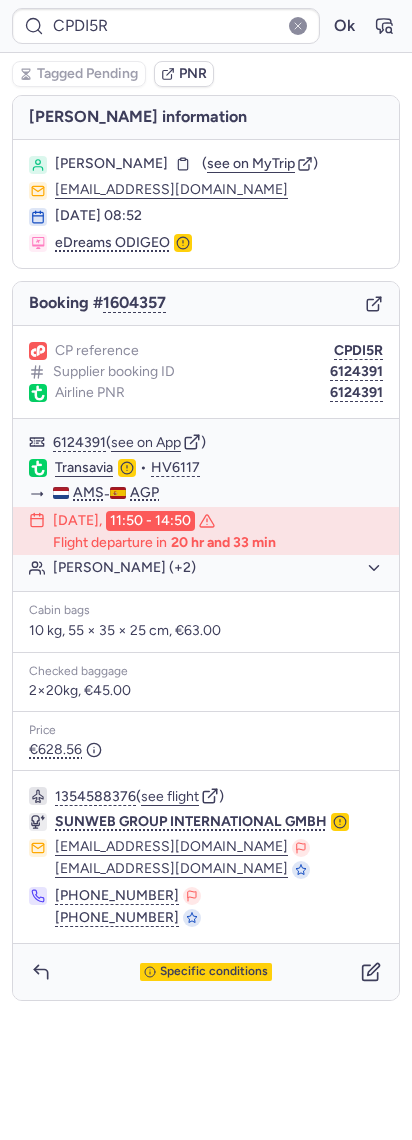 type on "CP2ZWT" 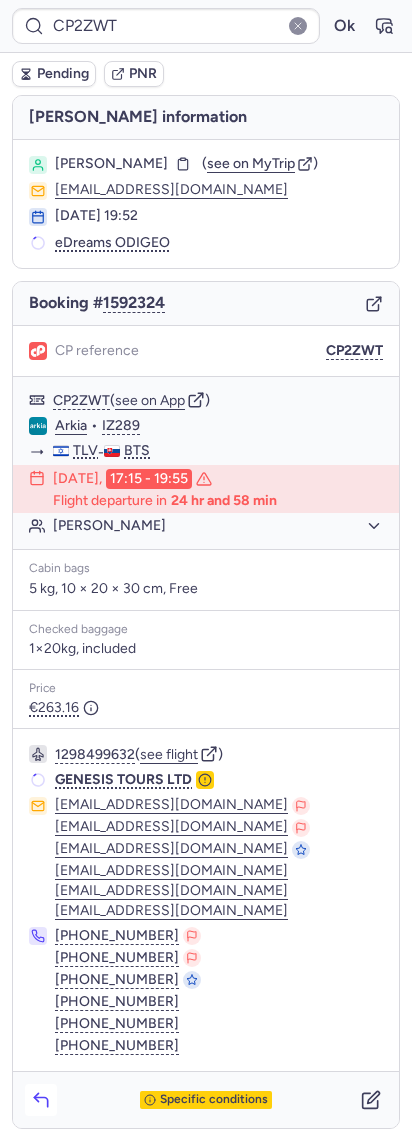 click 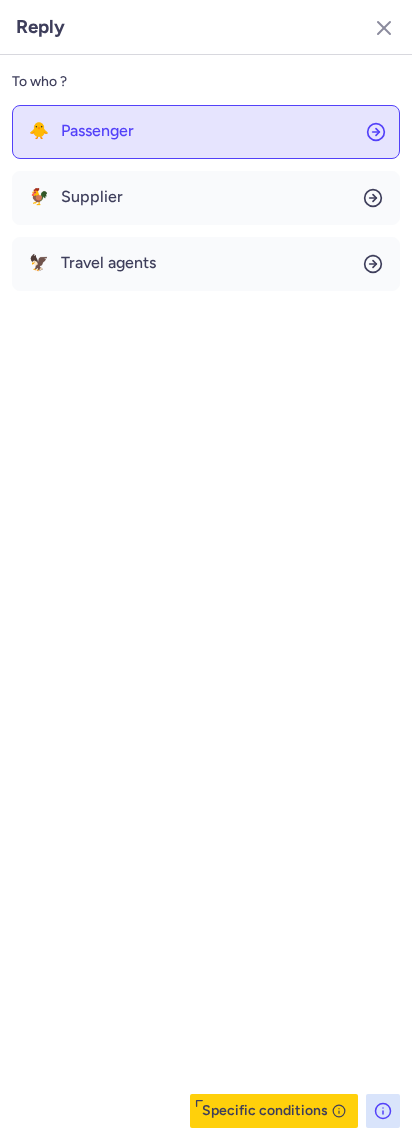 click on "🐥 Passenger" 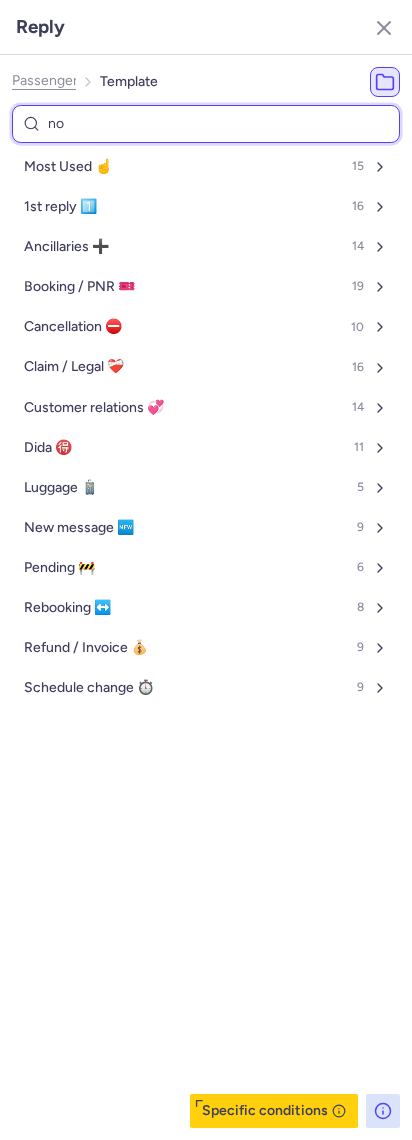 type on "non" 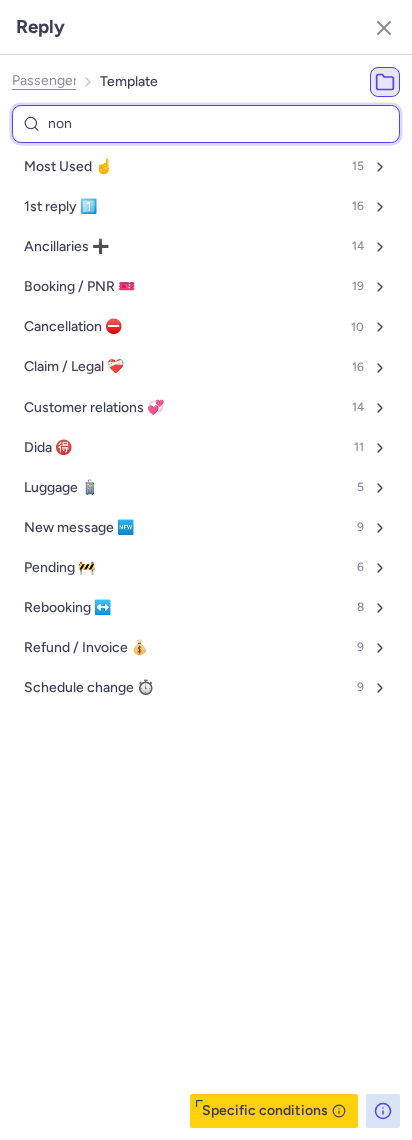 select on "en" 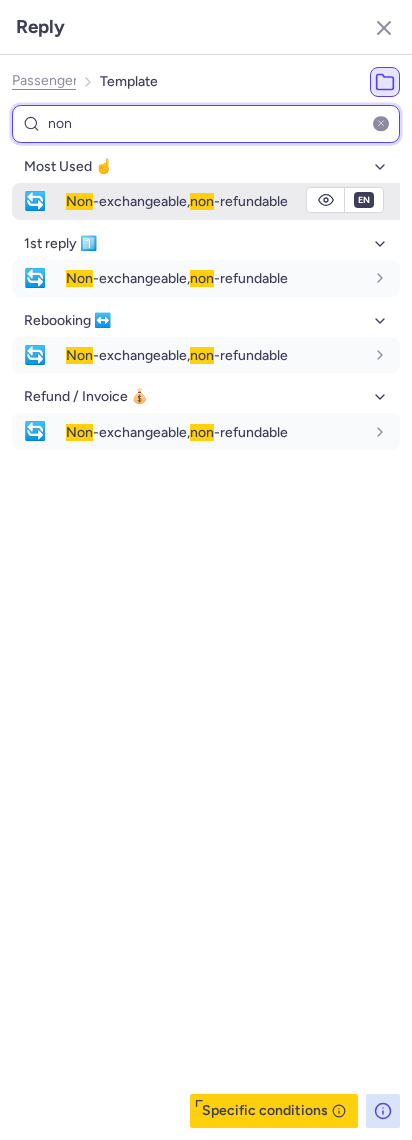 type on "non" 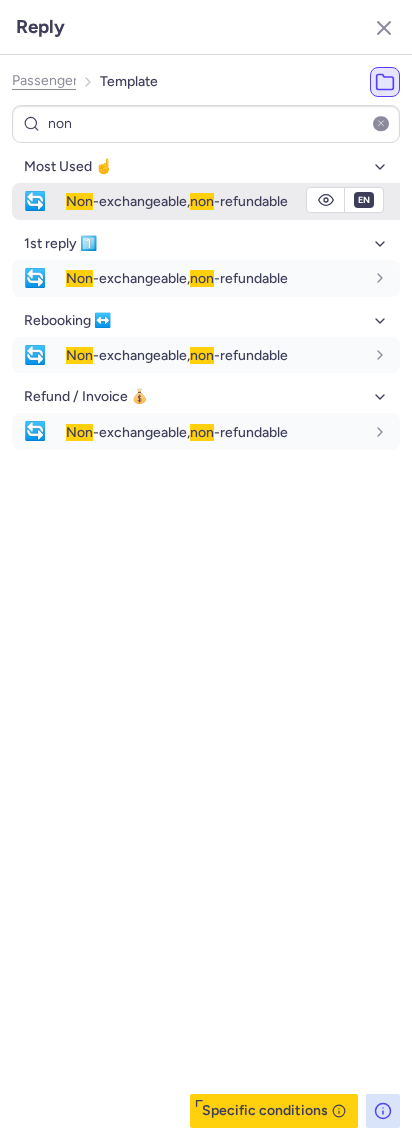 click on "Non" at bounding box center [79, 201] 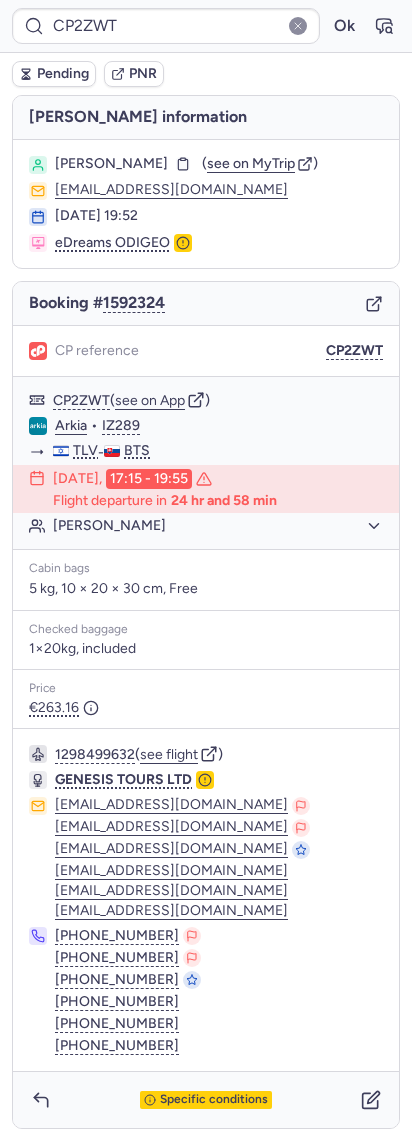type on "CPDI5R" 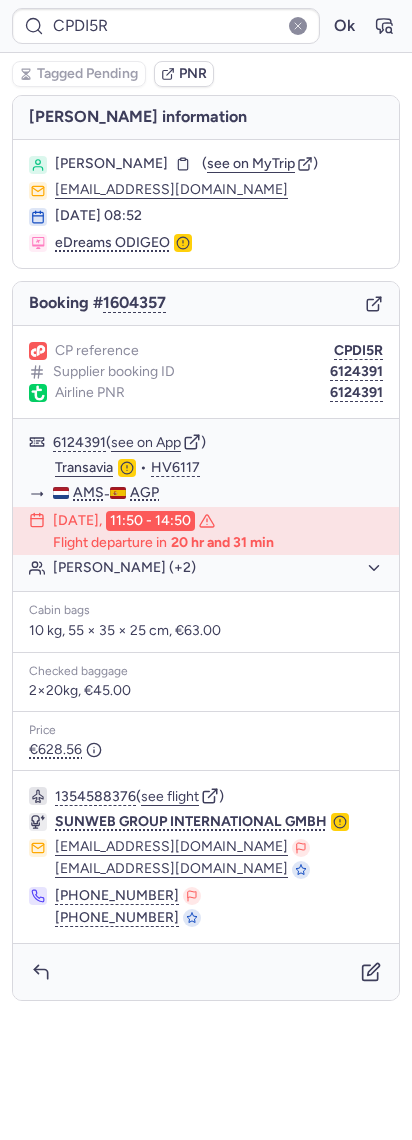type on "CP2ZWT" 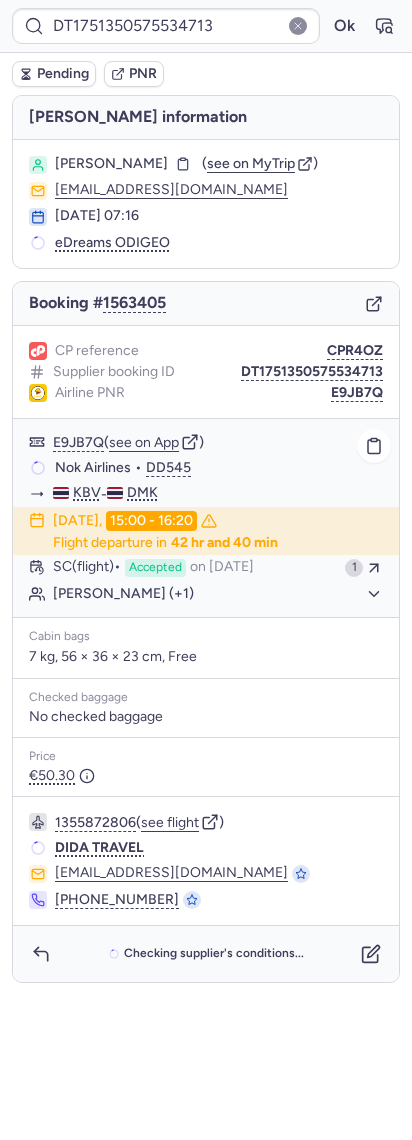 click on "[PERSON_NAME] (+1)" 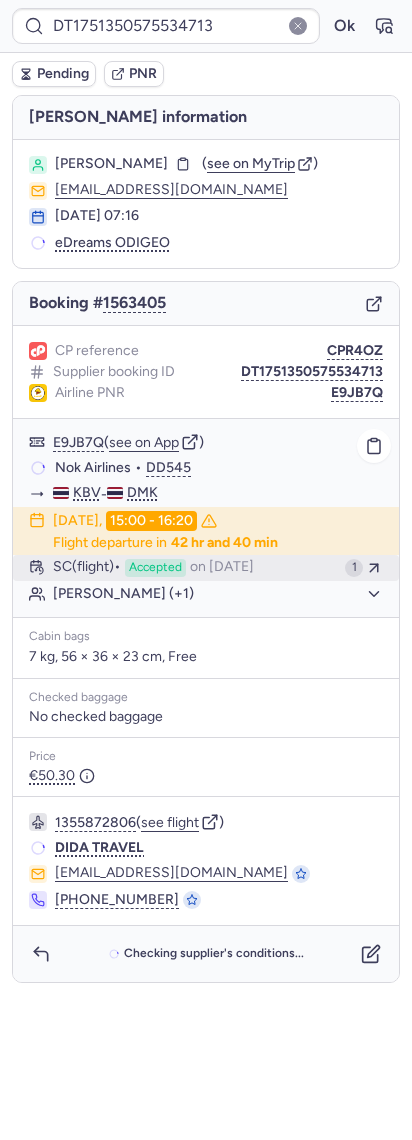 click on "Accepted" at bounding box center (155, 568) 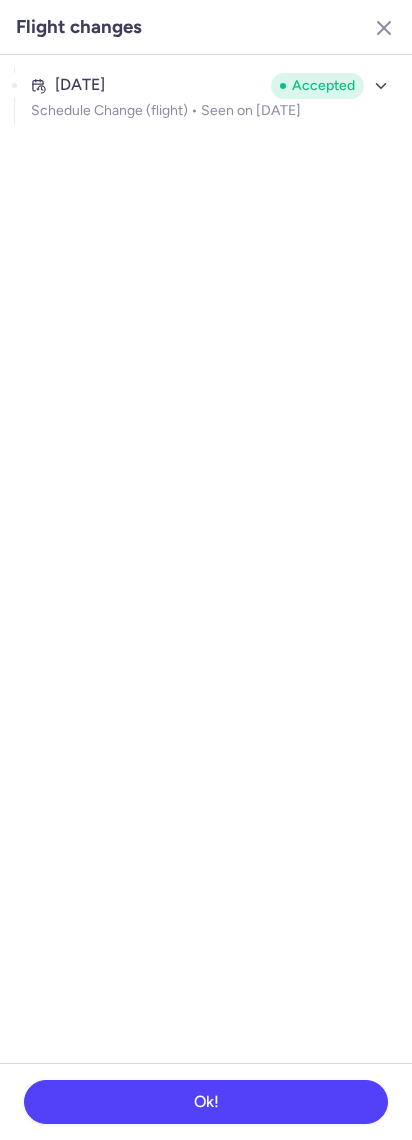 click on "[DATE] Accepted Schedule Change (flight) •  Seen on [DATE]" 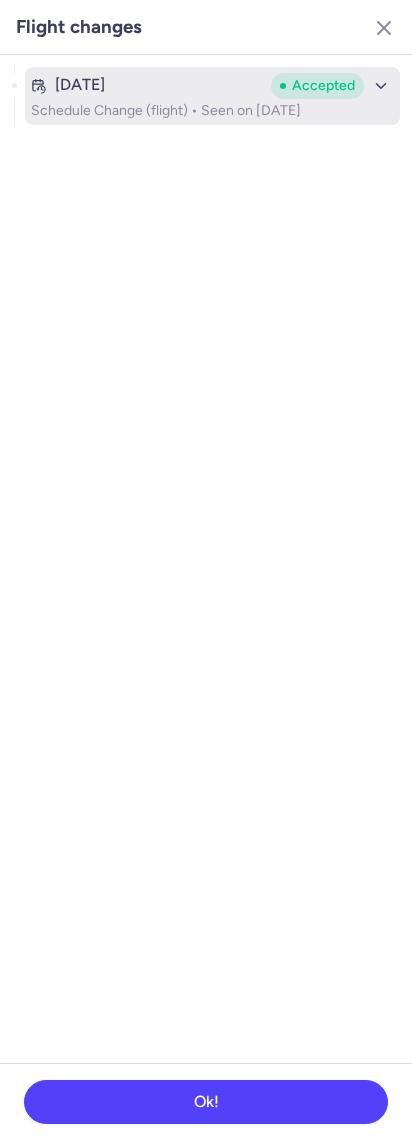 click on "[DATE]" at bounding box center [147, 85] 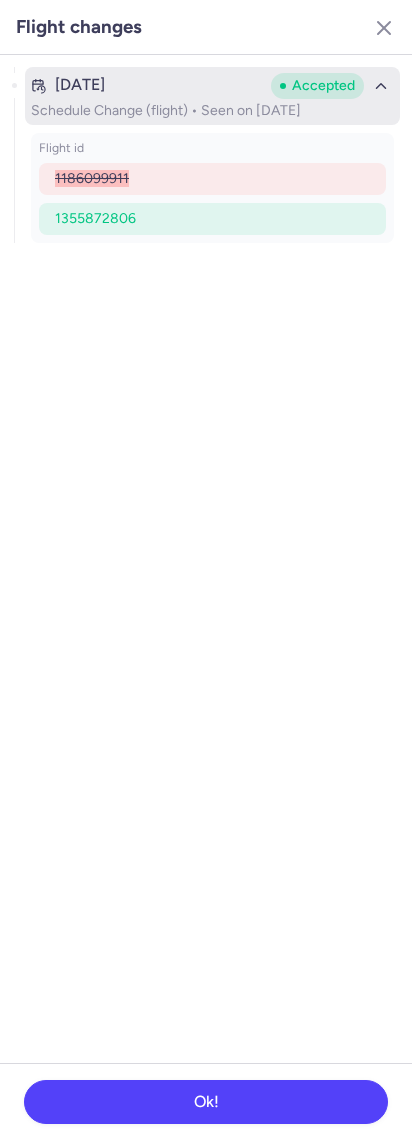 click on "[DATE] Accepted Schedule Change (flight) •  Seen on [DATE]" at bounding box center [212, 96] 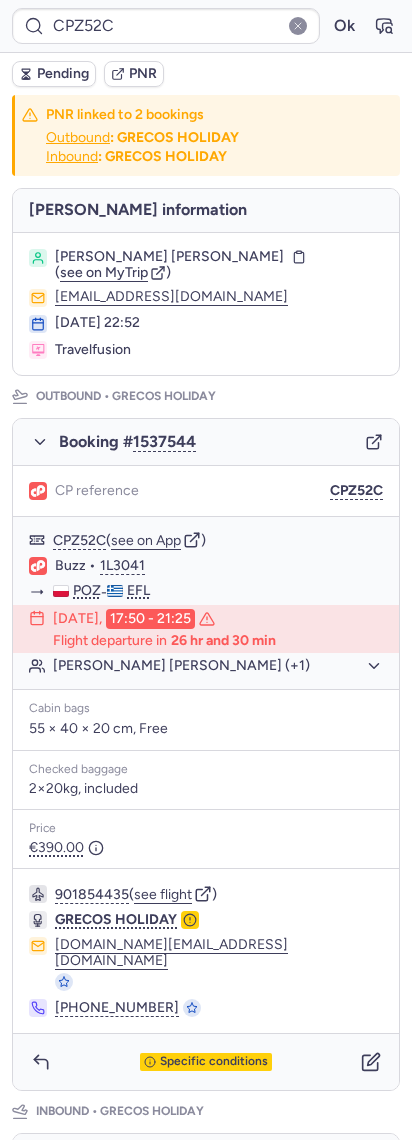 type on "CP2KIK" 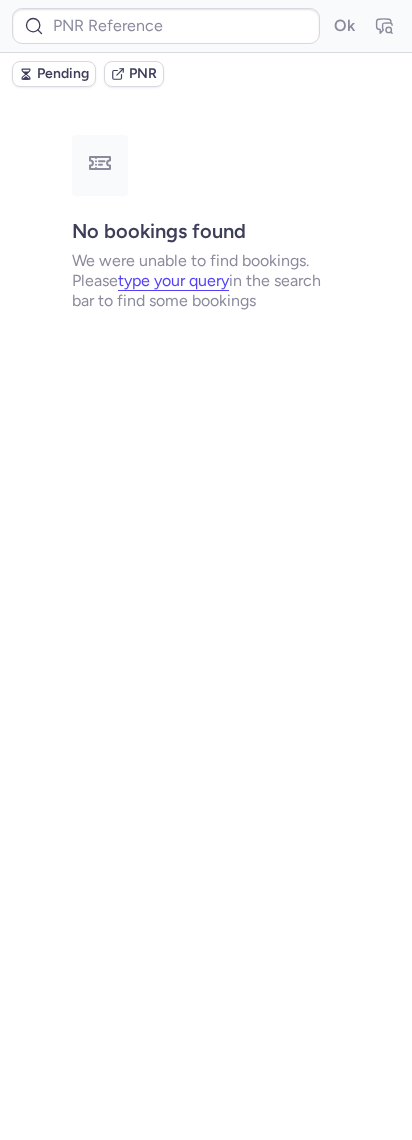 type on "CP8GLZ" 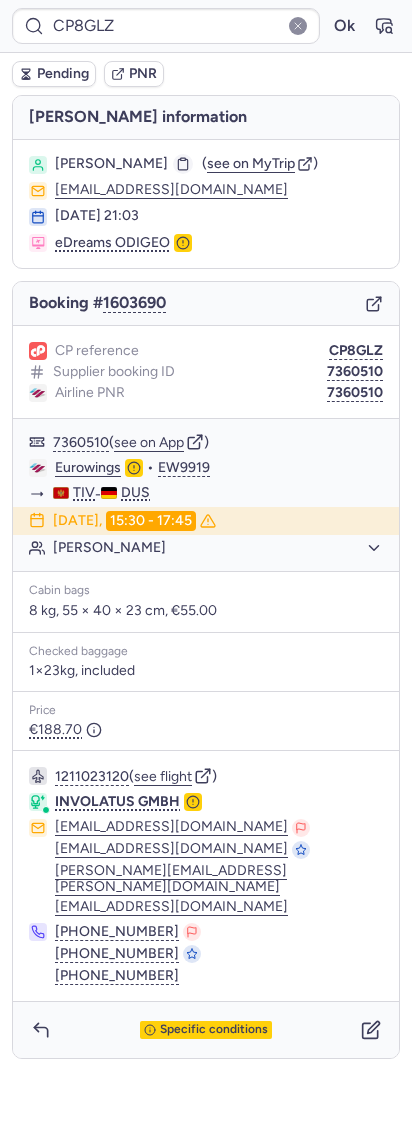 click 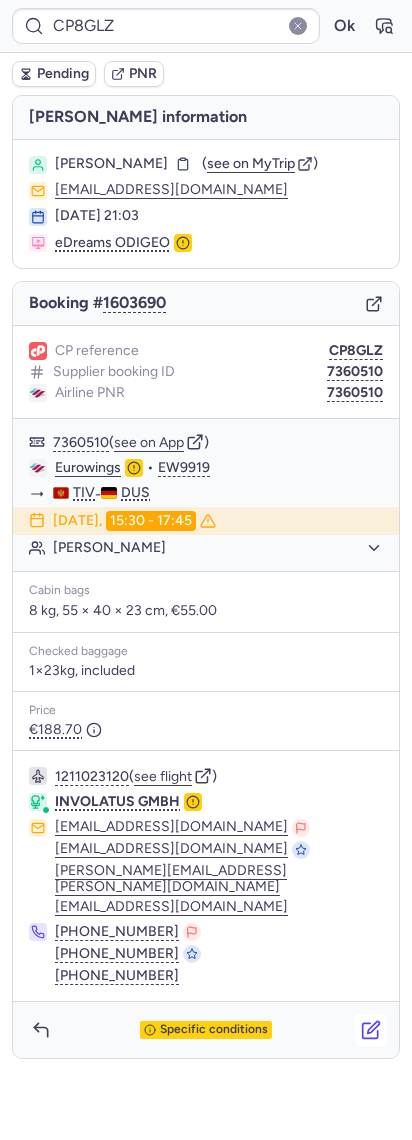 click 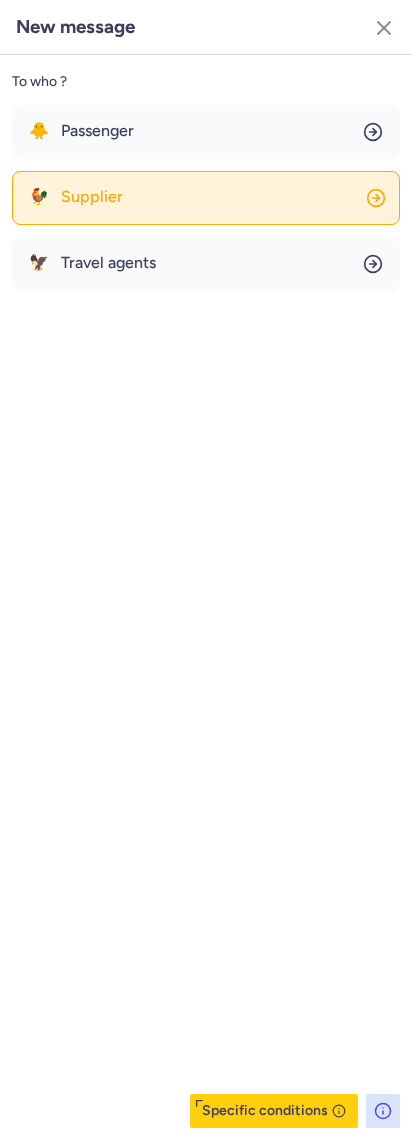 click on "🐓 Supplier" 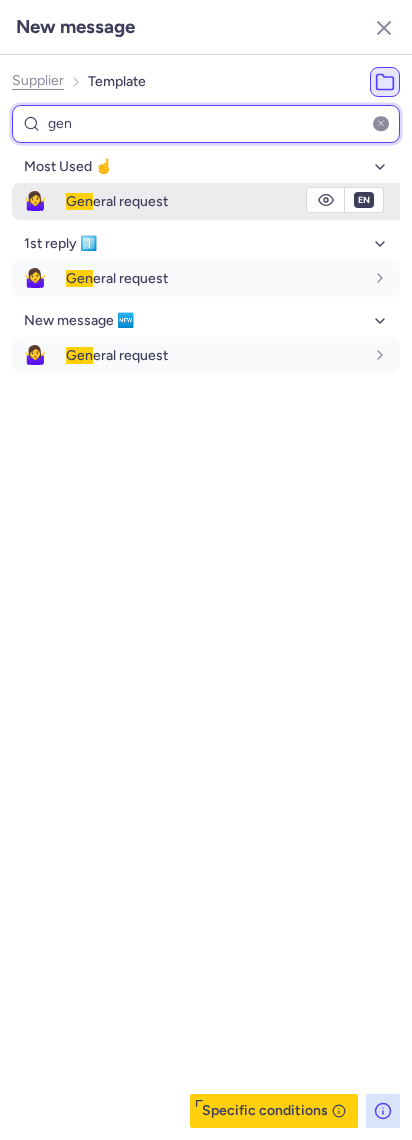 type on "gen" 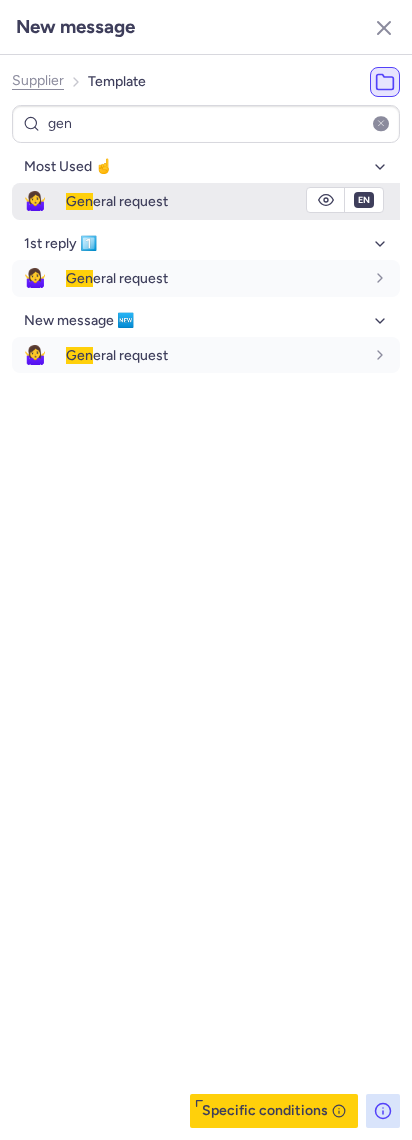 click on "Gen eral request" at bounding box center [233, 201] 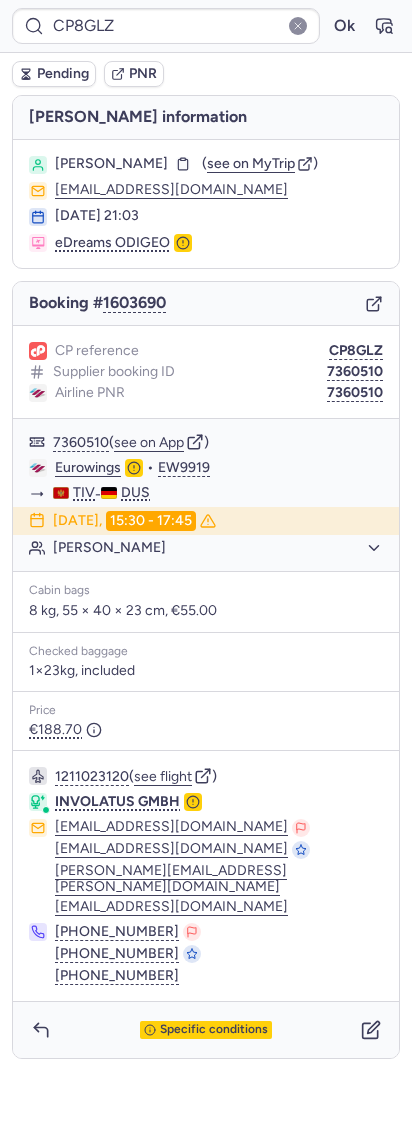 click on "Pending" at bounding box center [54, 74] 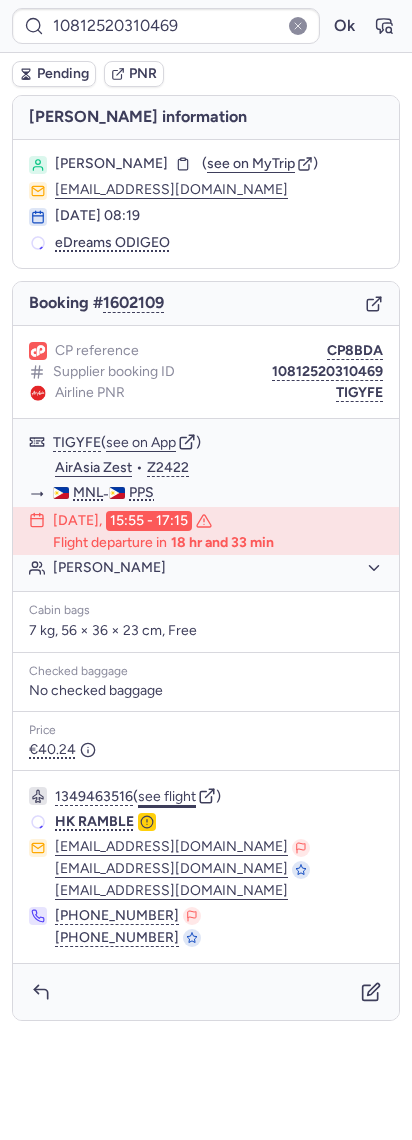 click on "see flight" 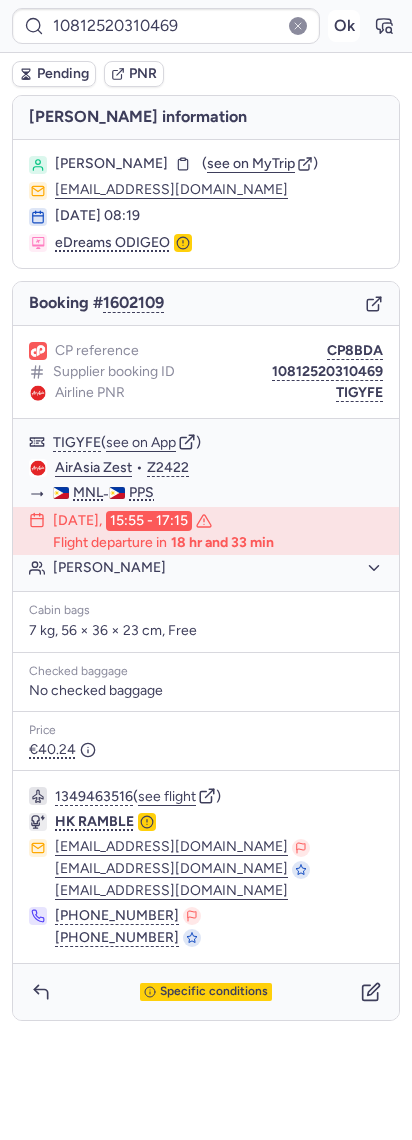 click on "Ok" at bounding box center [344, 26] 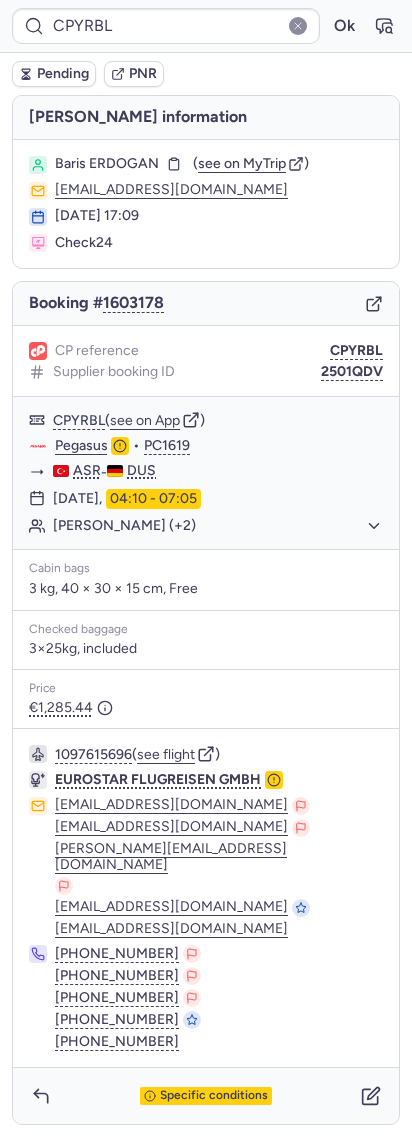 type on "CP2KIK" 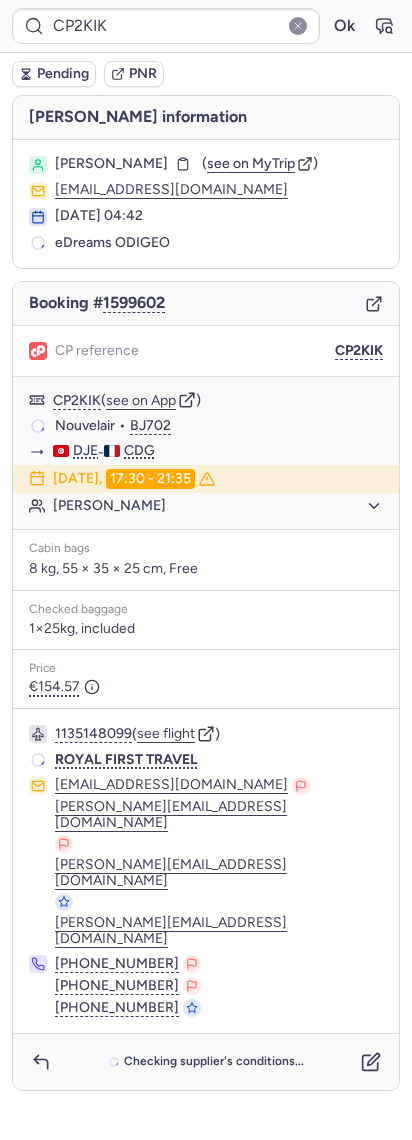 click on "CP2KIK  Ok" at bounding box center [206, 26] 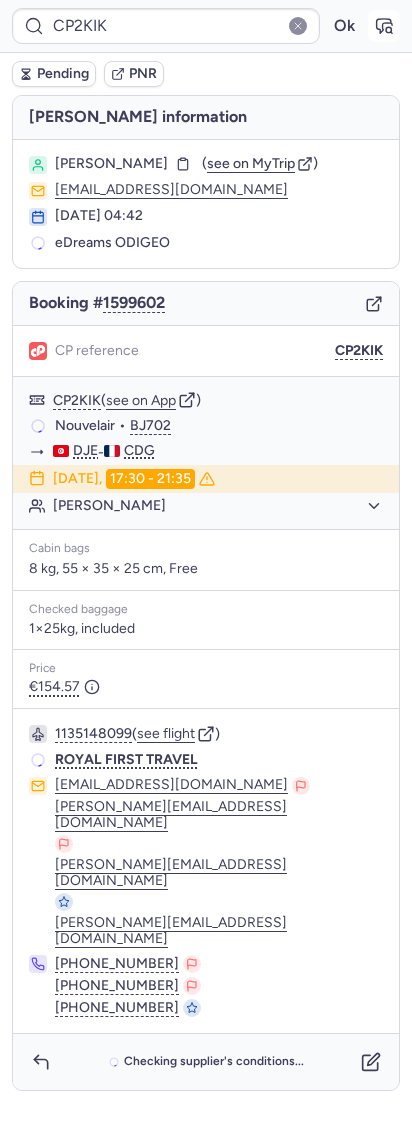click 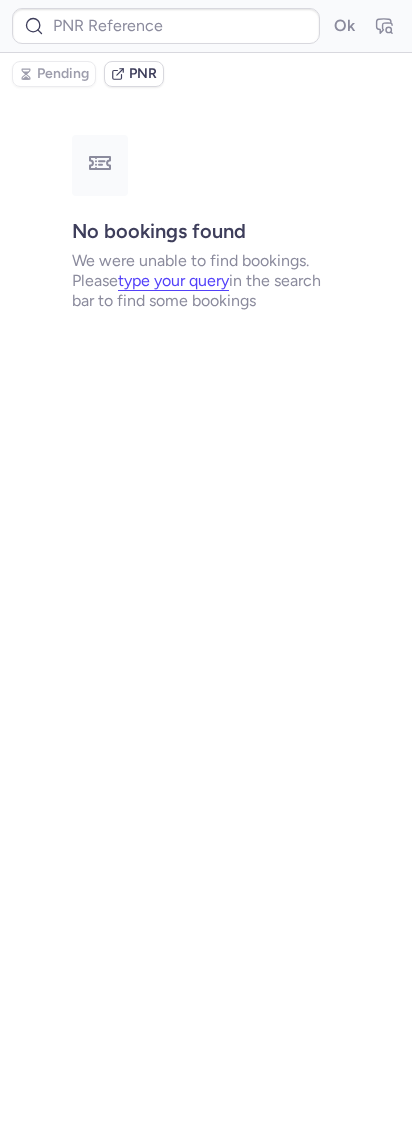 type on "CP2KIK" 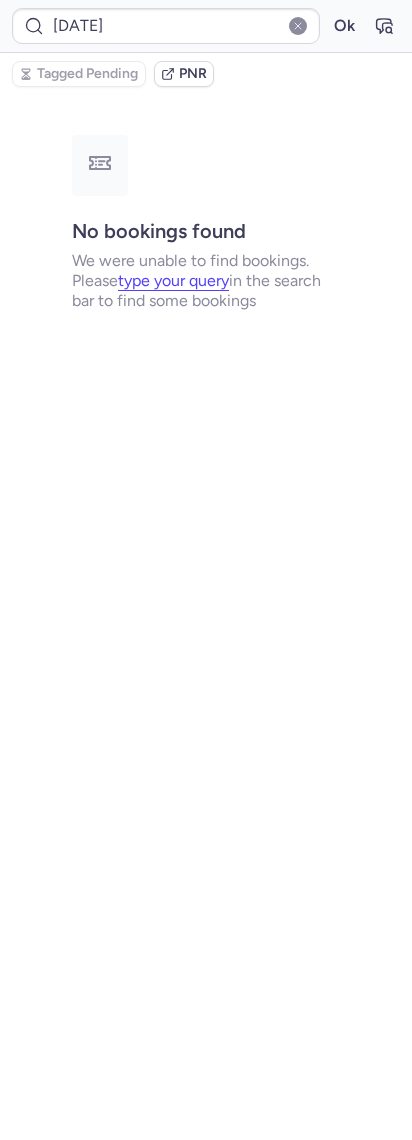 type on "CPEZOO" 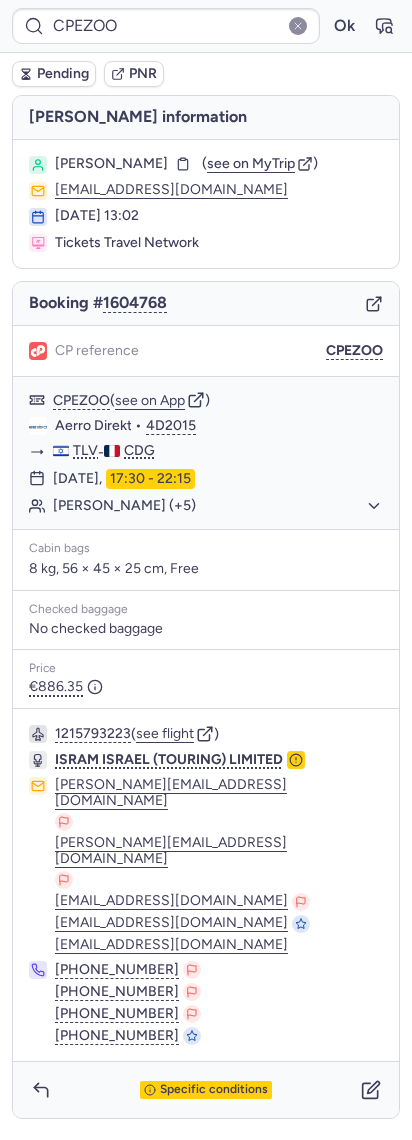 click on "CPEZOO  Ok" at bounding box center (206, 26) 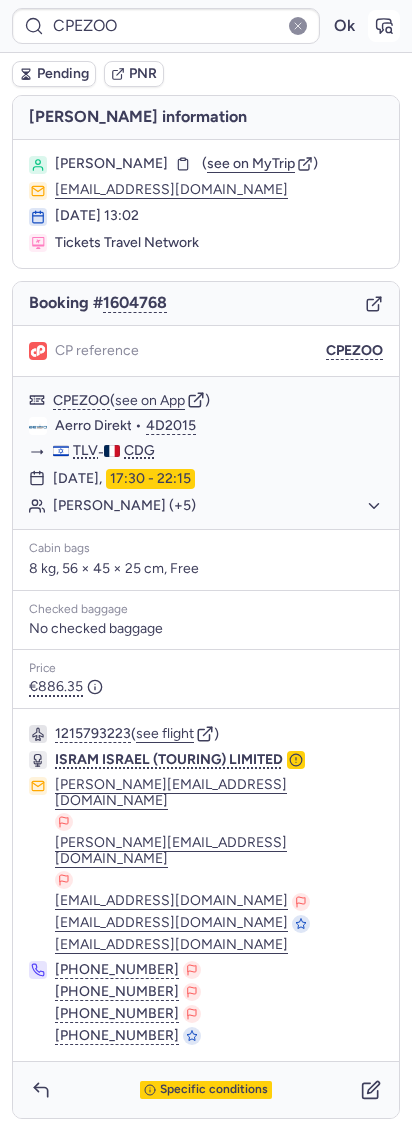click at bounding box center (384, 26) 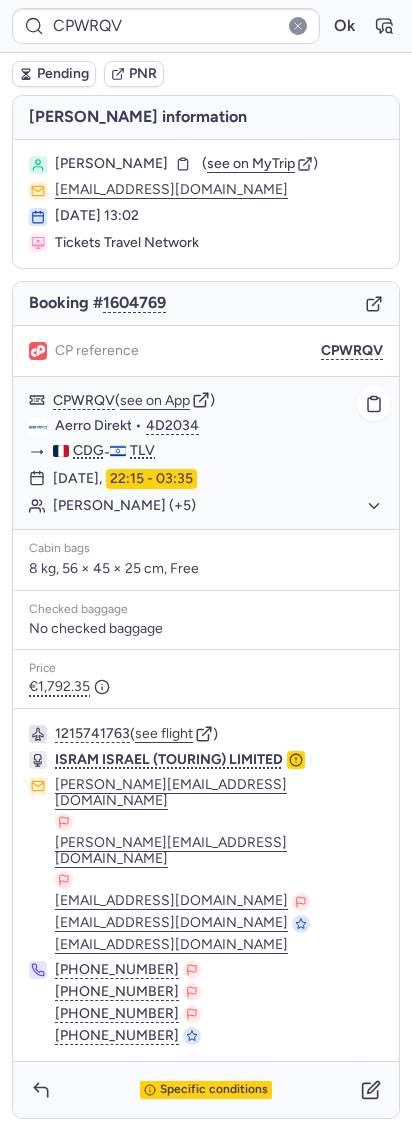 click on "[PERSON_NAME] (+5)" 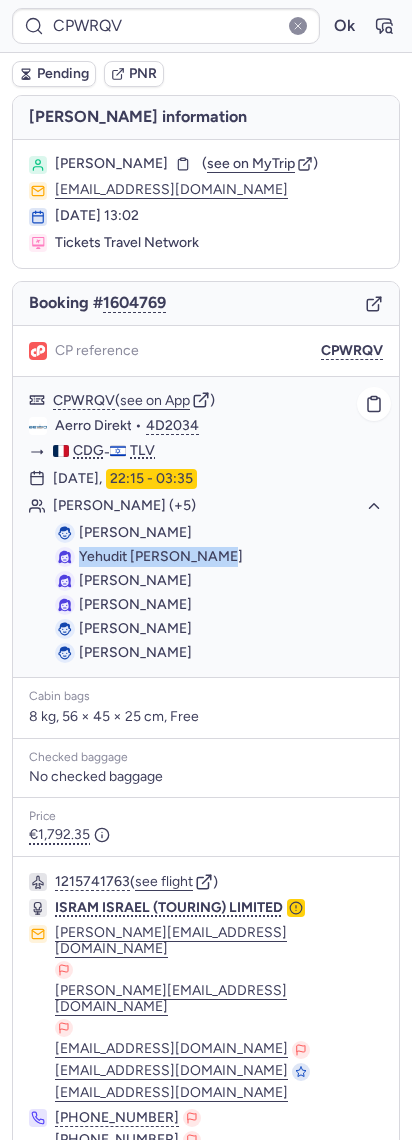 drag, startPoint x: 223, startPoint y: 553, endPoint x: 70, endPoint y: 557, distance: 153.05228 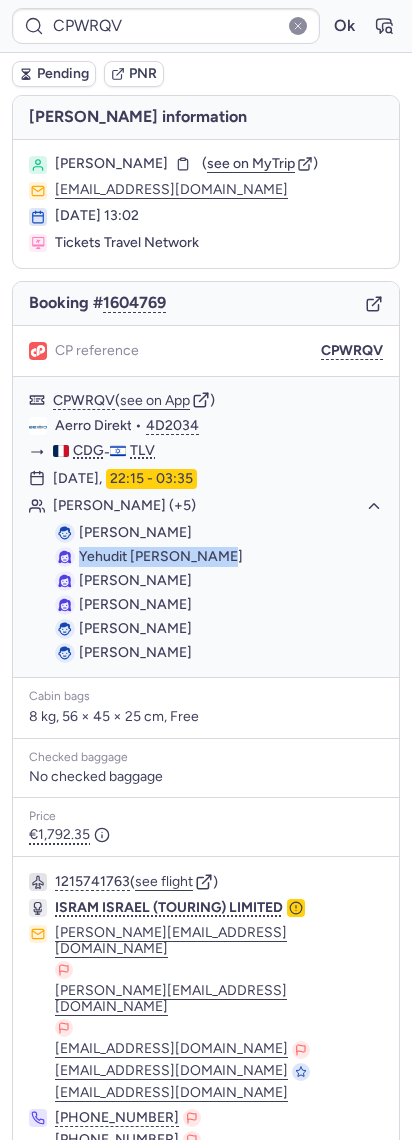 copy on "Yehudit [PERSON_NAME]" 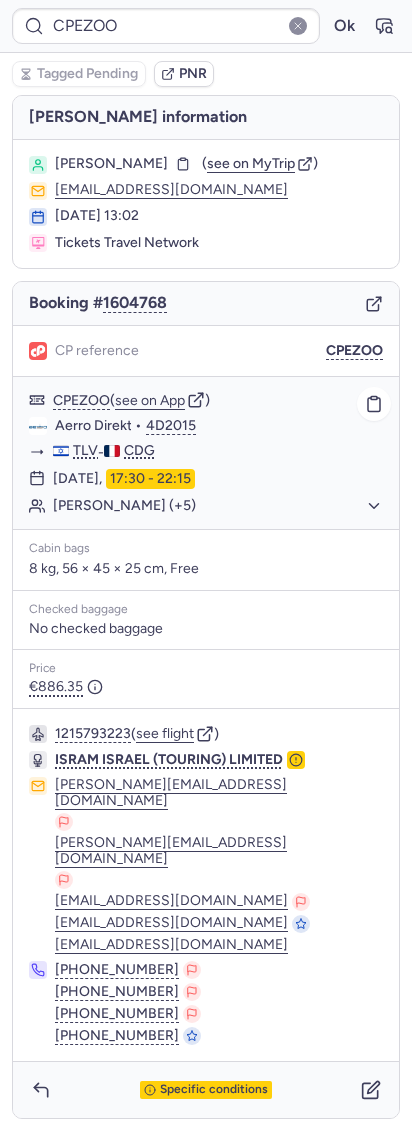 click on "[PERSON_NAME] (+5)" 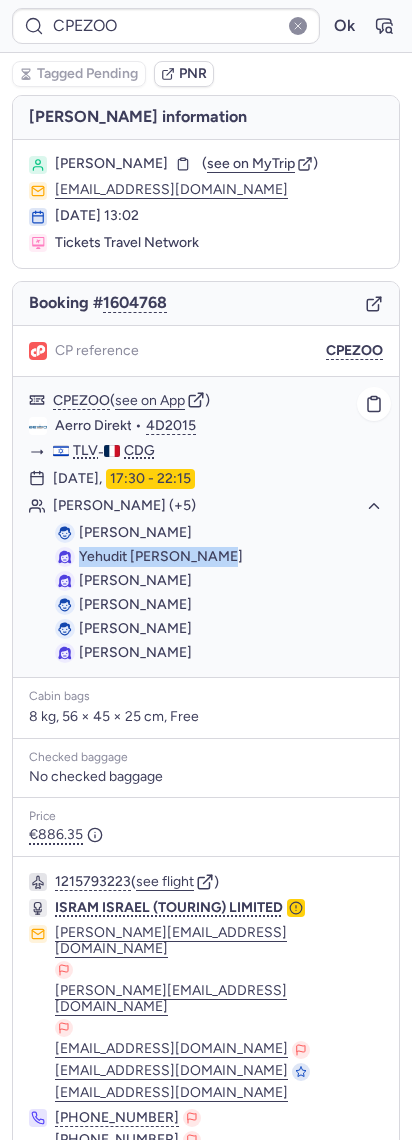 drag, startPoint x: 225, startPoint y: 546, endPoint x: 72, endPoint y: 551, distance: 153.08168 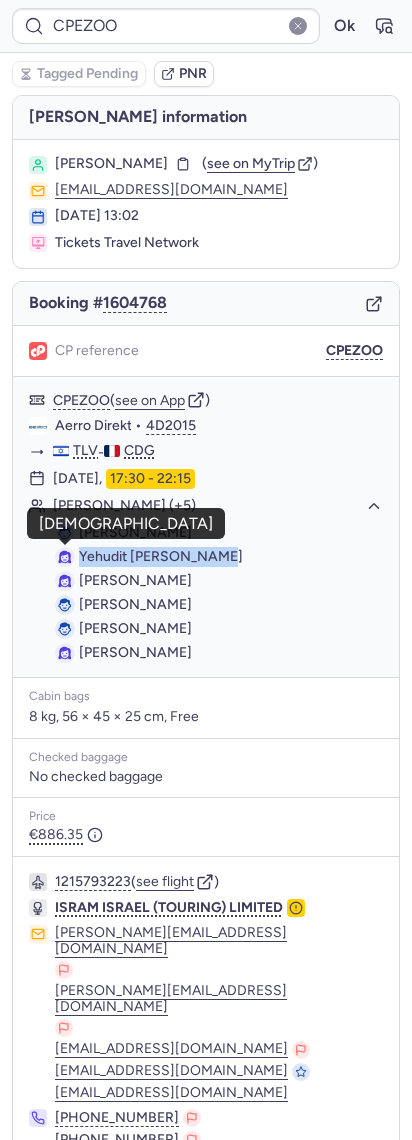 copy on "Yehudit [PERSON_NAME]" 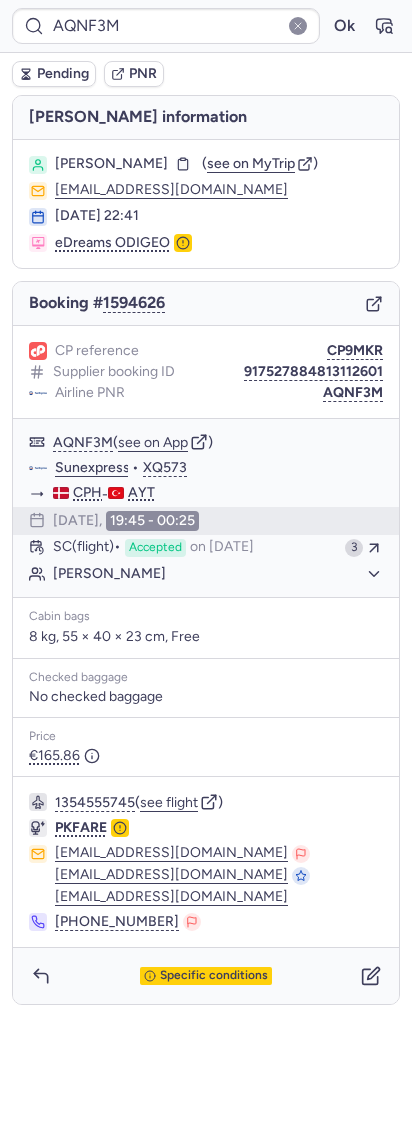 type on "CP8GLZ" 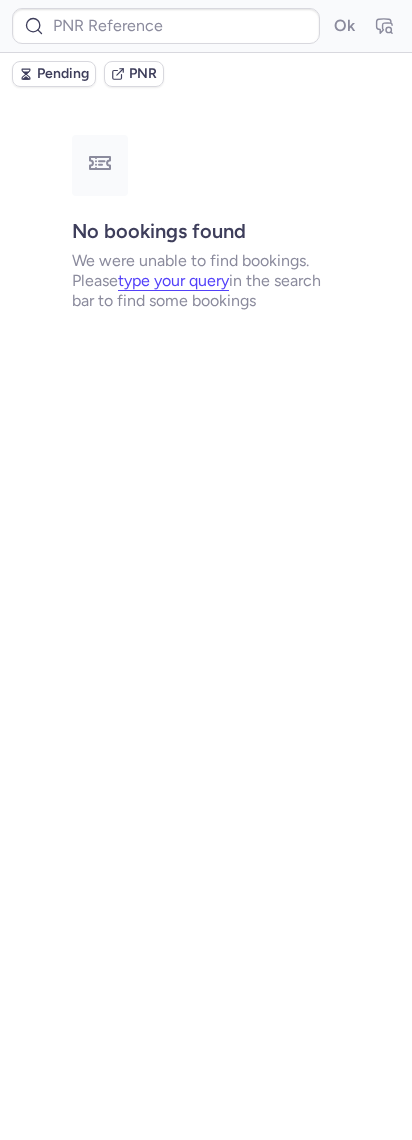 type on "CP8GLZ" 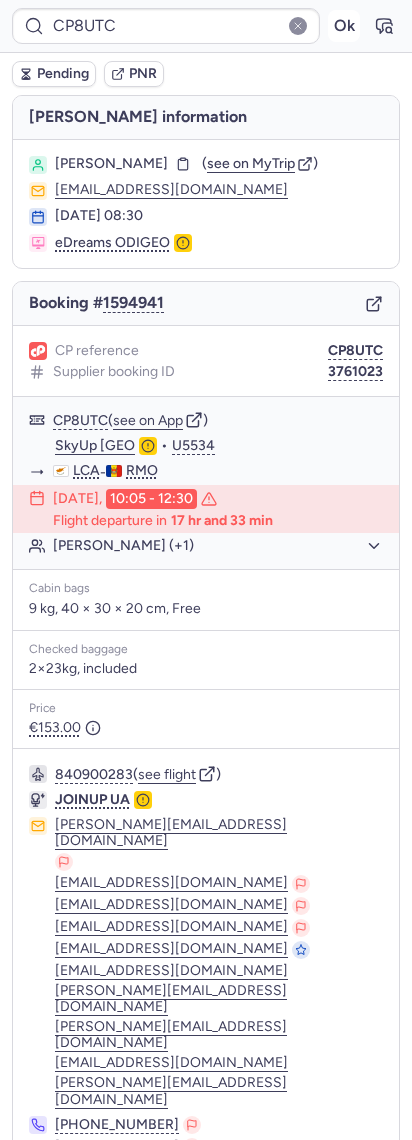 click on "Ok" at bounding box center [344, 26] 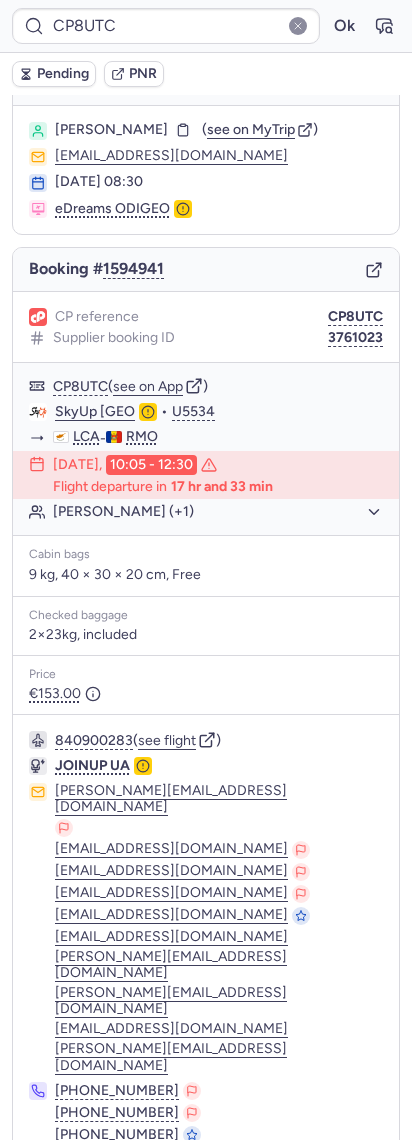 scroll, scrollTop: 35, scrollLeft: 0, axis: vertical 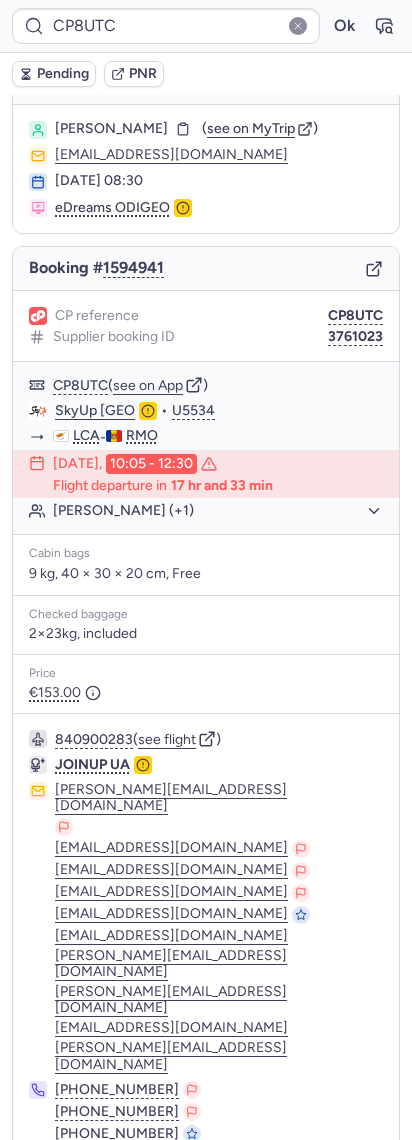 click at bounding box center (41, 1188) 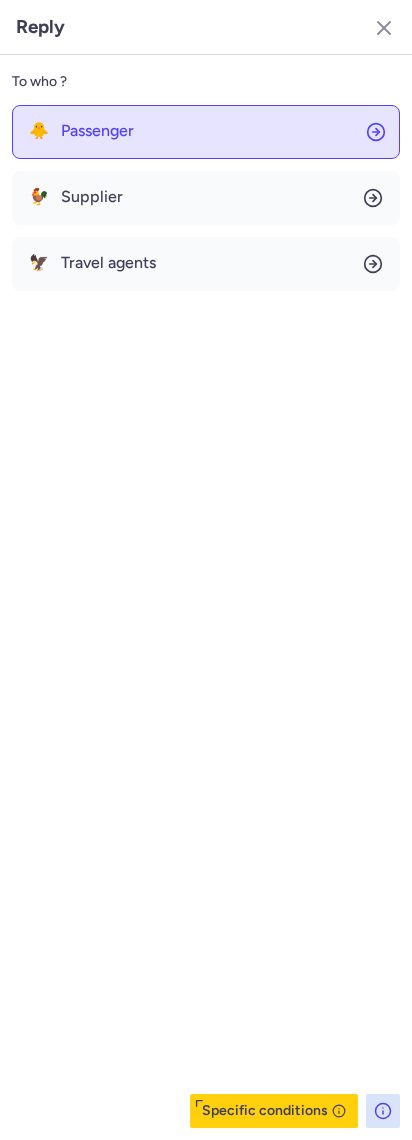 click on "🐥 Passenger" 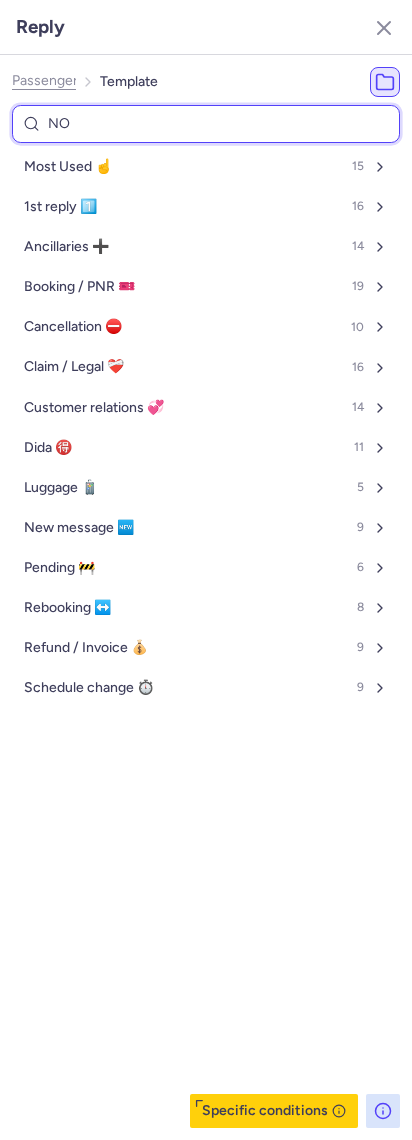 type on "NON" 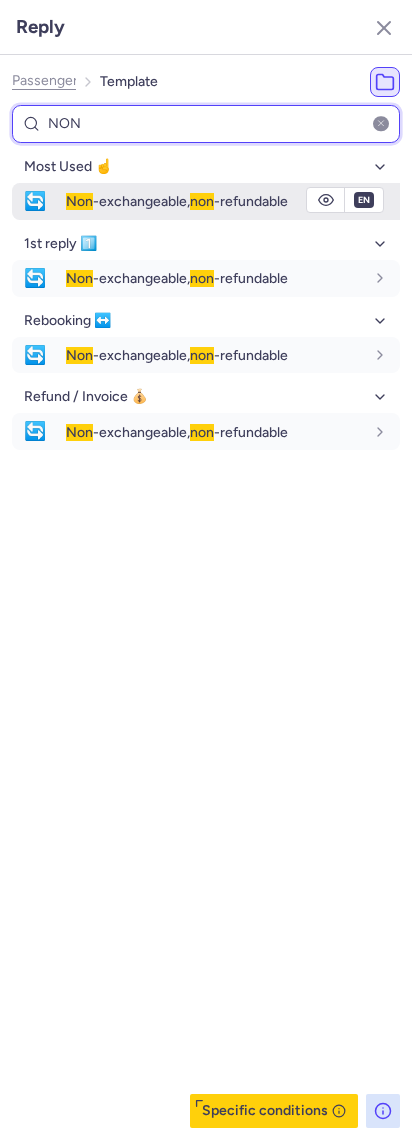 type on "NON" 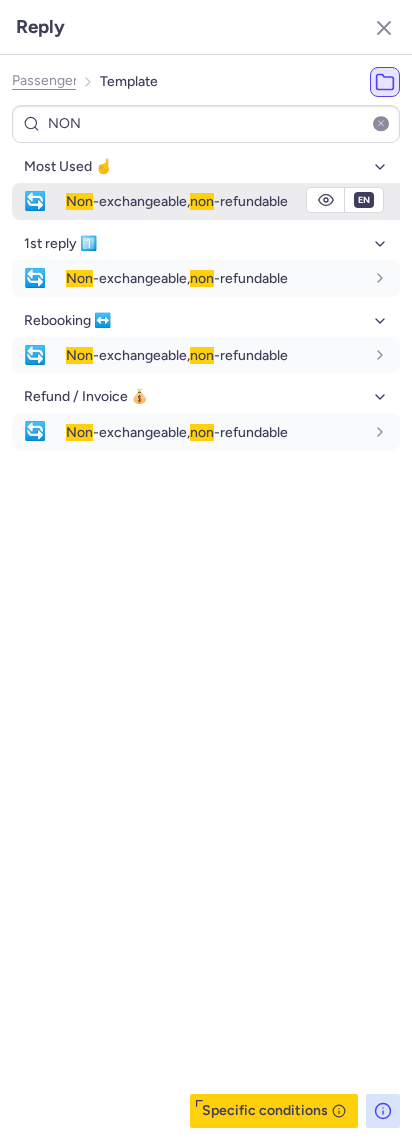 click on "Non" at bounding box center [79, 201] 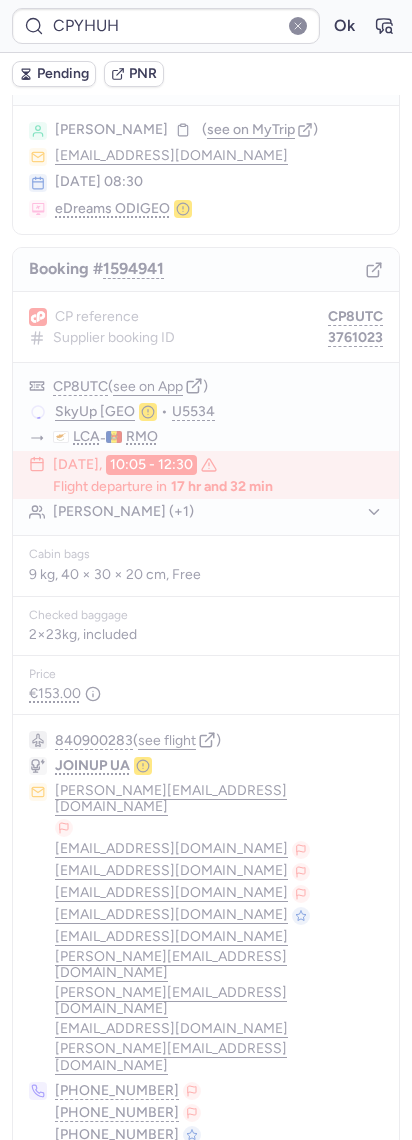 scroll, scrollTop: 0, scrollLeft: 0, axis: both 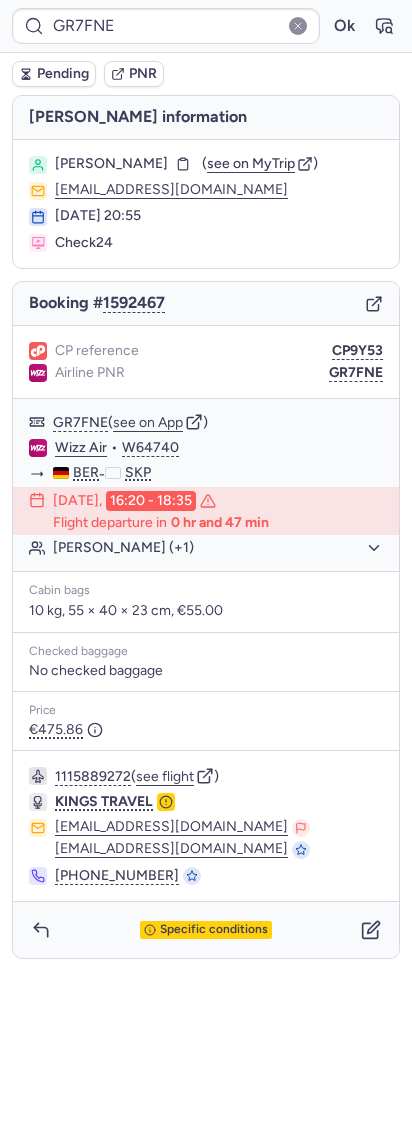 click on "CP reference CP9Y53 Airline PNR GR7FNE" at bounding box center (206, 362) 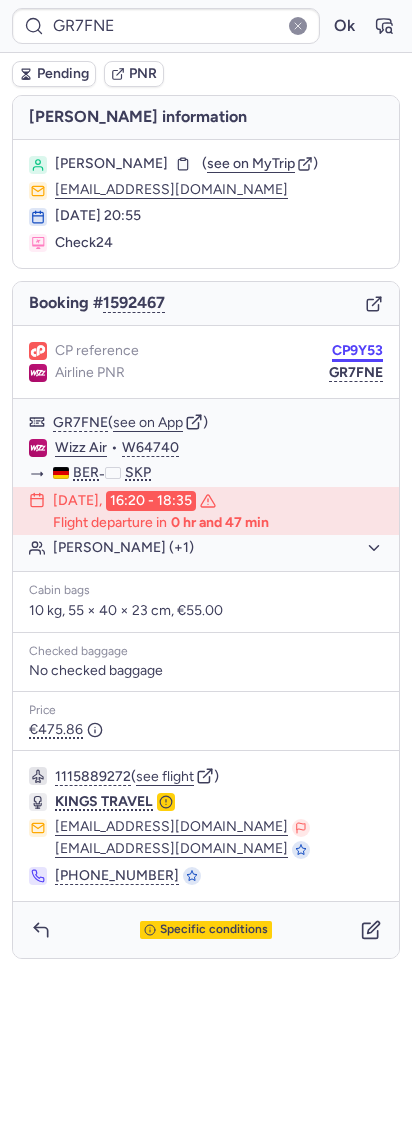click on "CP9Y53" at bounding box center [357, 351] 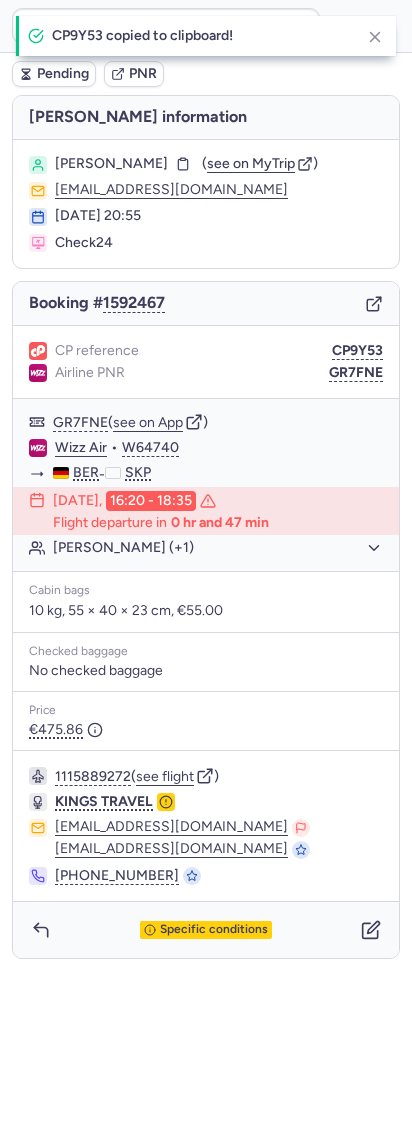 type on "CP9Y53" 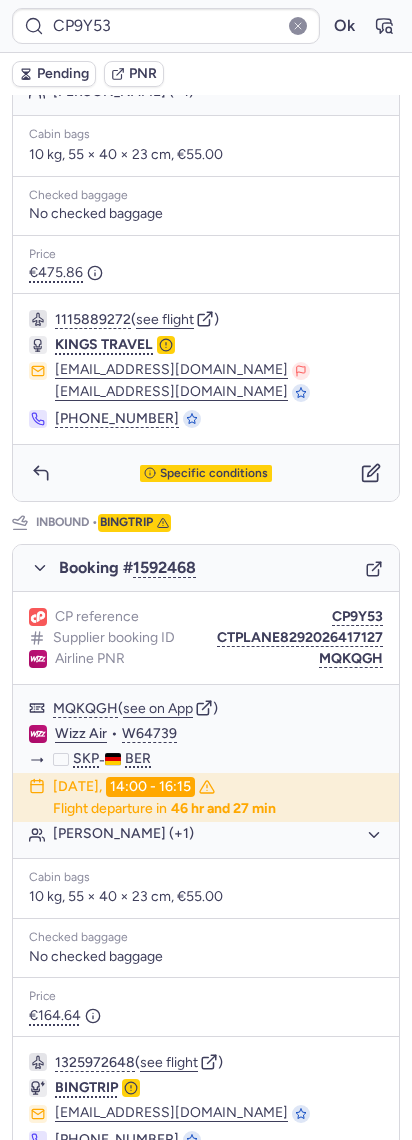 scroll, scrollTop: 3, scrollLeft: 0, axis: vertical 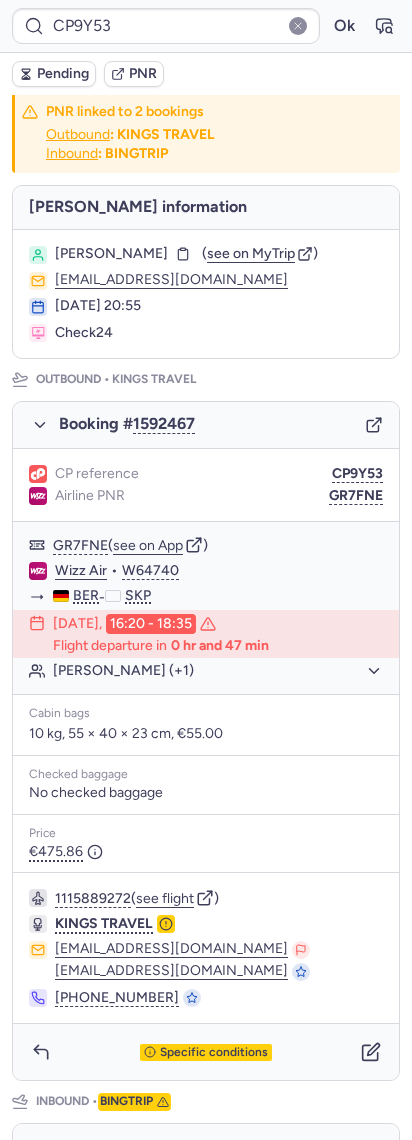 click on "CP reference CP9Y53 Airline PNR GR7FNE" at bounding box center (206, 485) 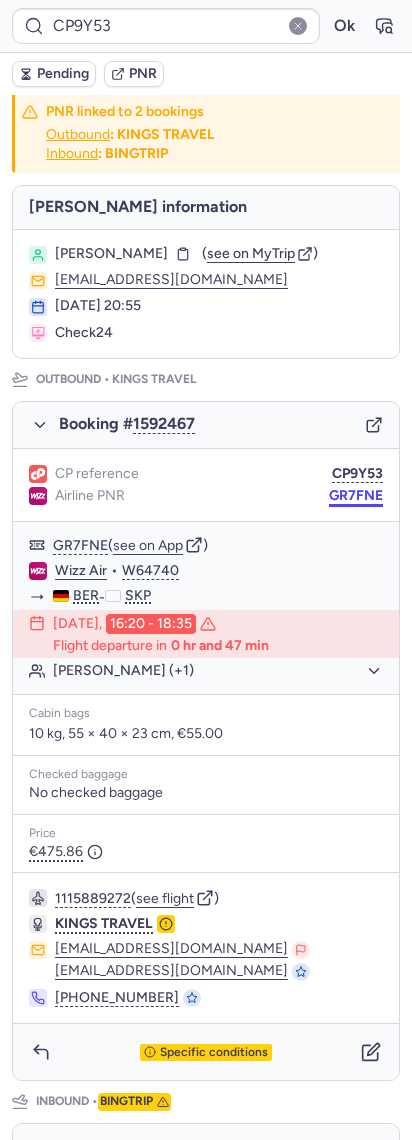 click on "GR7FNE" at bounding box center (356, 496) 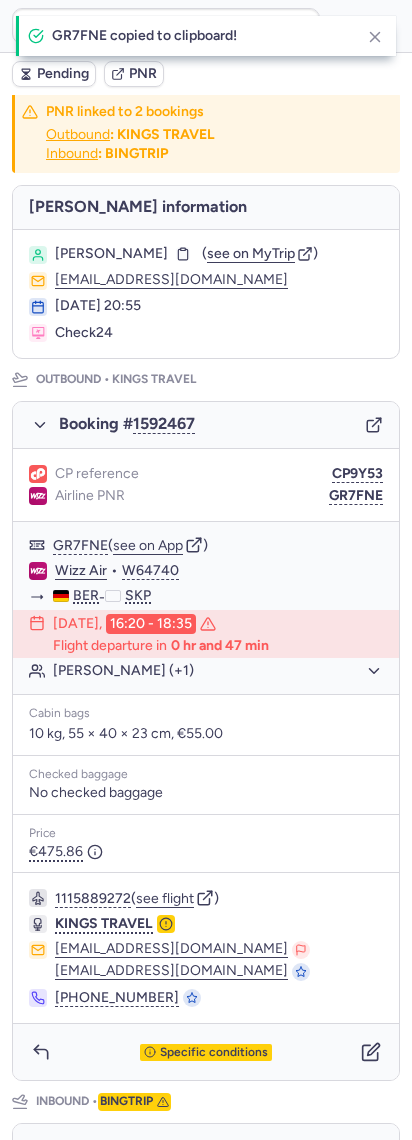 click on "GR7FNE copied to clipboard!" at bounding box center (206, 36) 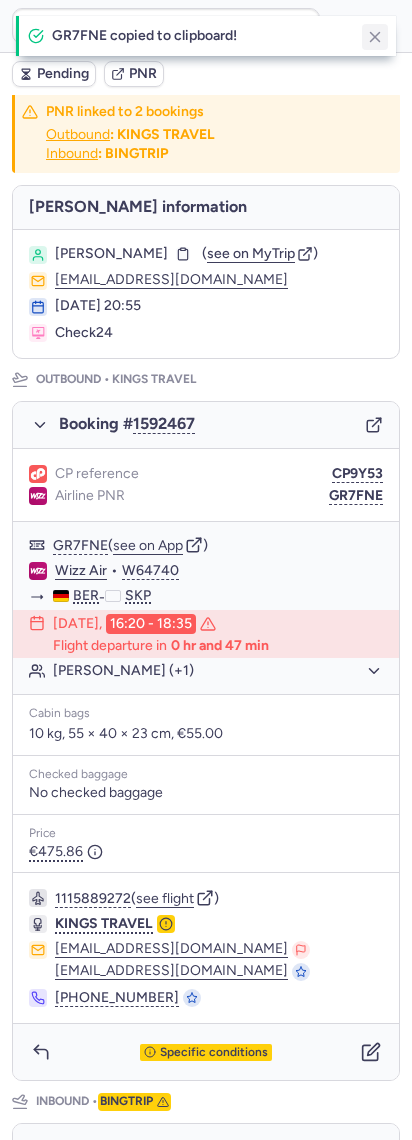 click at bounding box center [375, 37] 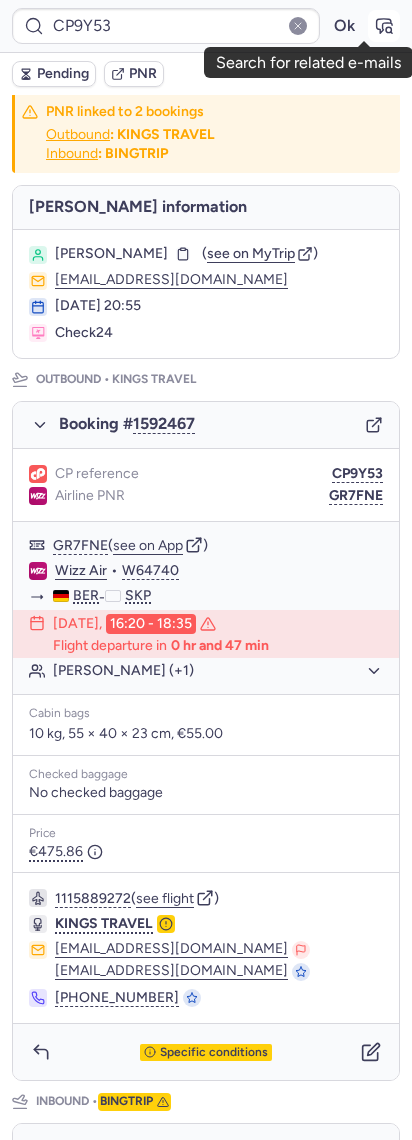 click 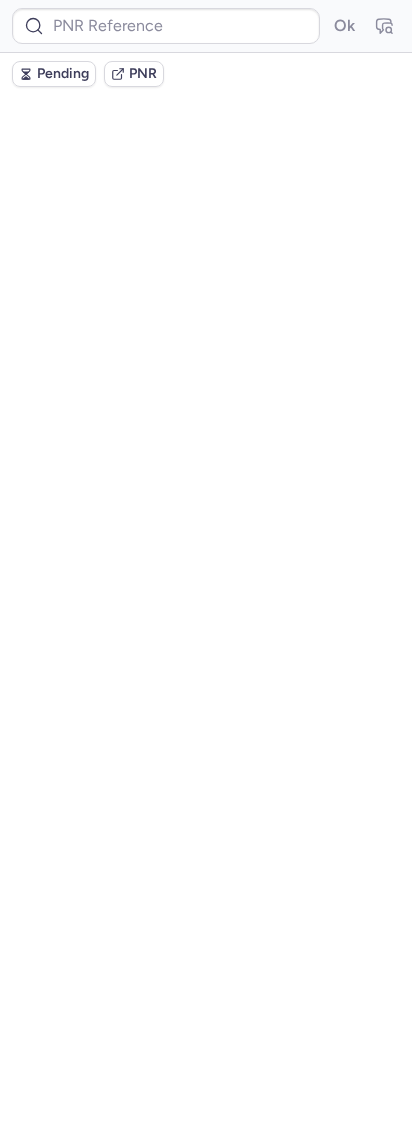scroll, scrollTop: 0, scrollLeft: 0, axis: both 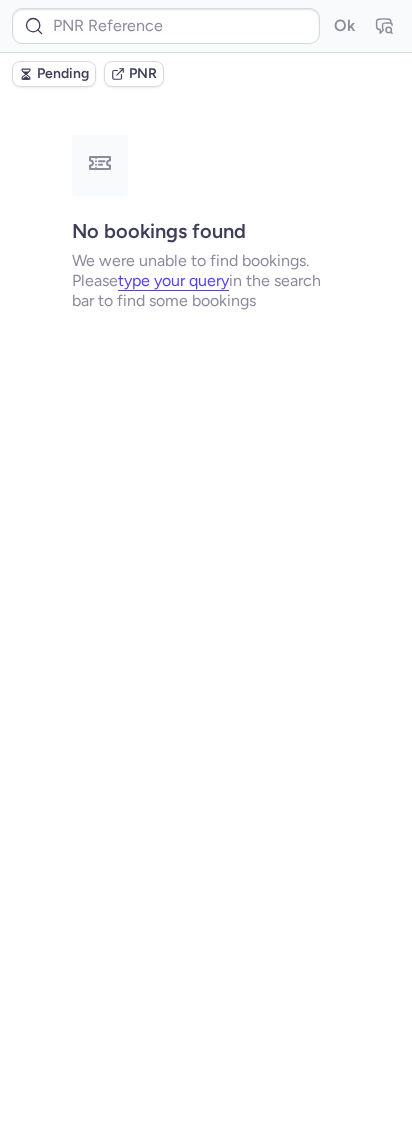 type on "CP9Y53" 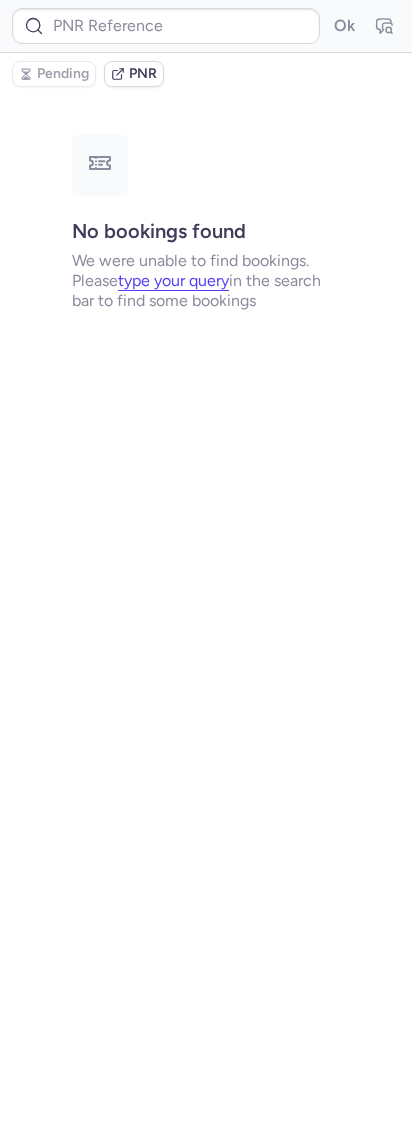 type on "CP9Y53" 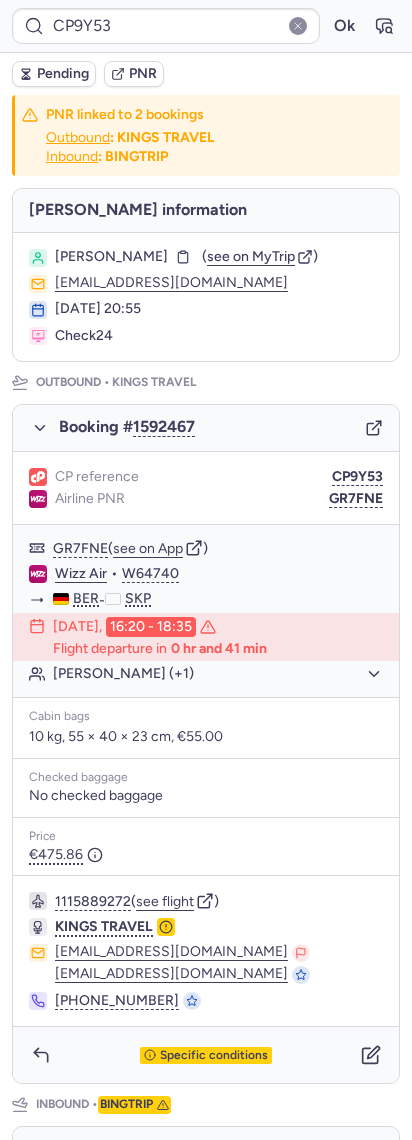 click on "Pending" at bounding box center (54, 74) 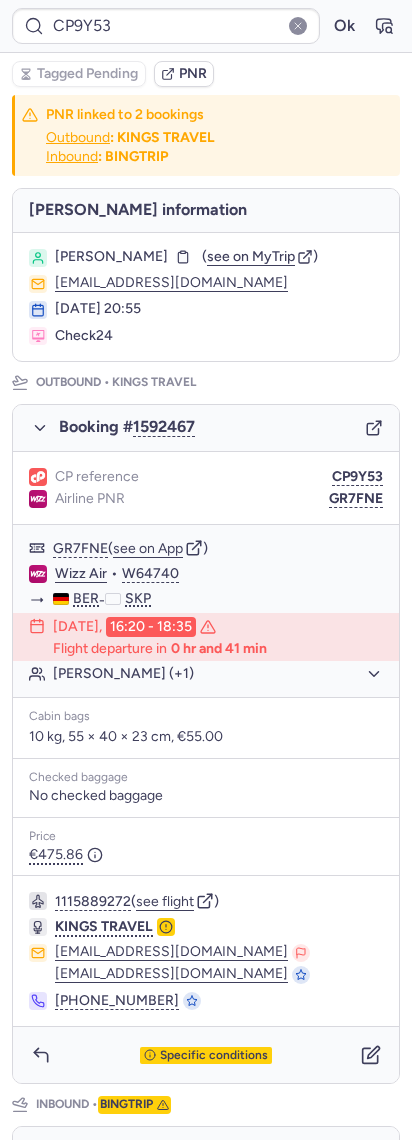 type on "CPZ52C" 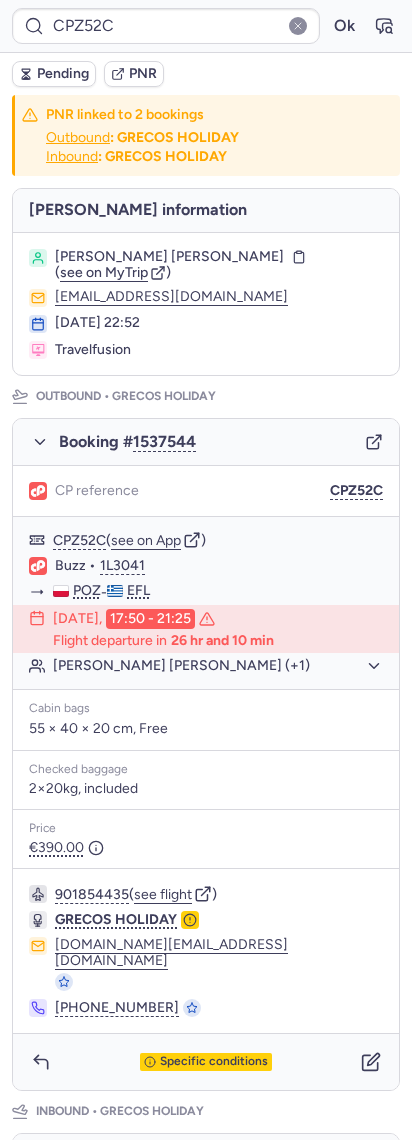 scroll, scrollTop: 578, scrollLeft: 0, axis: vertical 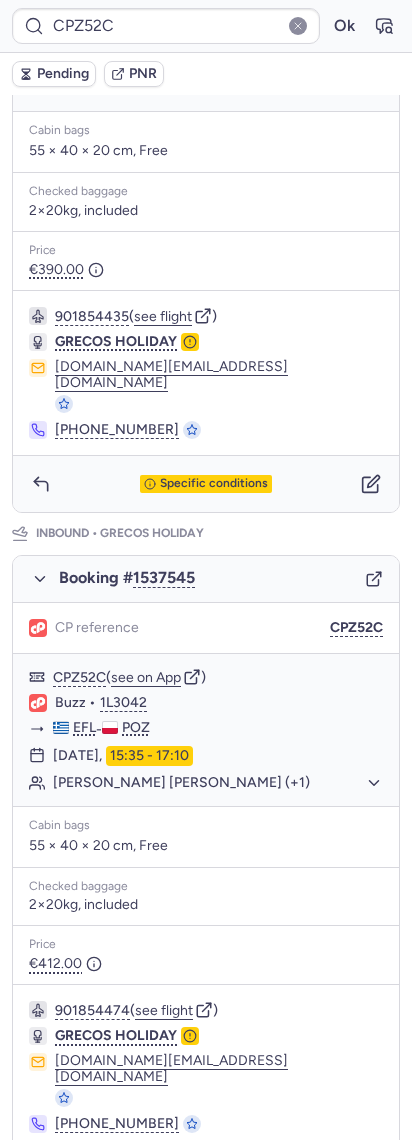 click on "Specific conditions" at bounding box center [206, 1178] 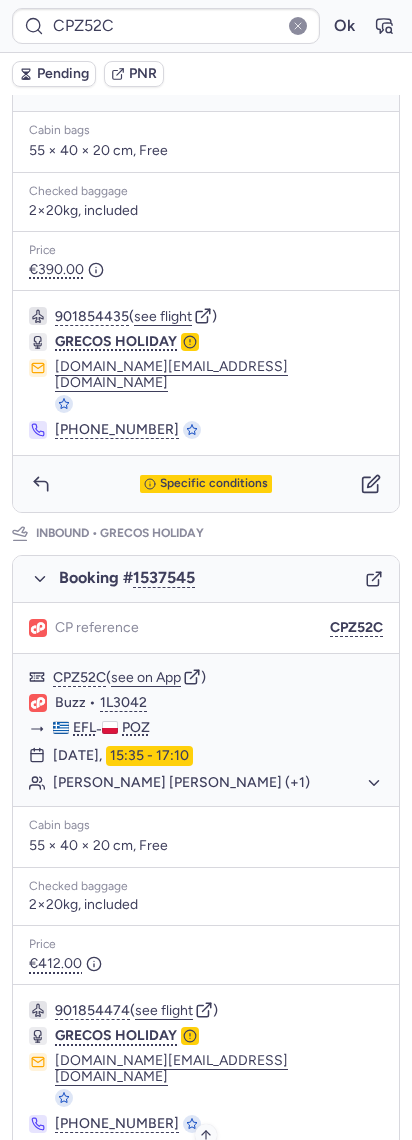 click on "Specific conditions" at bounding box center (214, 1179) 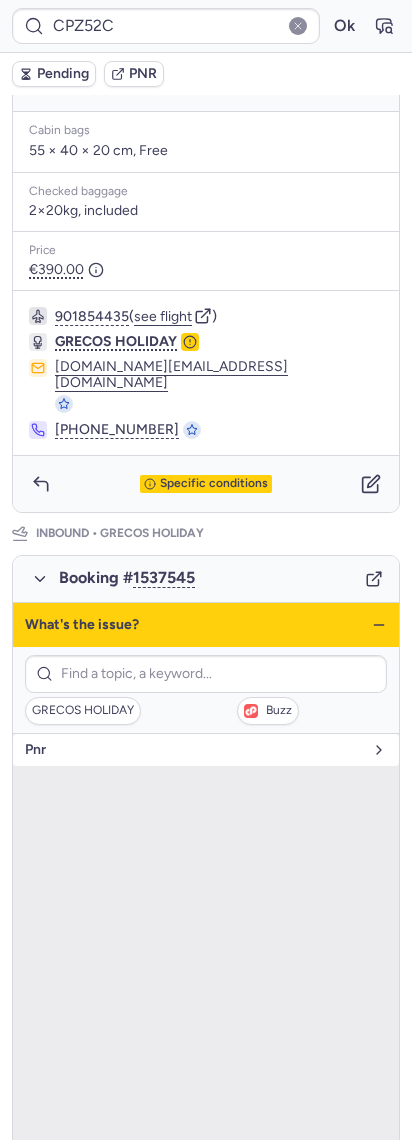 click on "pnr" at bounding box center (194, 750) 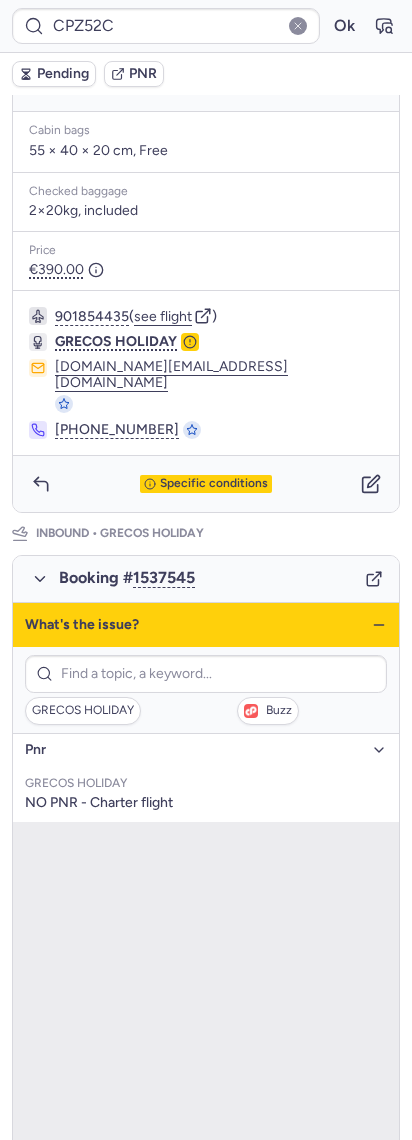 click on "pnr" at bounding box center [194, 750] 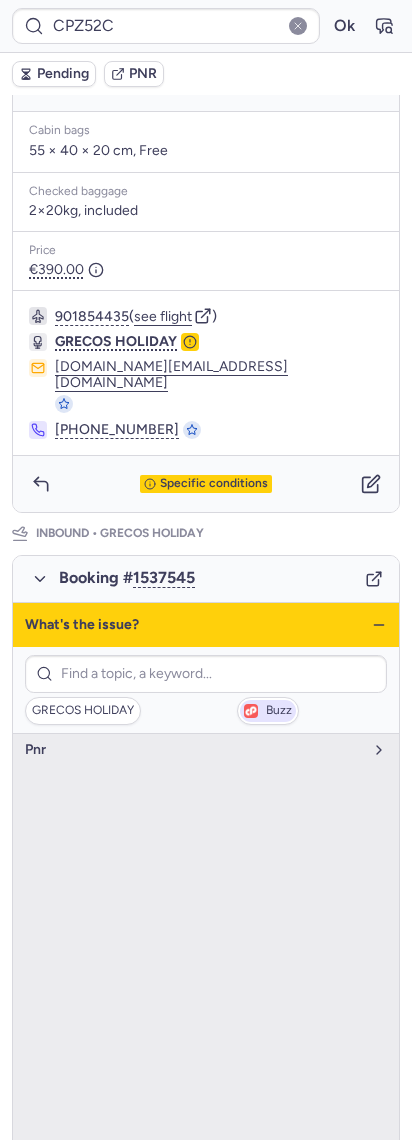 click on "Buzz" at bounding box center (268, 711) 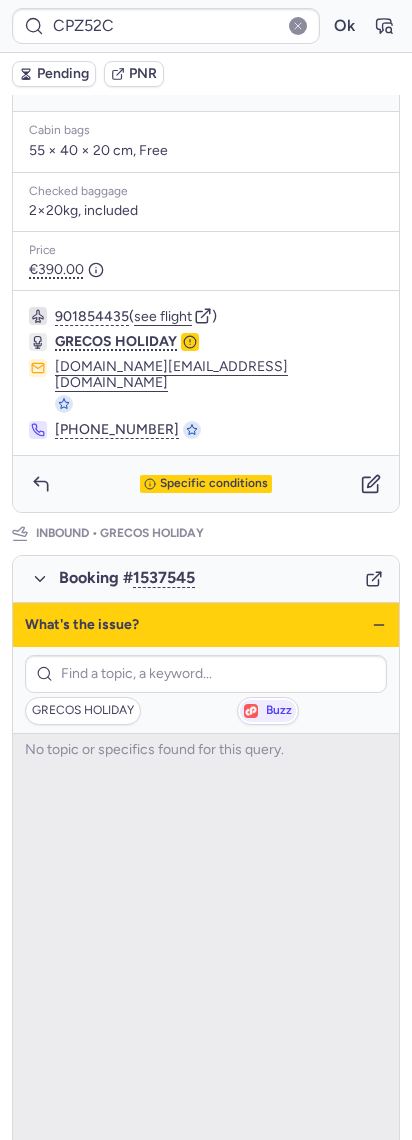 click 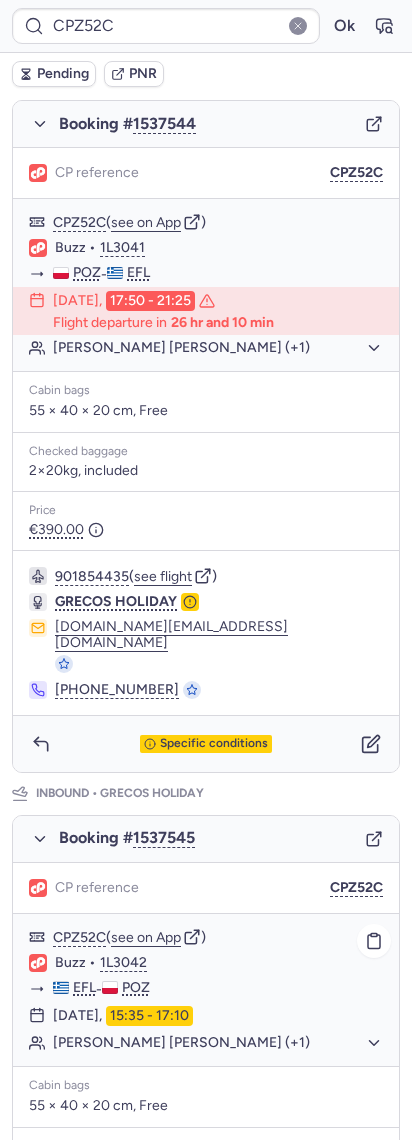 scroll, scrollTop: 316, scrollLeft: 0, axis: vertical 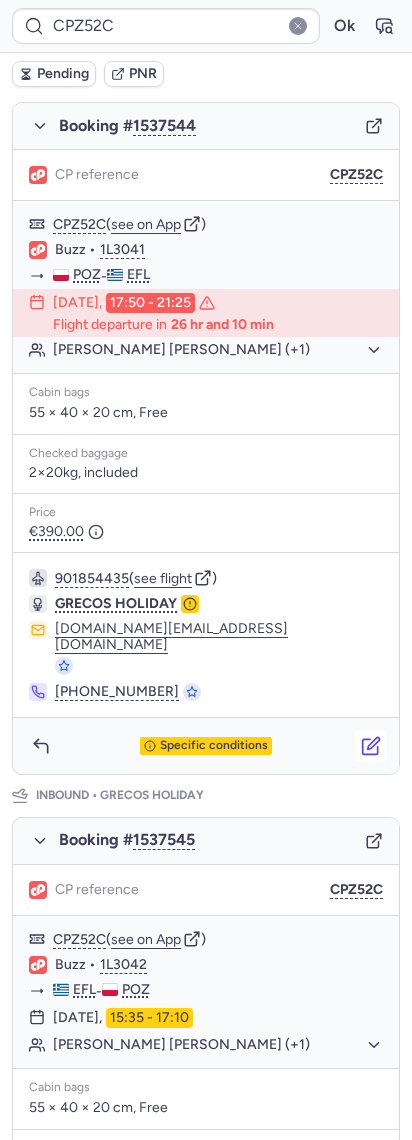 click at bounding box center (371, 746) 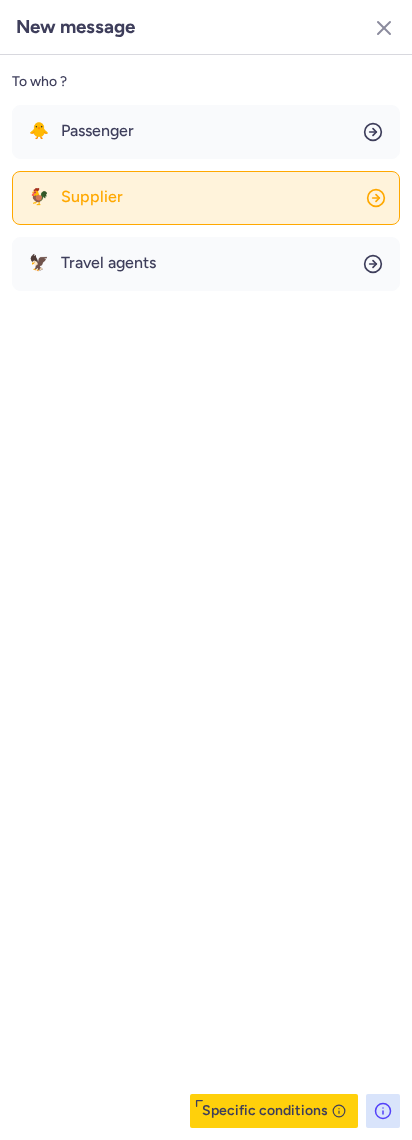 click on "🐓 Supplier" 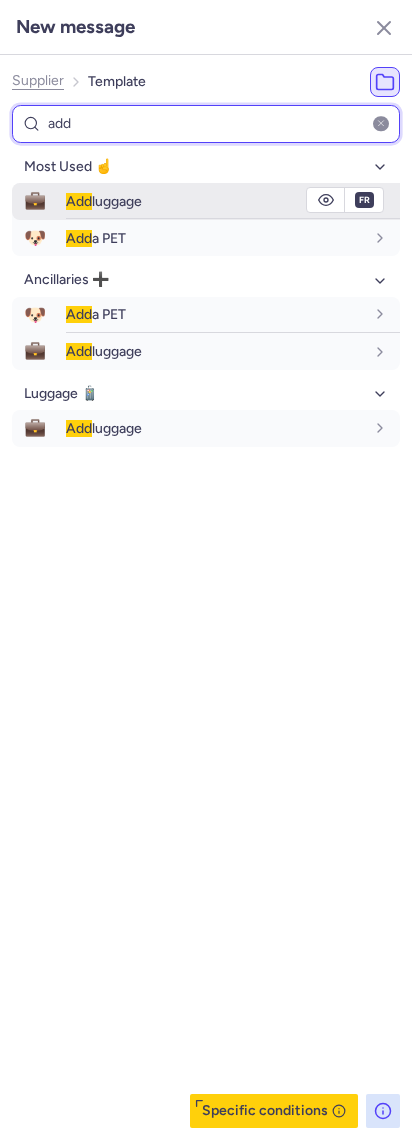 type on "add" 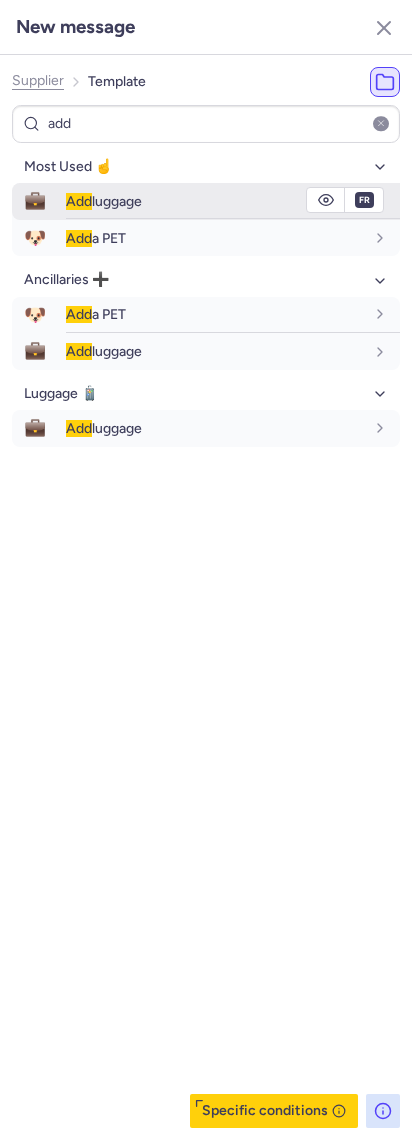 click on "Add  luggage" at bounding box center (233, 201) 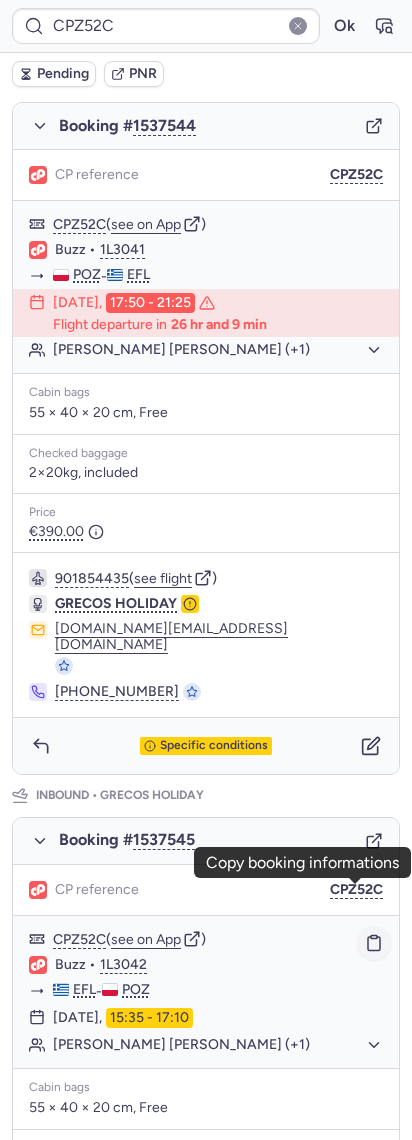 click 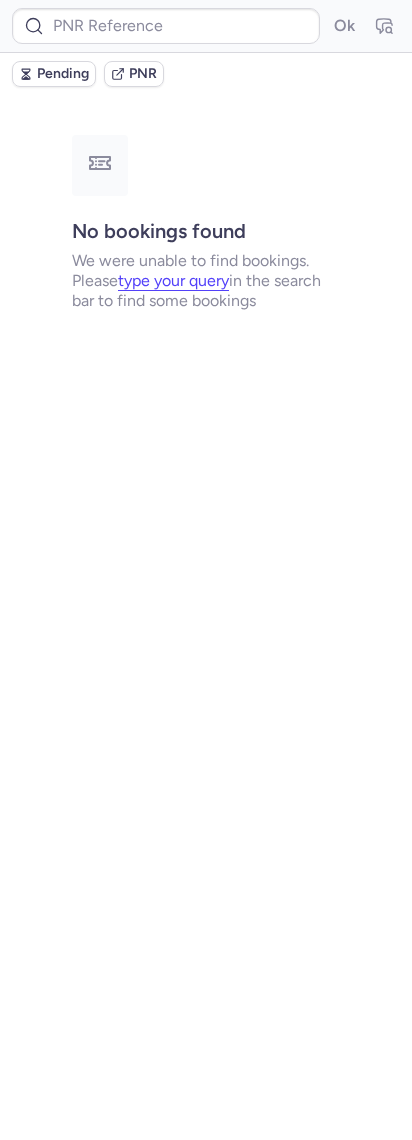 scroll, scrollTop: 0, scrollLeft: 0, axis: both 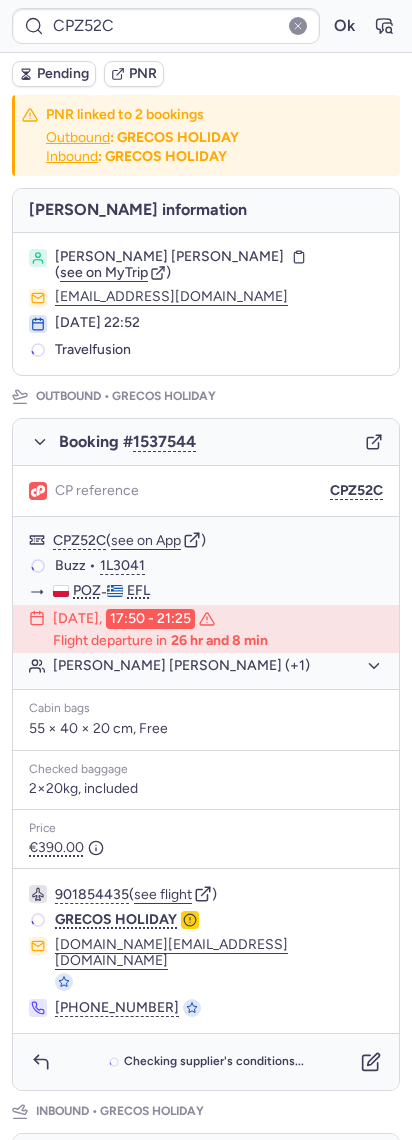 click on "Pending" at bounding box center (54, 74) 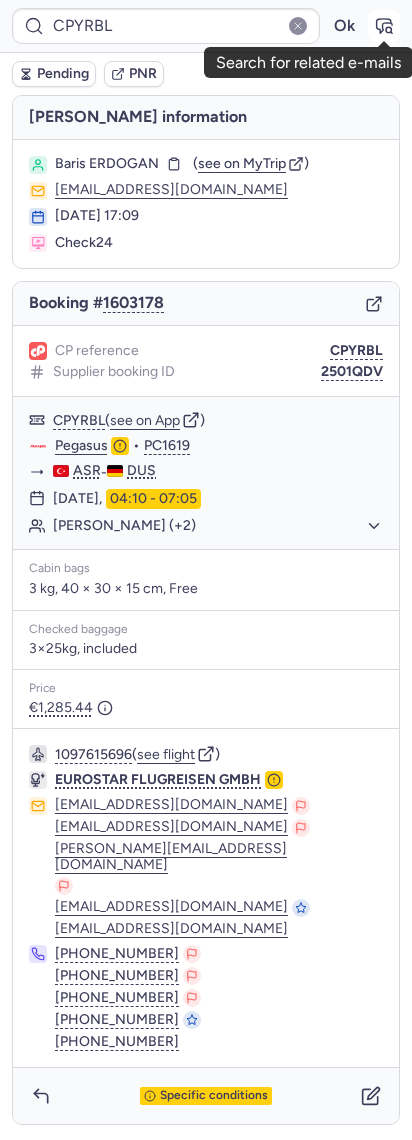 click at bounding box center (384, 26) 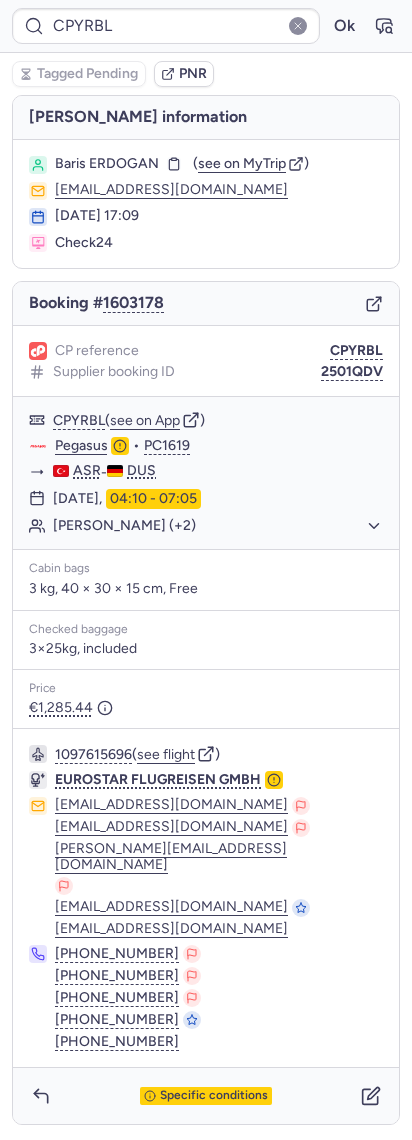 click on "Booking # 1603178" at bounding box center (206, 304) 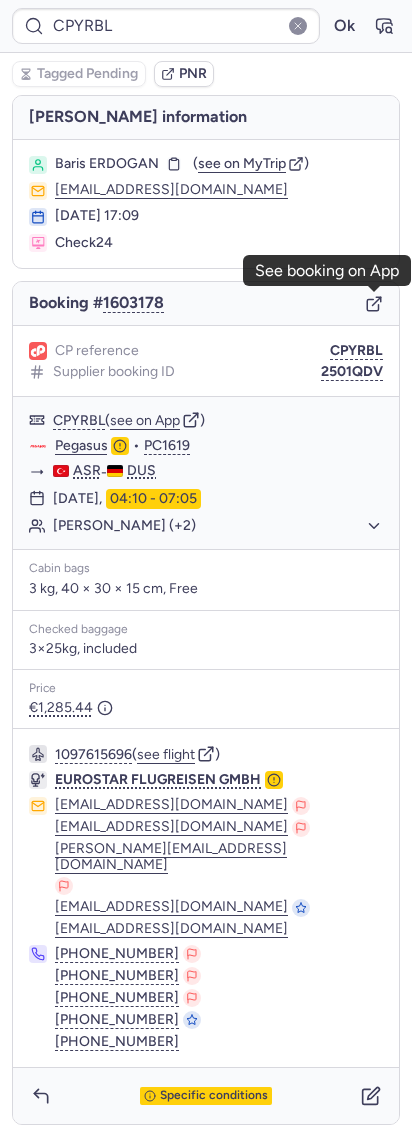 click 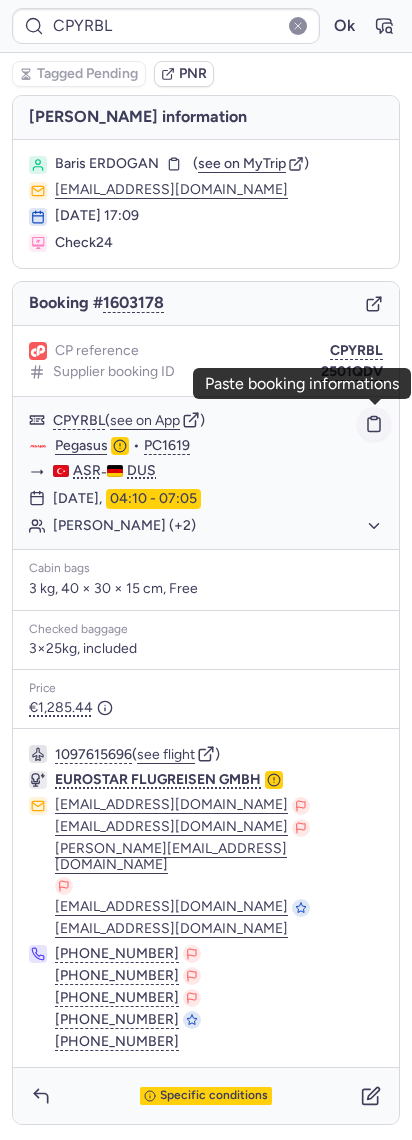 click 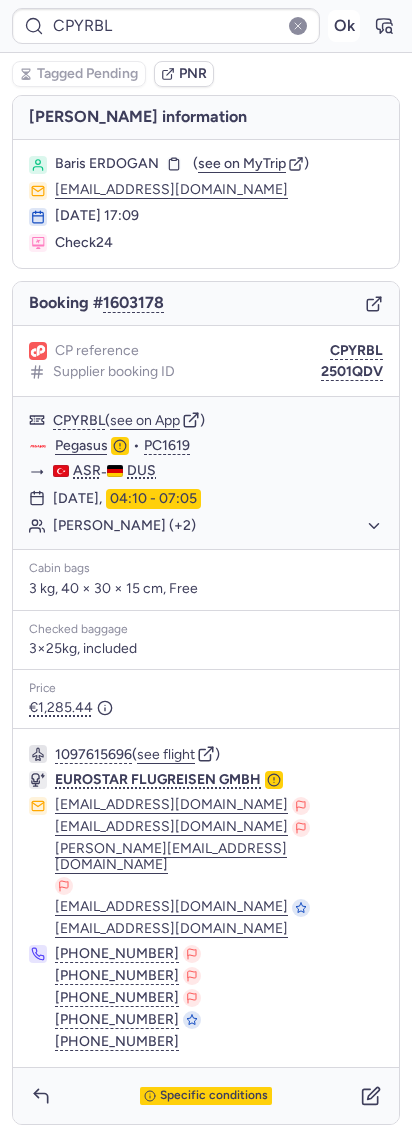 click on "Ok" at bounding box center [344, 26] 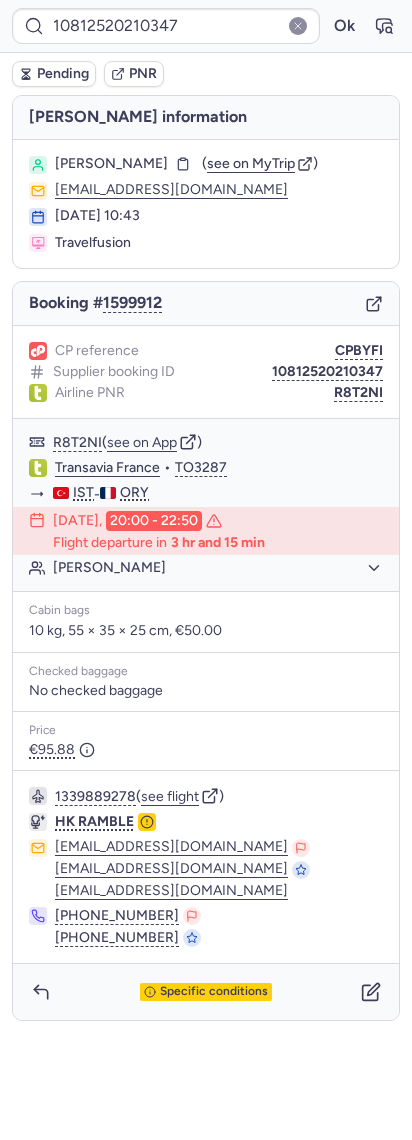 type on "CPDI5R" 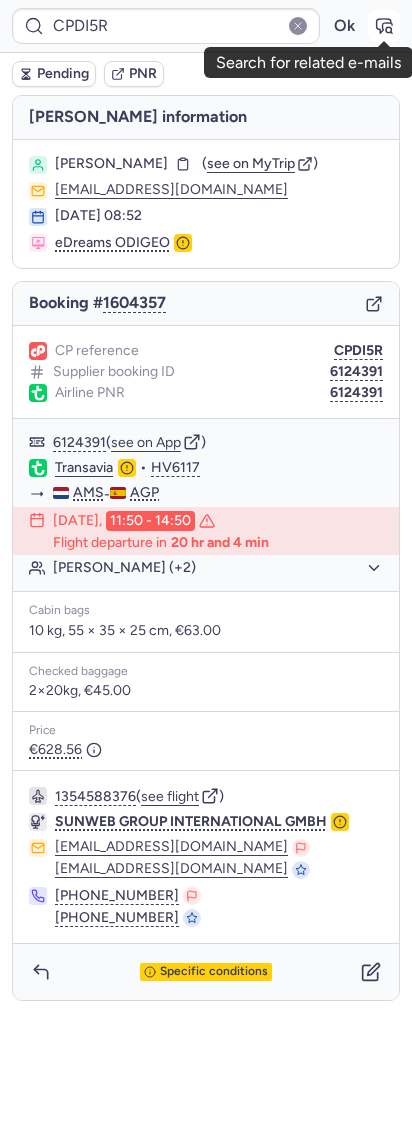 click 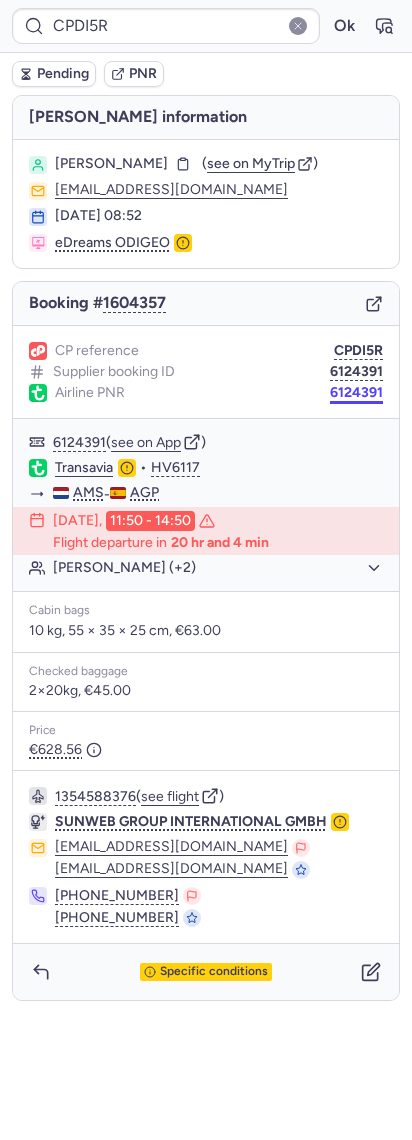 click on "6124391" at bounding box center (356, 393) 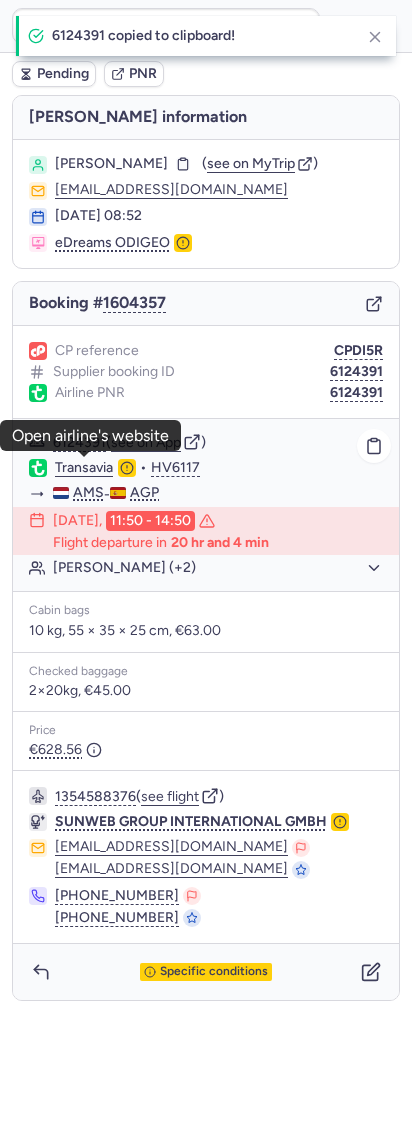 click on "Transavia" 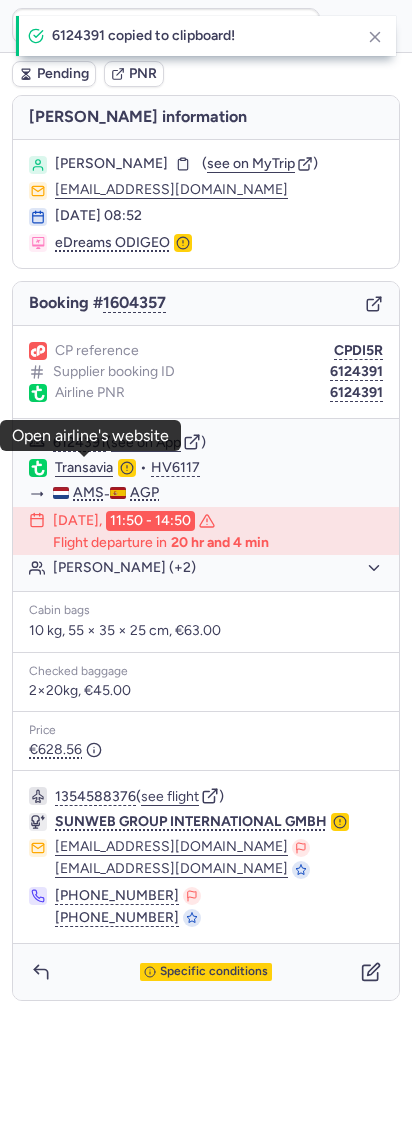 click on "[PERSON_NAME]" at bounding box center [111, 164] 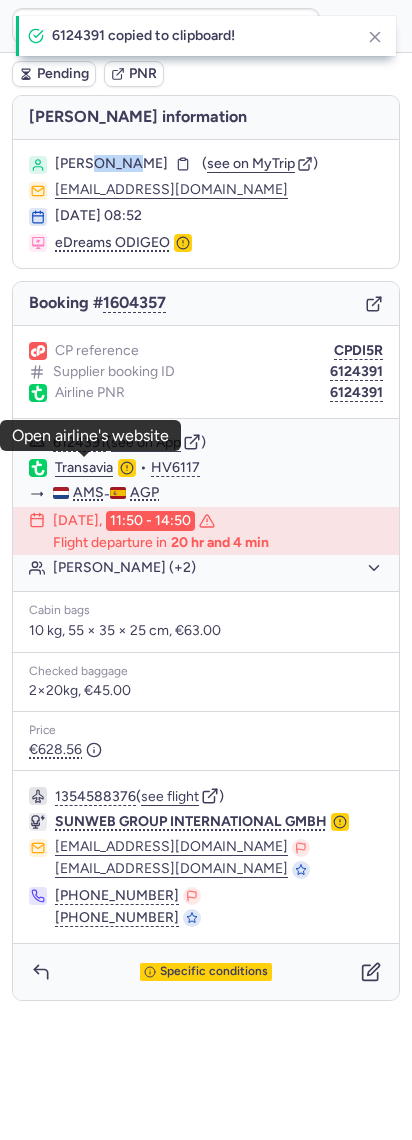 click on "[PERSON_NAME]" at bounding box center (111, 164) 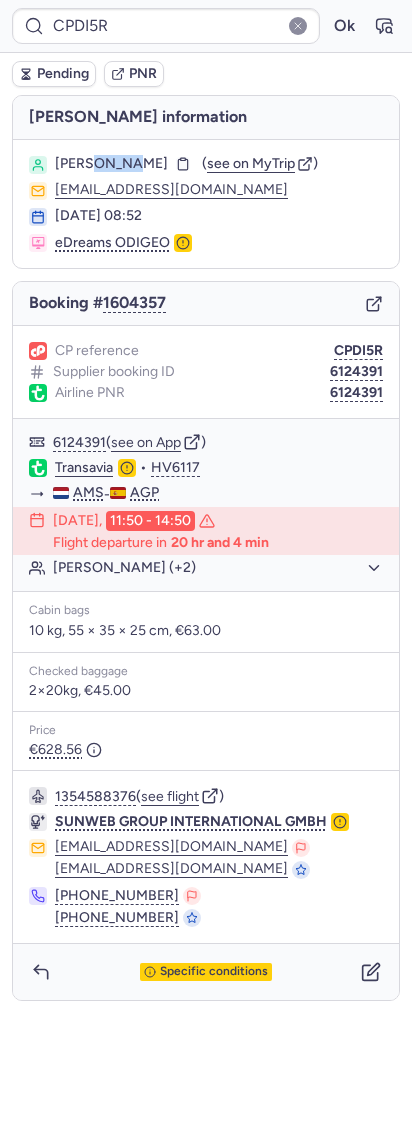 copy on "PAGIE" 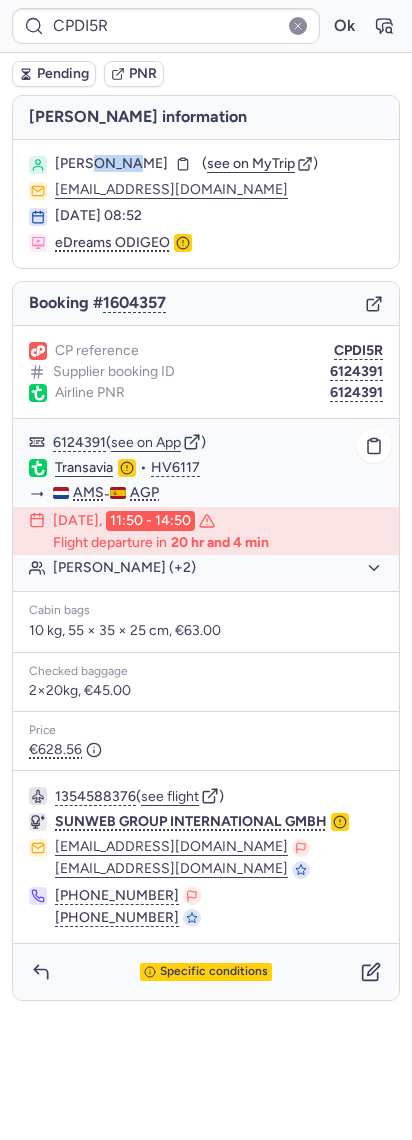 click on "[PERSON_NAME] (+2)" 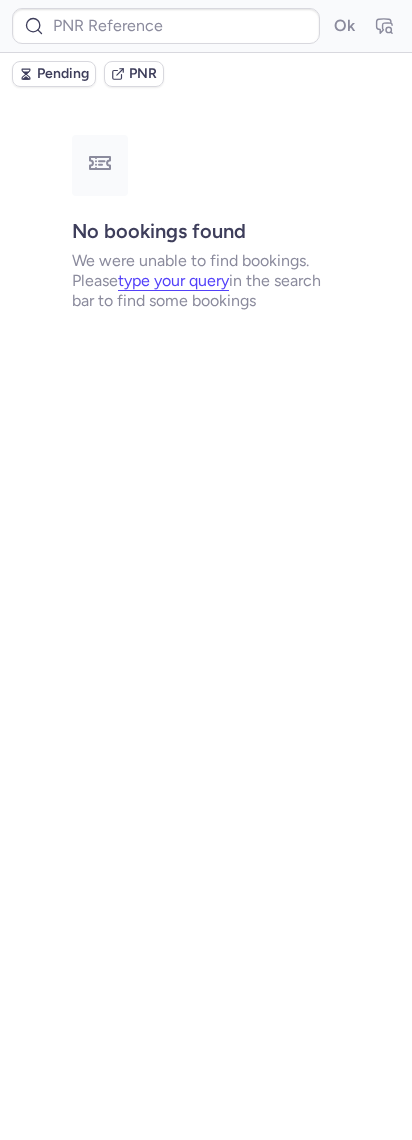 type on "CPVDAW" 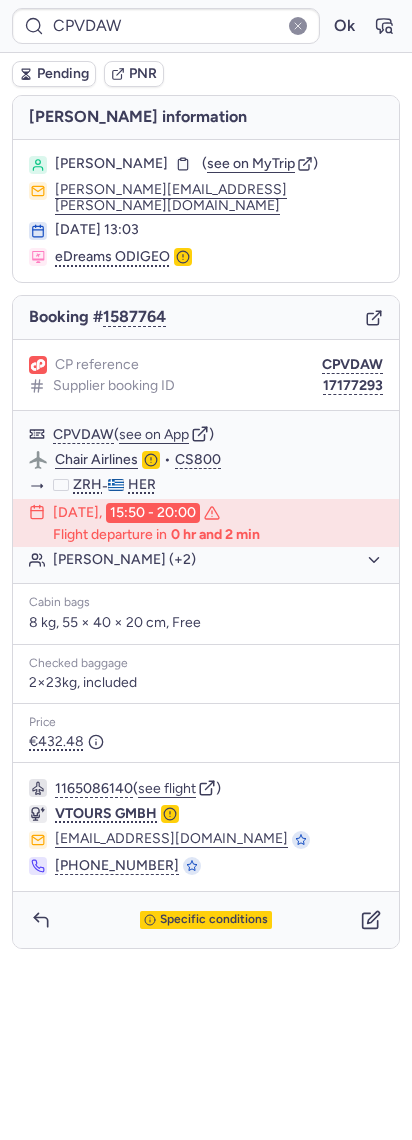 type on "CPIRRL" 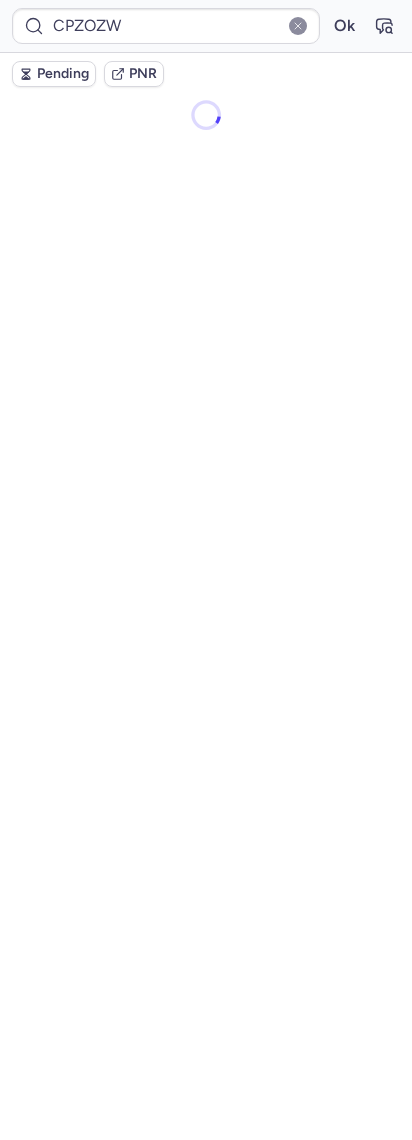 type on "CPZ52C" 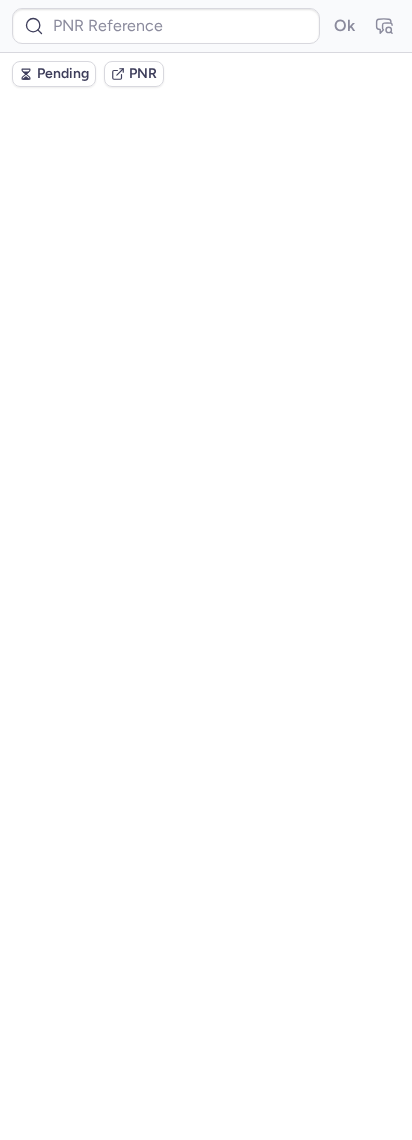 type on "CPKVC4" 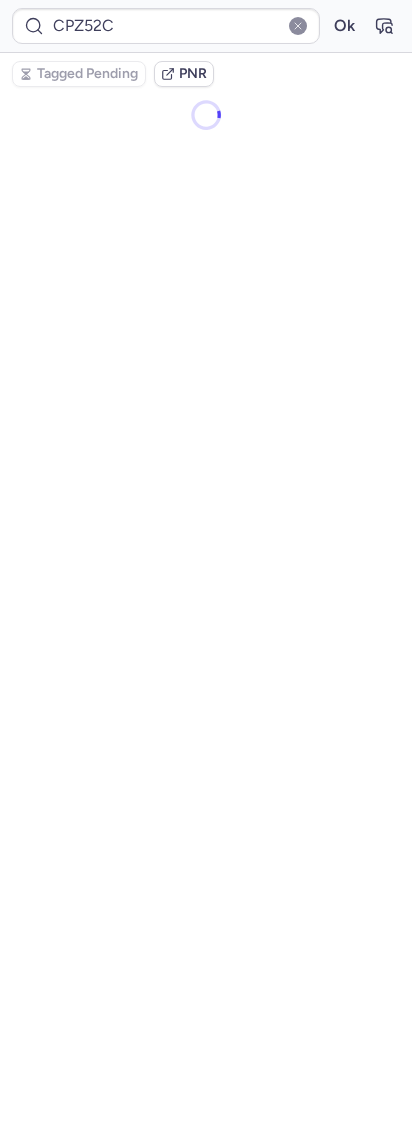 type on "CPZOZW" 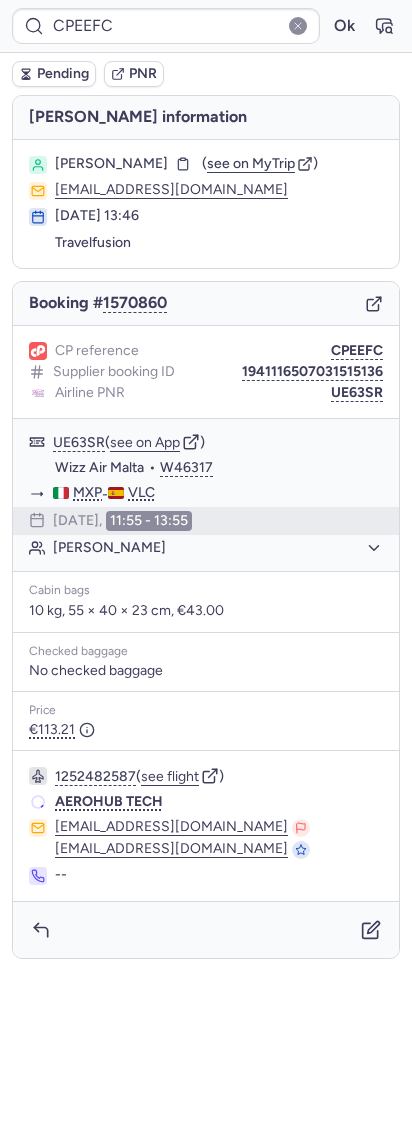 type on "[DATE]" 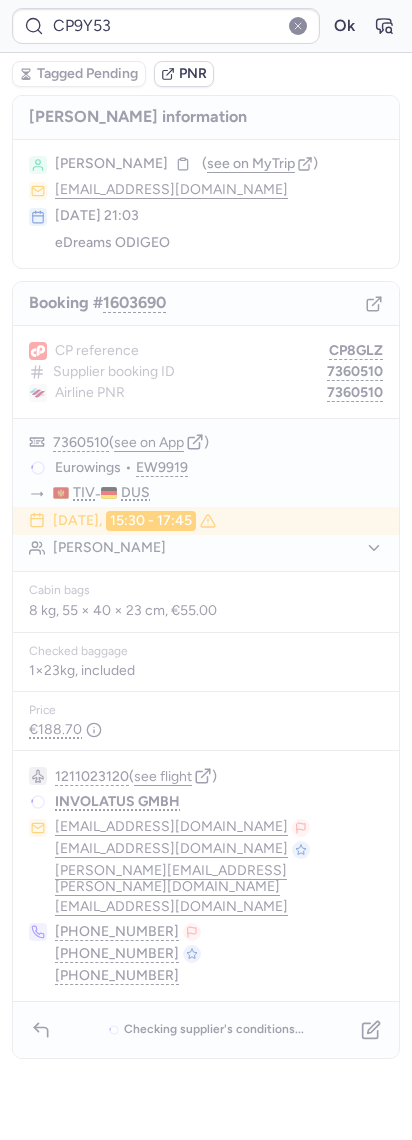 type on "CPVDAW" 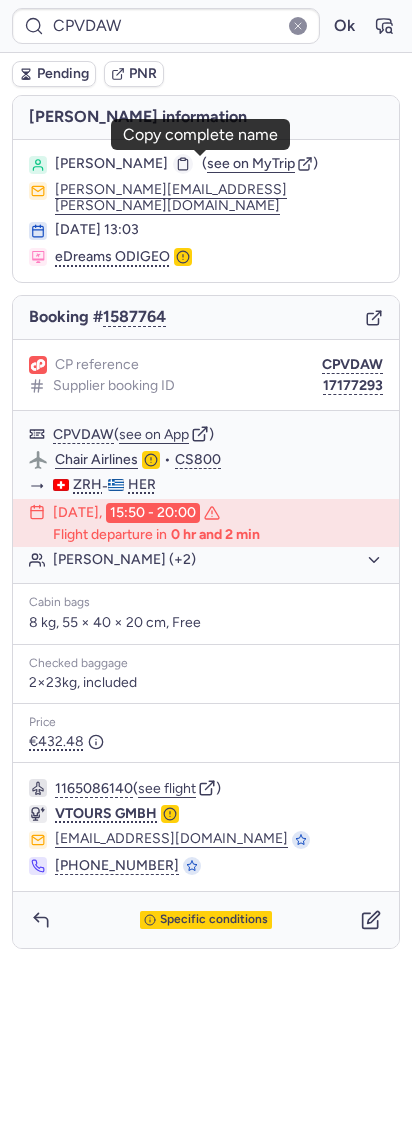 click 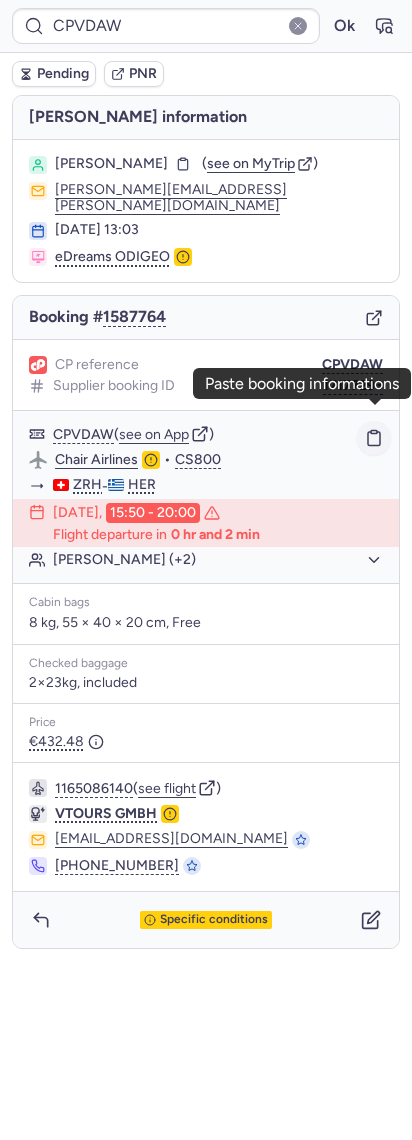 click 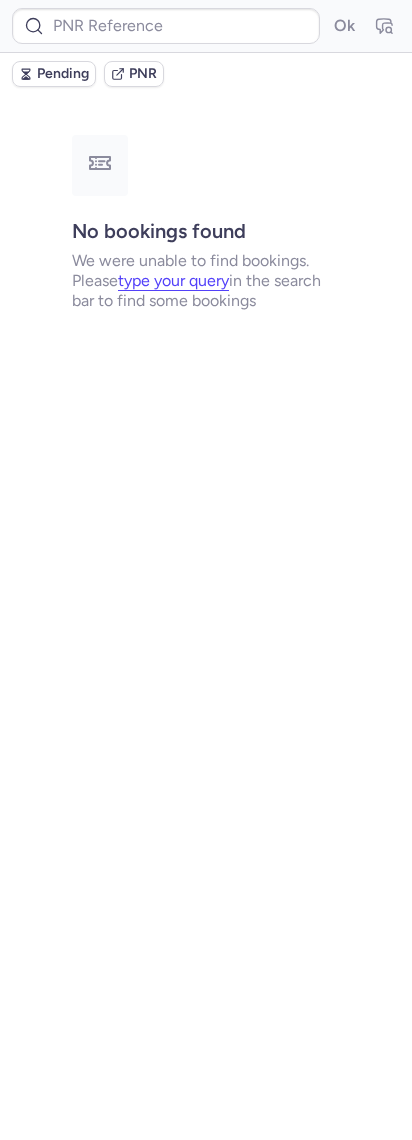 type on "CPAROO" 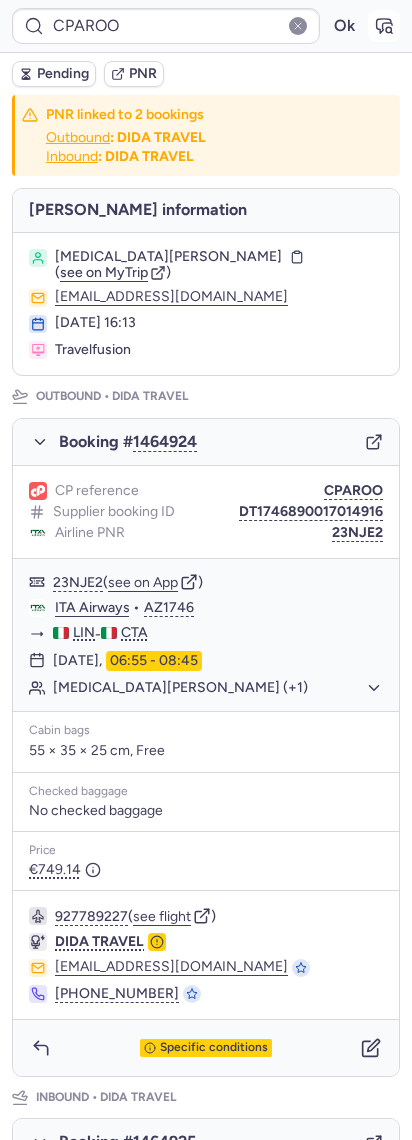 click at bounding box center (384, 26) 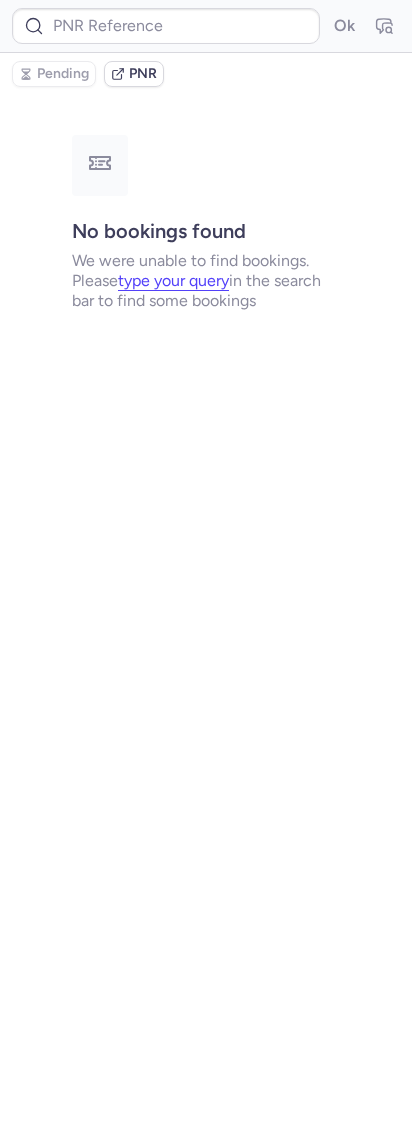 type on "CPAROO" 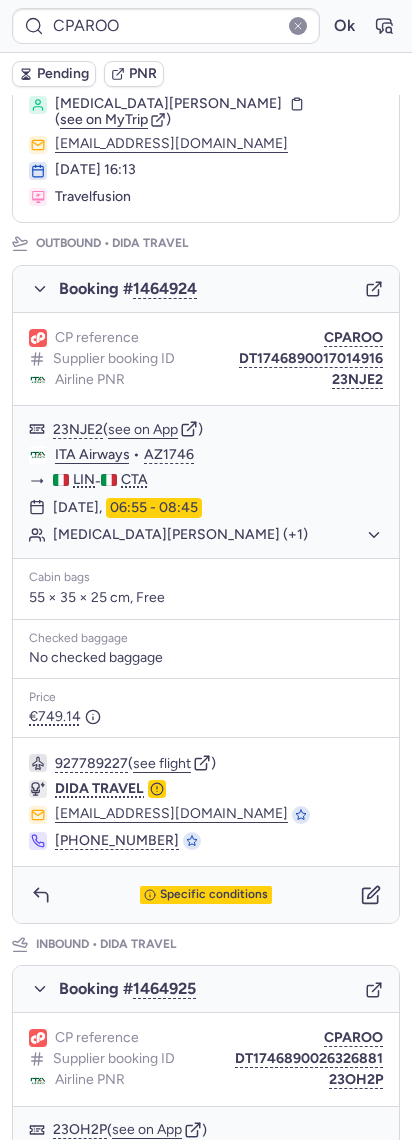 scroll, scrollTop: 0, scrollLeft: 0, axis: both 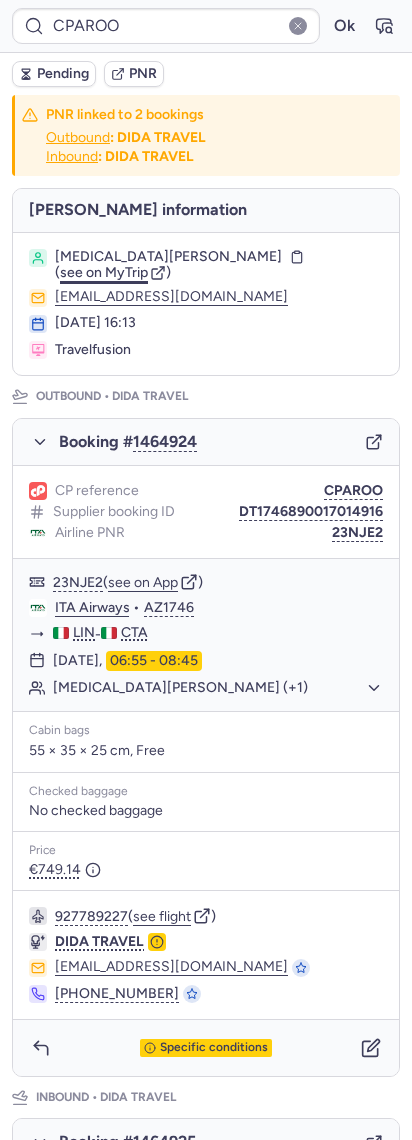 click on "see on MyTrip" at bounding box center [104, 272] 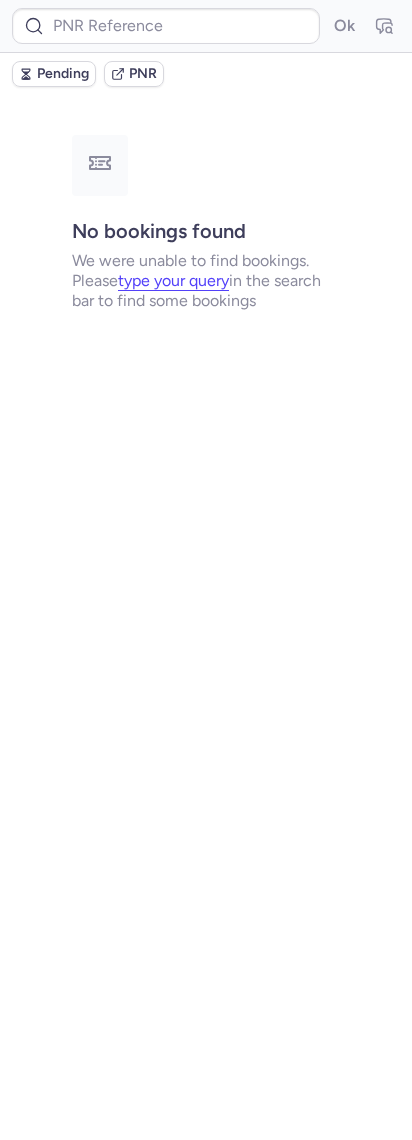 type on "CP9Y53" 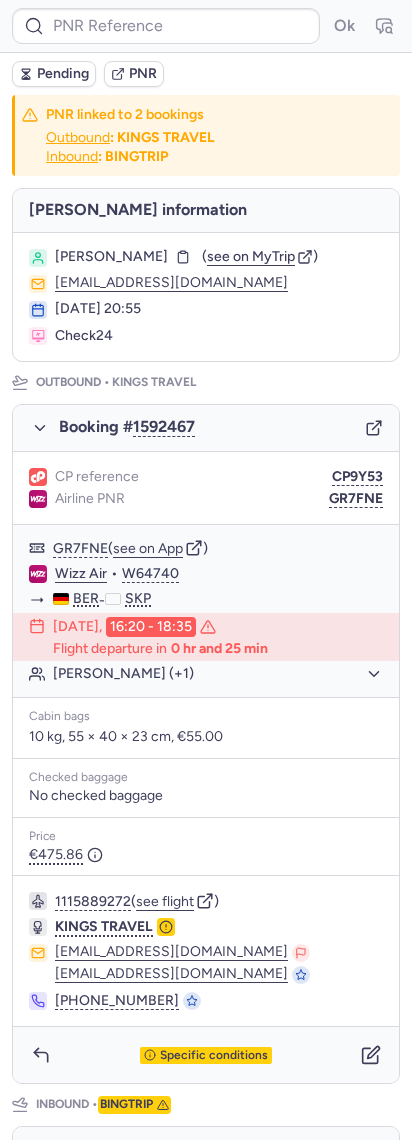 type on "[DATE]" 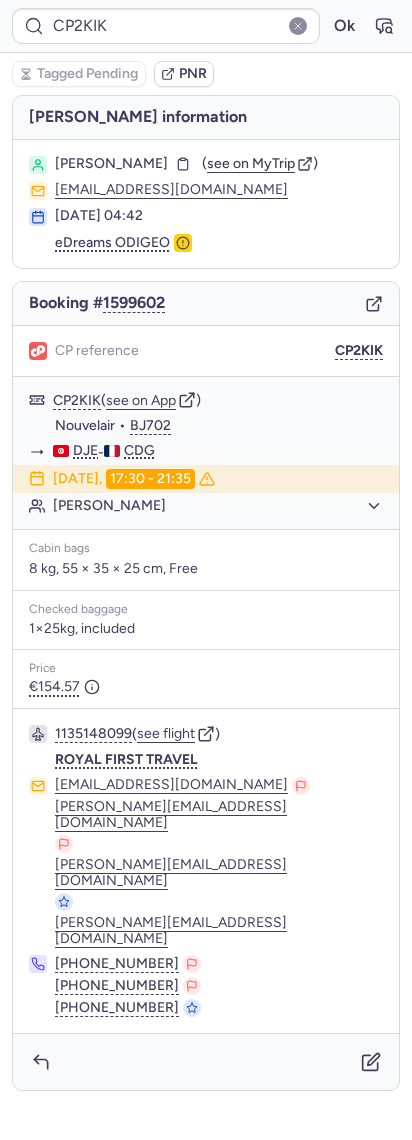 type on "CPHNGS" 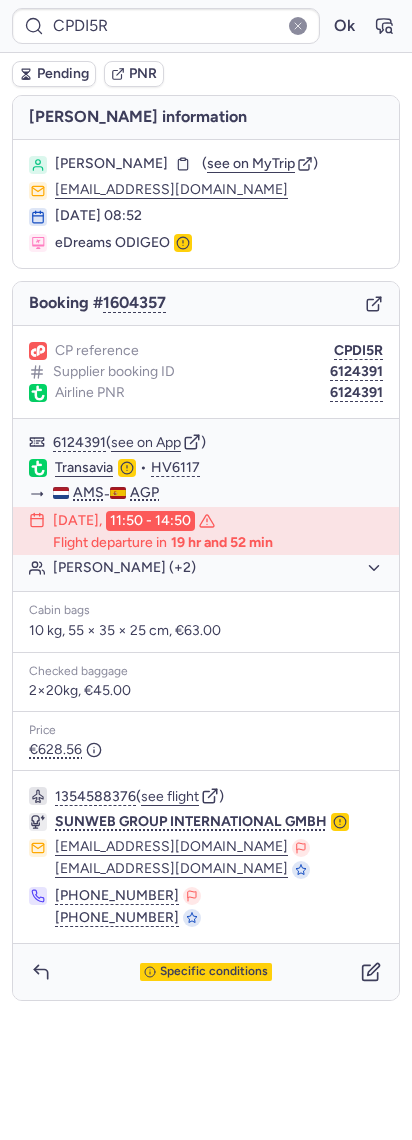 type on "CPHNGS" 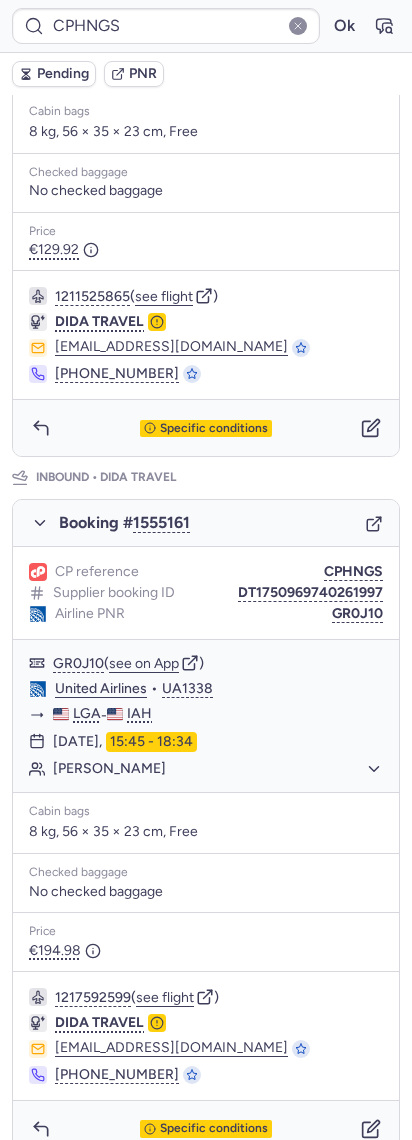 scroll, scrollTop: 628, scrollLeft: 0, axis: vertical 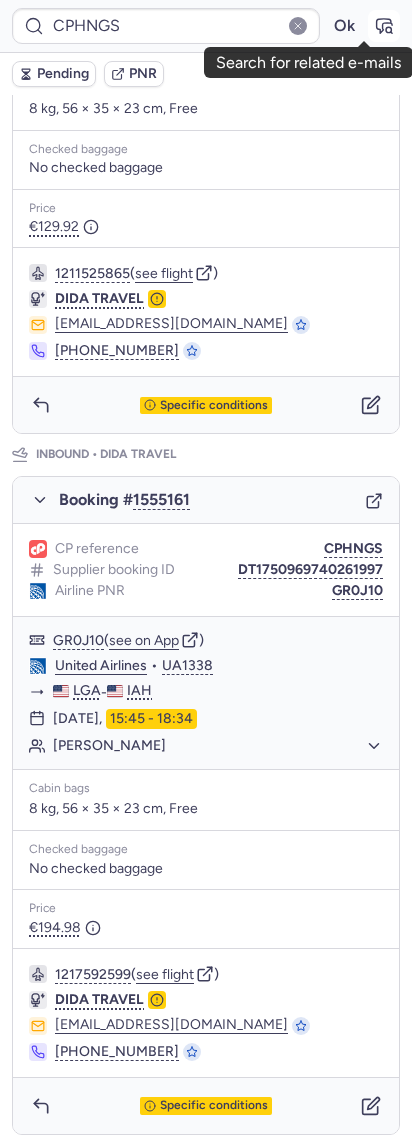 click 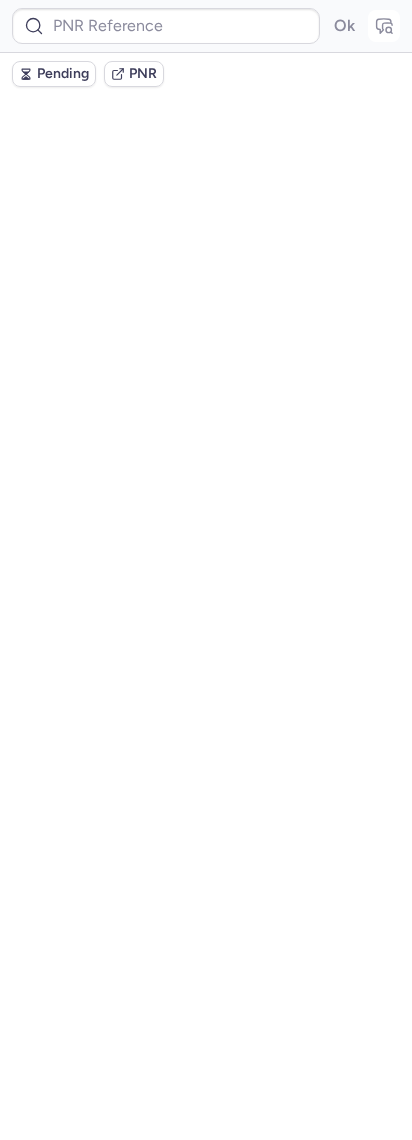 scroll, scrollTop: 0, scrollLeft: 0, axis: both 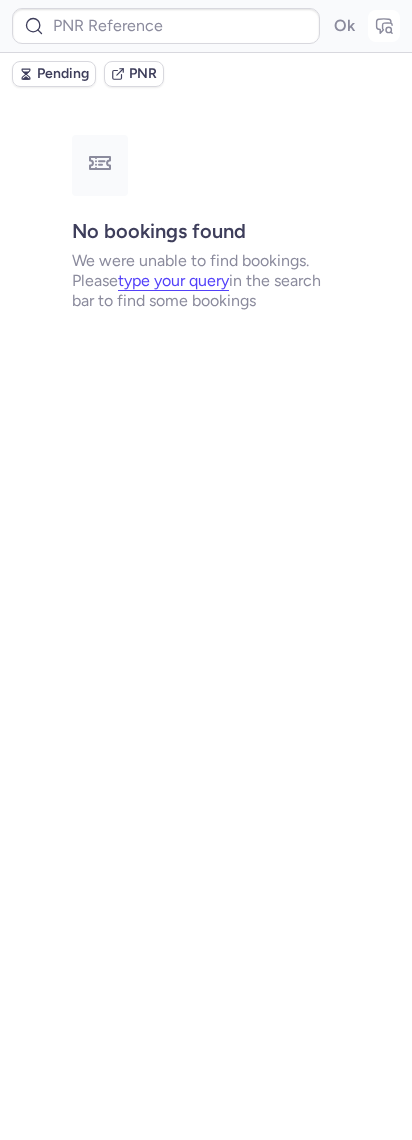 type on "CPHNGS" 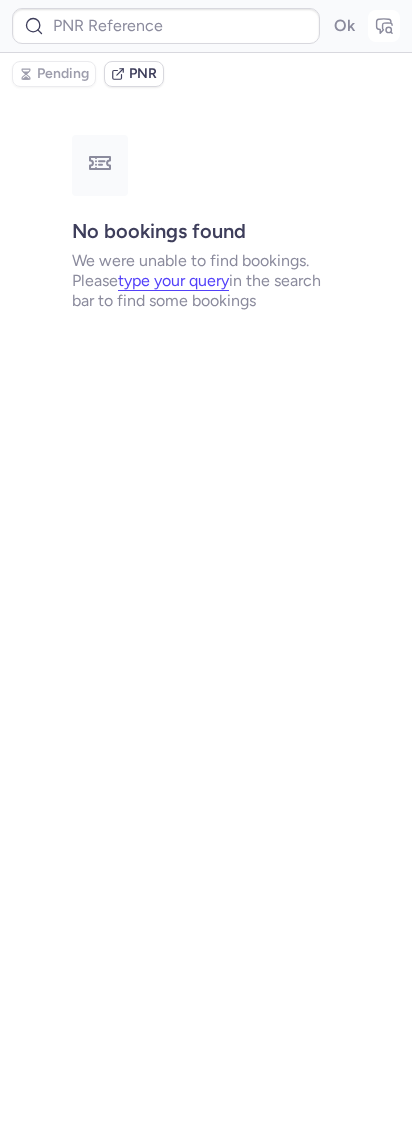 type on "CPHNGS" 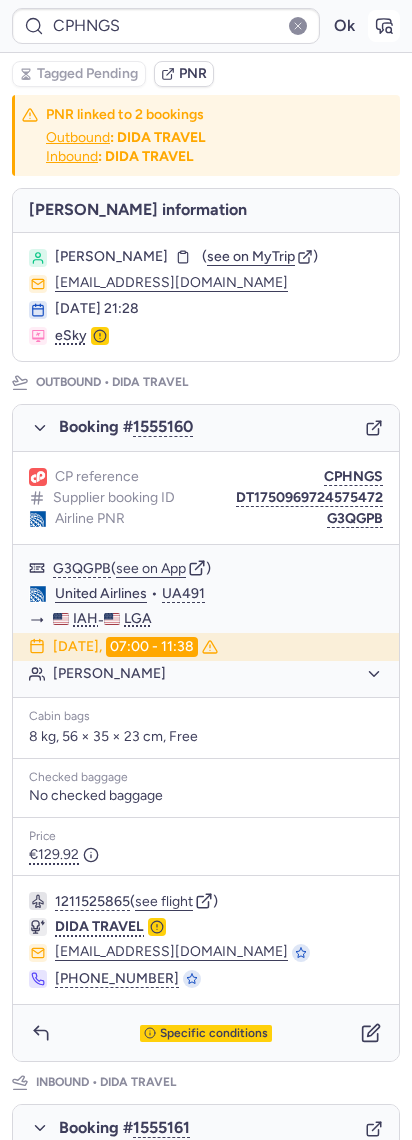 click 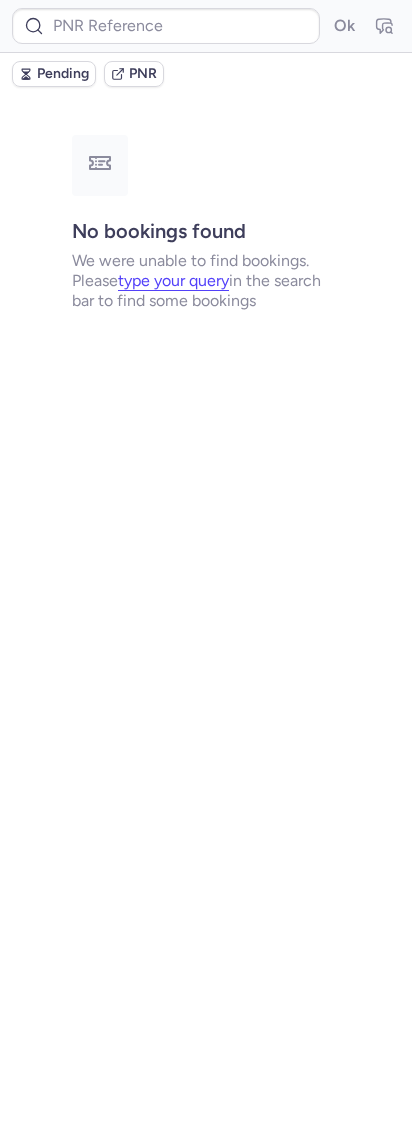 type on "CPHNGS" 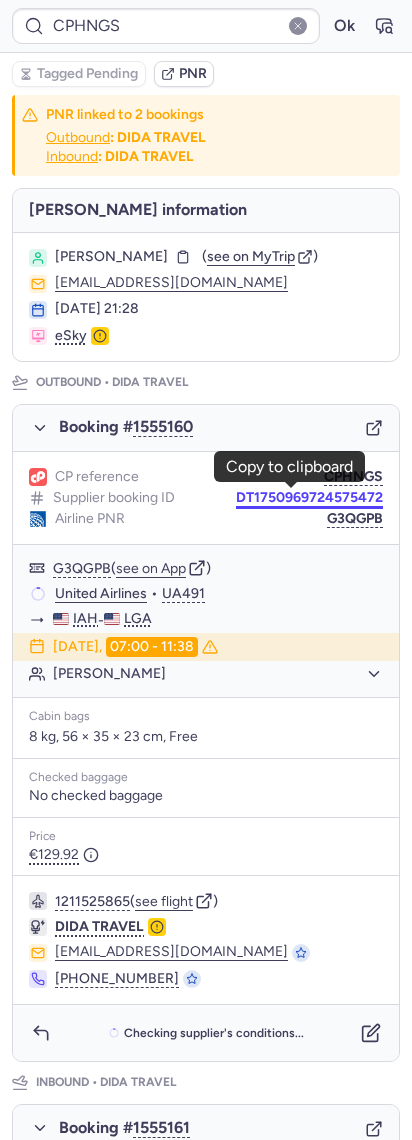 click on "DT1750969724575472" at bounding box center [309, 498] 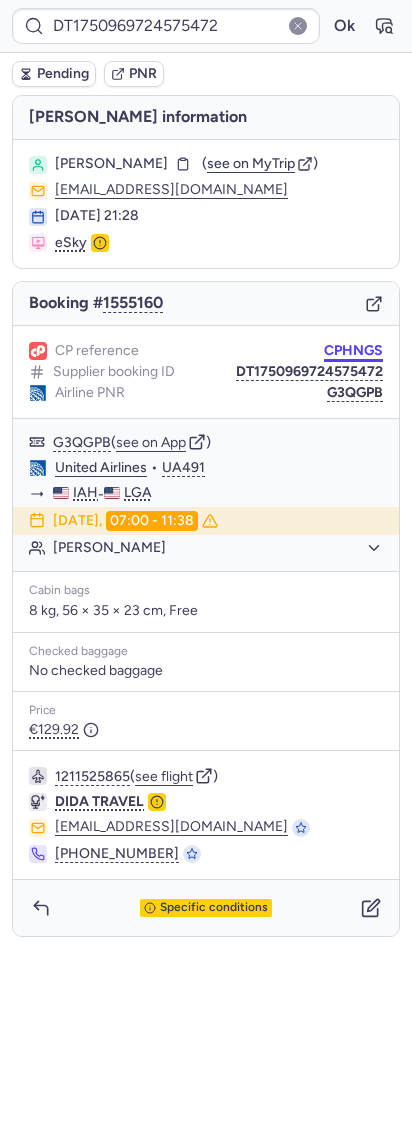 drag, startPoint x: 38, startPoint y: 403, endPoint x: 345, endPoint y: 344, distance: 312.61798 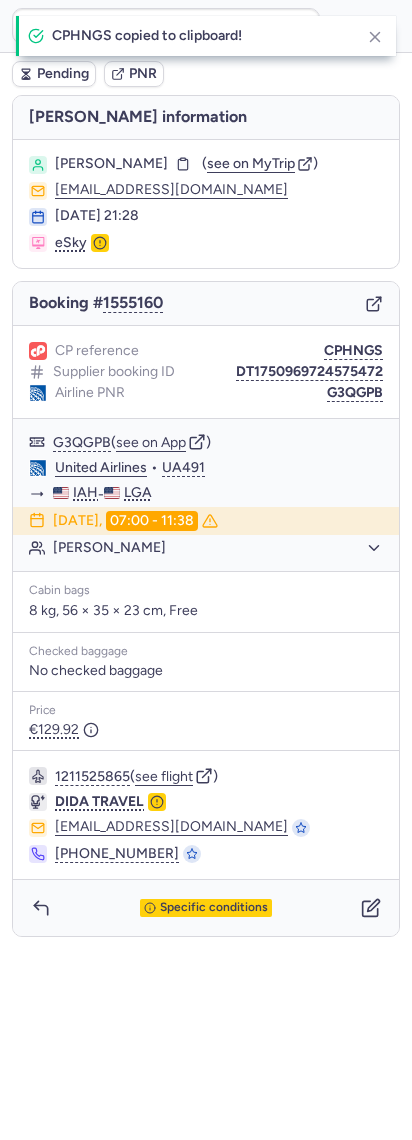type on "CPHNGS" 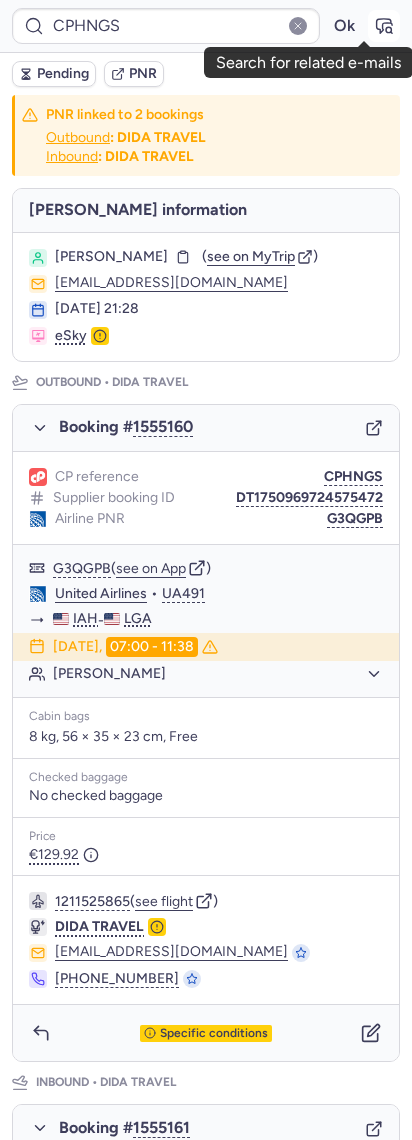 click 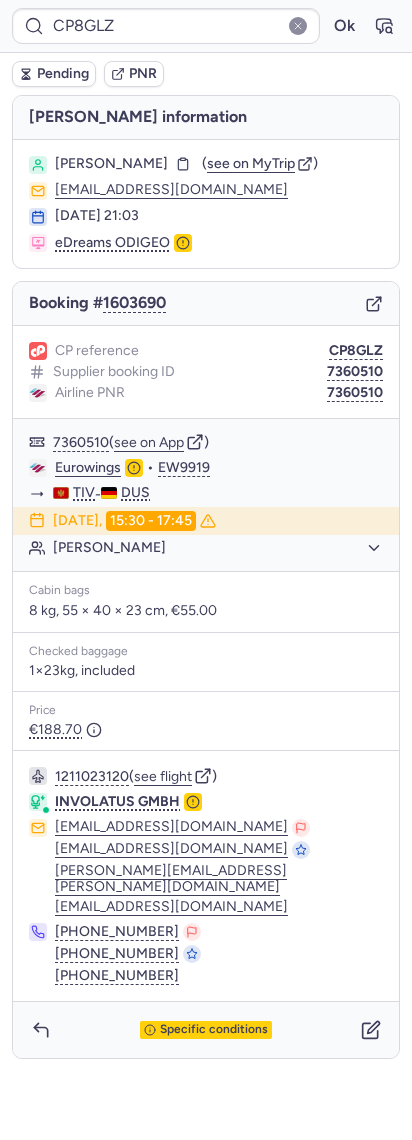 type on "CP2KIK" 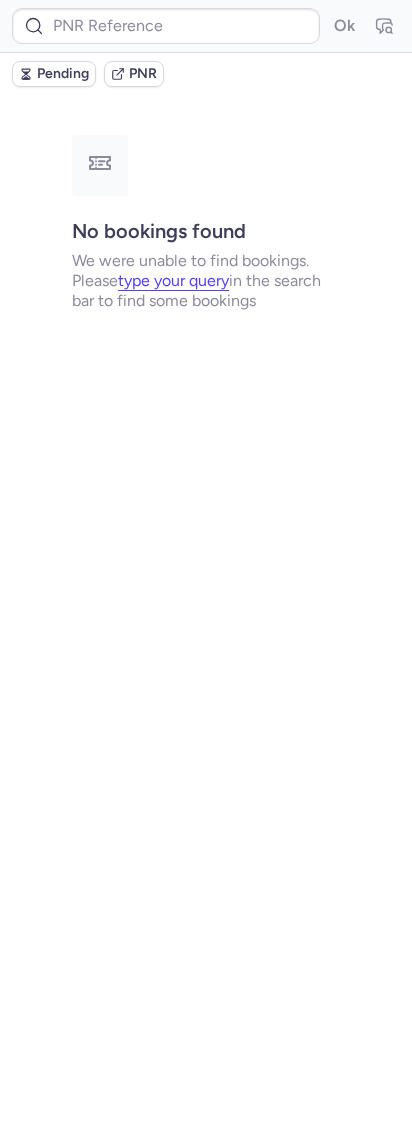 type on "CPLAFQ" 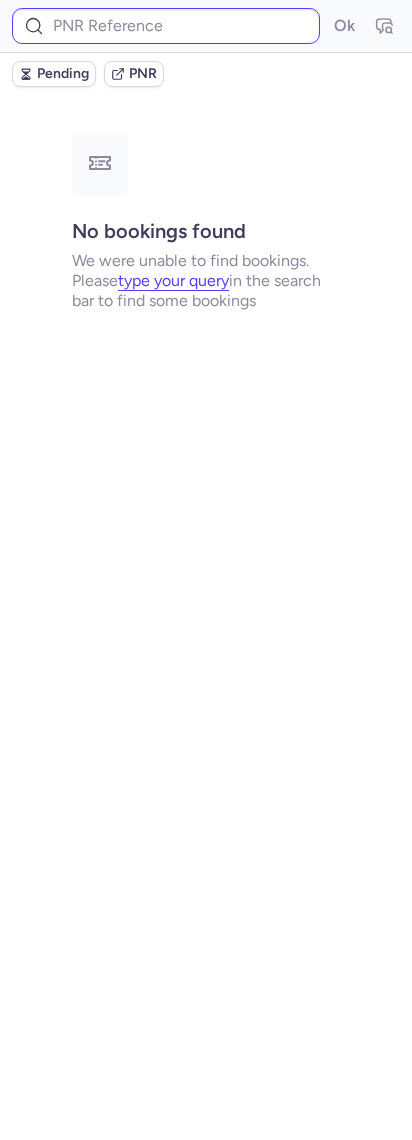 type on "CPDI5R" 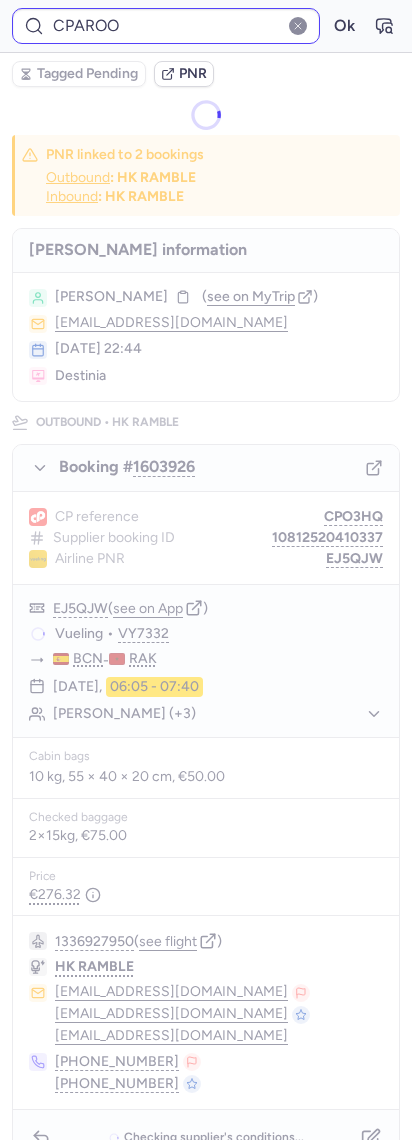type on "FYJ6KP" 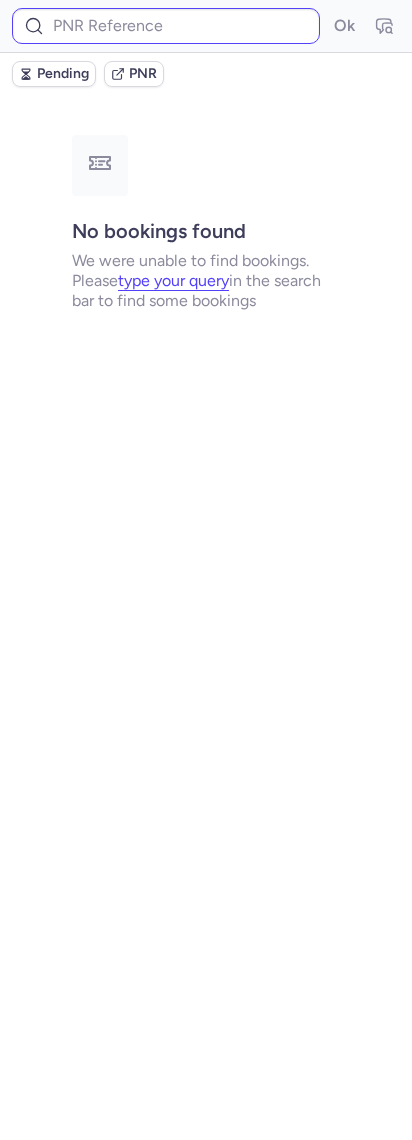 type on "CP8UTC" 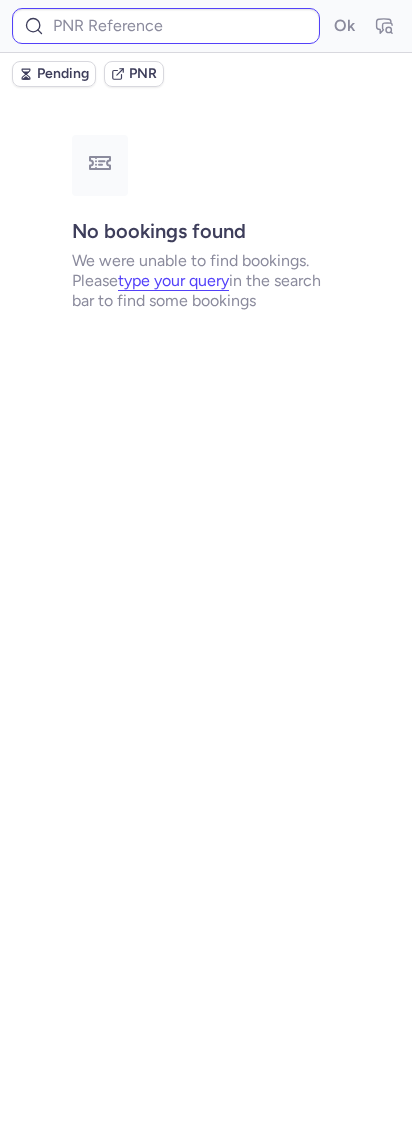 type on "CP8UTC" 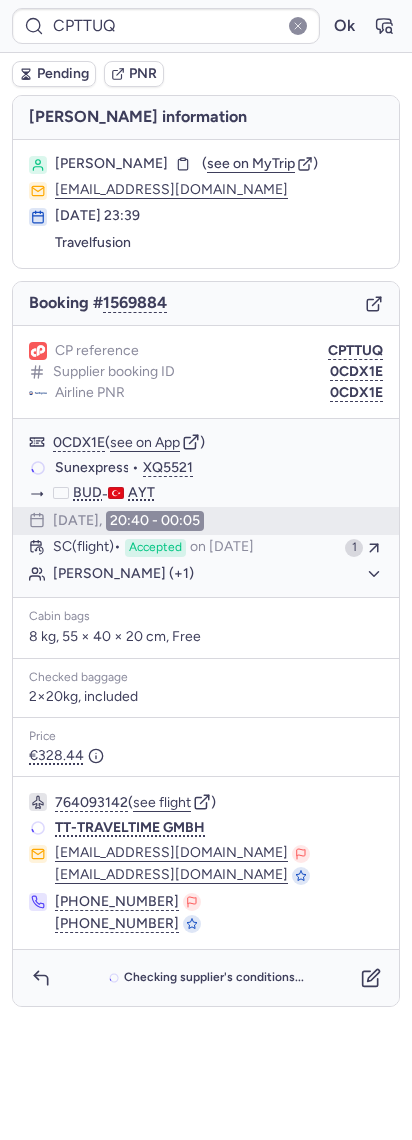 scroll, scrollTop: 0, scrollLeft: 0, axis: both 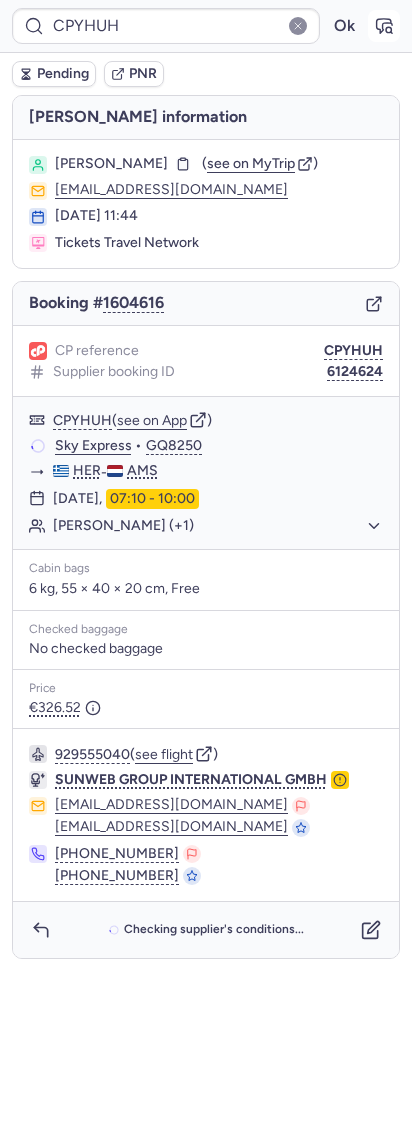 click at bounding box center (384, 26) 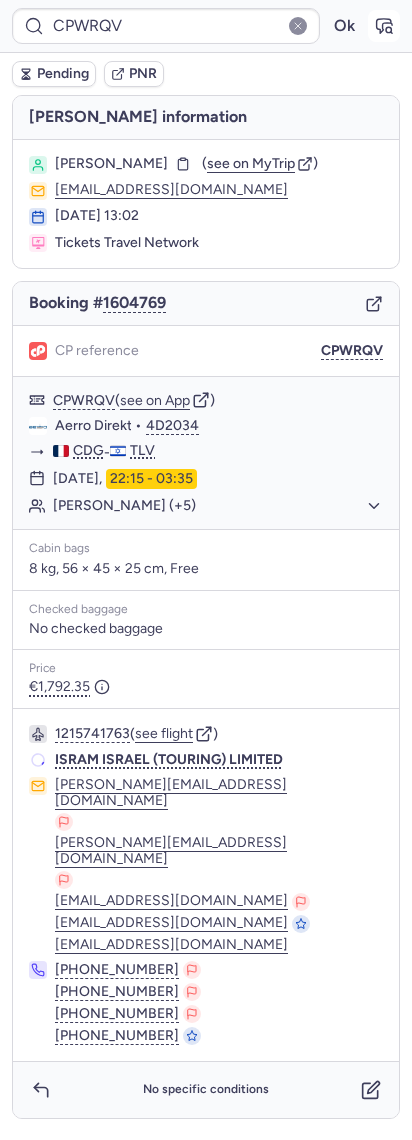 click at bounding box center (384, 26) 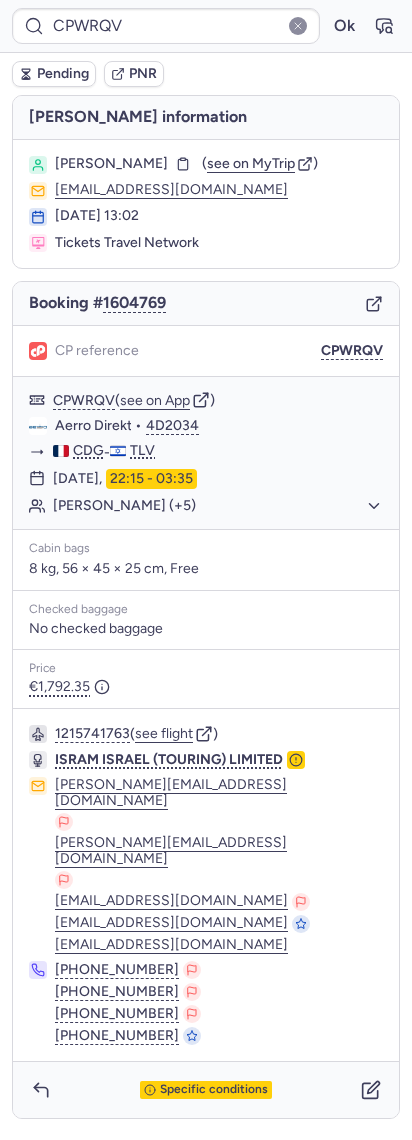 type on "CPTTUQ" 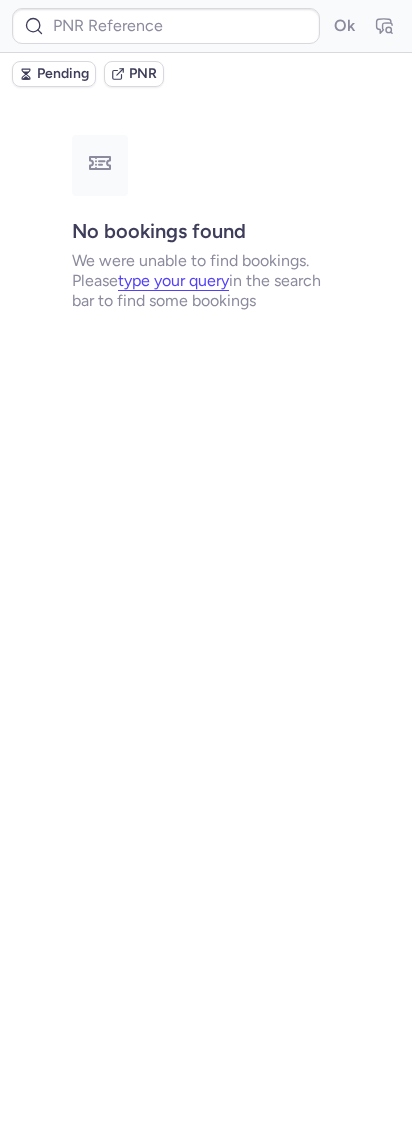 type on "10812520210347" 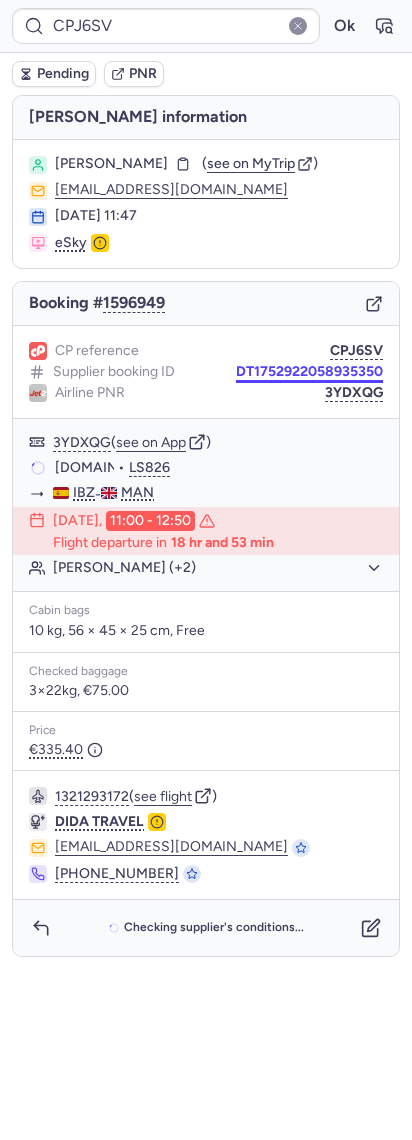 click on "DT1752922058935350" at bounding box center (309, 372) 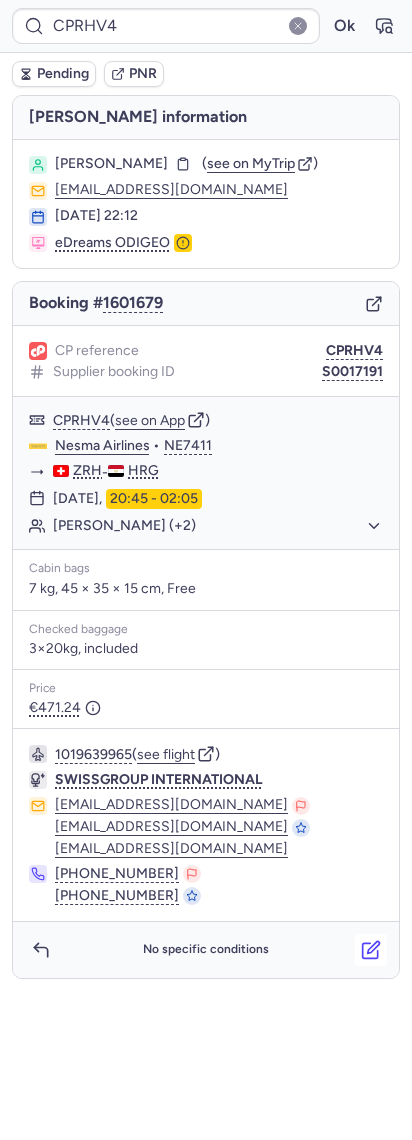click 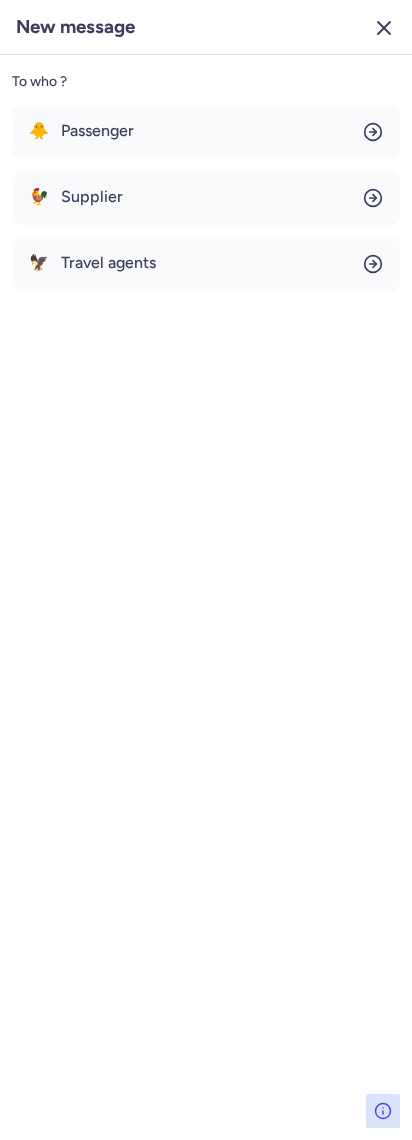 click 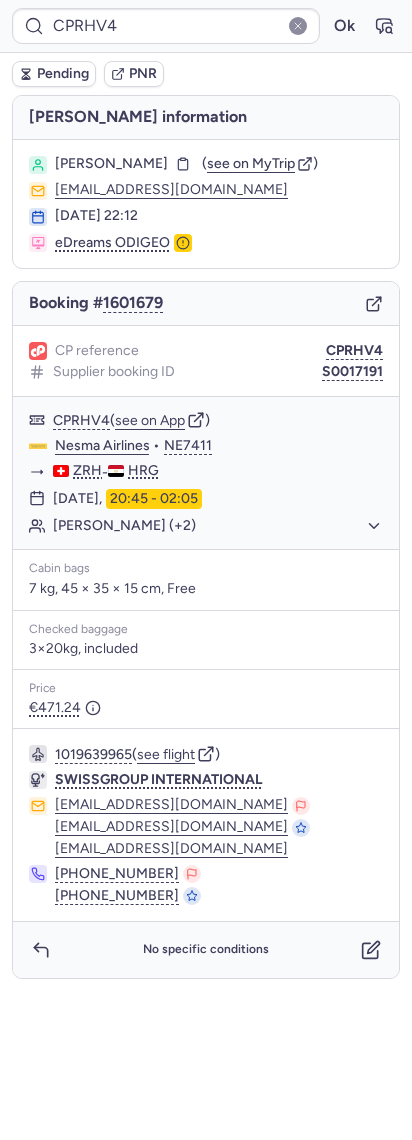 click on "No specific conditions" at bounding box center [206, 950] 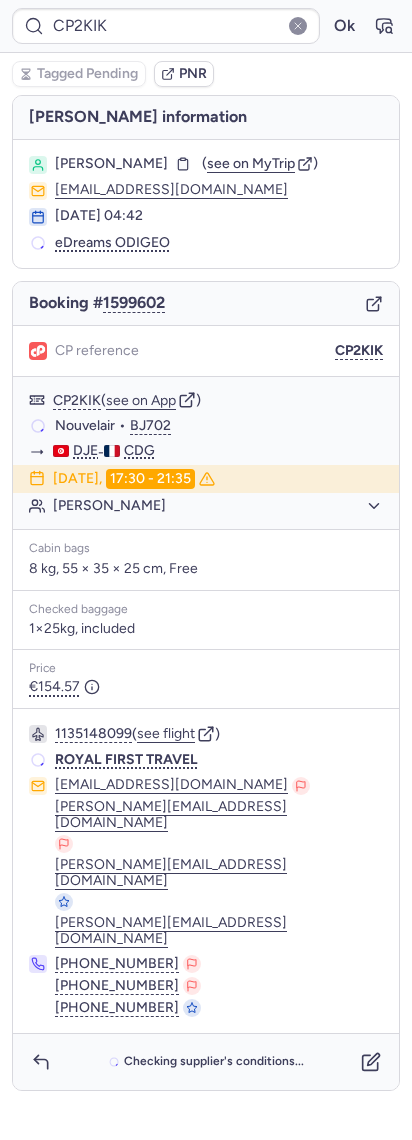 type on "CPZOZW" 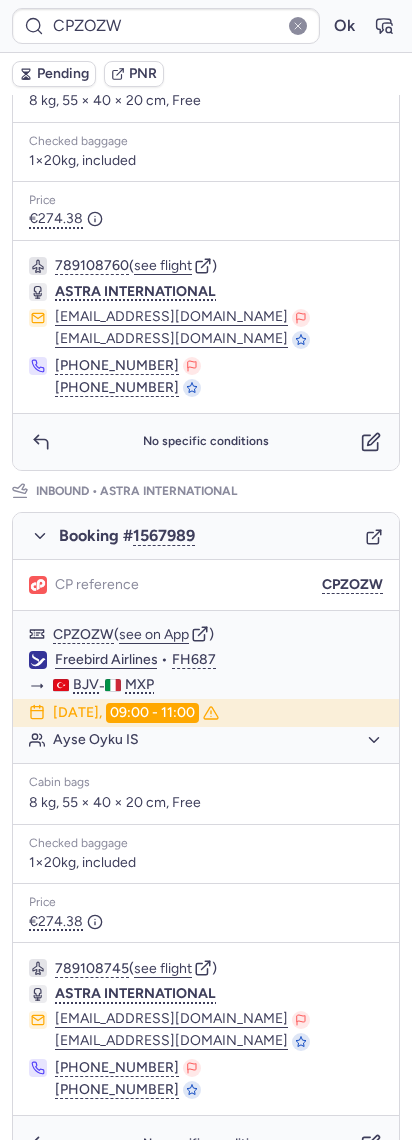 scroll, scrollTop: 632, scrollLeft: 0, axis: vertical 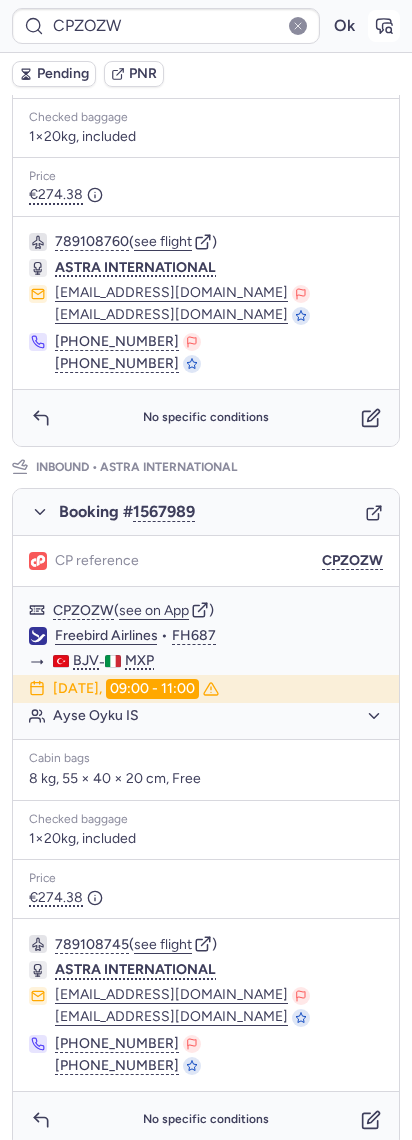 click 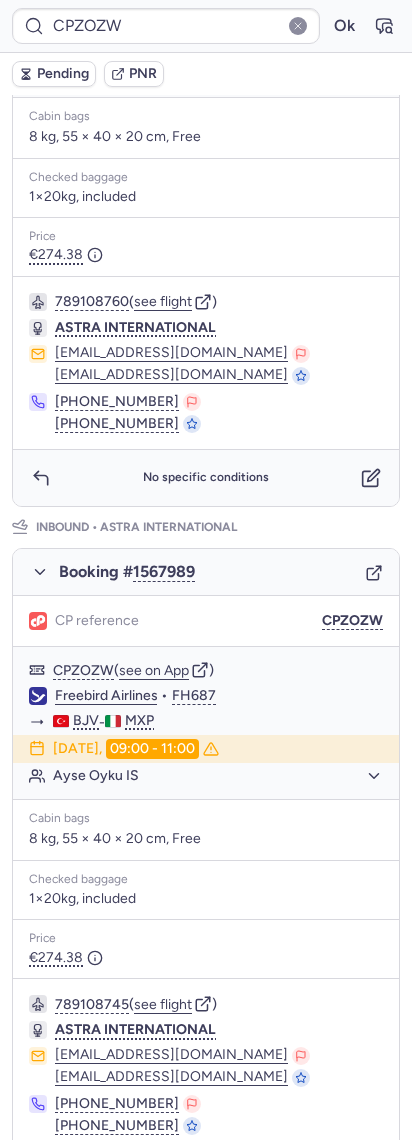 scroll, scrollTop: 632, scrollLeft: 0, axis: vertical 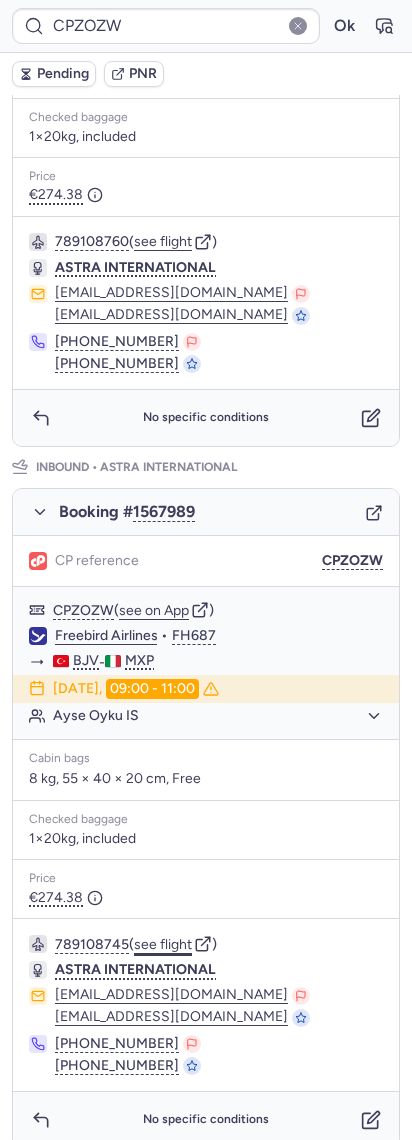 click on "see flight" 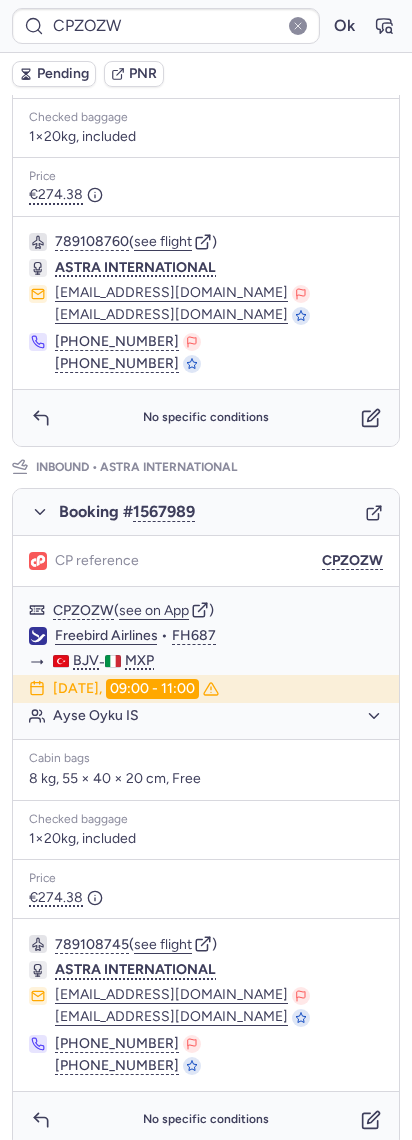 click 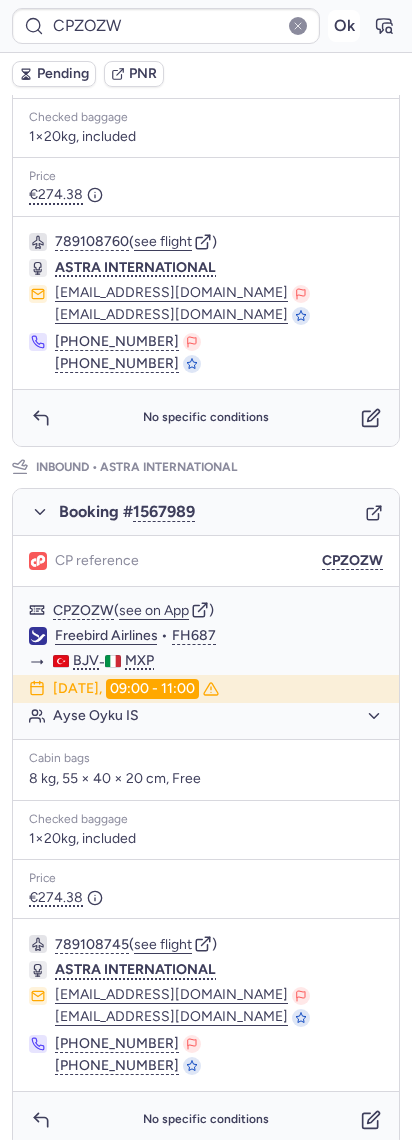 click on "Ok" at bounding box center [344, 26] 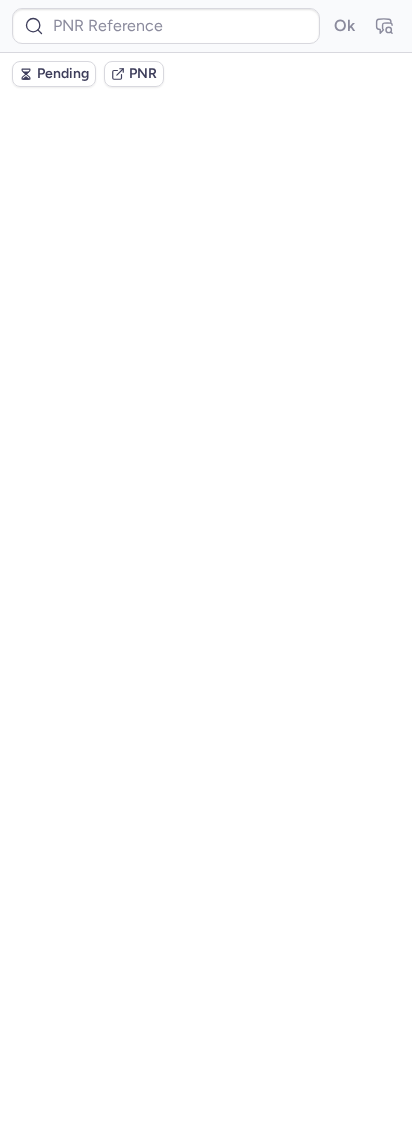 scroll, scrollTop: 0, scrollLeft: 0, axis: both 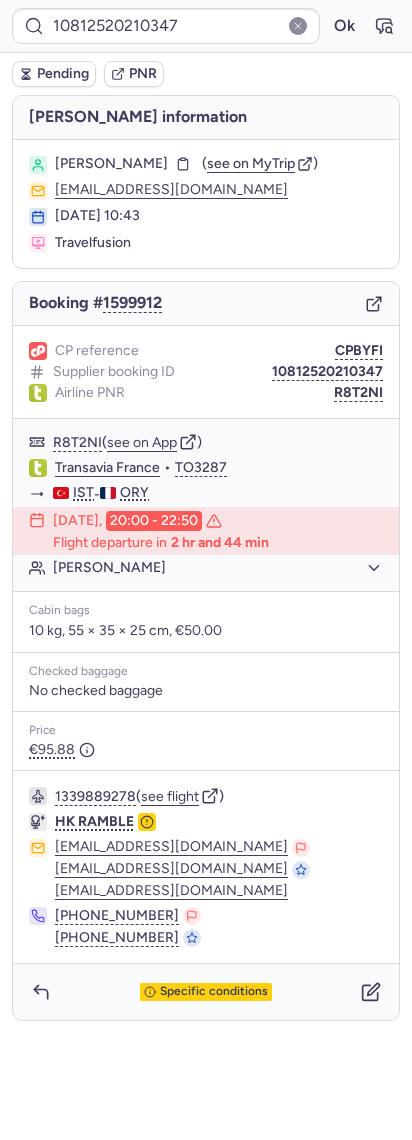 type on "CPZ52C" 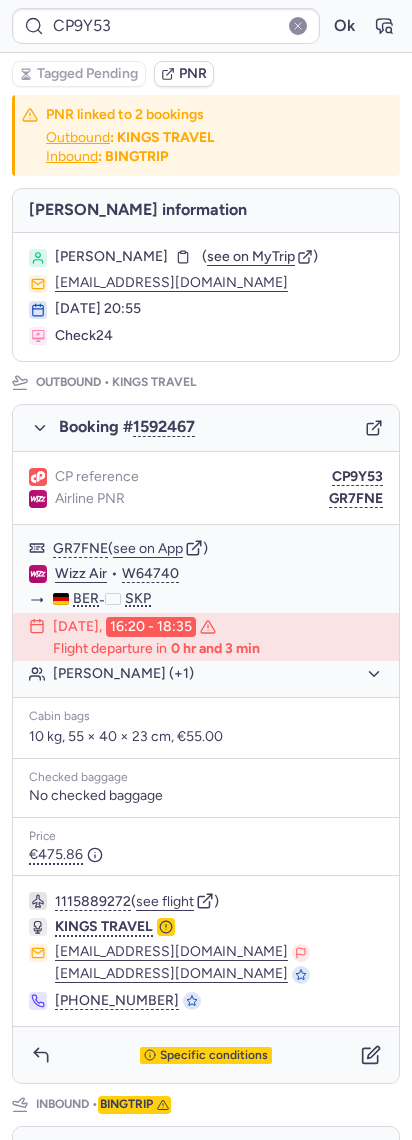 type on "FYJ6KP" 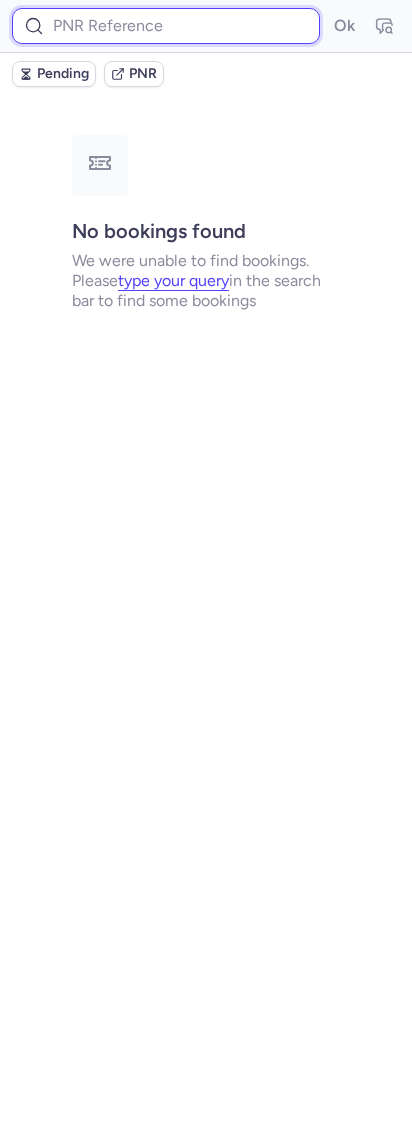 click at bounding box center [166, 26] 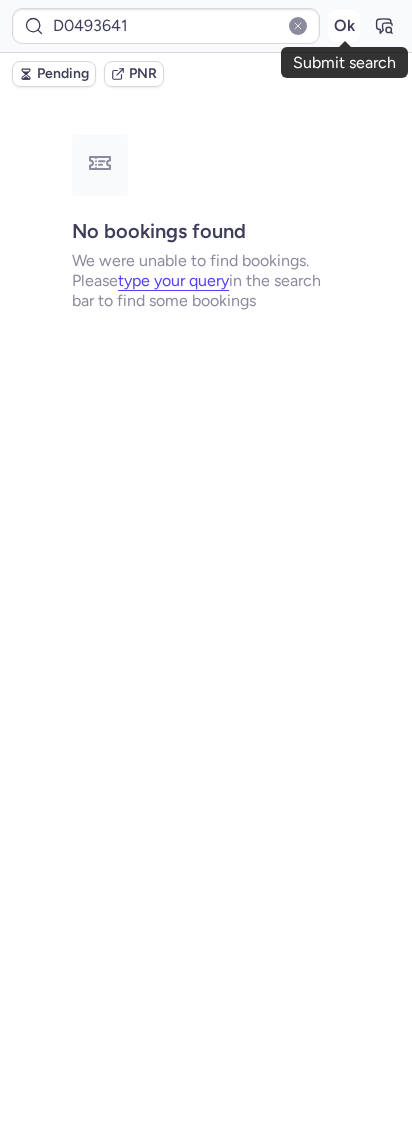 click on "Ok" at bounding box center (344, 26) 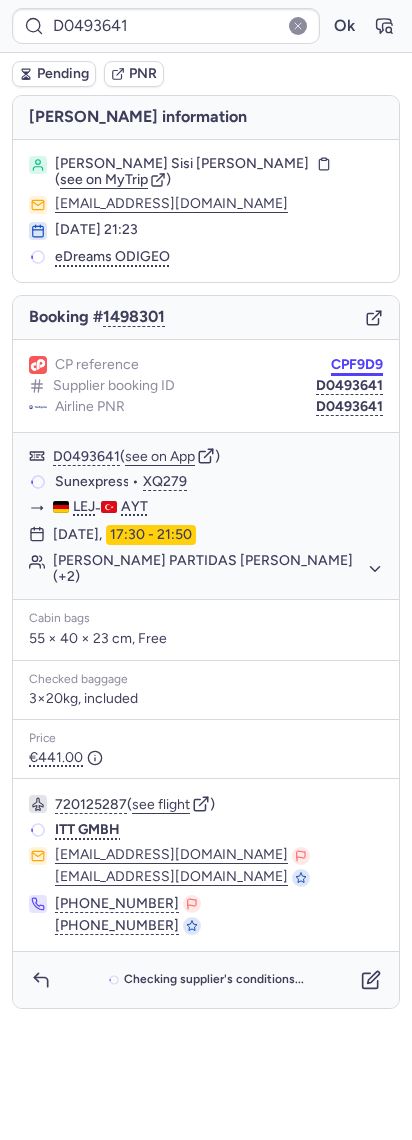 click on "CPF9D9" at bounding box center [357, 365] 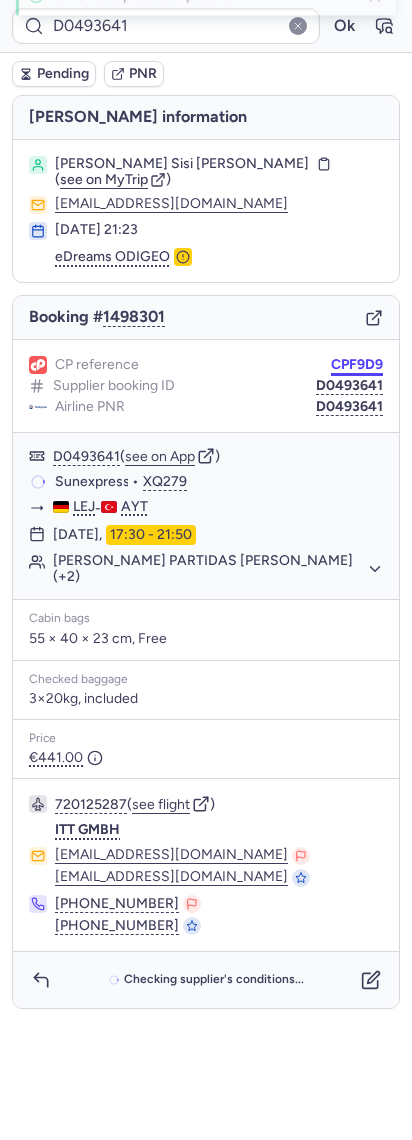 click on "CPF9D9" at bounding box center [357, 365] 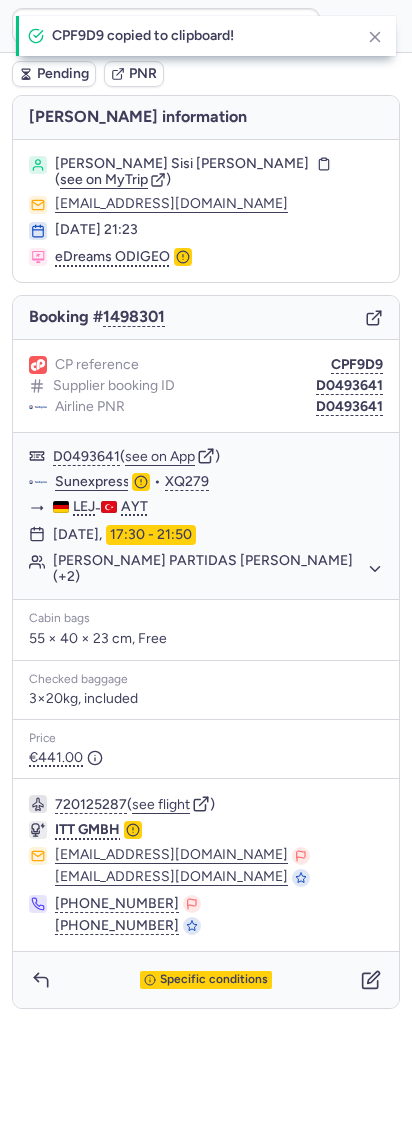 type on "CPF9D9" 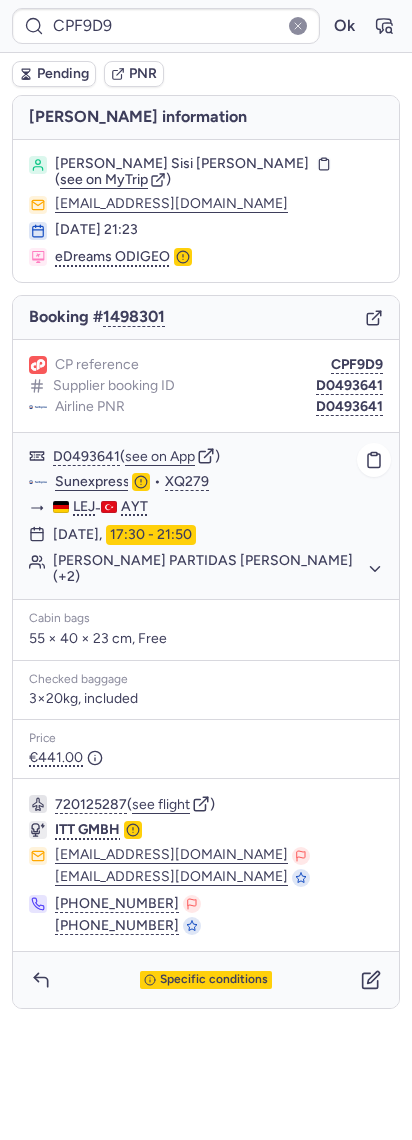 click on "[PERSON_NAME] PARTIDAS [PERSON_NAME] (+2)" 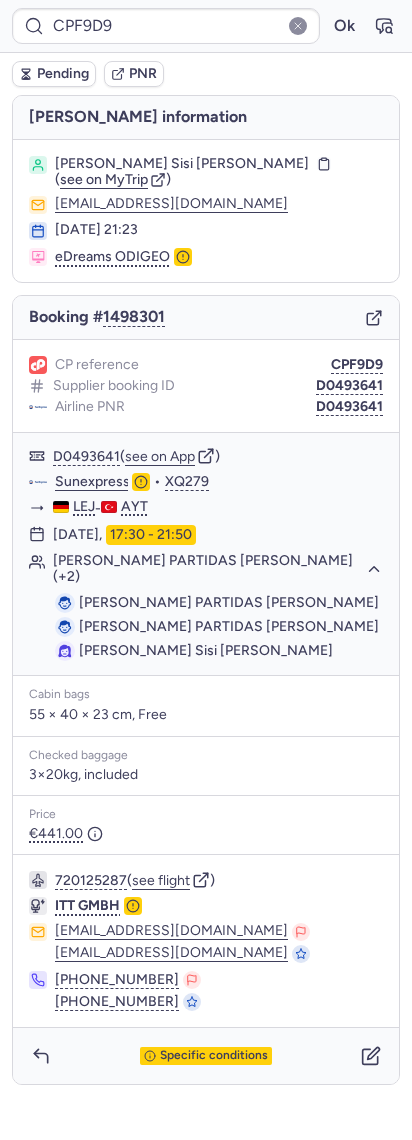 click on "Specific conditions" at bounding box center (206, 1056) 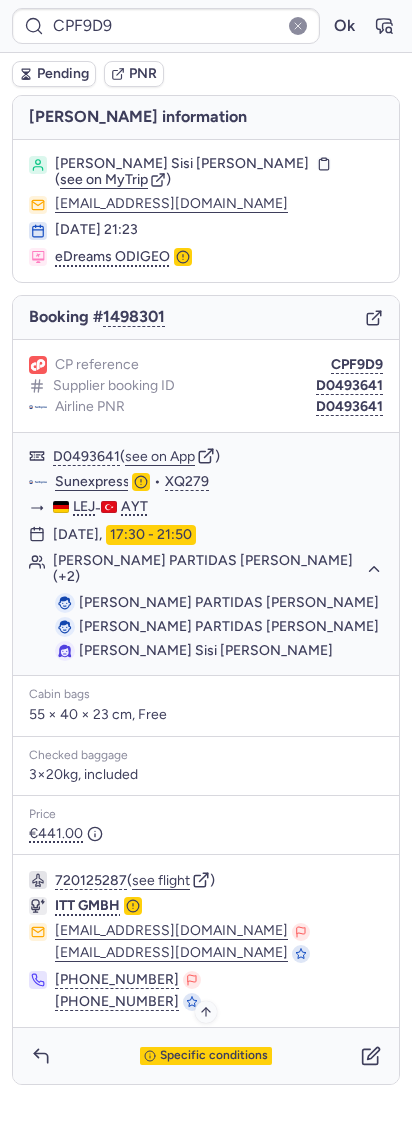 click on "Specific conditions" at bounding box center [214, 1056] 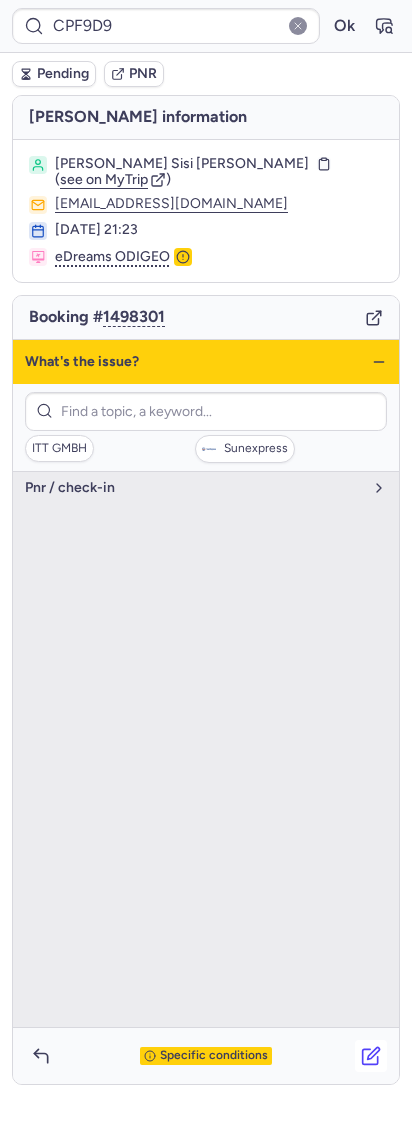 click at bounding box center [371, 1056] 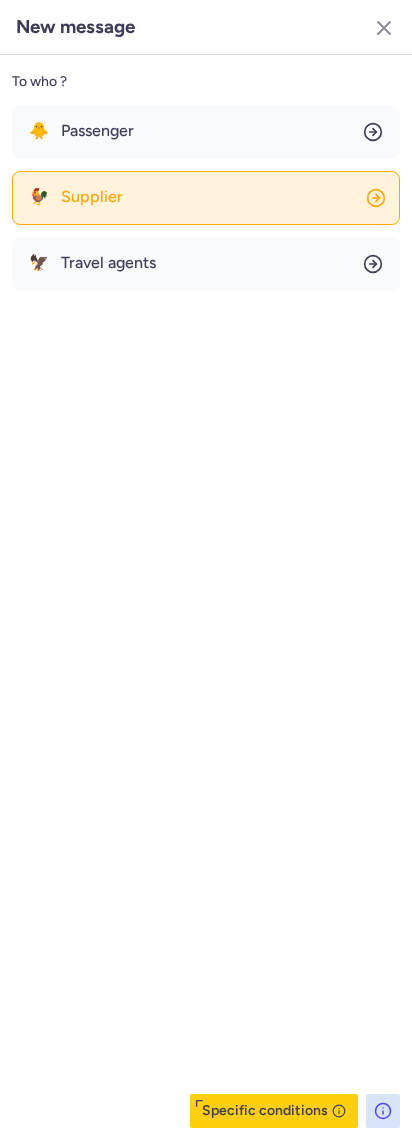 click on "🐓 Supplier" 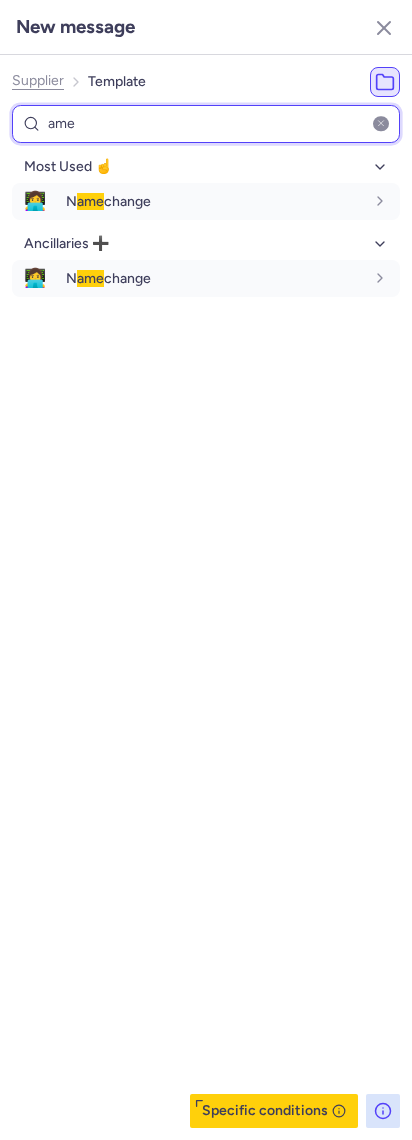 type on "ame" 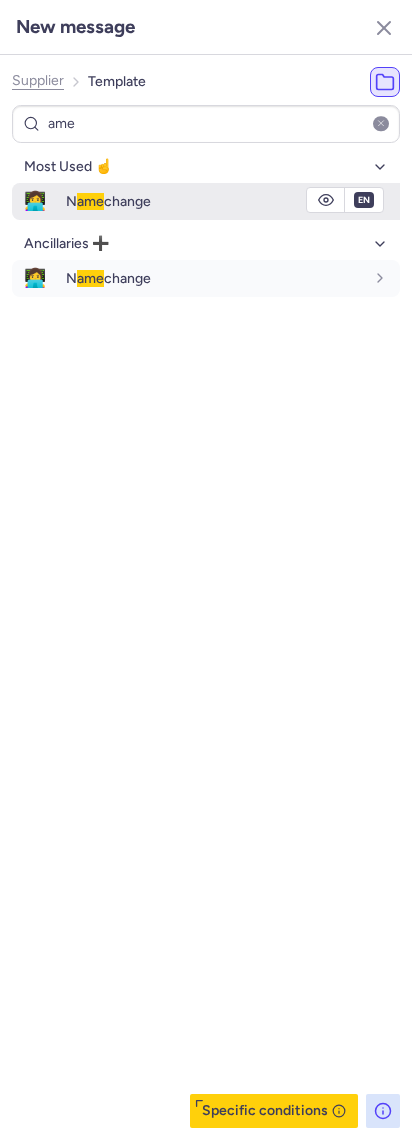 click on "N ame  change" at bounding box center (108, 201) 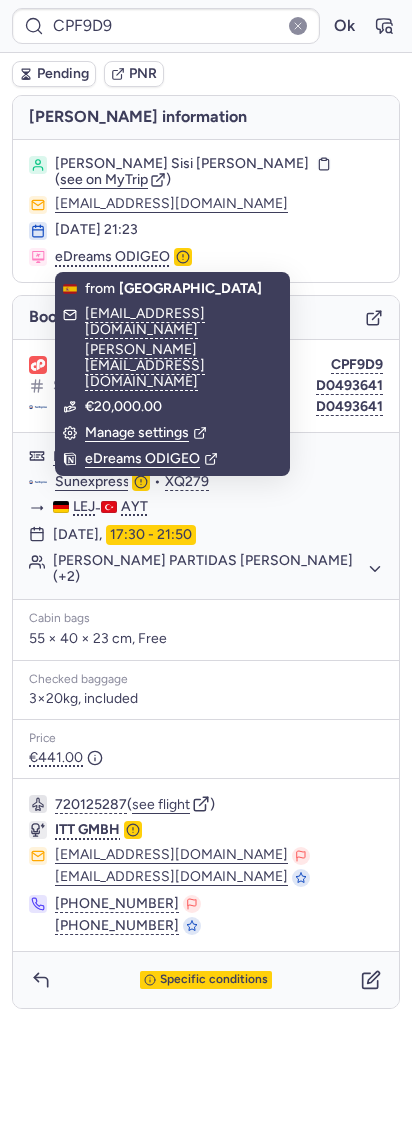 click on "Pending" at bounding box center [63, 74] 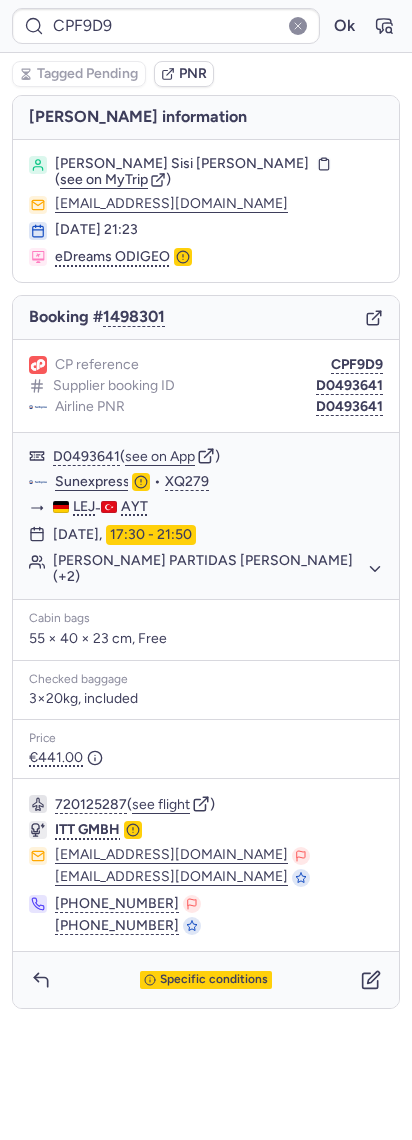 type on "CPWRTL" 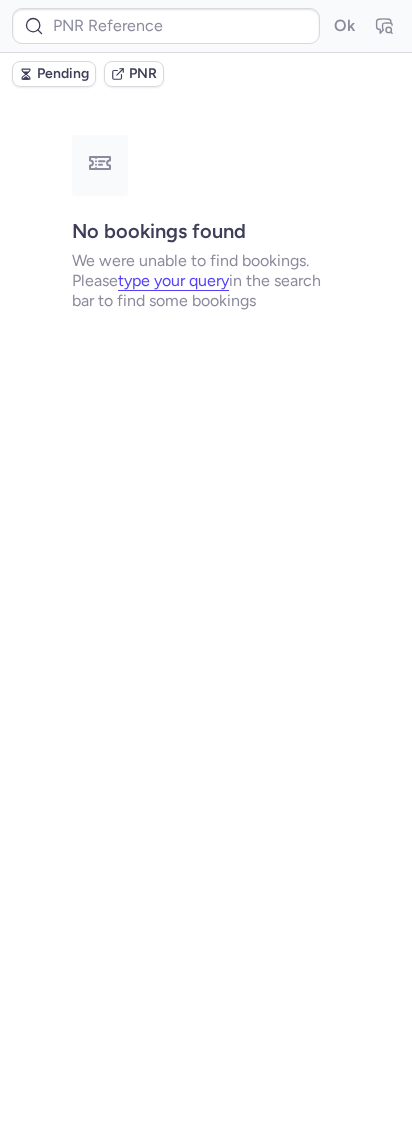 type on "CPWRTL" 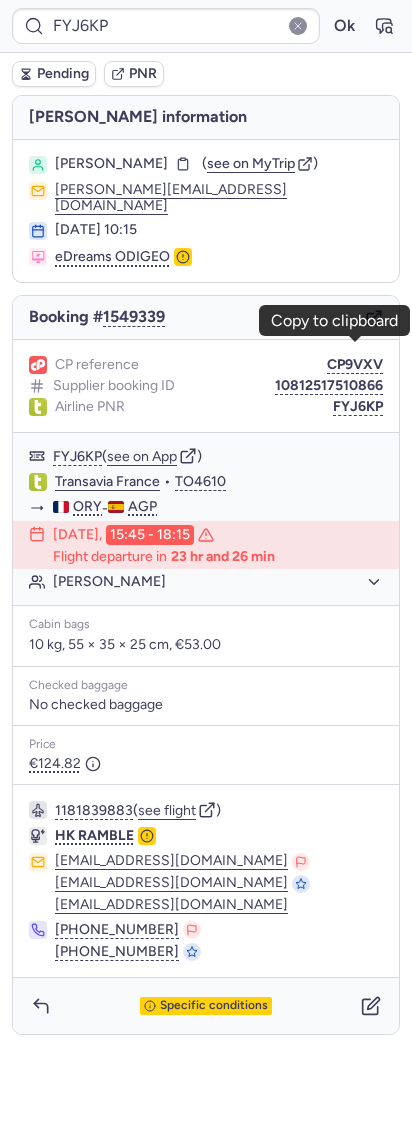 drag, startPoint x: 357, startPoint y: 352, endPoint x: 228, endPoint y: 329, distance: 131.03435 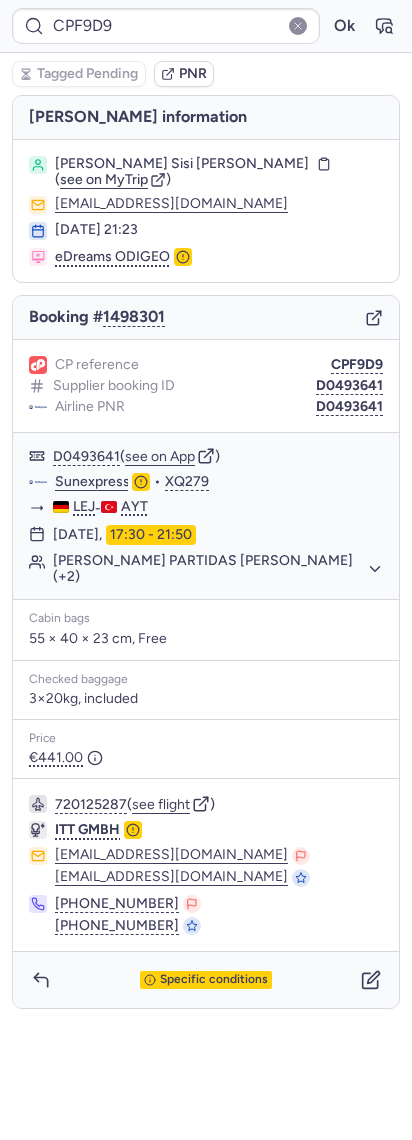type on "CPO3HQ" 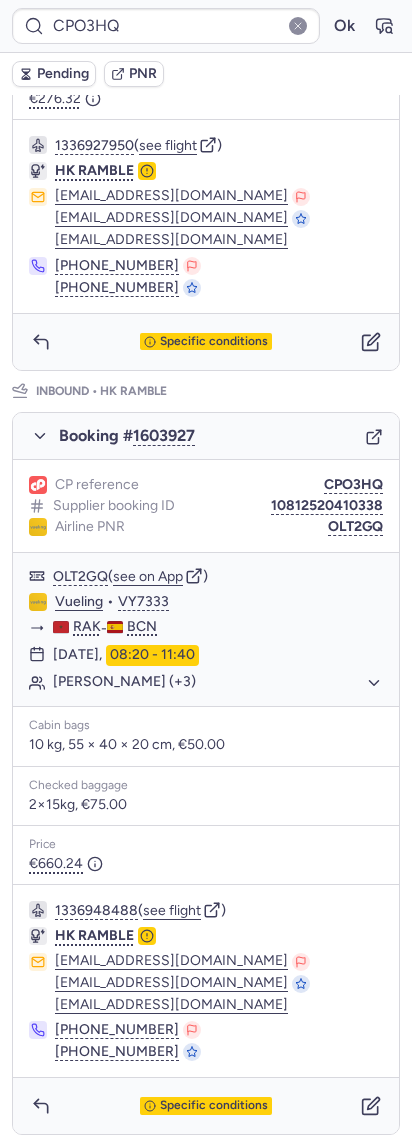 scroll, scrollTop: 489, scrollLeft: 0, axis: vertical 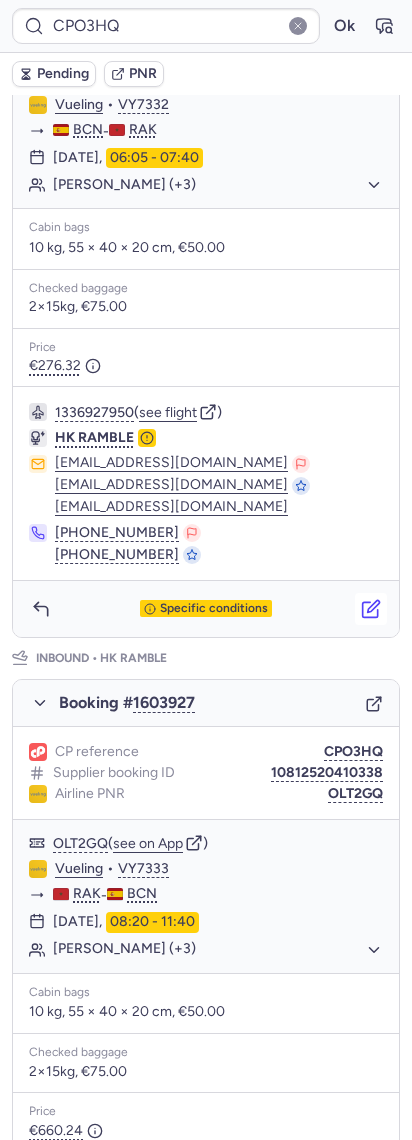 click 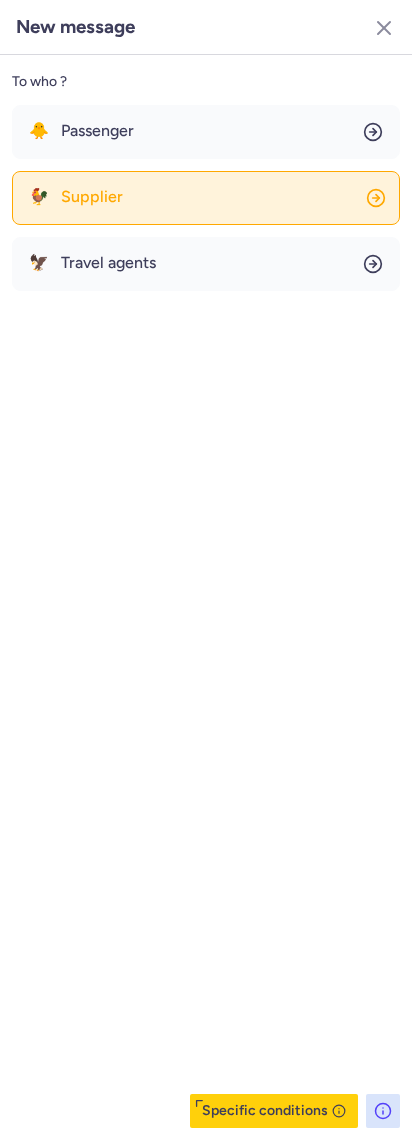 click on "🐓 Supplier" 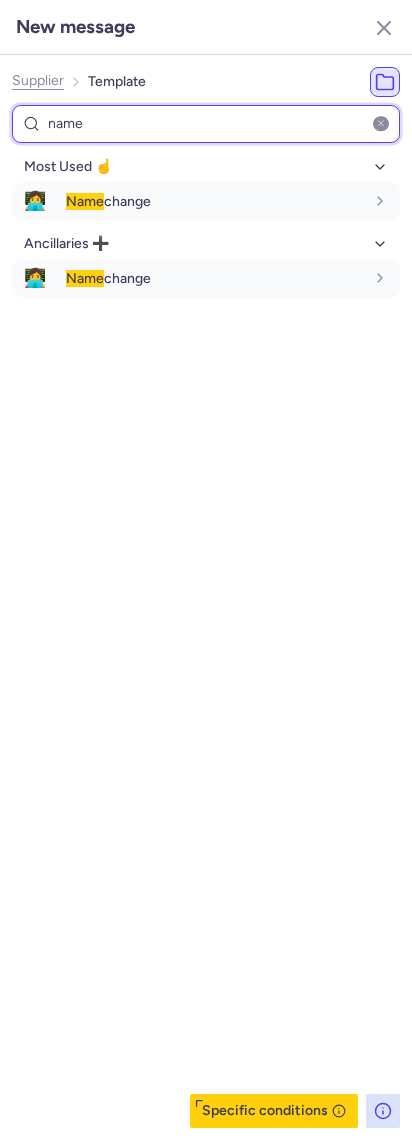 type on "name" 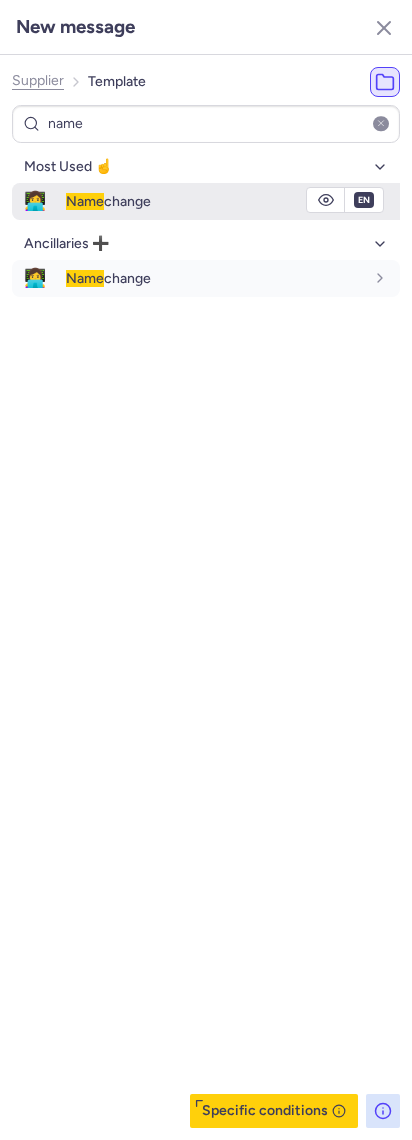 click on "Name  change" at bounding box center (233, 201) 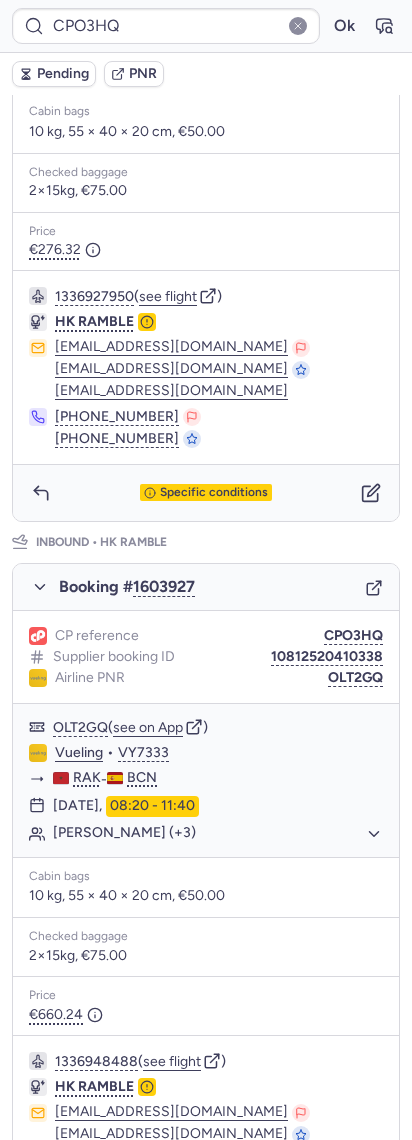 scroll, scrollTop: 756, scrollLeft: 0, axis: vertical 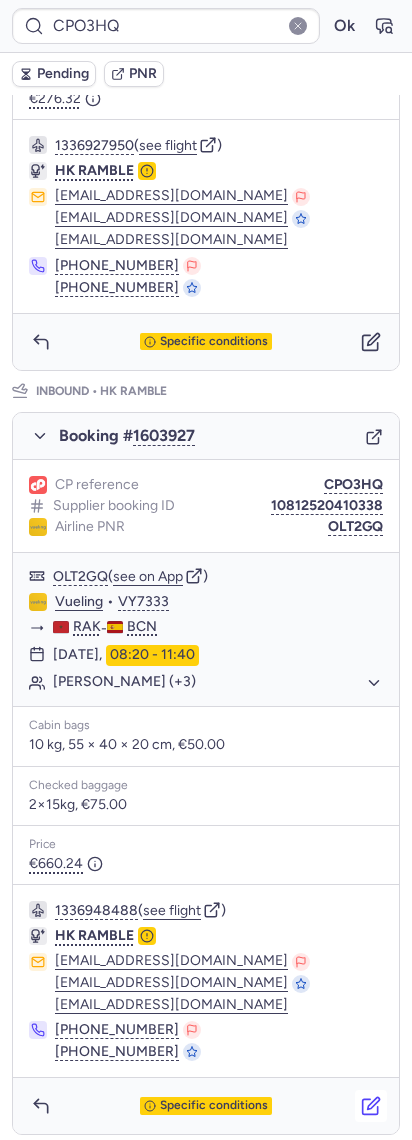 click at bounding box center [371, 1106] 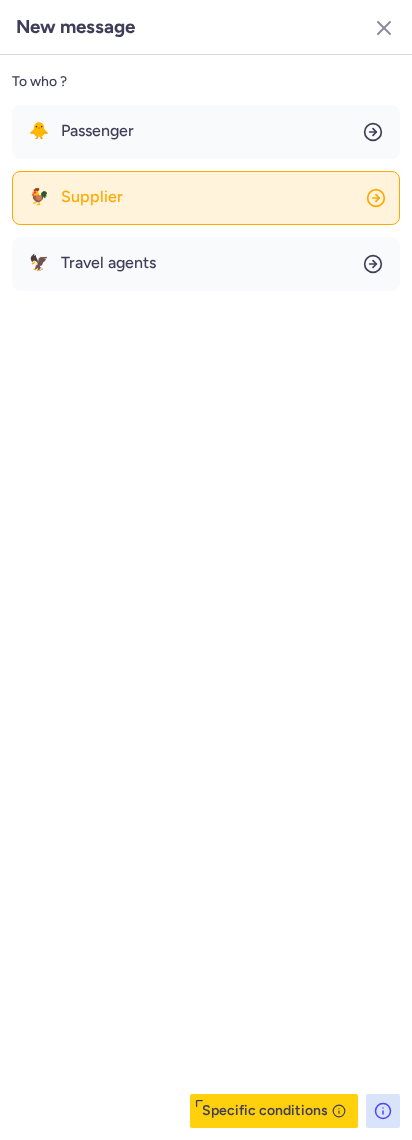 click on "🐓 Supplier" 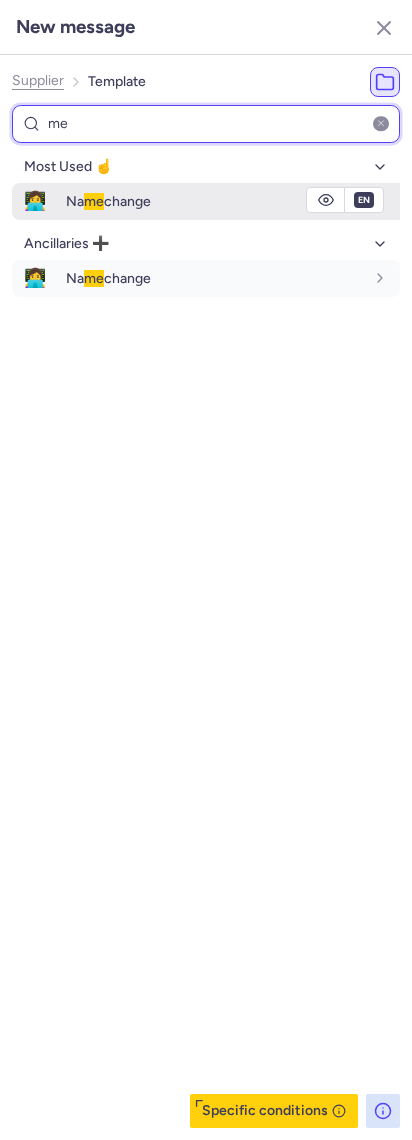 type on "me" 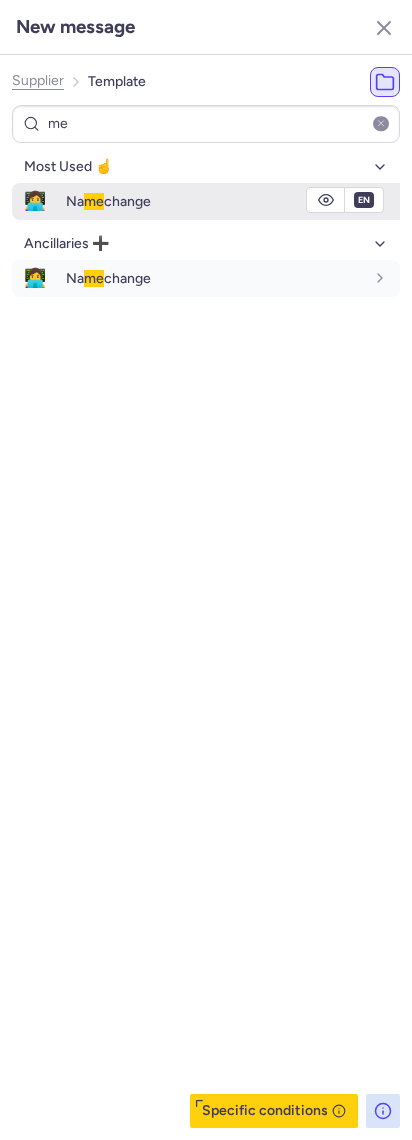 click on "Na me  change" at bounding box center [108, 201] 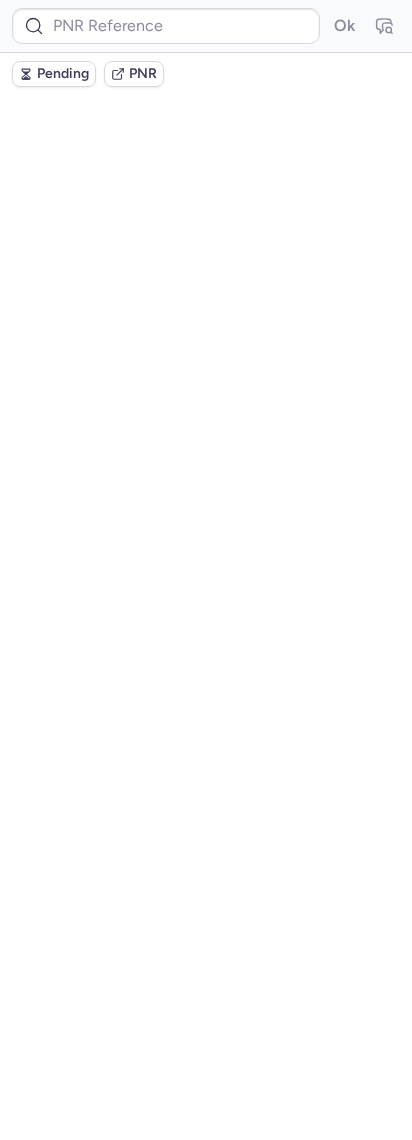scroll, scrollTop: 0, scrollLeft: 0, axis: both 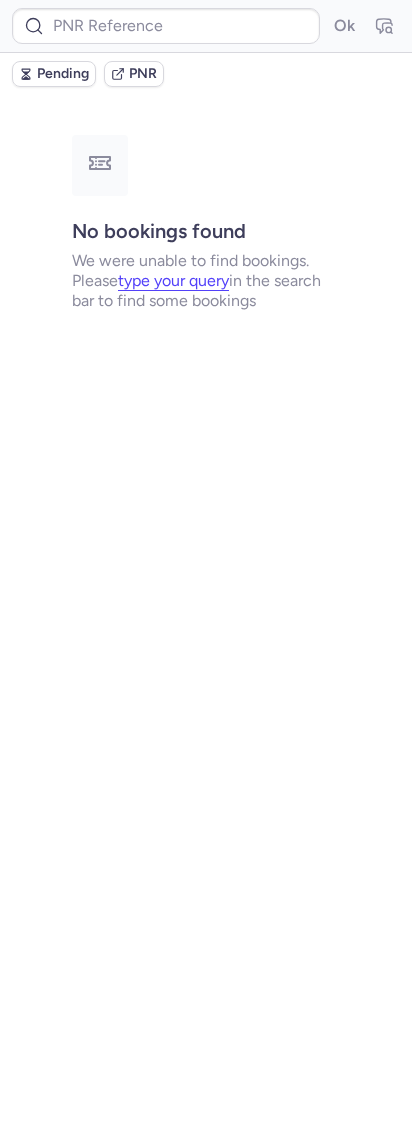 type on "CPO3HQ" 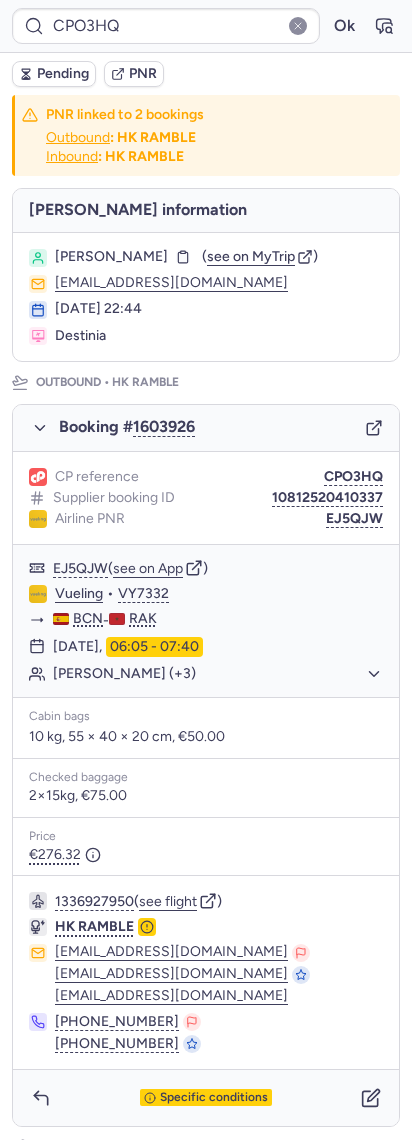 drag, startPoint x: 104, startPoint y: 38, endPoint x: 47, endPoint y: 66, distance: 63.505905 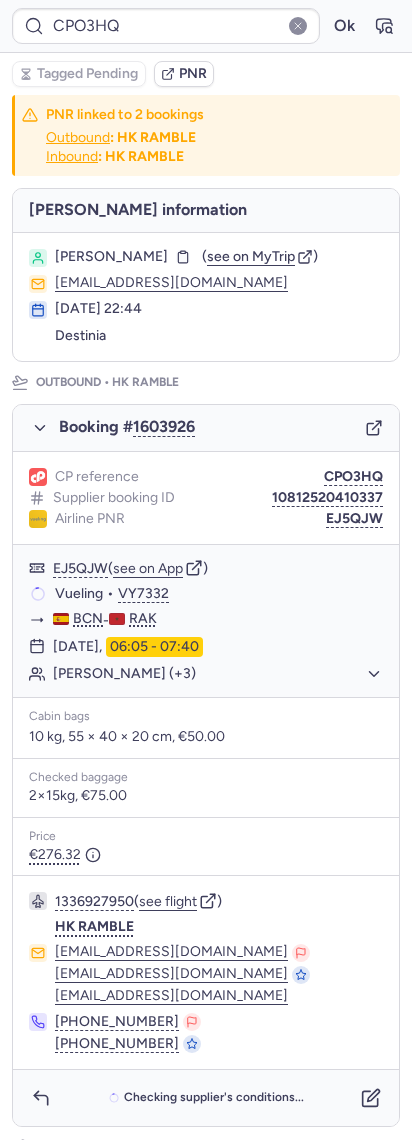 type on "CPDI5R" 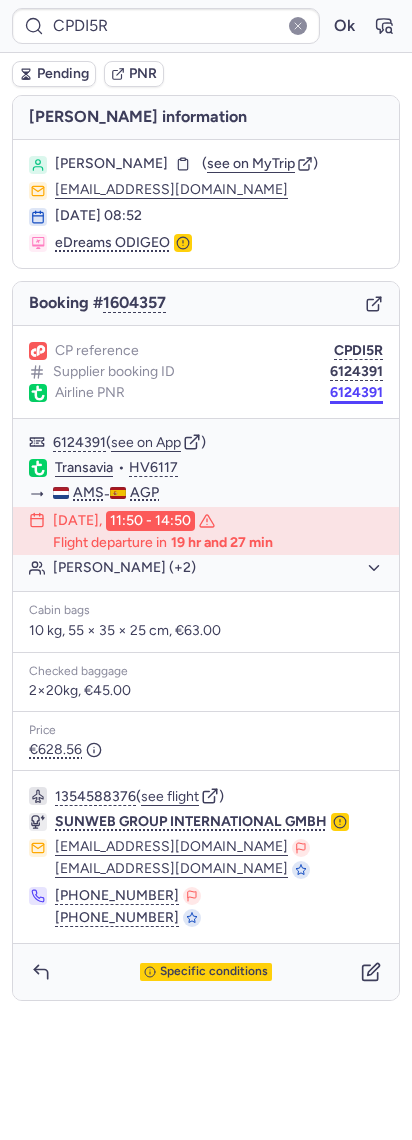 click on "6124391" at bounding box center (356, 393) 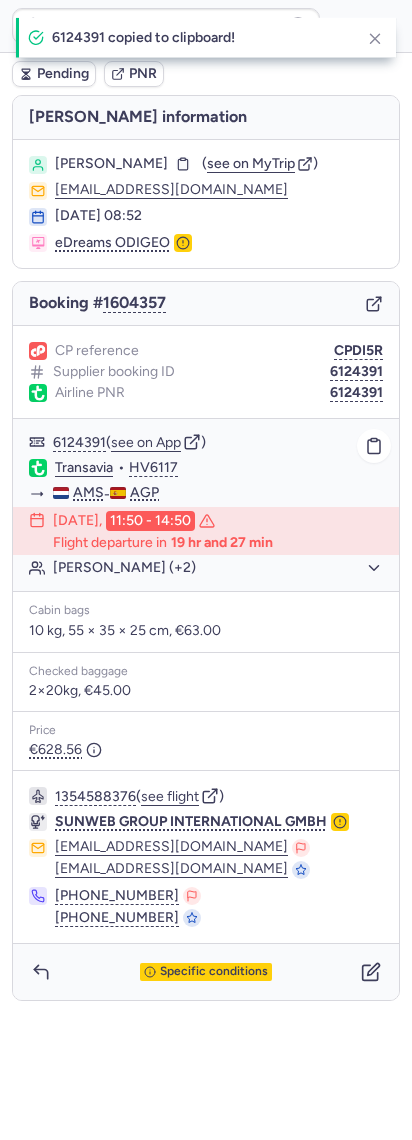type 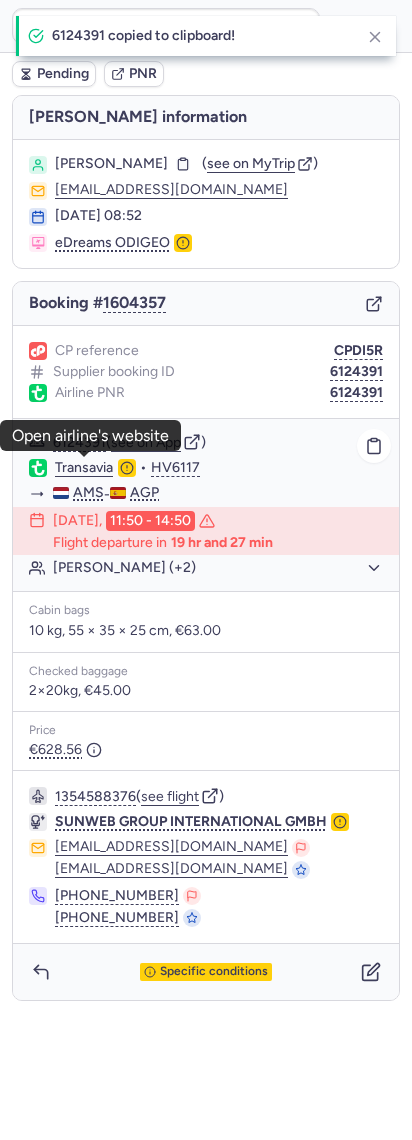 click on "Transavia" 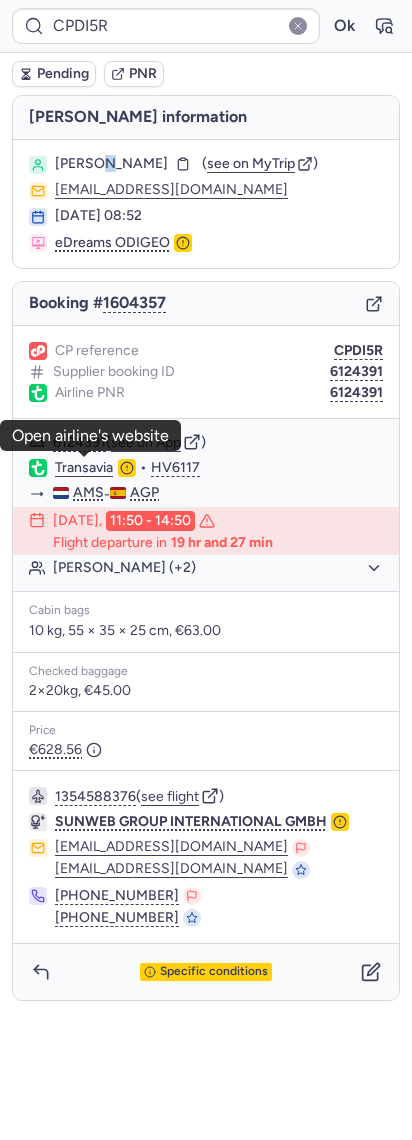 click on "[PERSON_NAME]" at bounding box center (111, 164) 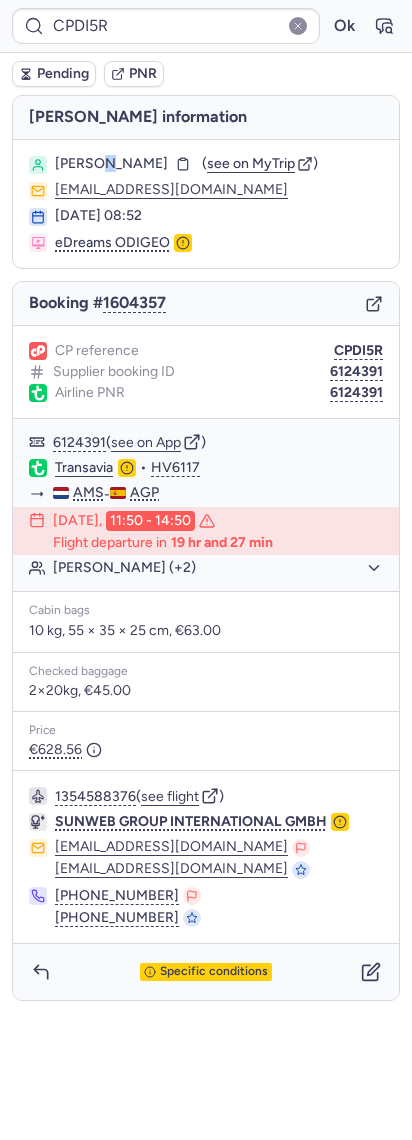 click on "[PERSON_NAME]" at bounding box center (111, 164) 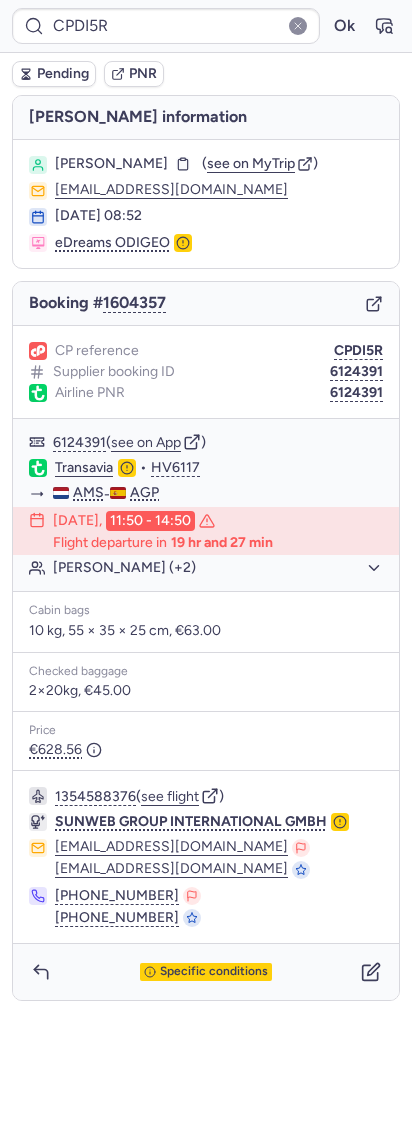 click on "[PERSON_NAME]" at bounding box center (111, 164) 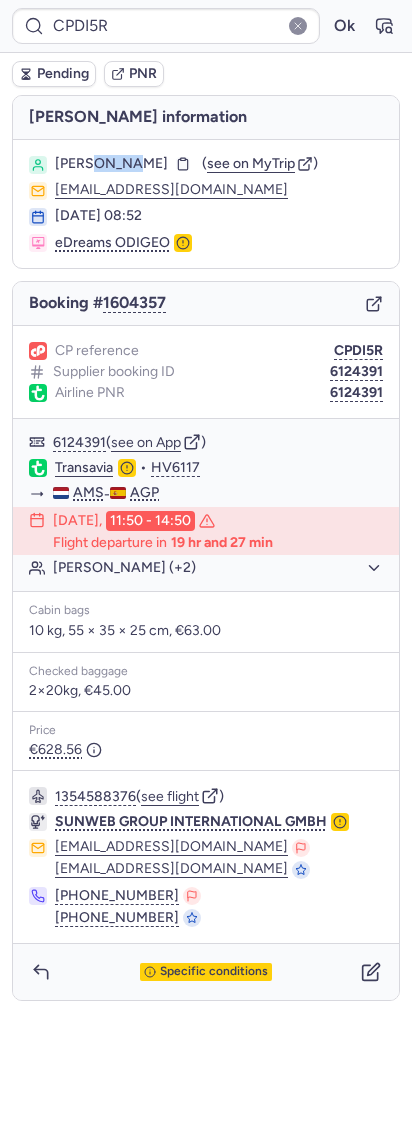 click on "[PERSON_NAME]" at bounding box center [111, 164] 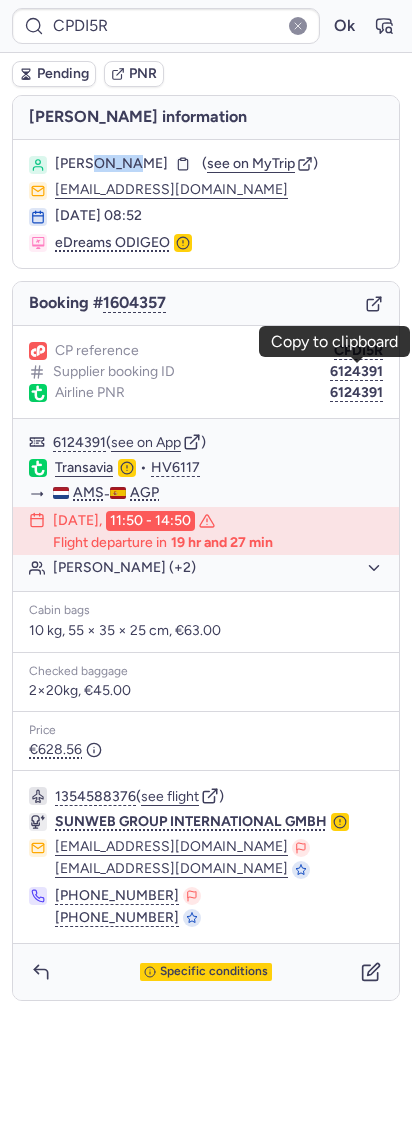 click on "6124391" at bounding box center (356, 372) 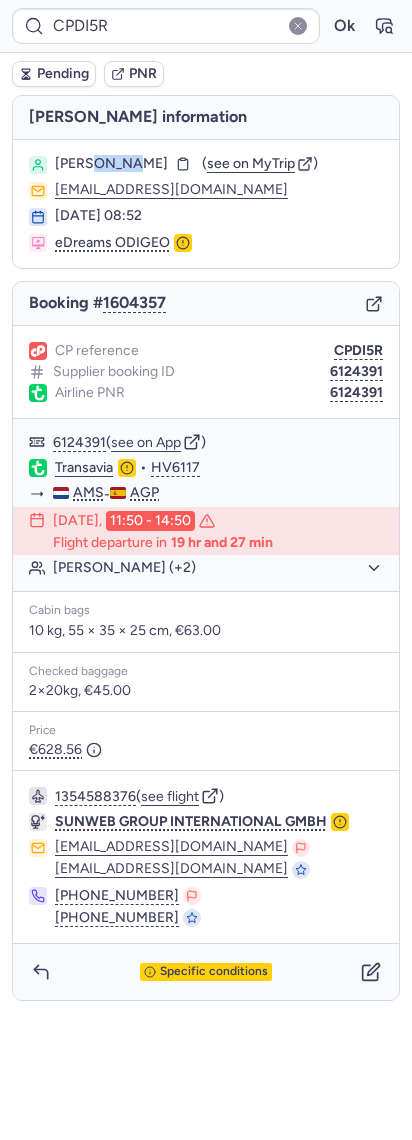click on "[PERSON_NAME]" at bounding box center (111, 164) 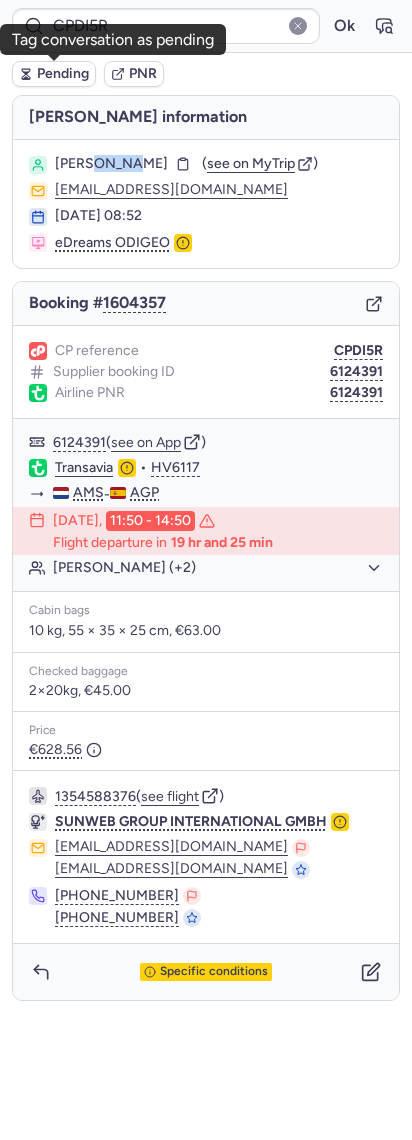 click on "Pending" at bounding box center (63, 74) 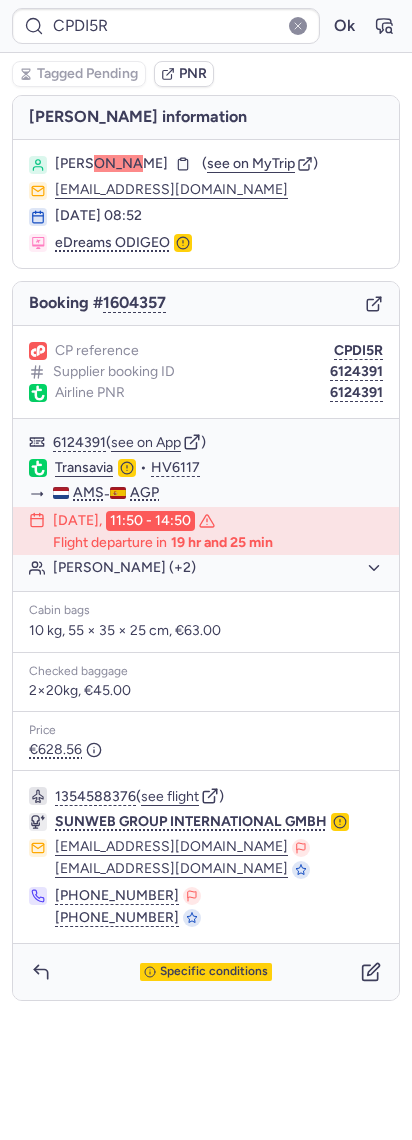 type on "CPLLJA" 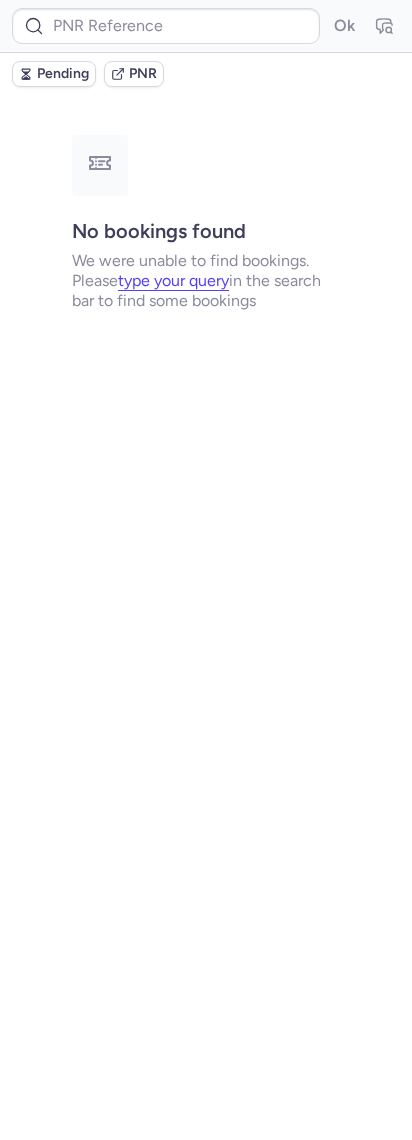 type on "CP9MCL" 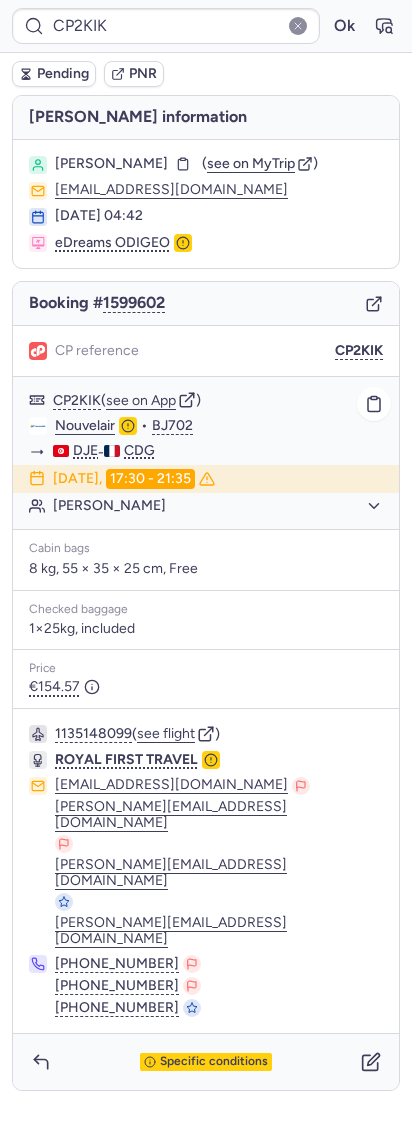 click on "[PERSON_NAME]" 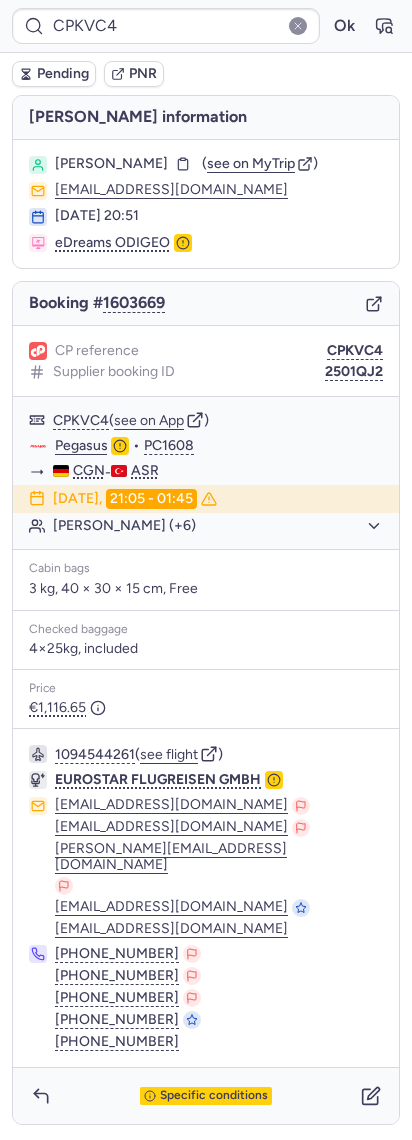 type on "CPF9D9" 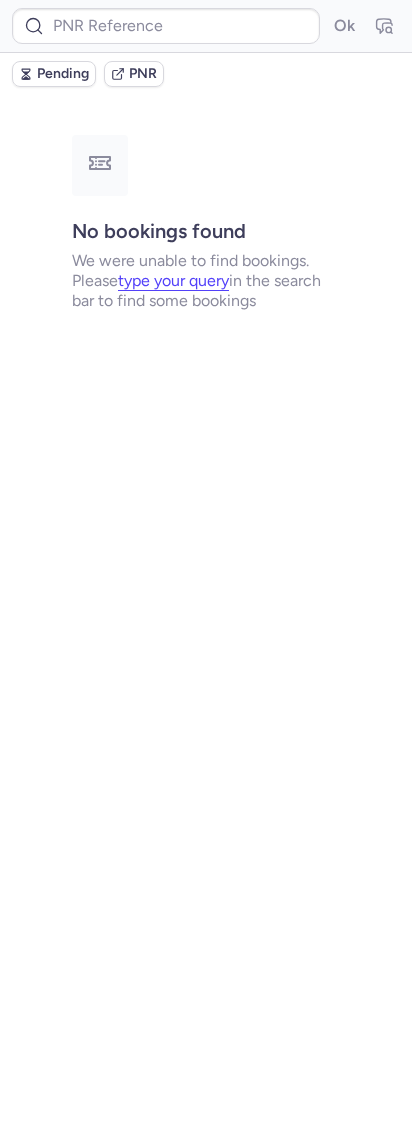 type on "CPJ6SV" 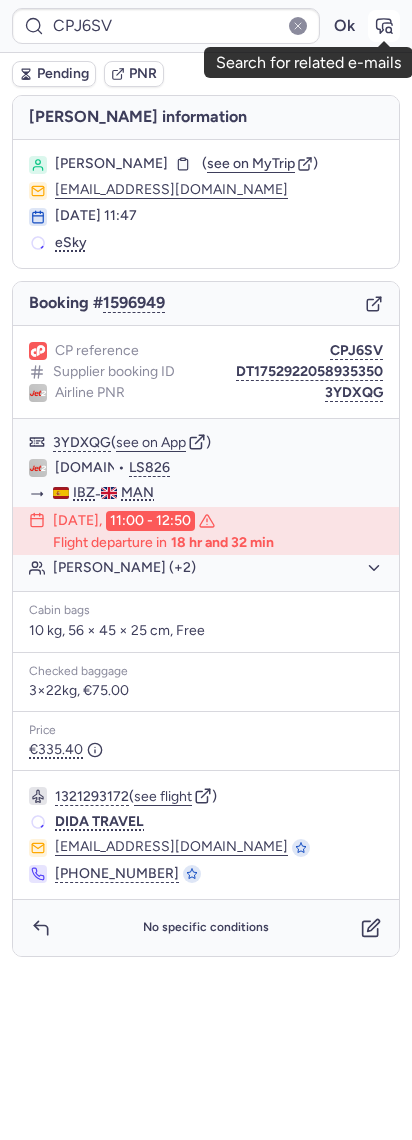 click 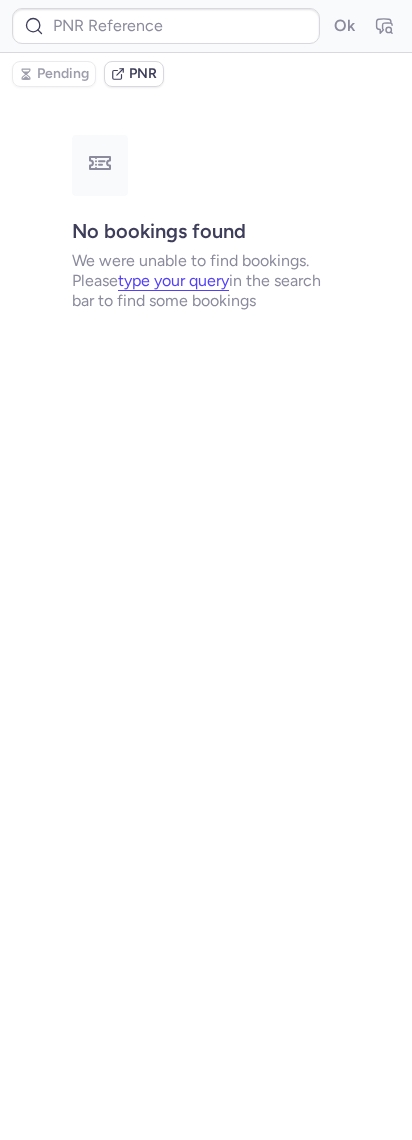 type on "CPJ6SV" 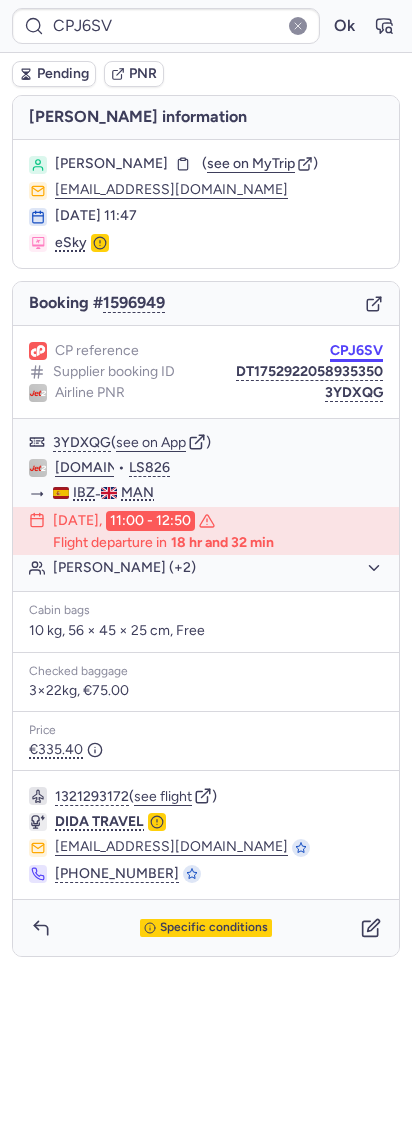 click on "CPJ6SV" at bounding box center (356, 351) 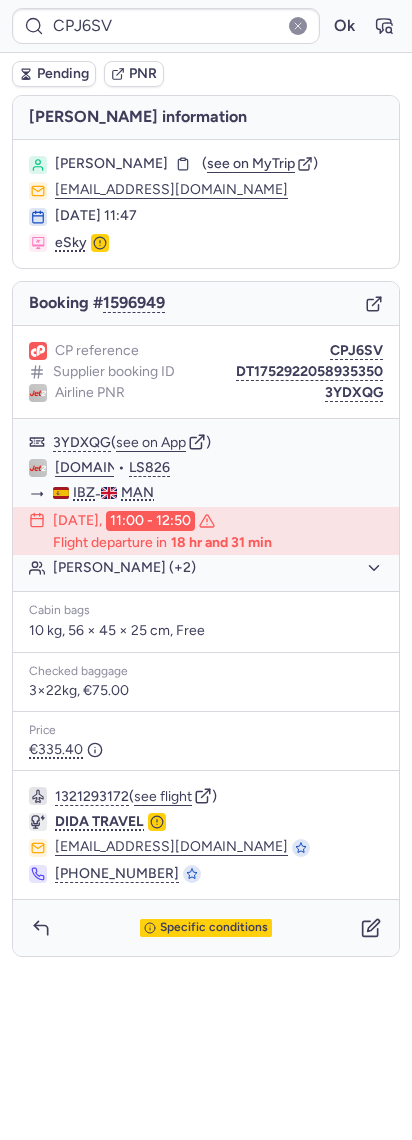 click on "CPJ6SV  Ok" at bounding box center [206, 26] 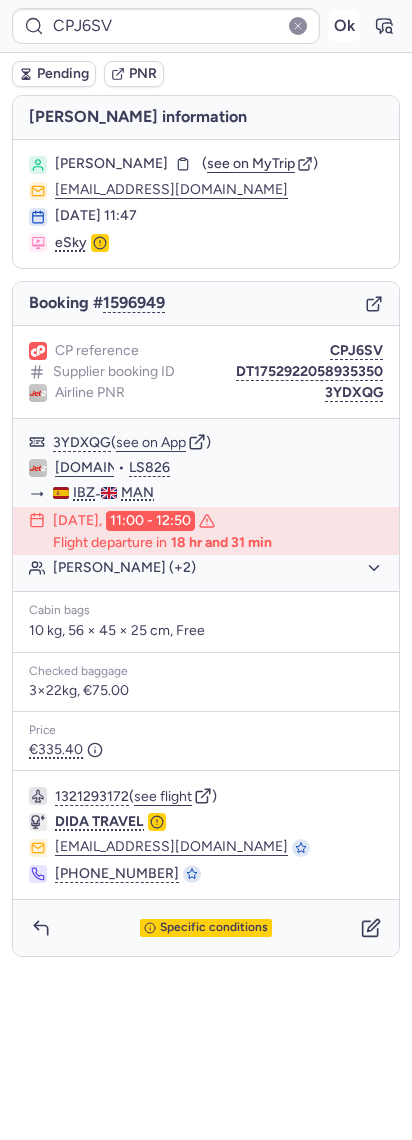 click on "Ok" at bounding box center (344, 26) 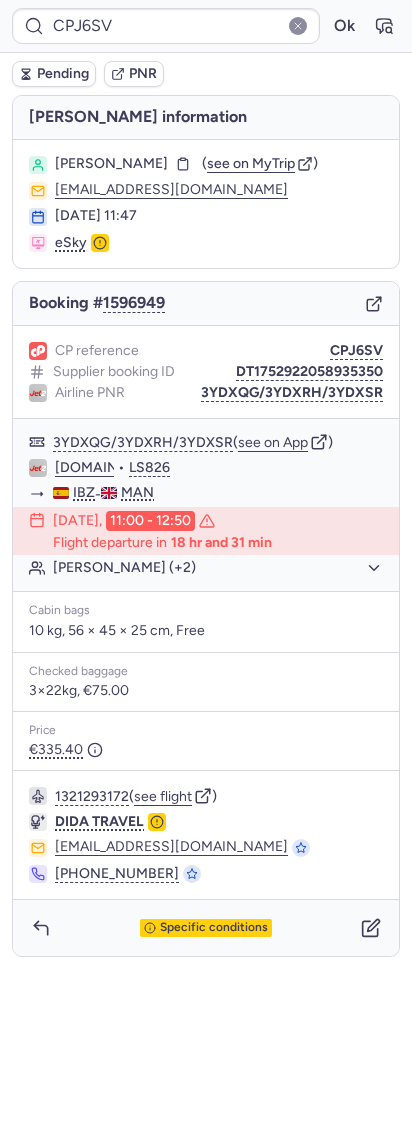 type on "CPF9D9" 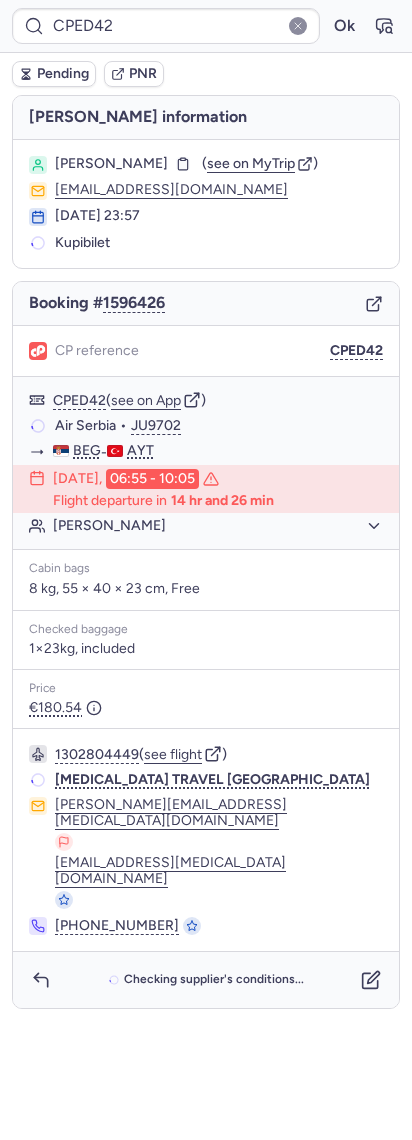click on "Checking supplier's conditions..." at bounding box center [206, 980] 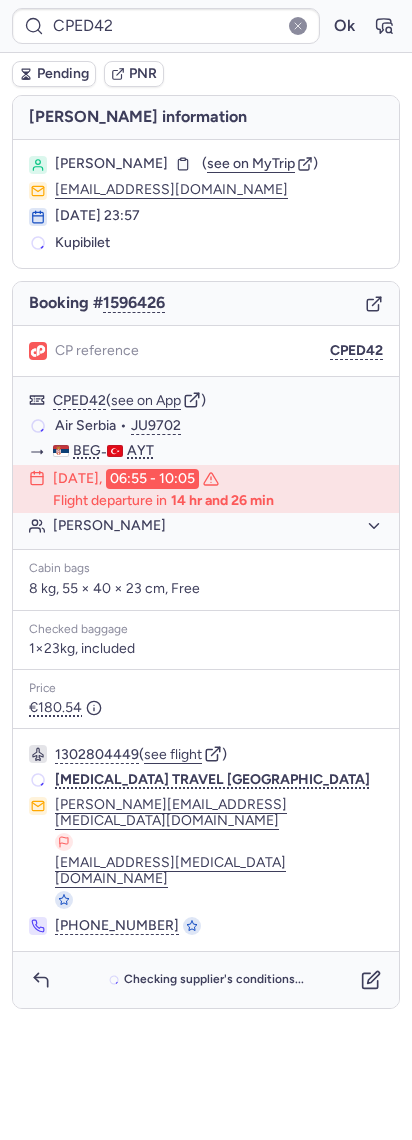 click on "Checking supplier's conditions..." at bounding box center [206, 980] 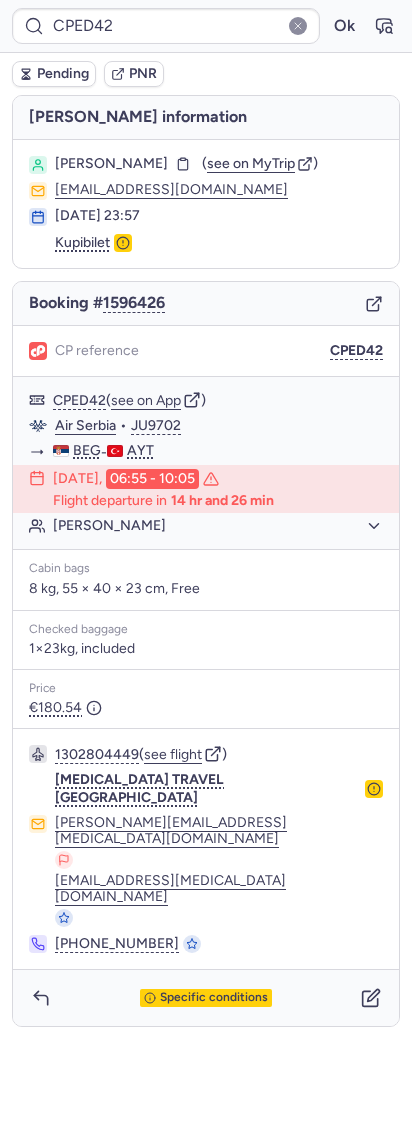 click on "Specific conditions" at bounding box center [214, 998] 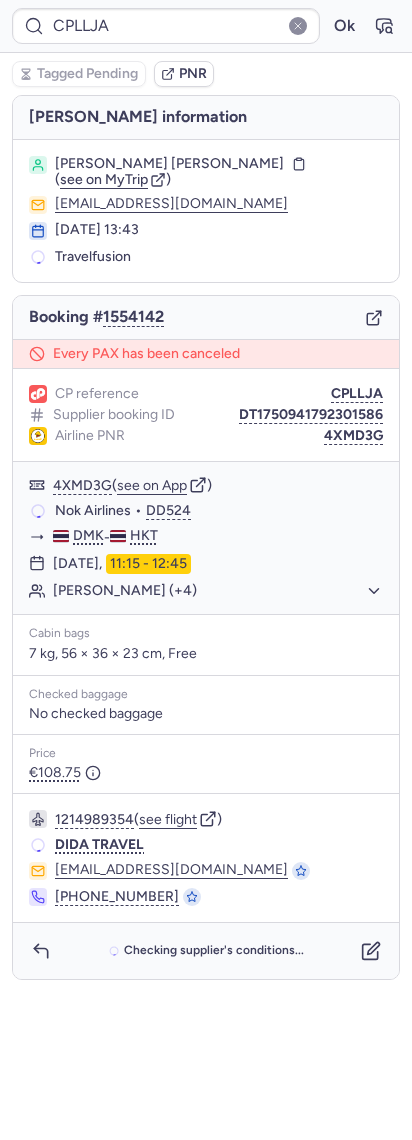 type on "CPLAFQ" 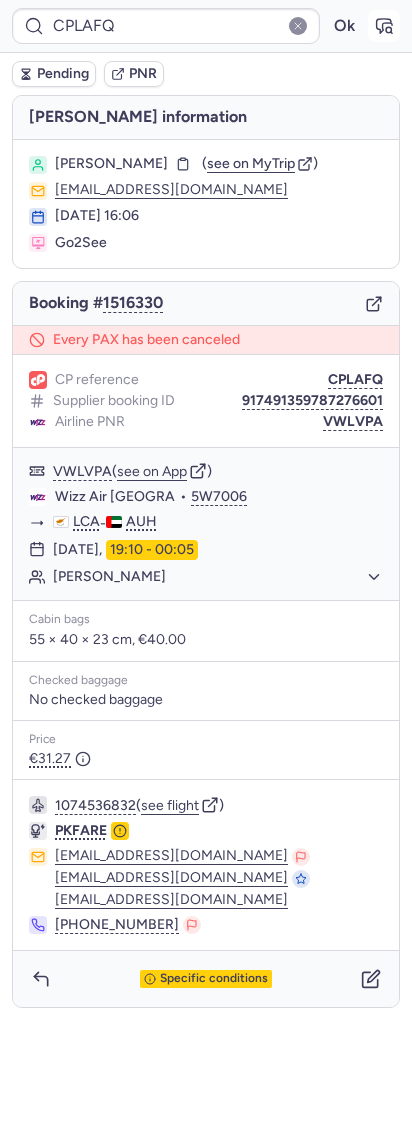 click at bounding box center [384, 26] 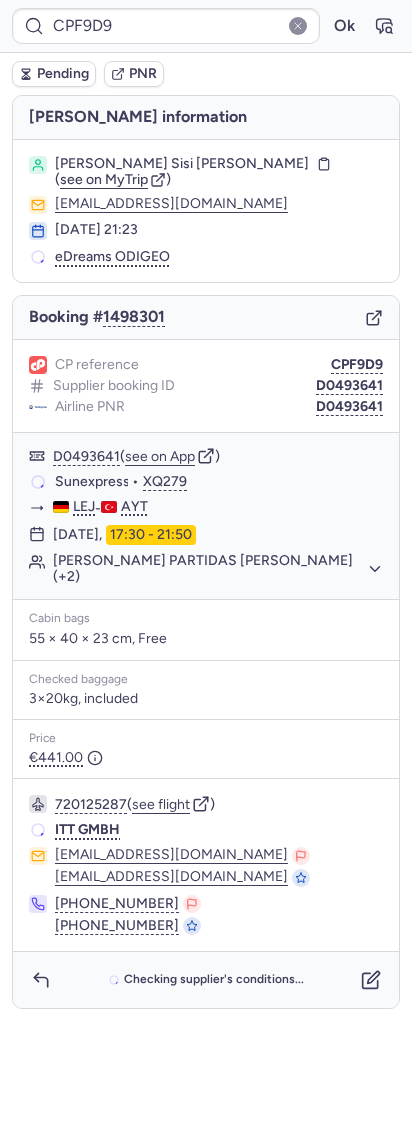 type on "CZ041873" 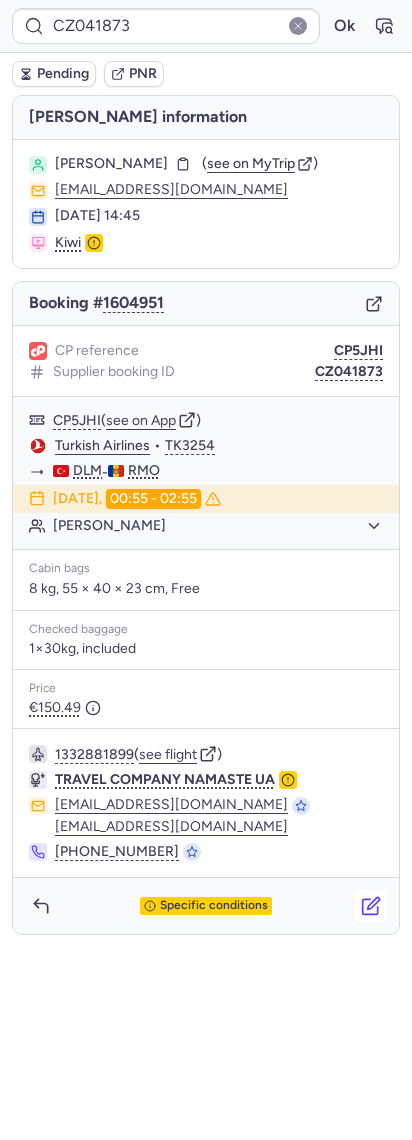 click 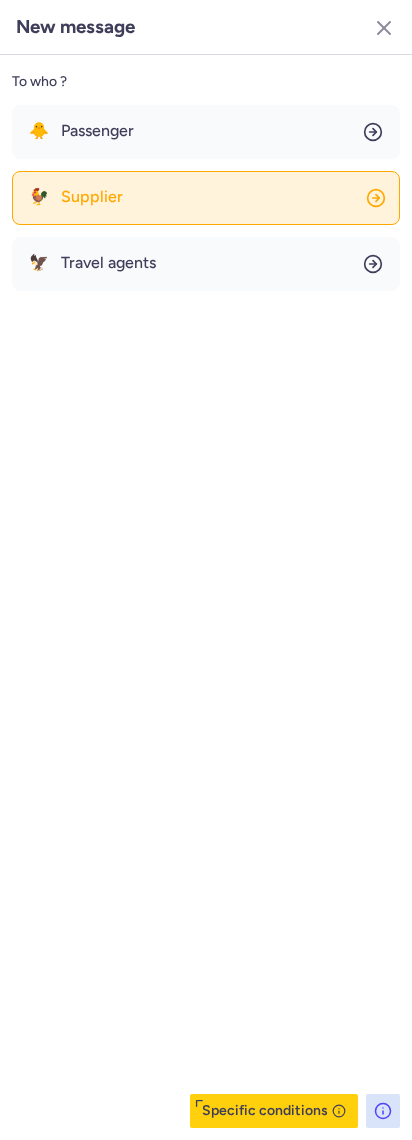 click on "🐓 Supplier" 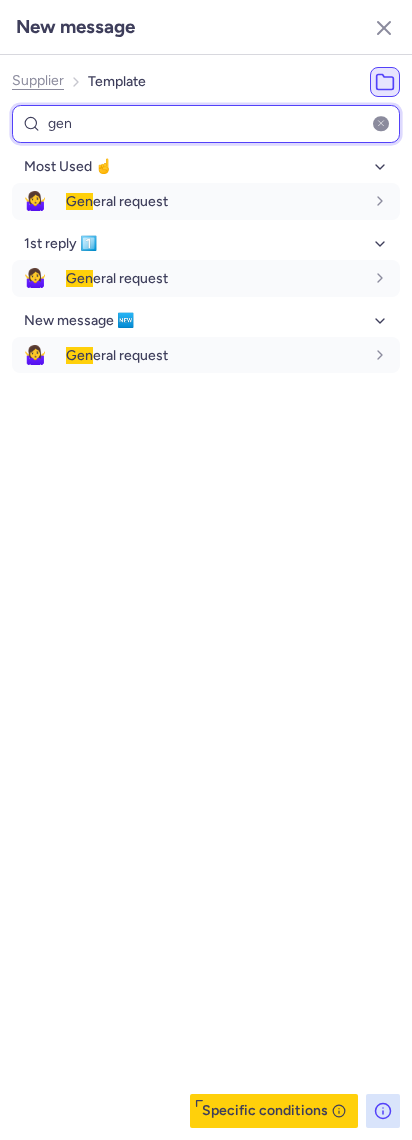 type on "gen" 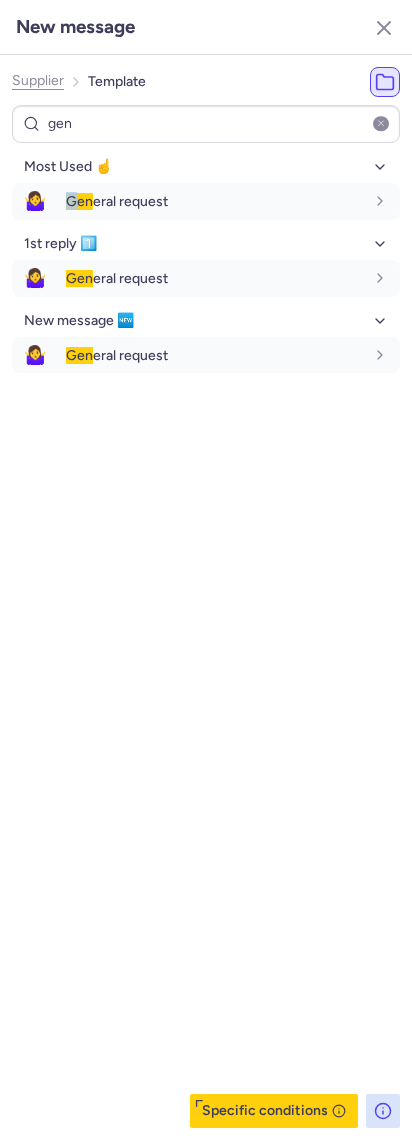 click on "Most Used ☝️ 🤷‍♀️ Gen eral request en 1st reply 1️⃣ 🤷‍♀️ Gen eral request en New message 🆕 🤷‍♀️ Gen eral request en" at bounding box center (206, 262) 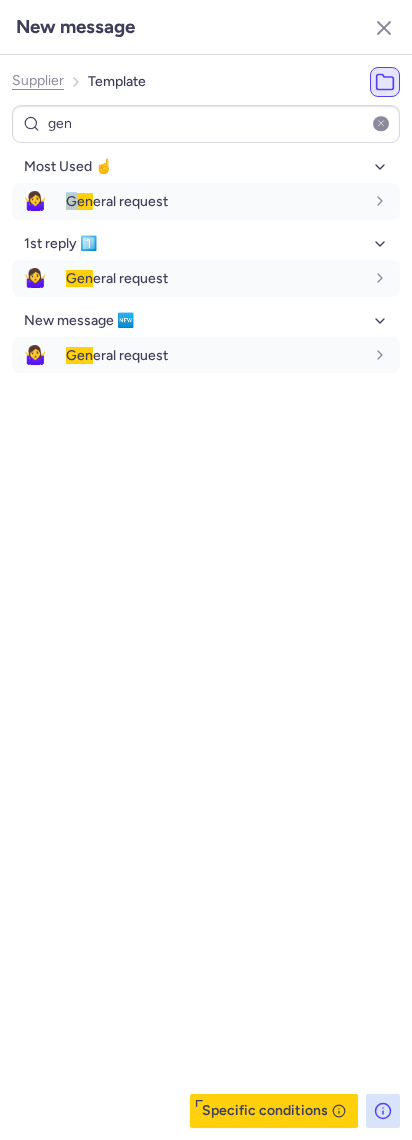 drag, startPoint x: 59, startPoint y: 233, endPoint x: 68, endPoint y: 220, distance: 15.811388 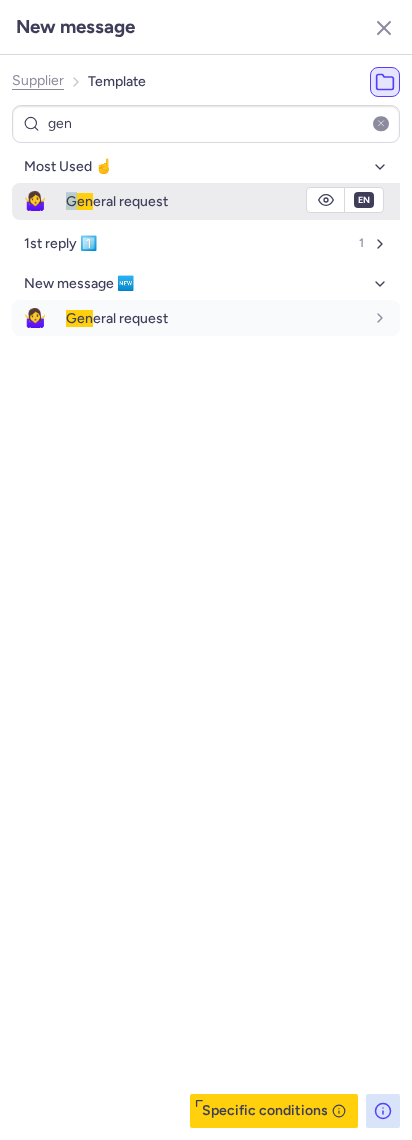 click on "Gen" at bounding box center [79, 201] 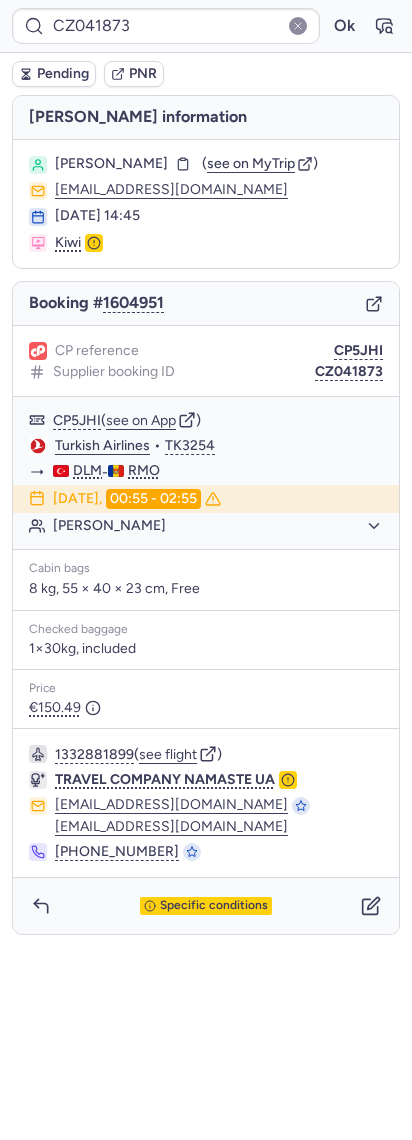click on "Specific conditions" at bounding box center (206, 906) 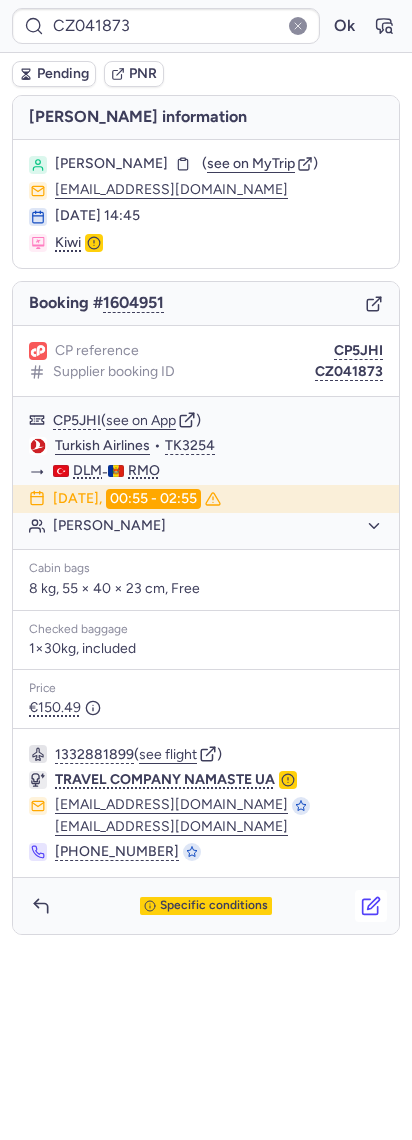 click 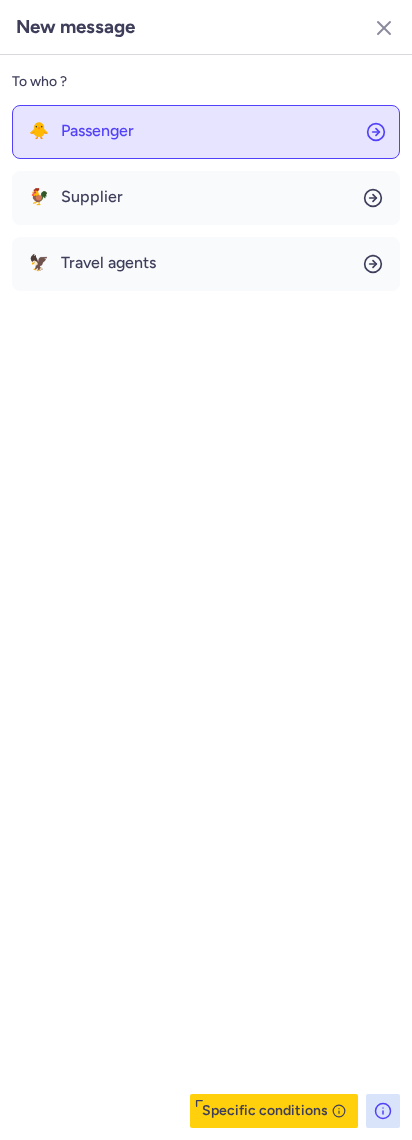 click on "🐥 Passenger" 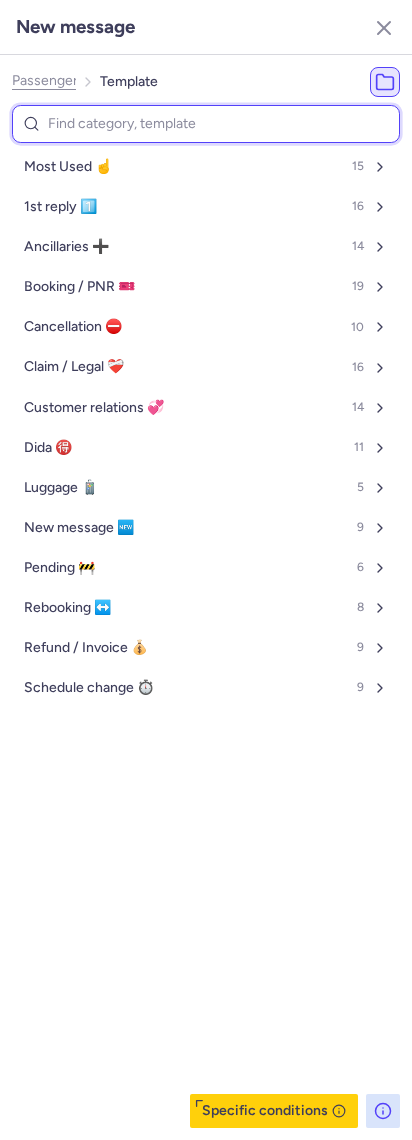 type on "k" 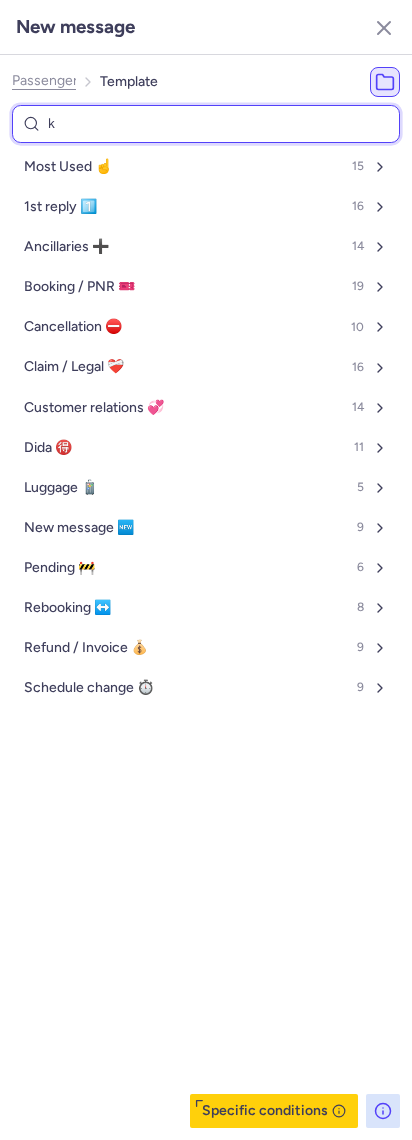 select on "en" 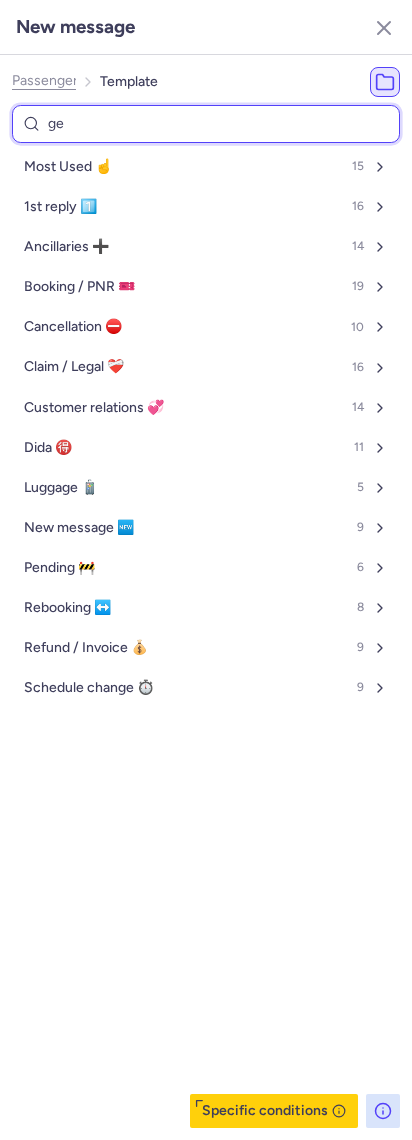 type on "gen" 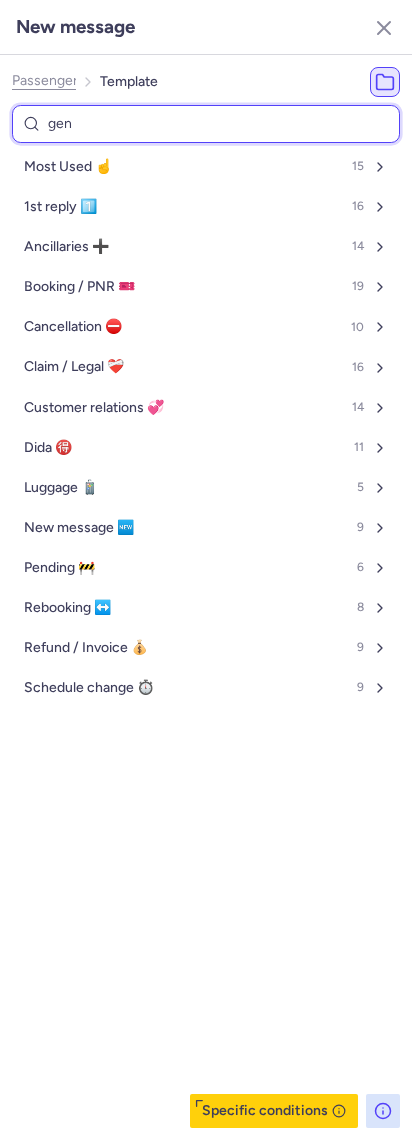 select on "en" 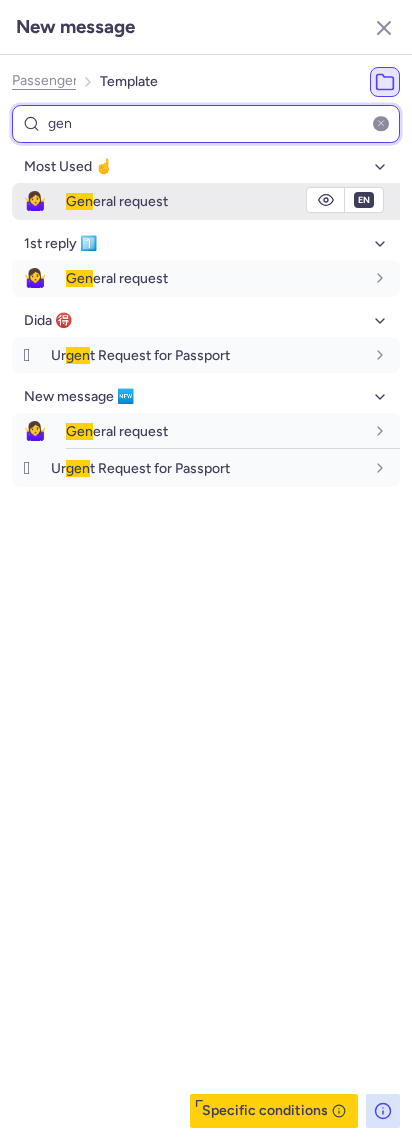 type on "gen" 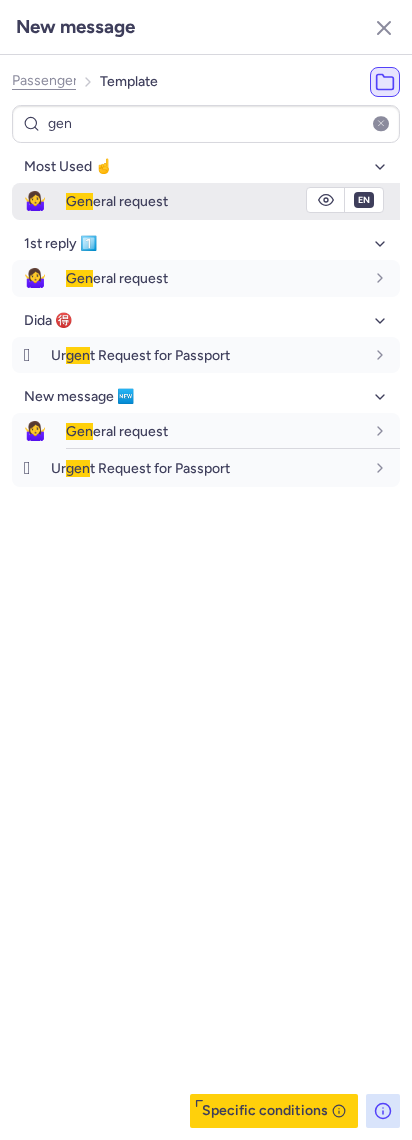 click on "Gen eral request" at bounding box center [215, 201] 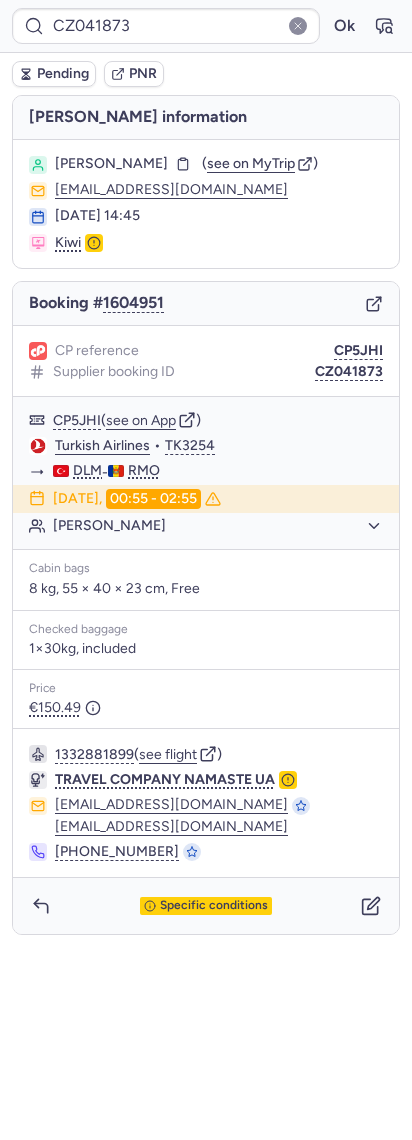 click 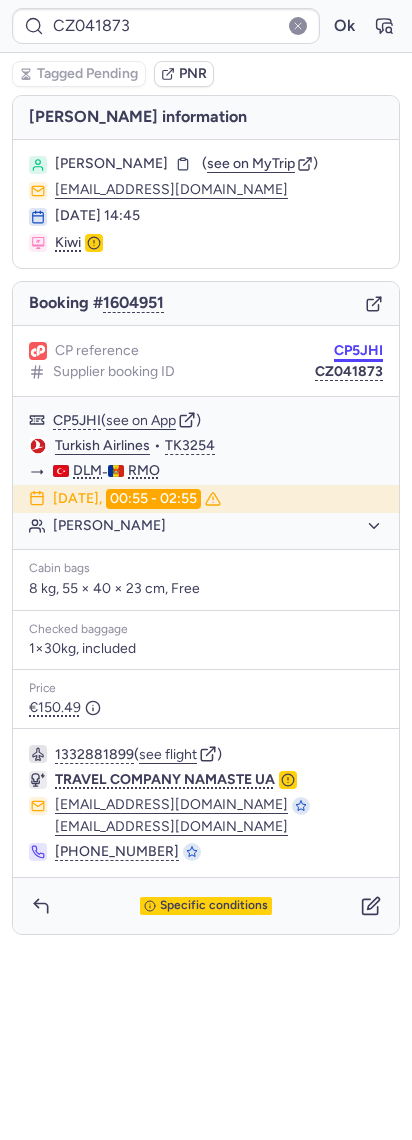 click on "CP5JHI" at bounding box center [358, 351] 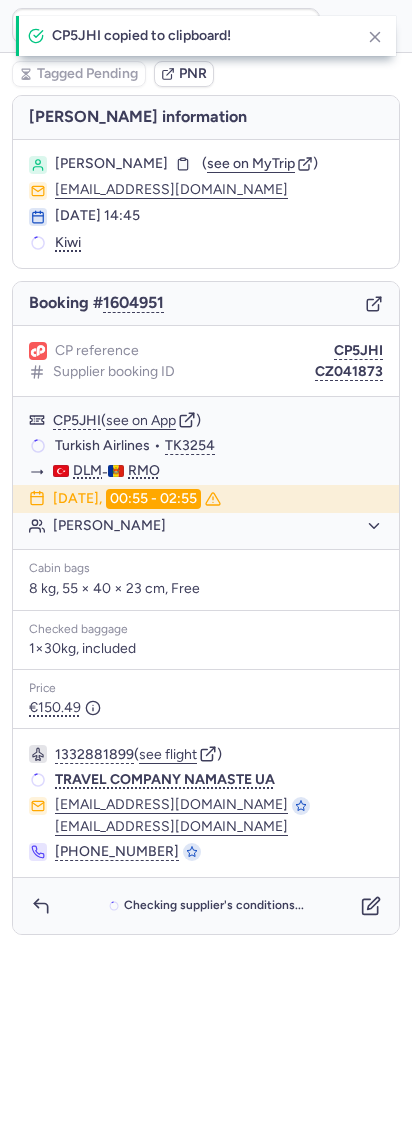 type on "CP8UTC" 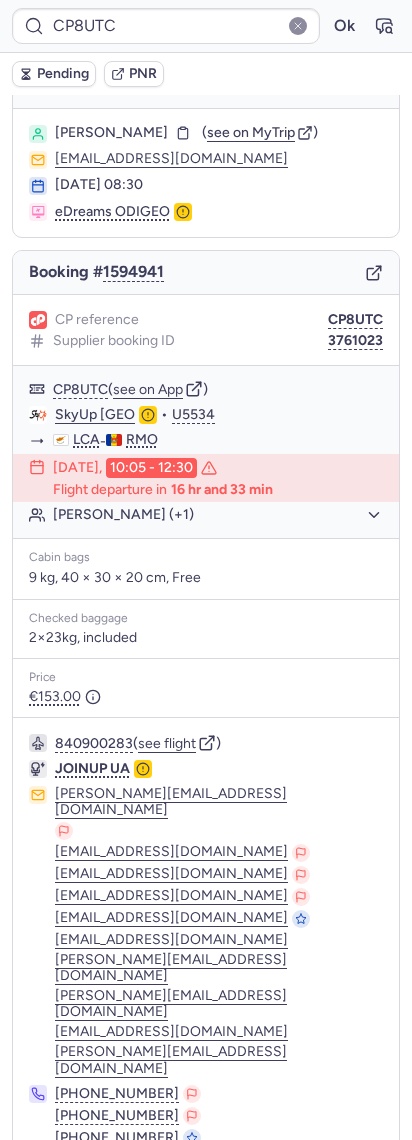 scroll, scrollTop: 35, scrollLeft: 0, axis: vertical 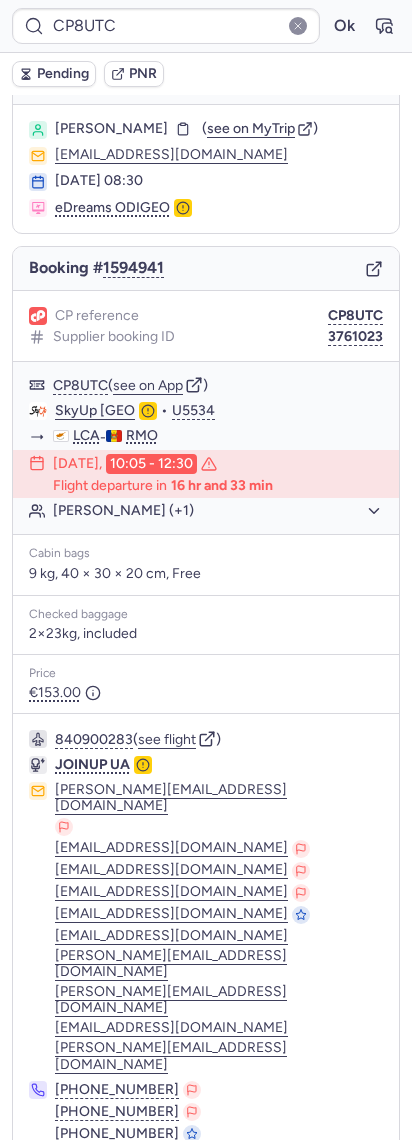 click at bounding box center [371, 1188] 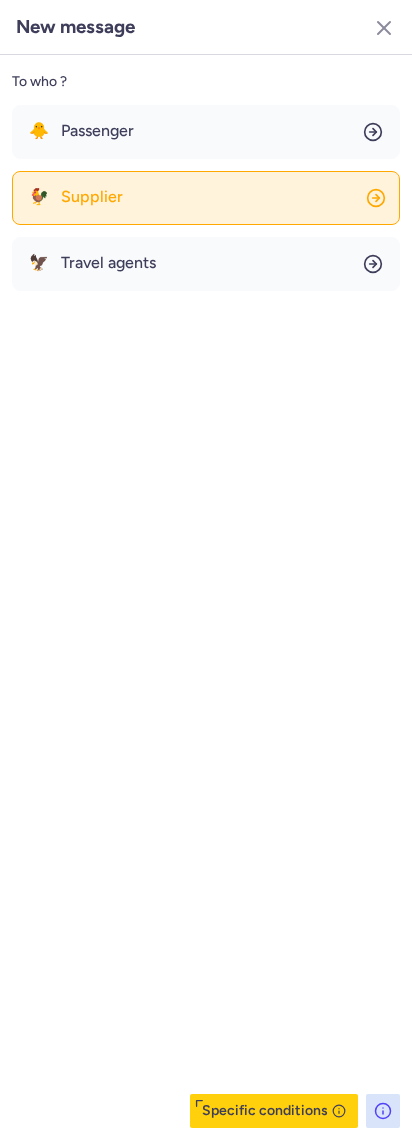 click on "🐓 Supplier" 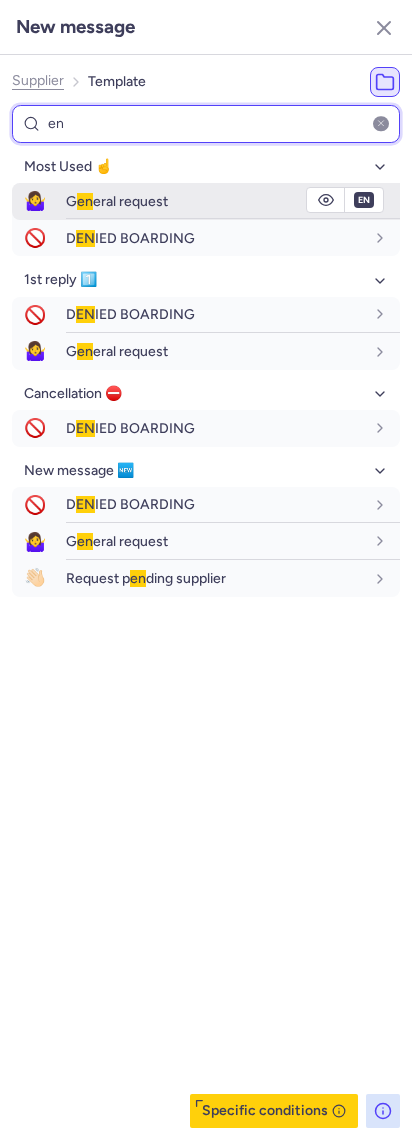 type on "en" 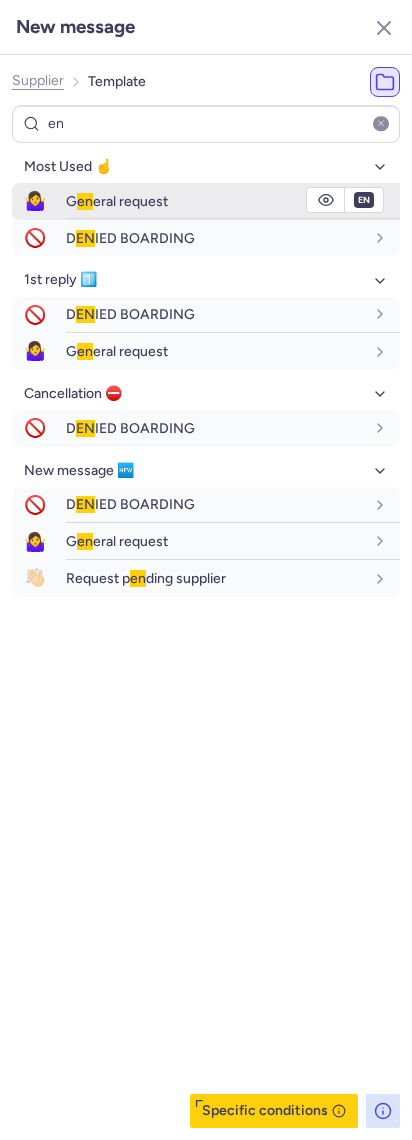 click on "en" at bounding box center (85, 201) 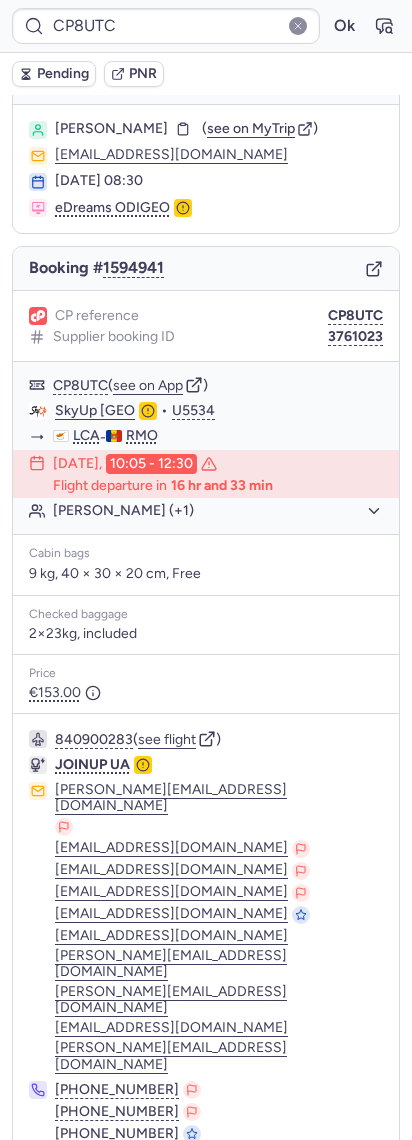 type on "CP3L5U" 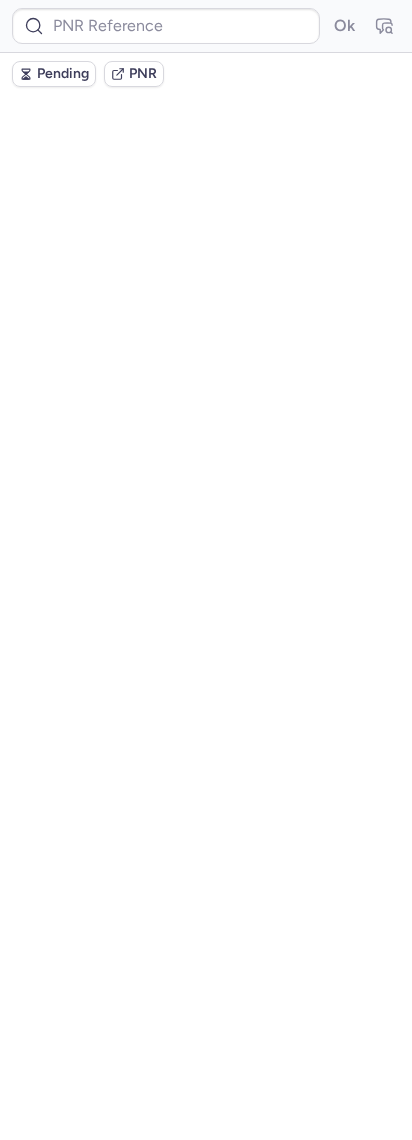 scroll, scrollTop: 0, scrollLeft: 0, axis: both 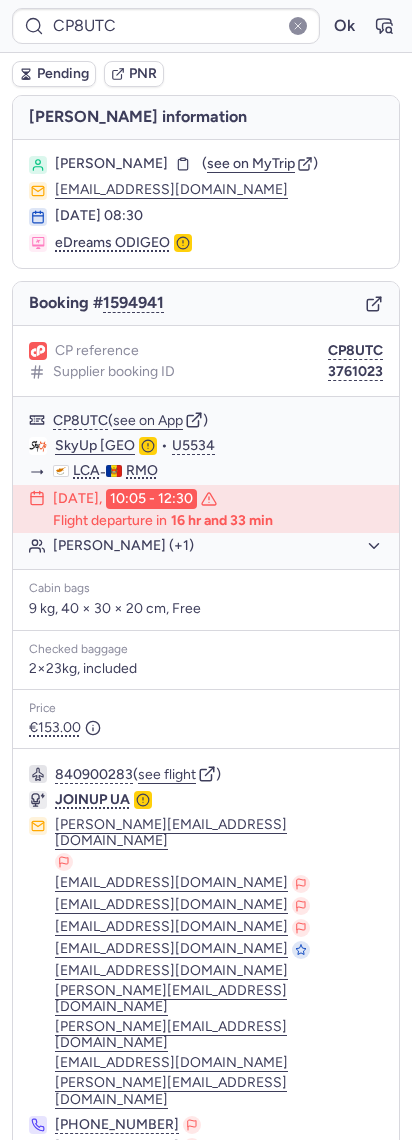 click 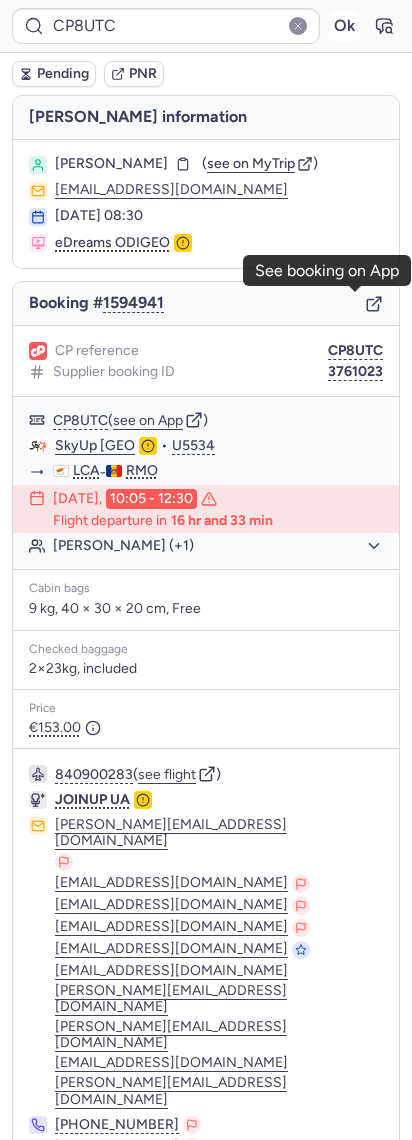 click on "Ok" at bounding box center [344, 26] 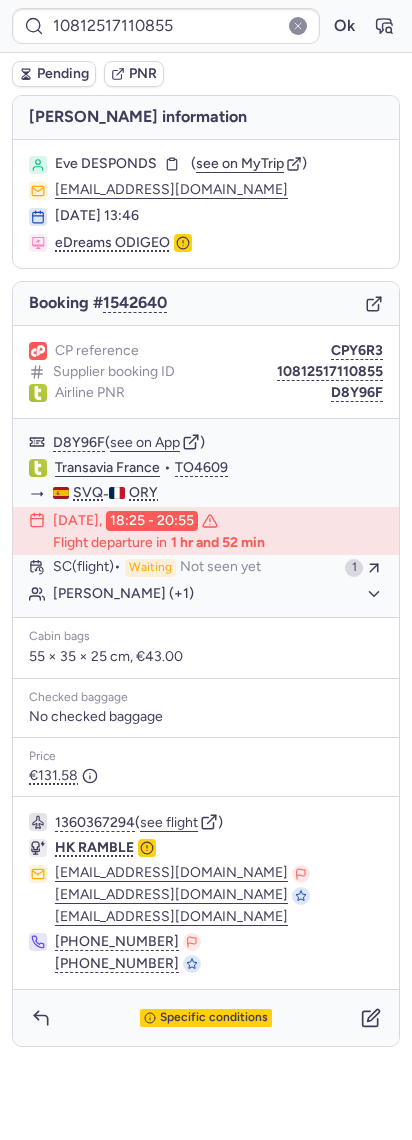 type on "CP5JHI" 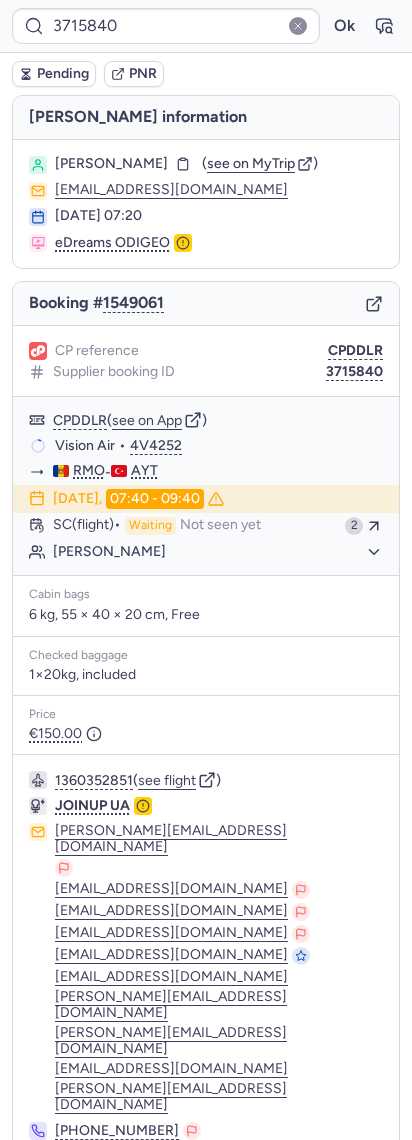 click on "PNR" at bounding box center (134, 74) 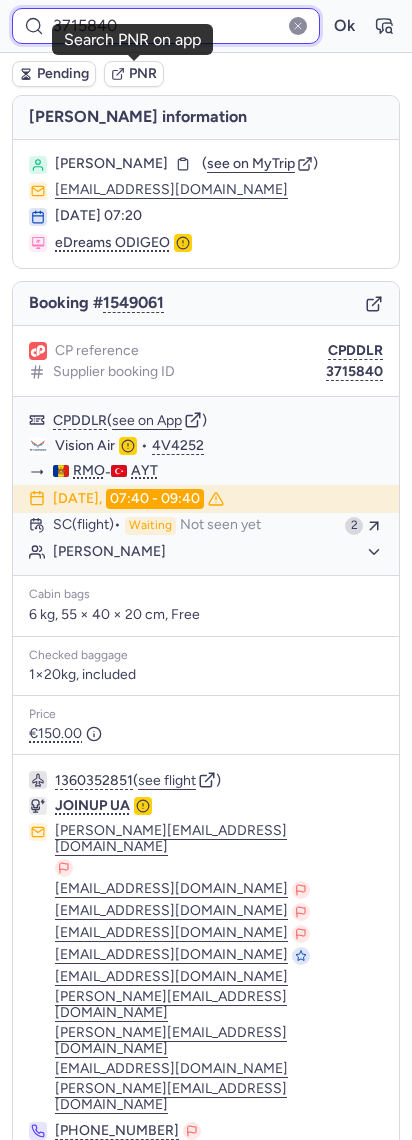 click on "3715840" at bounding box center (166, 26) 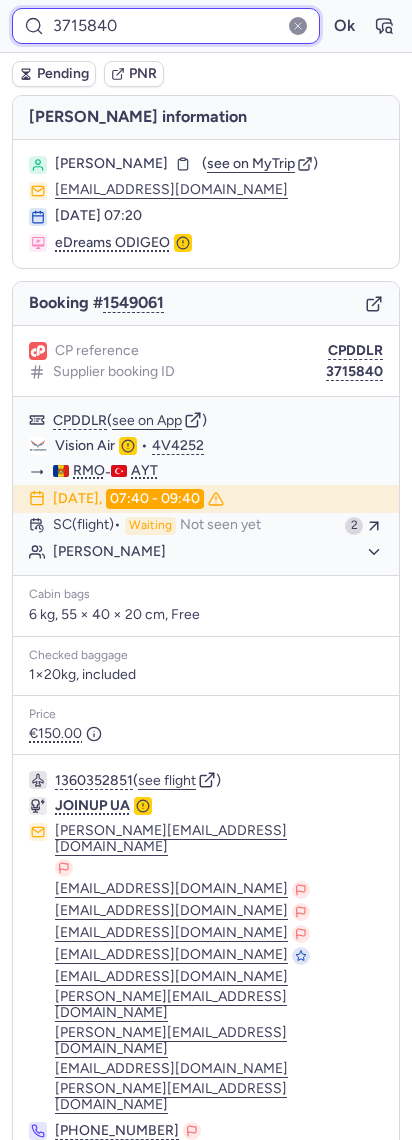click on "3715840" at bounding box center [166, 26] 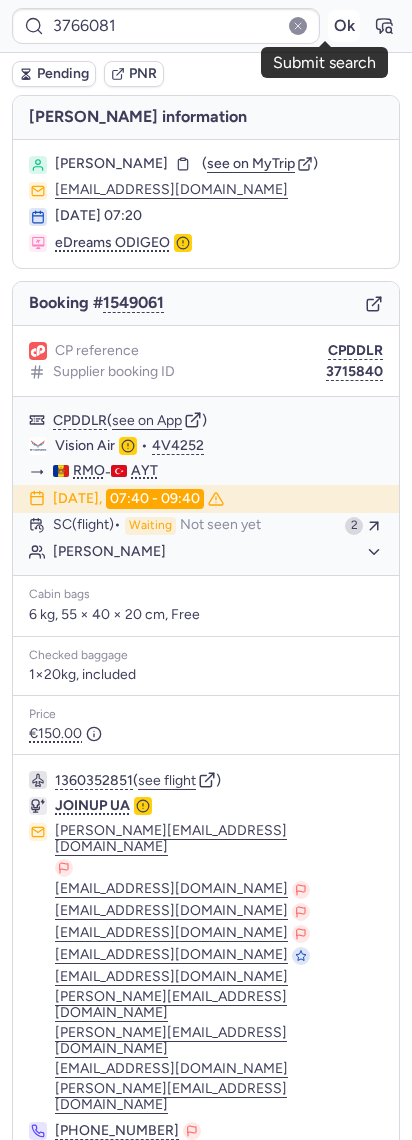 click on "Ok" at bounding box center [344, 26] 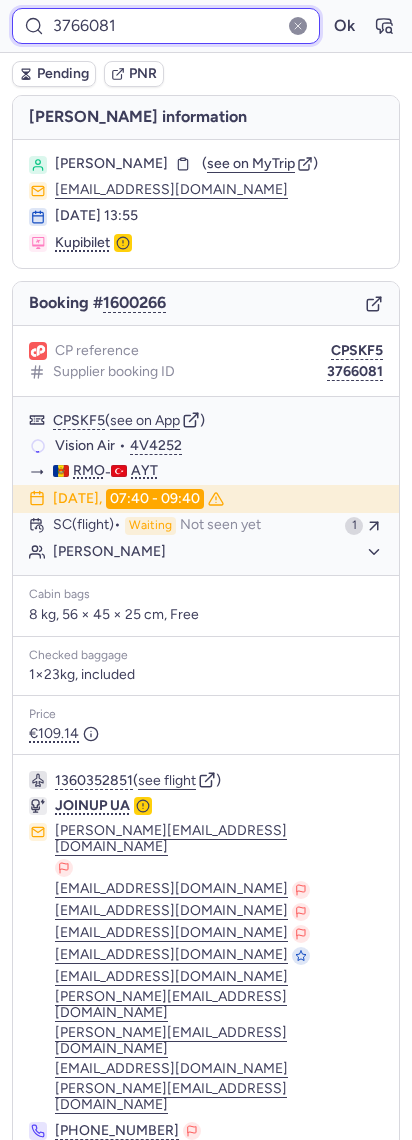click on "3766081" at bounding box center (166, 26) 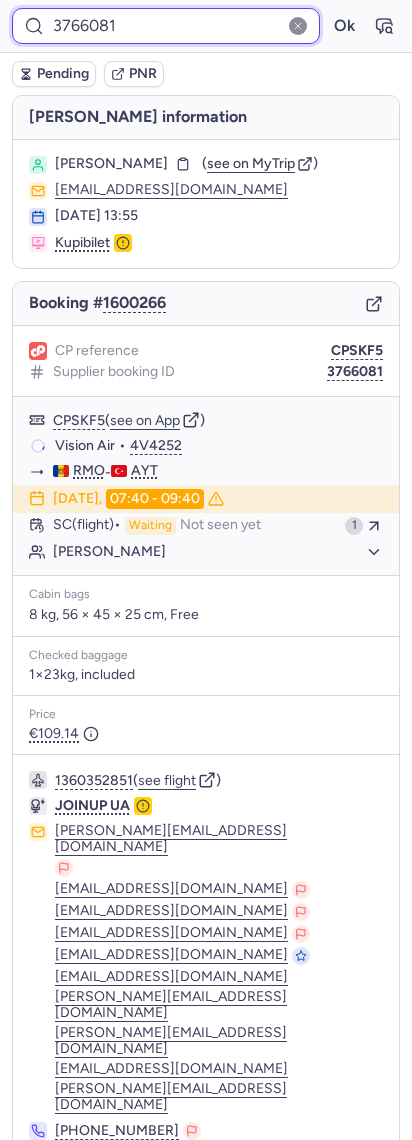 click on "3766081" at bounding box center (166, 26) 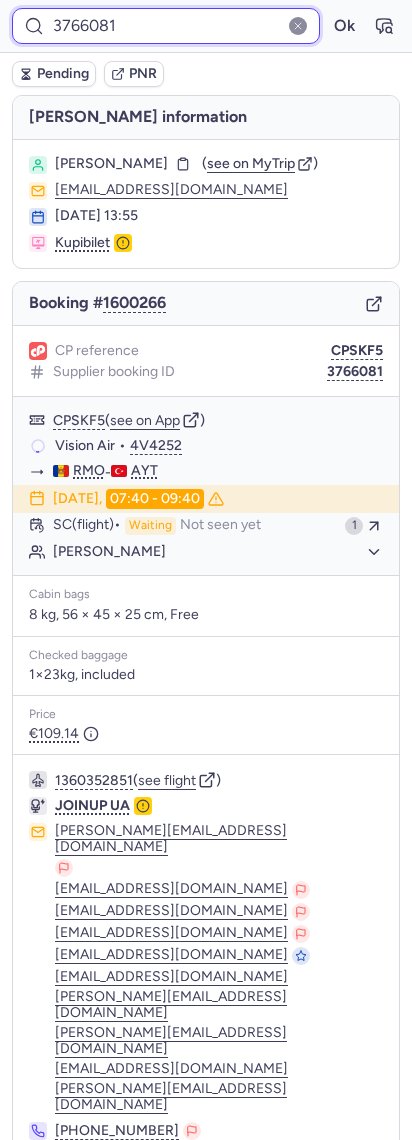 paste on "502" 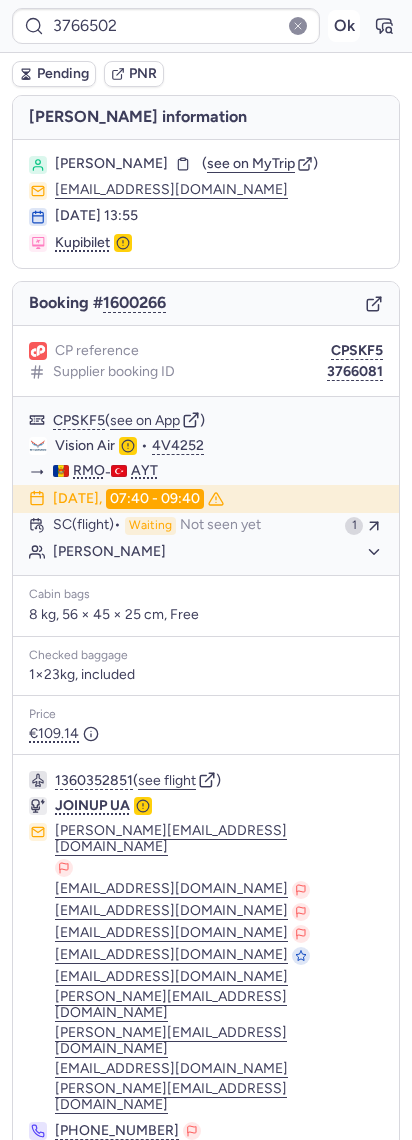 click on "Ok" at bounding box center (344, 26) 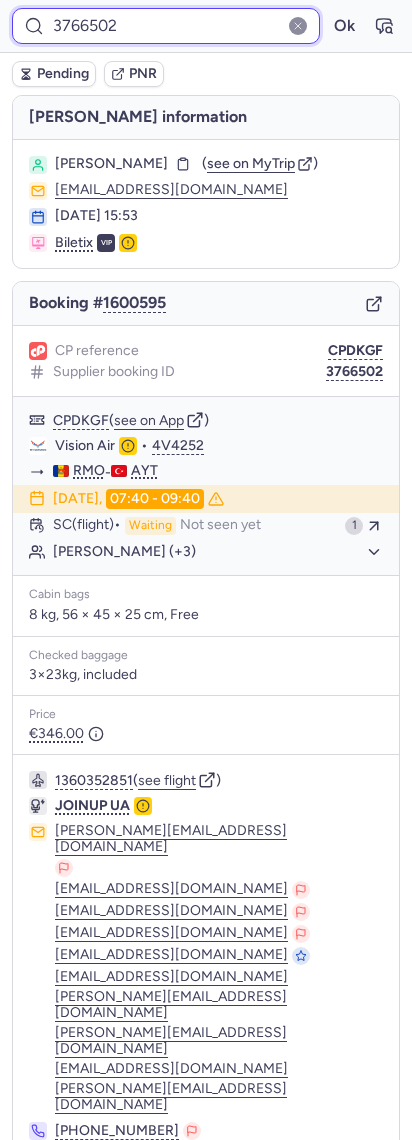 click on "3766502" at bounding box center (166, 26) 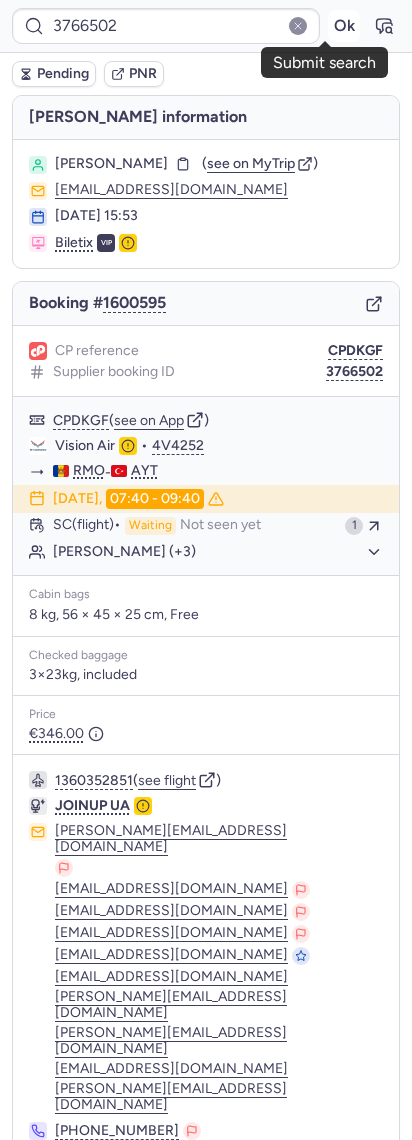 click on "Ok" at bounding box center [344, 26] 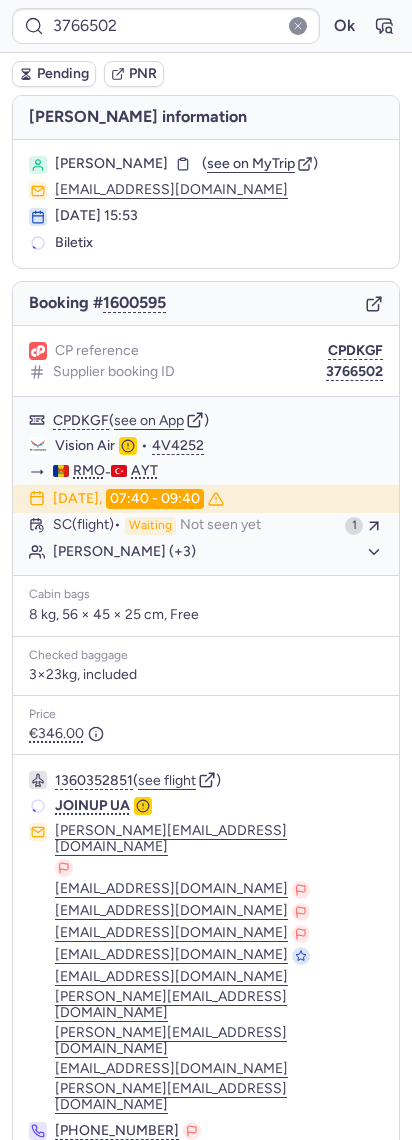 click on "3766502  Ok" at bounding box center [206, 26] 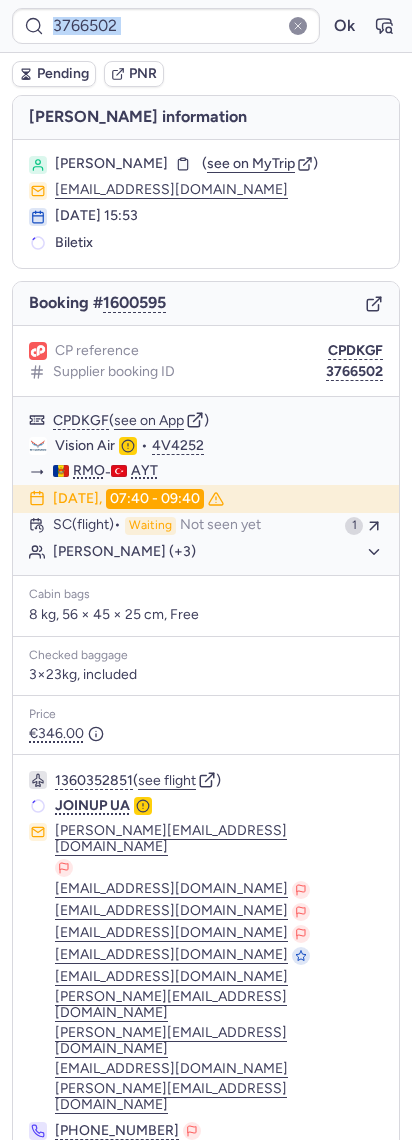 click on "3766502  Ok" at bounding box center [206, 26] 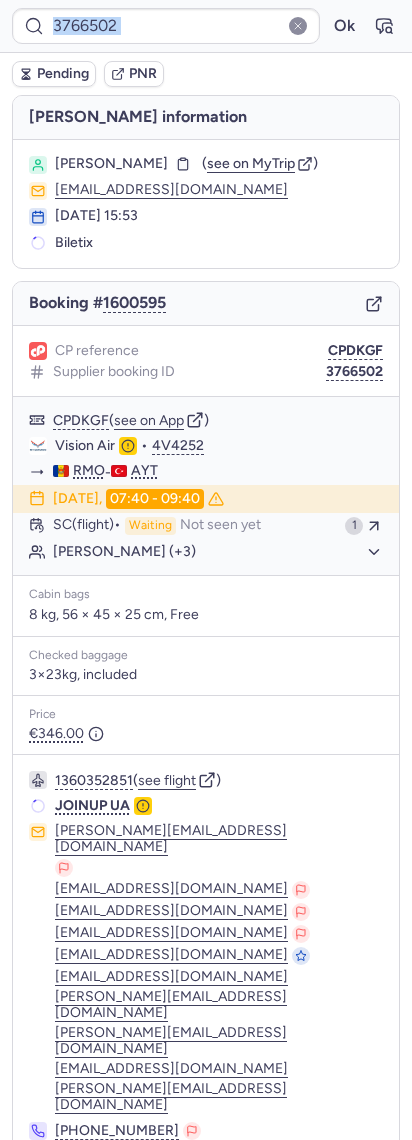 click on "3766502  Ok" at bounding box center (206, 26) 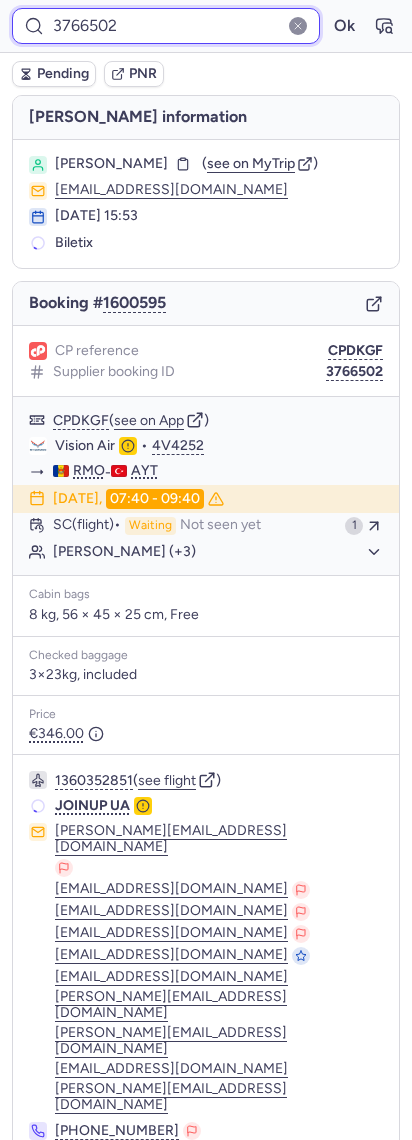 click on "3766502" at bounding box center (166, 26) 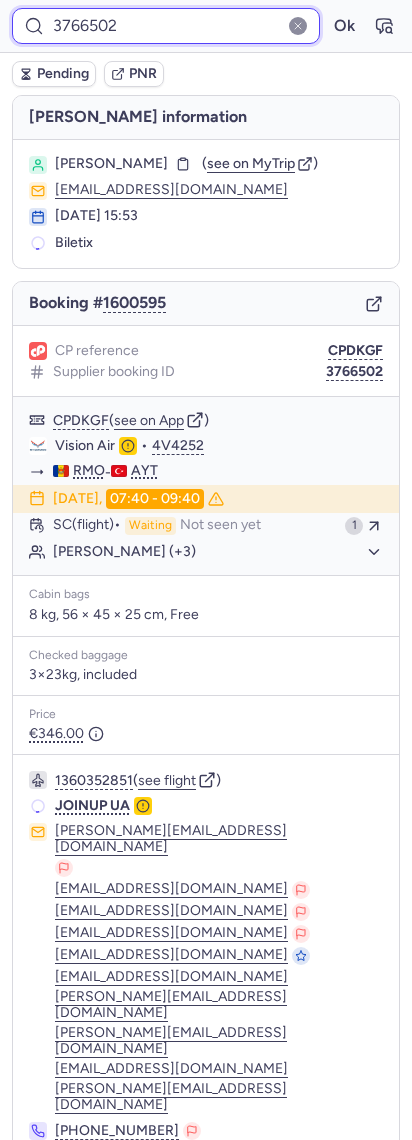 click on "3766502" at bounding box center [166, 26] 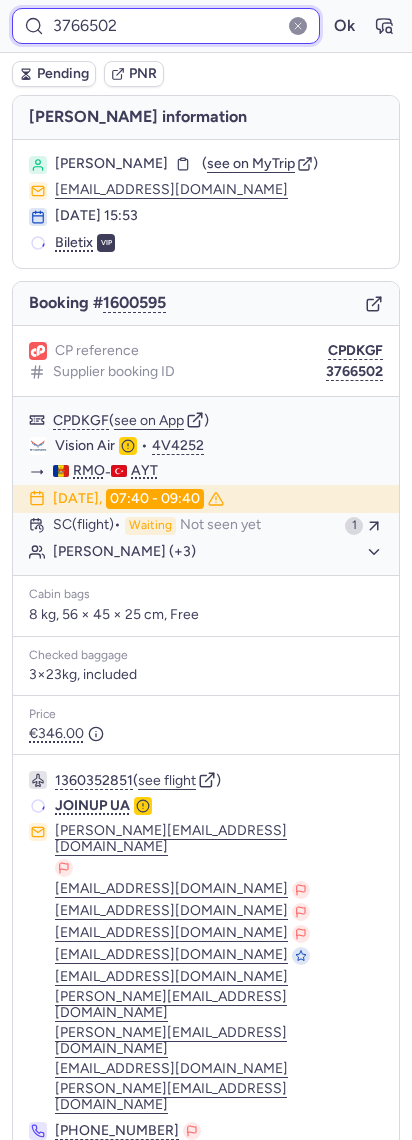 click on "3766502" at bounding box center (166, 26) 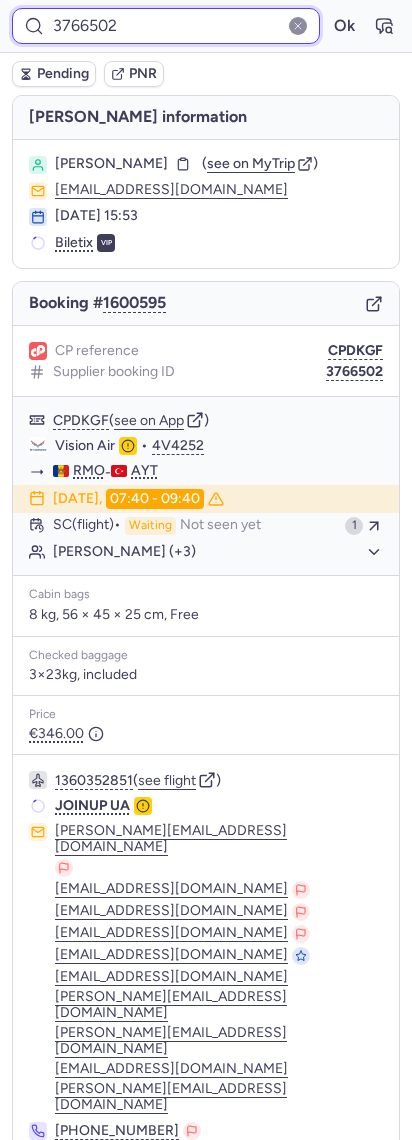 paste on "9406" 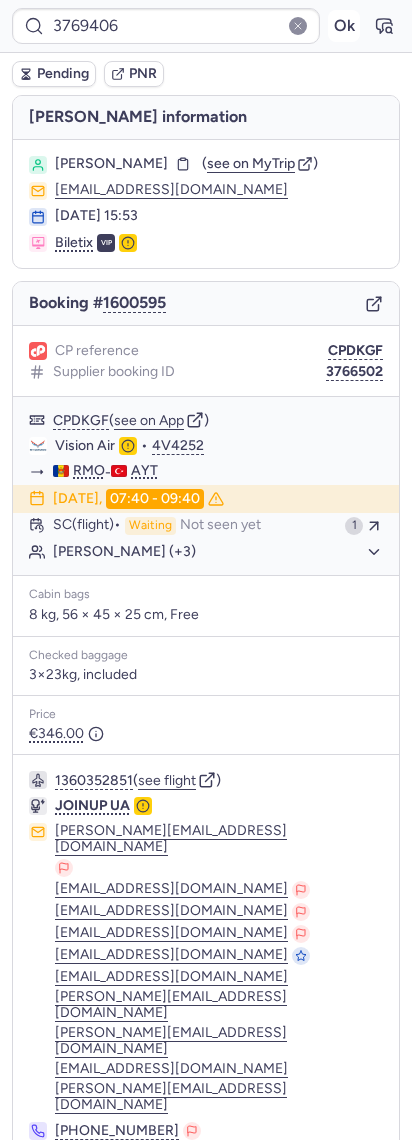 click on "Ok" at bounding box center [344, 26] 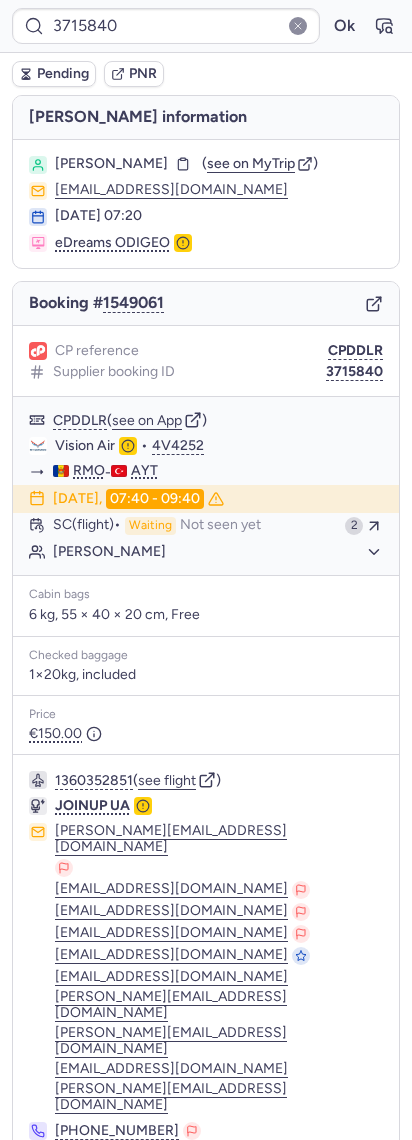 type on "CP5JHI" 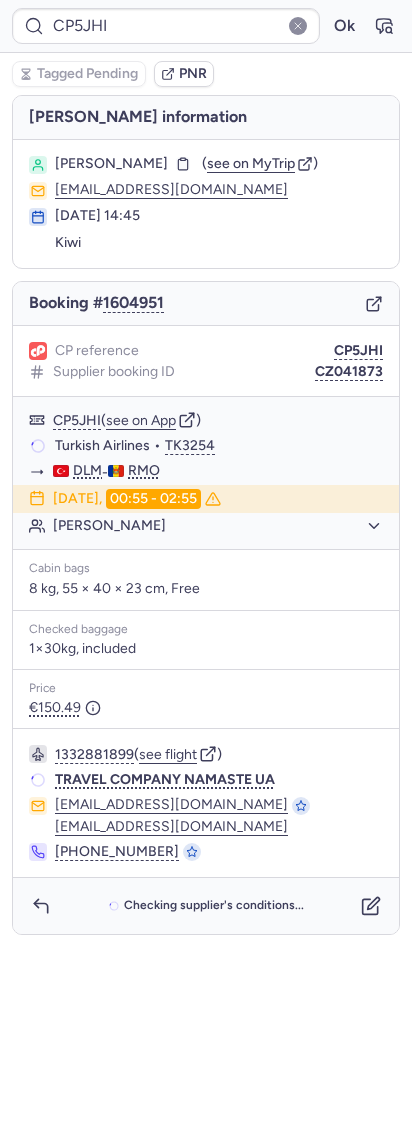 type on "IV8235" 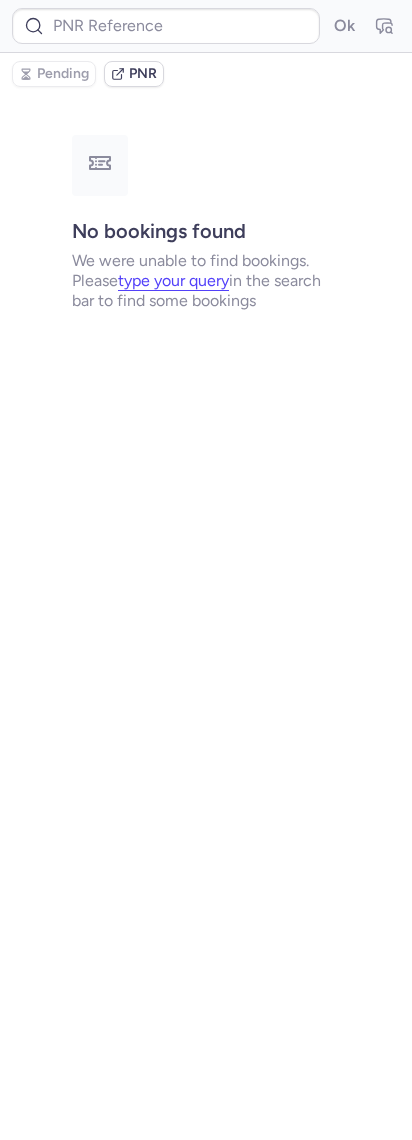 type on "IV8235" 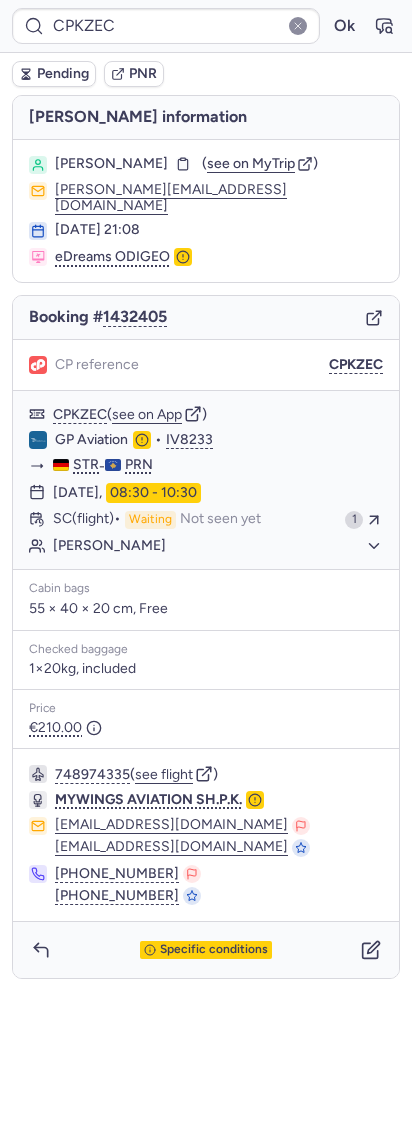 type on "CP5JHI" 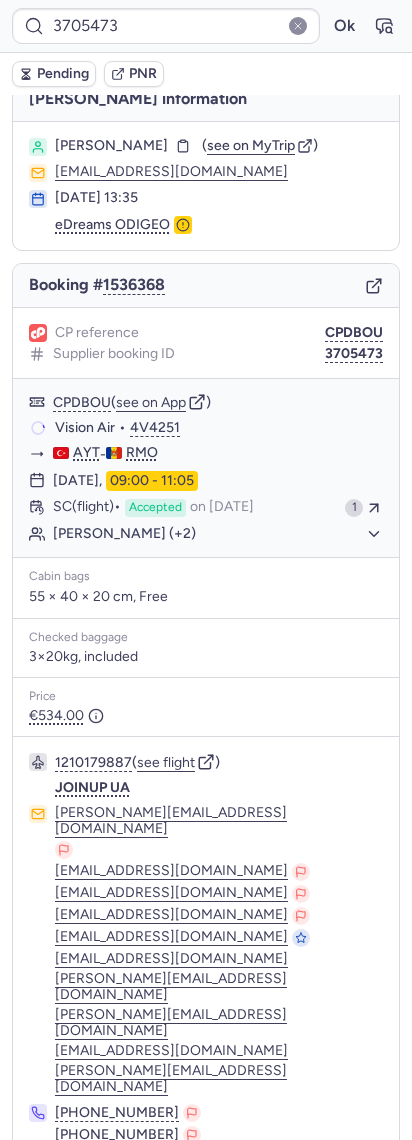 scroll, scrollTop: 41, scrollLeft: 0, axis: vertical 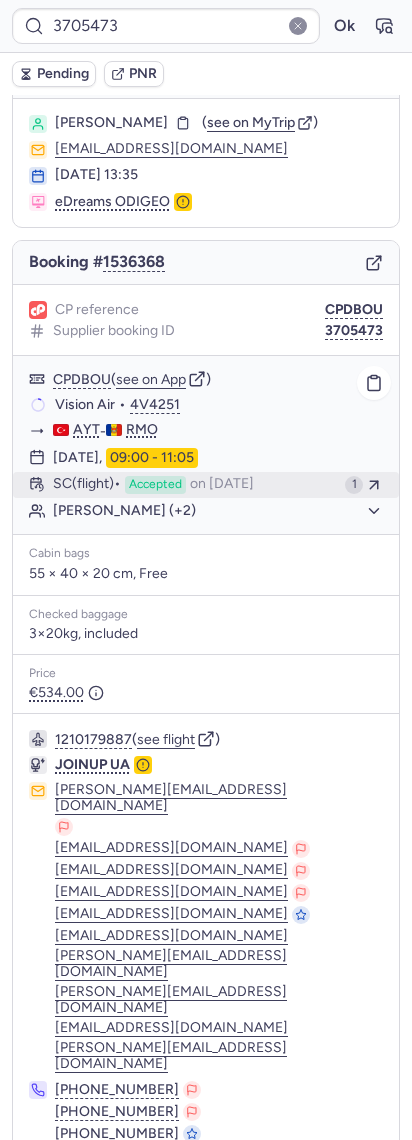 click on "Accepted" at bounding box center (155, 485) 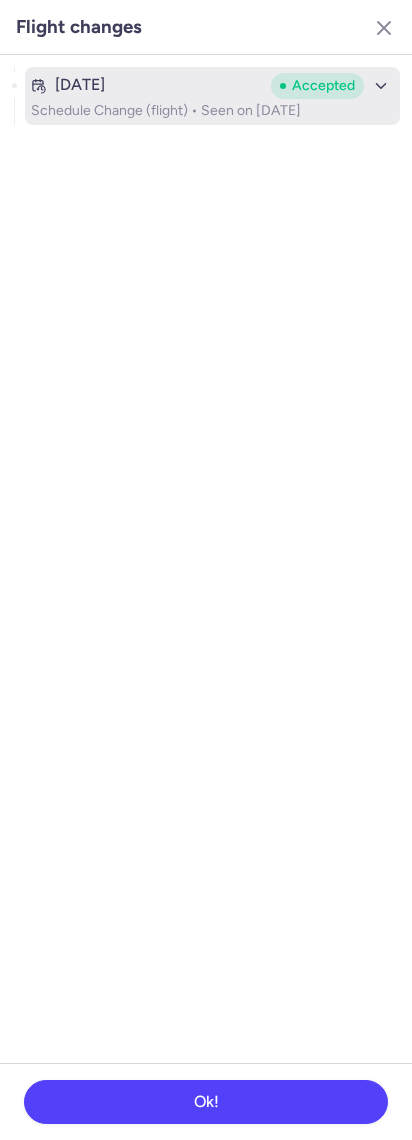 click on "[DATE]" at bounding box center (147, 85) 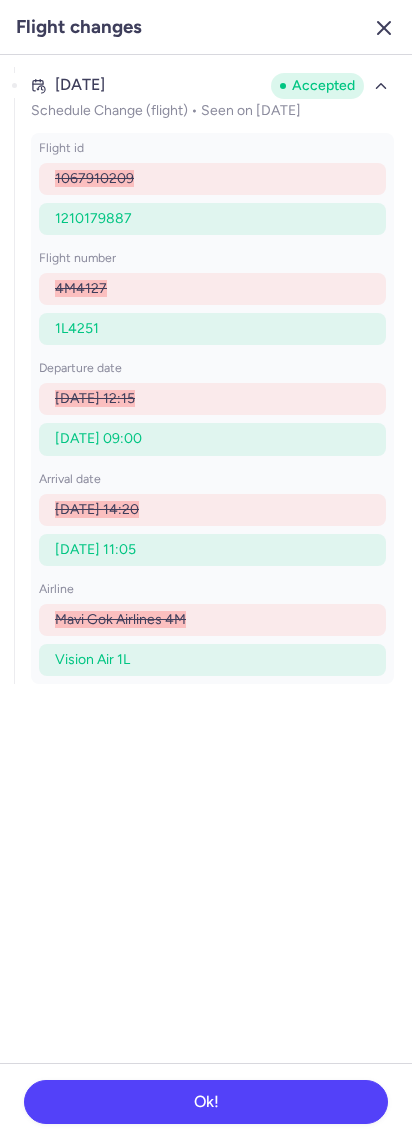 click 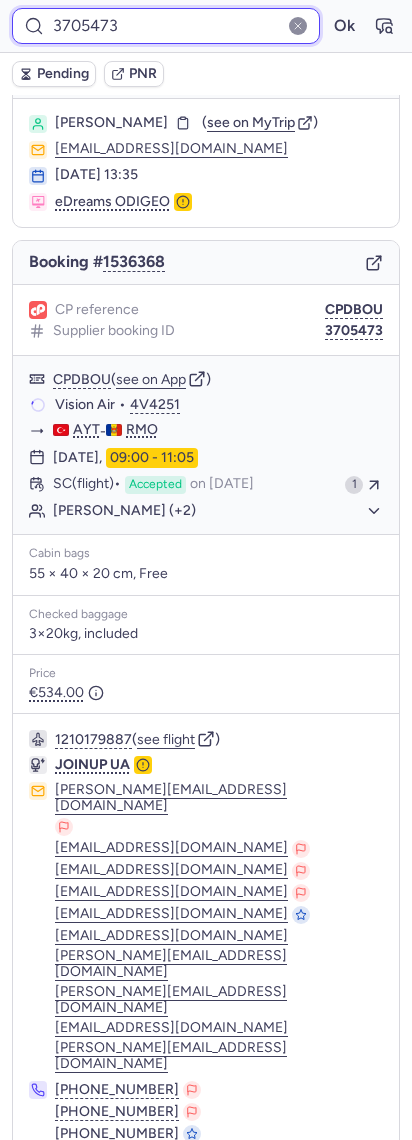 click on "3705473" at bounding box center (166, 26) 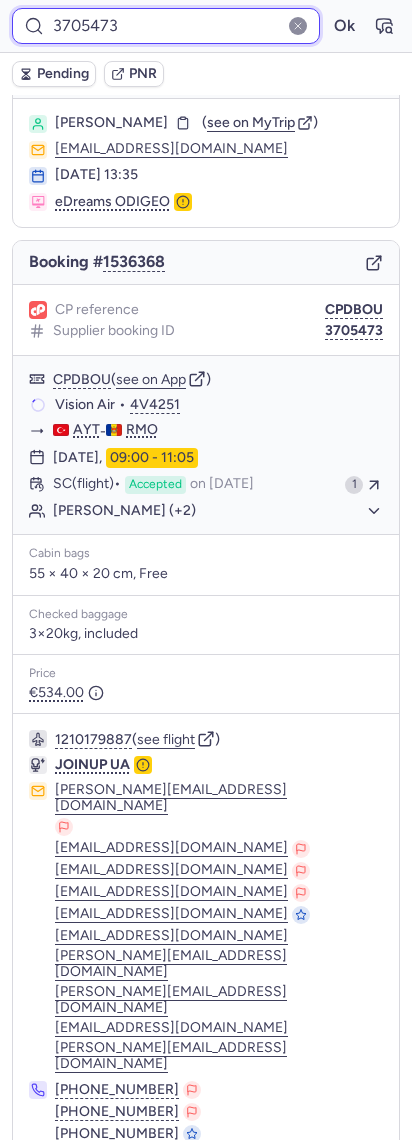 click on "3705473" at bounding box center [166, 26] 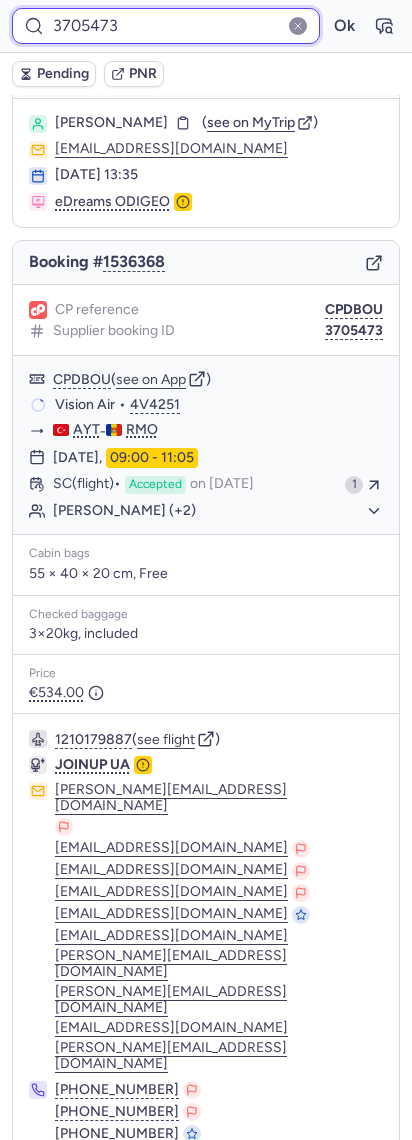 paste on "13066" 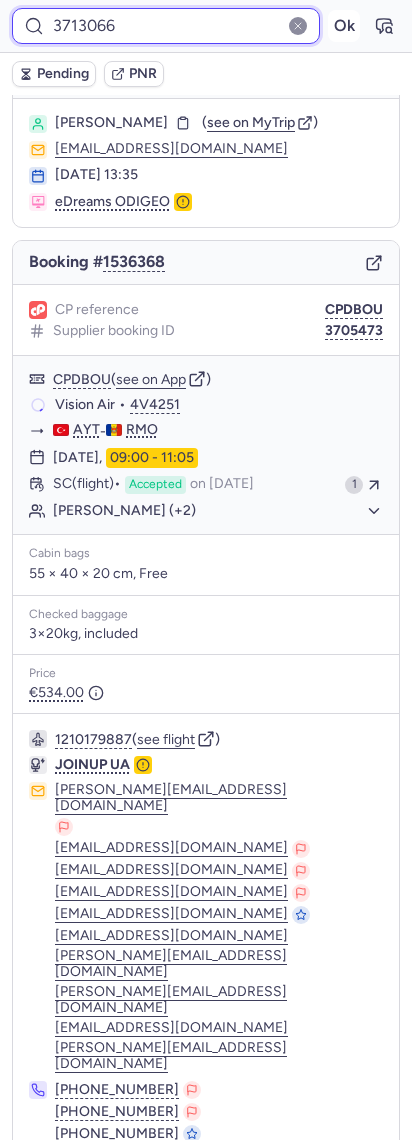 type on "3713066" 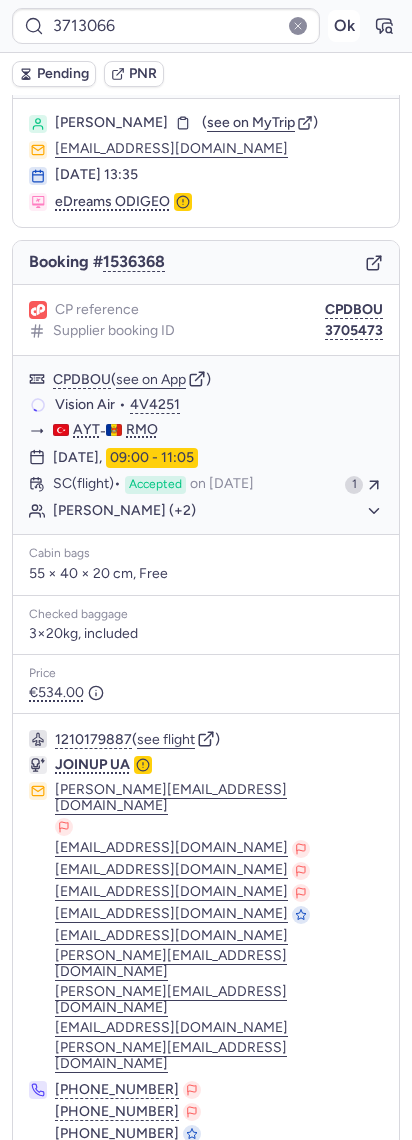 click on "Ok" at bounding box center [344, 26] 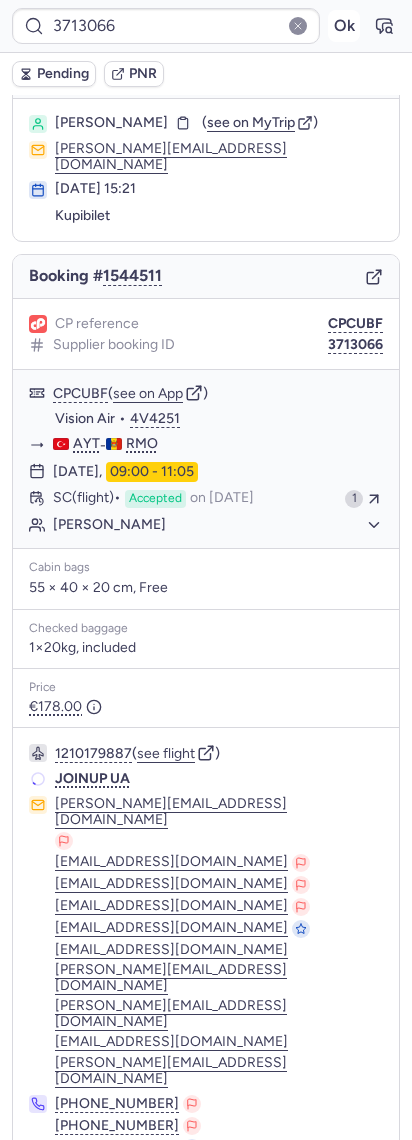 scroll, scrollTop: 41, scrollLeft: 0, axis: vertical 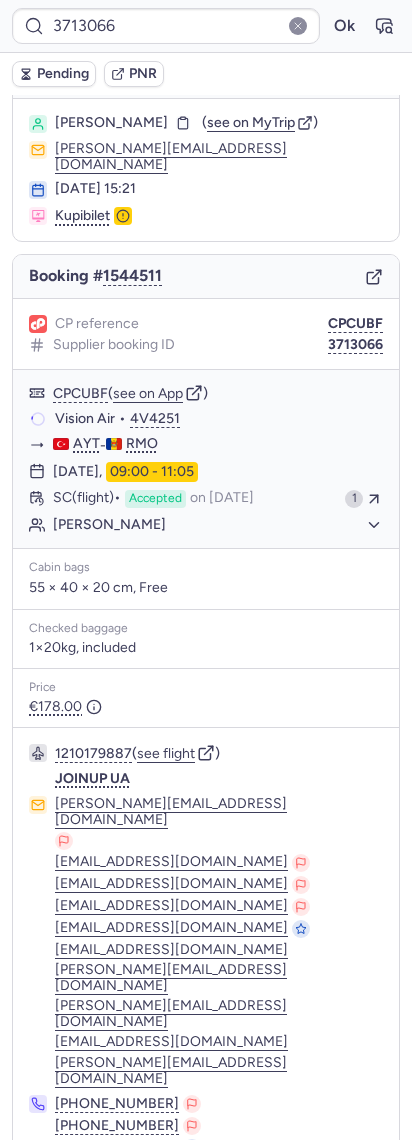 click on "see flight" 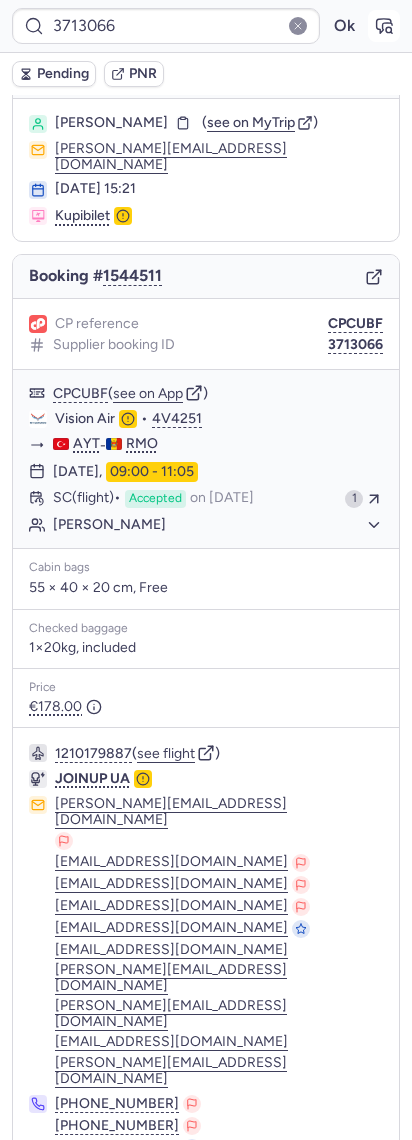 click at bounding box center [384, 26] 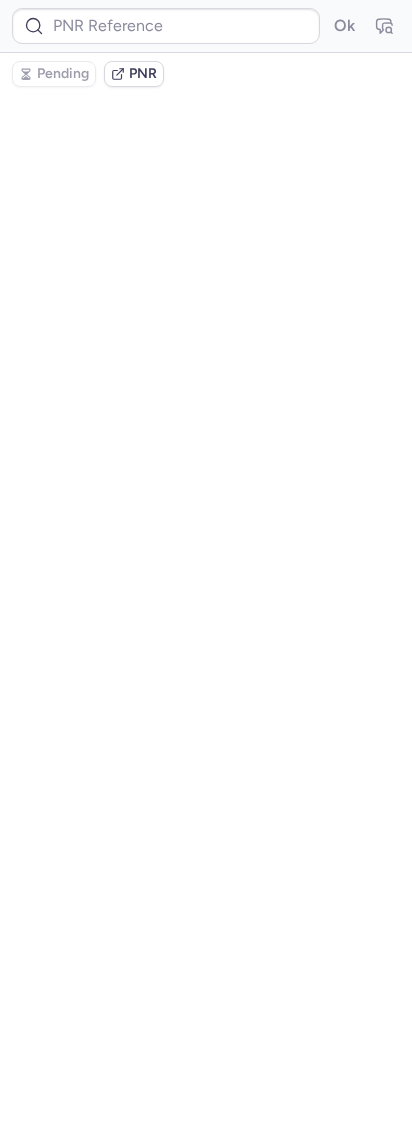 scroll, scrollTop: 0, scrollLeft: 0, axis: both 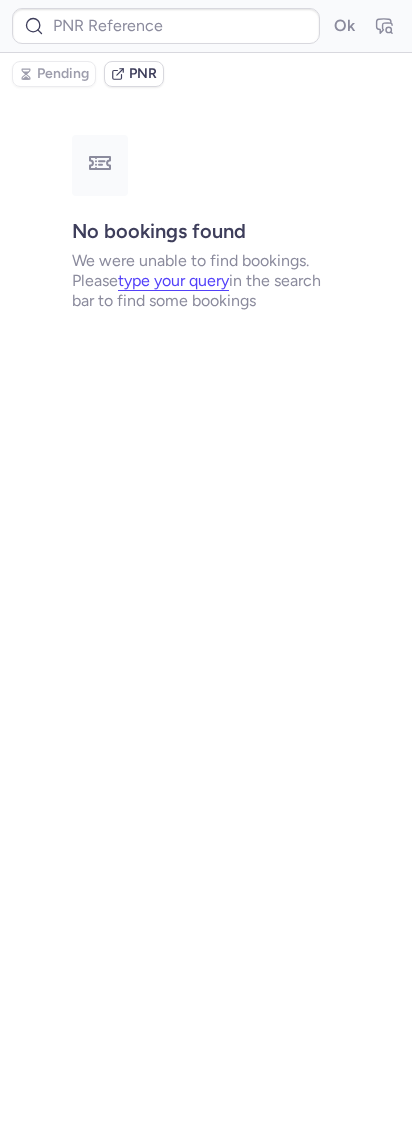 type on "3705473" 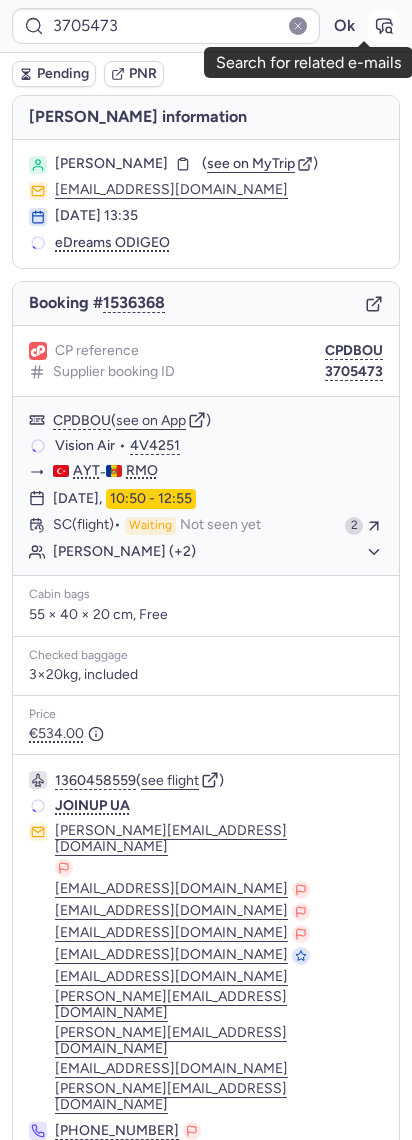 click at bounding box center [384, 26] 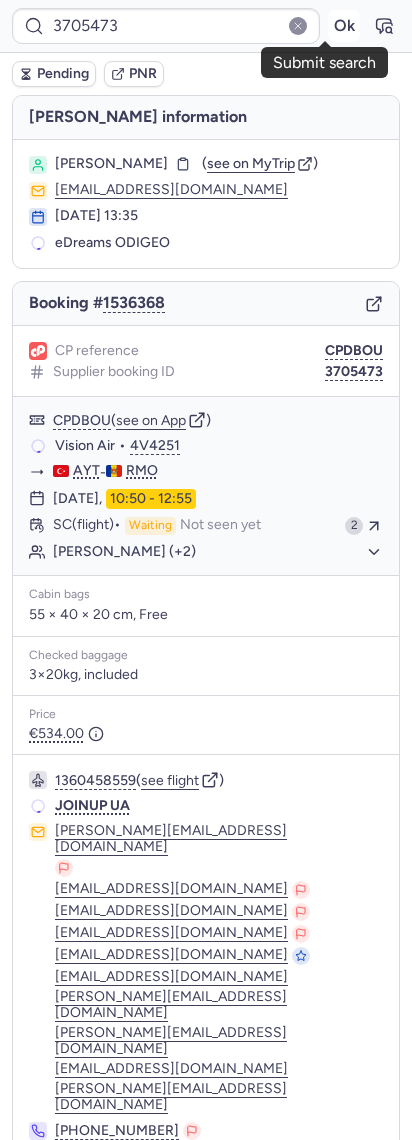 click on "Ok" at bounding box center [344, 26] 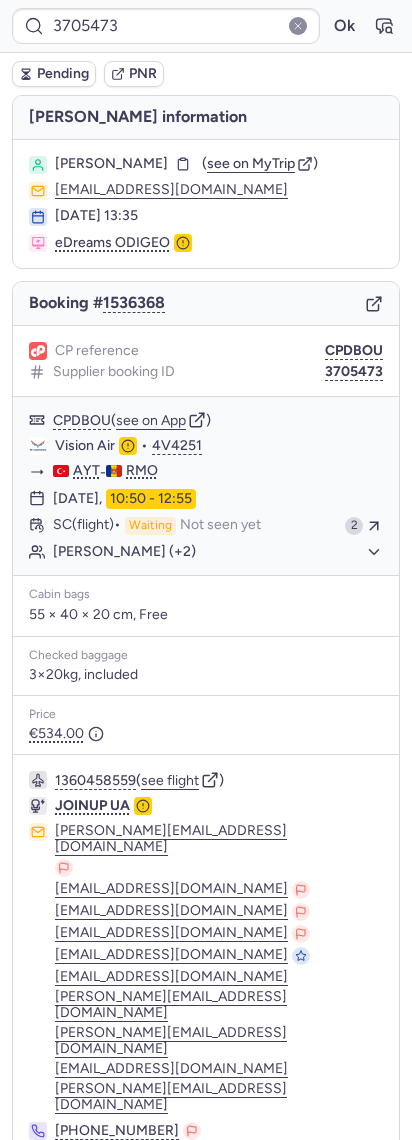 type on "CP5JHI" 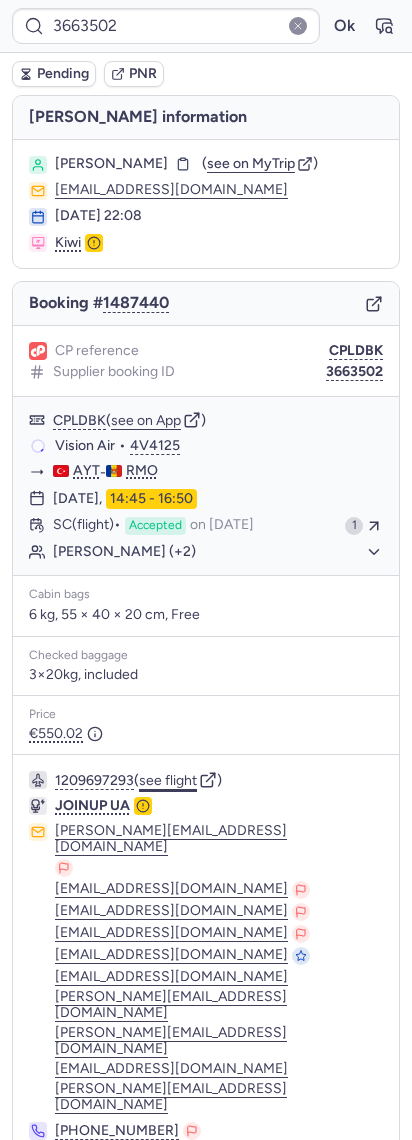 click on "see flight" 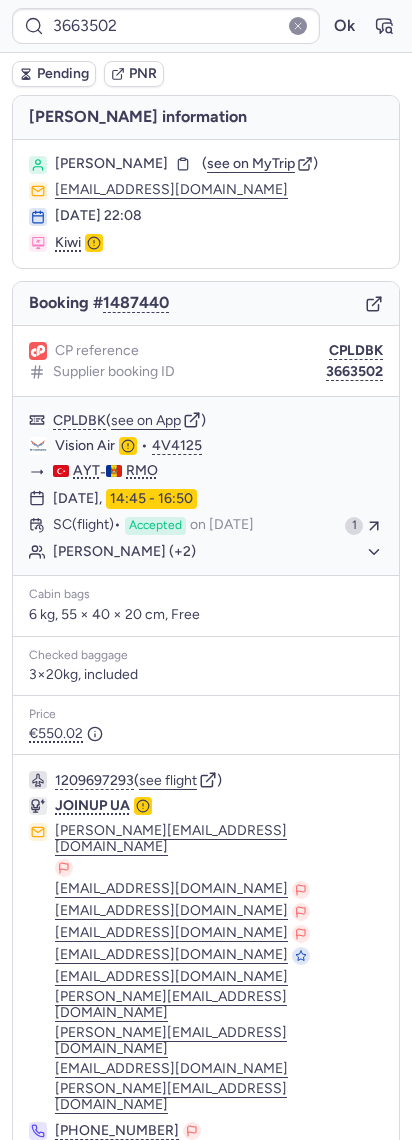 click on "3663502  Ok" at bounding box center (206, 26) 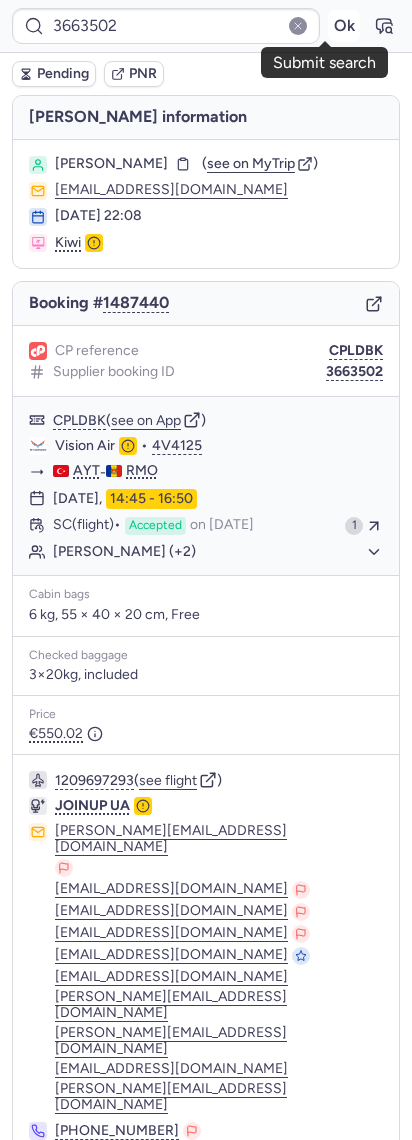 click on "Ok" at bounding box center [344, 26] 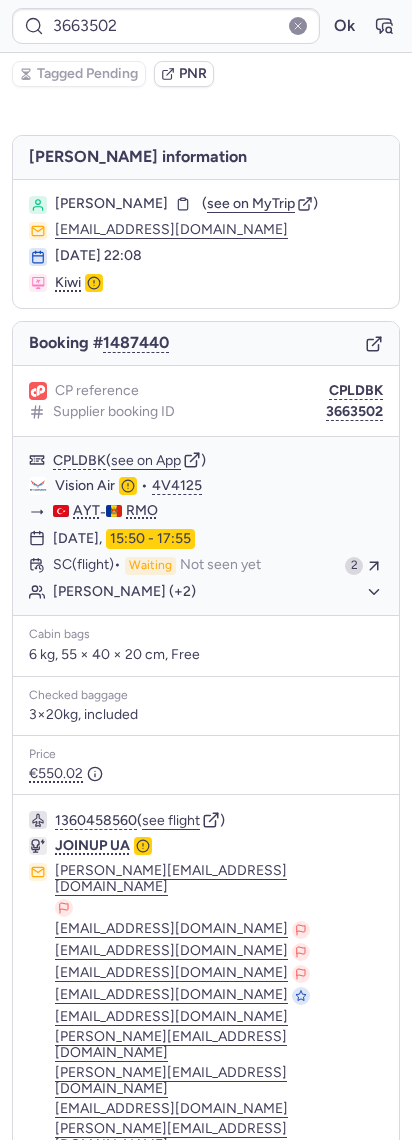 type on "CP5JHI" 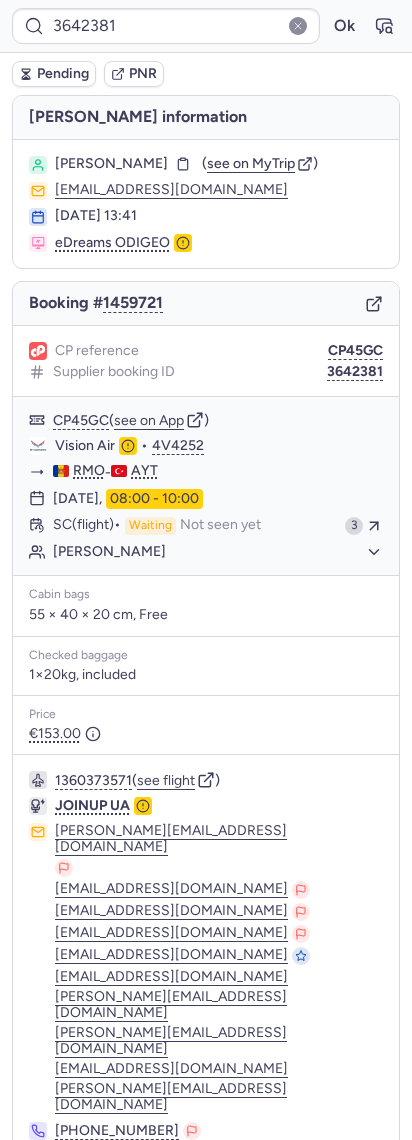 type on "CP5JHI" 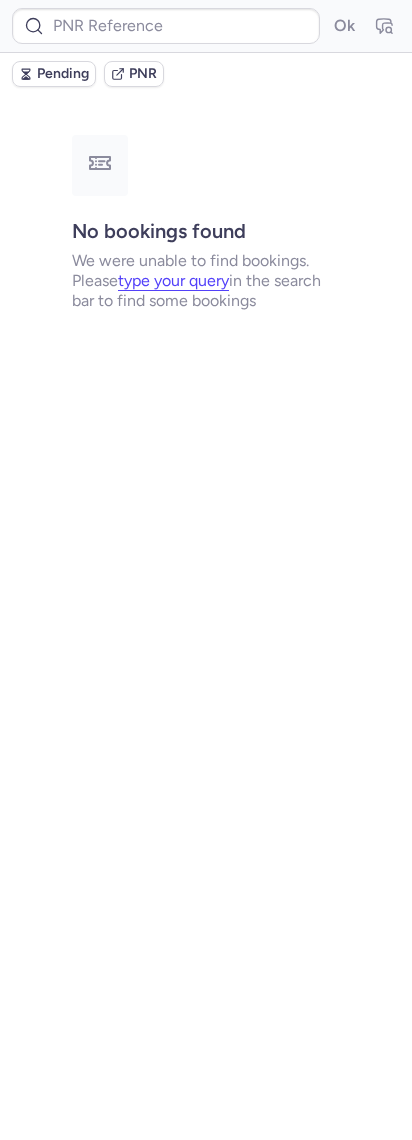 type on "CPF9D9" 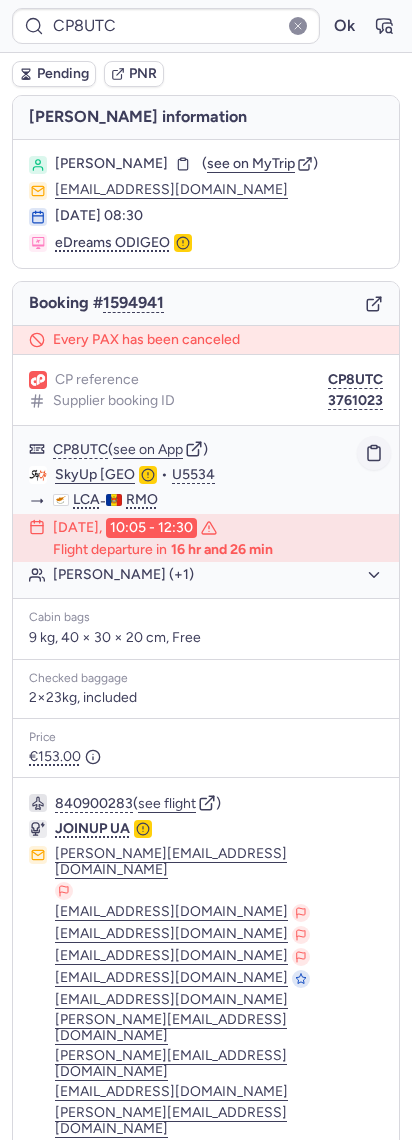 click 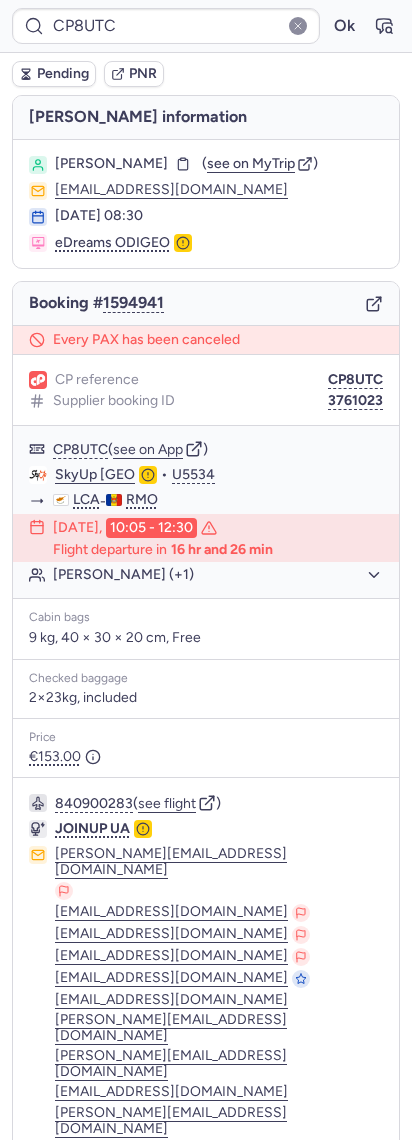 click on "Booking # 1594941" at bounding box center [206, 304] 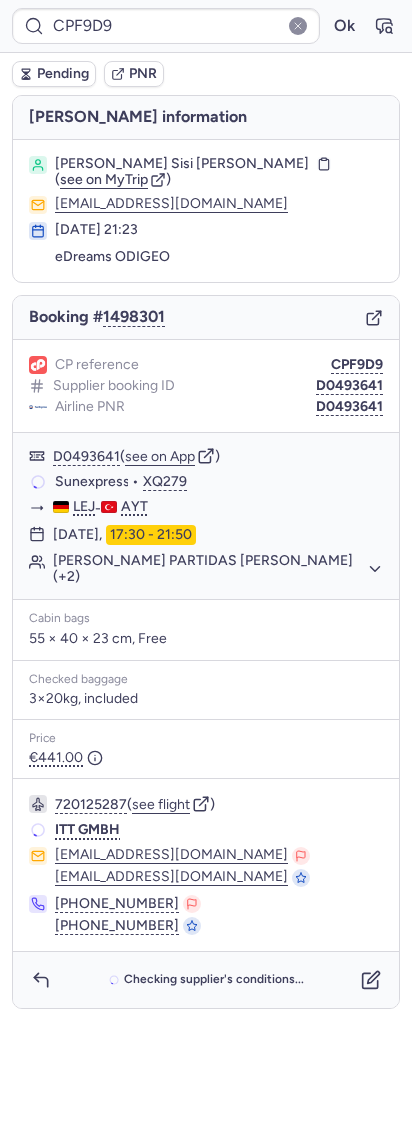 type on "CPO3HQ" 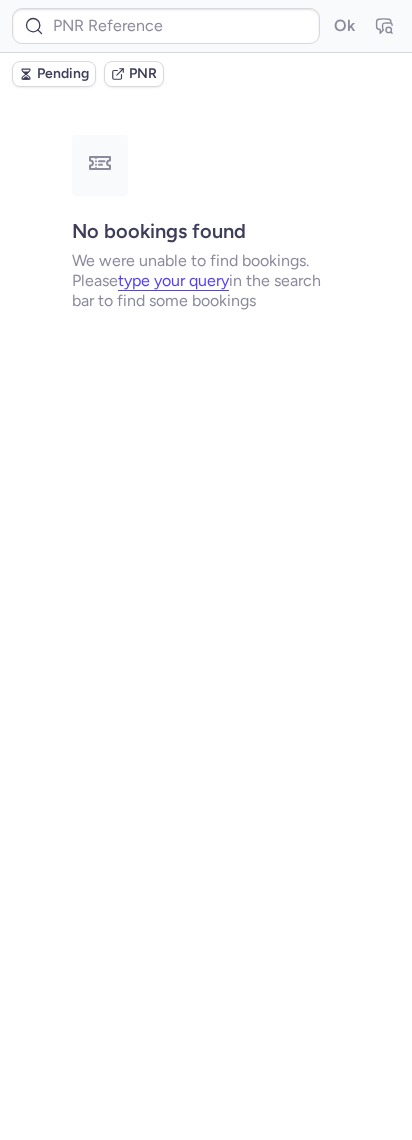 type on "CPL9VT" 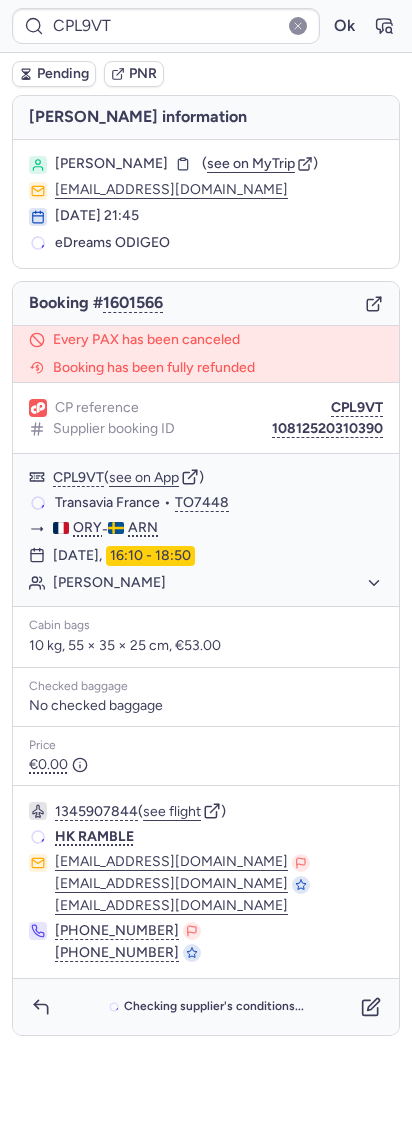 click on "CPL9VT  Ok" at bounding box center (206, 26) 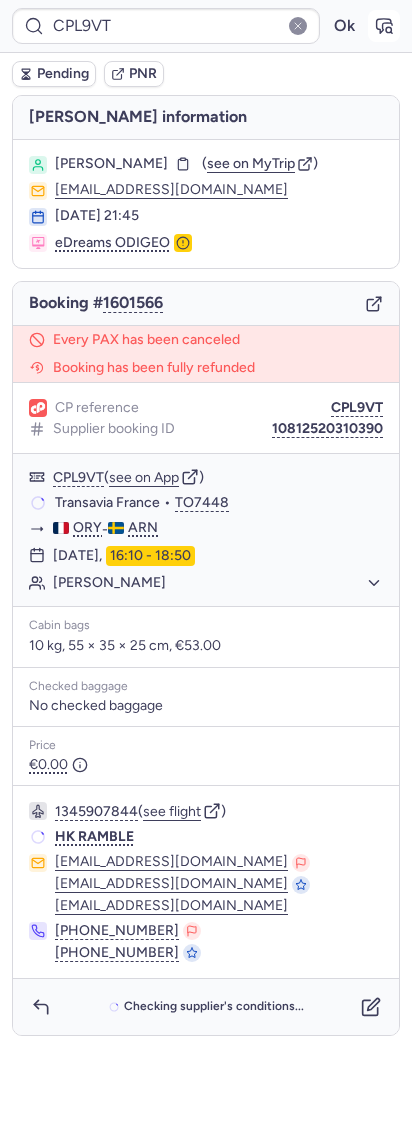 click 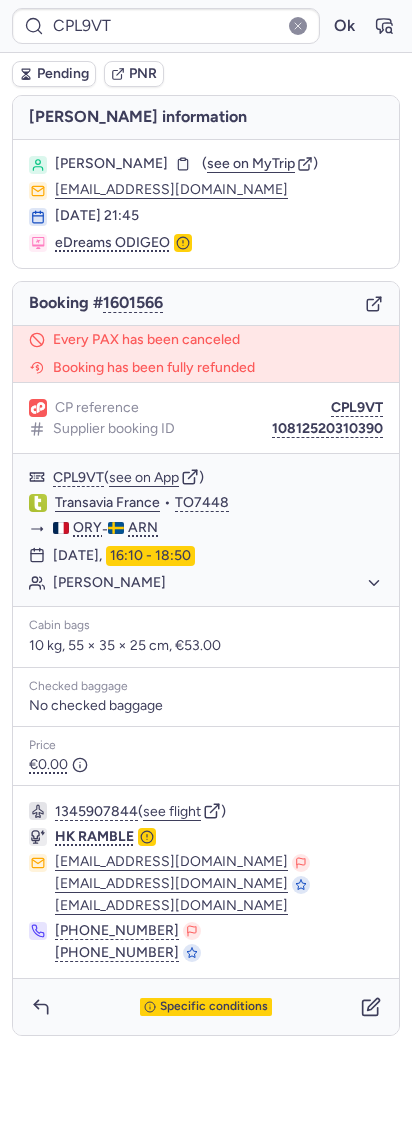 click on "Booking # 1601566" at bounding box center [206, 304] 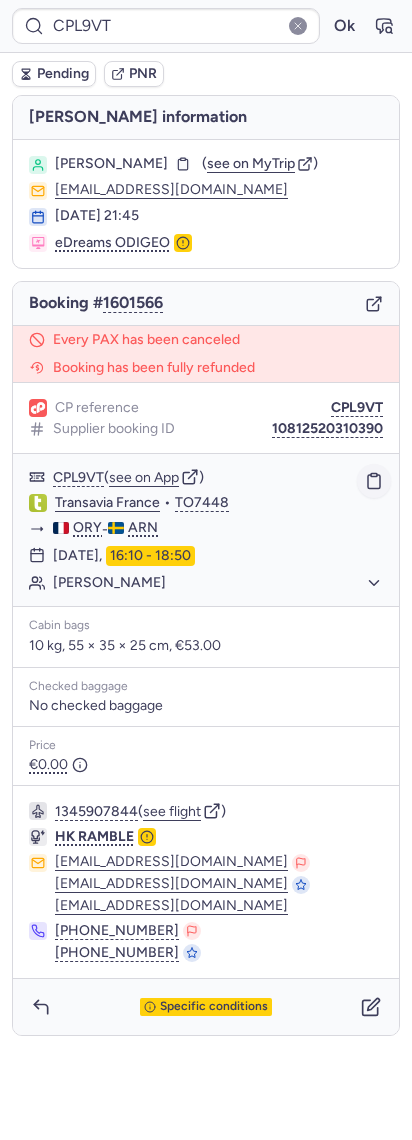 click 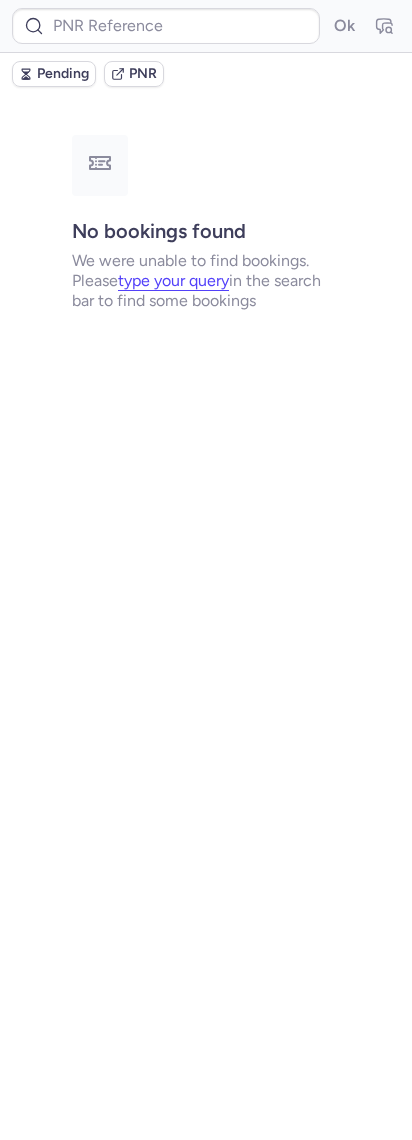 type on "CPF9D9" 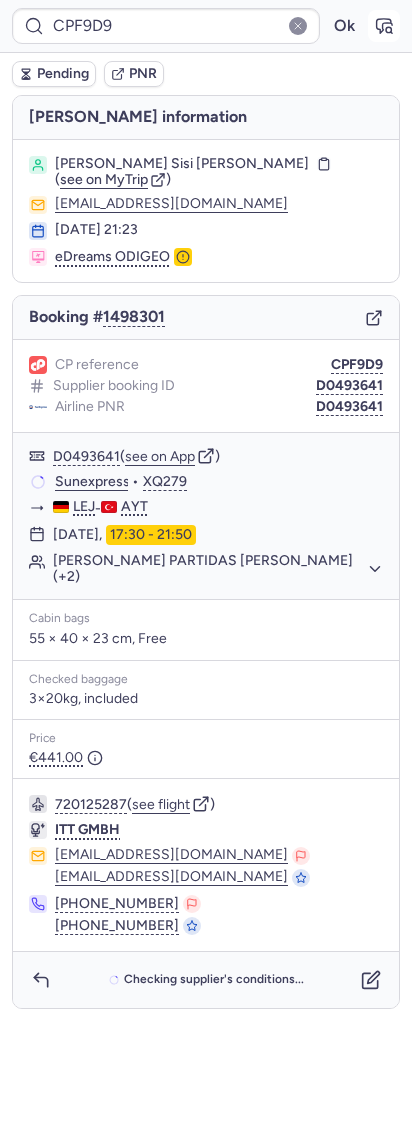 click at bounding box center (384, 26) 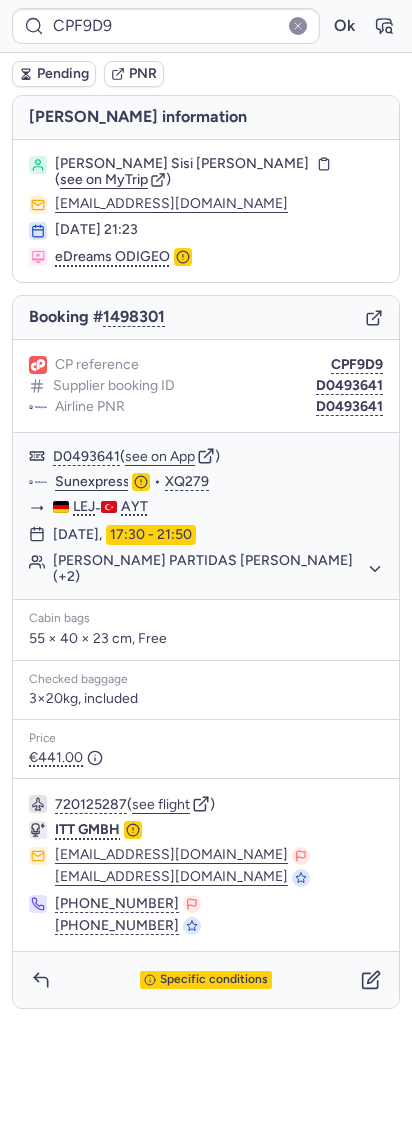 type 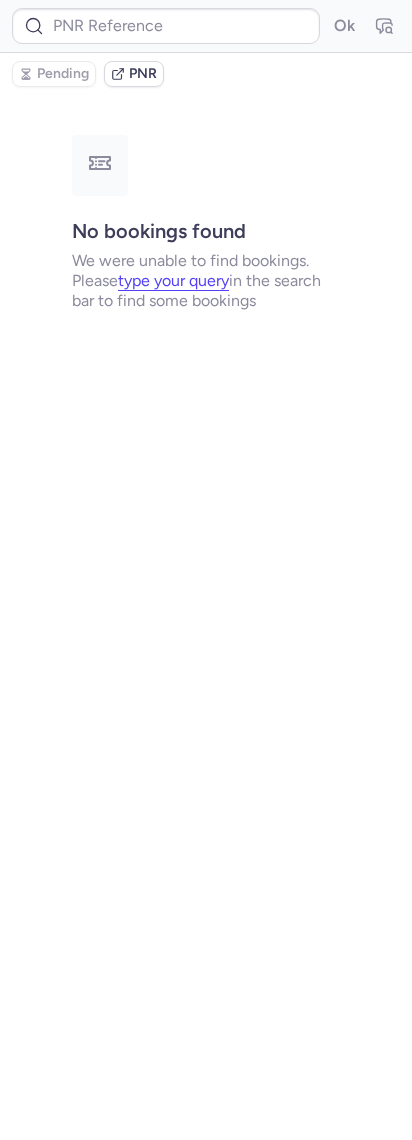 type on "CPF9D9" 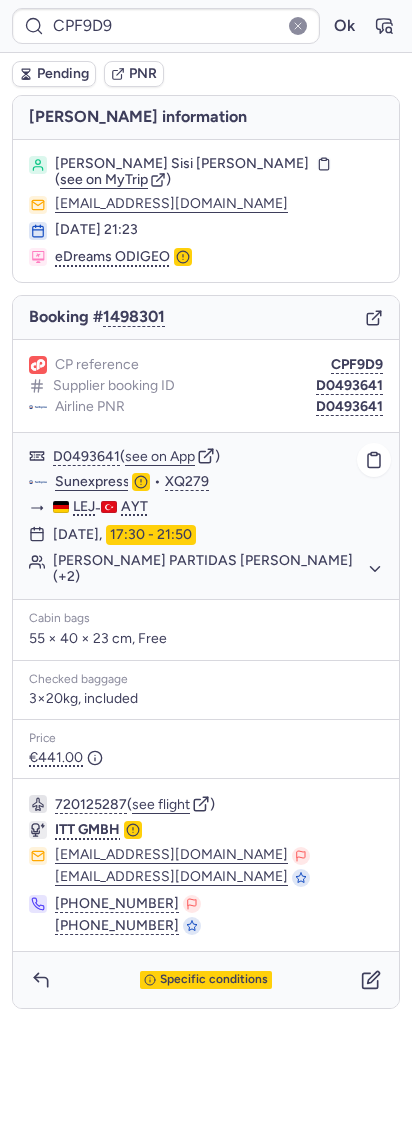click on "[PERSON_NAME] PARTIDAS [PERSON_NAME] (+2)" 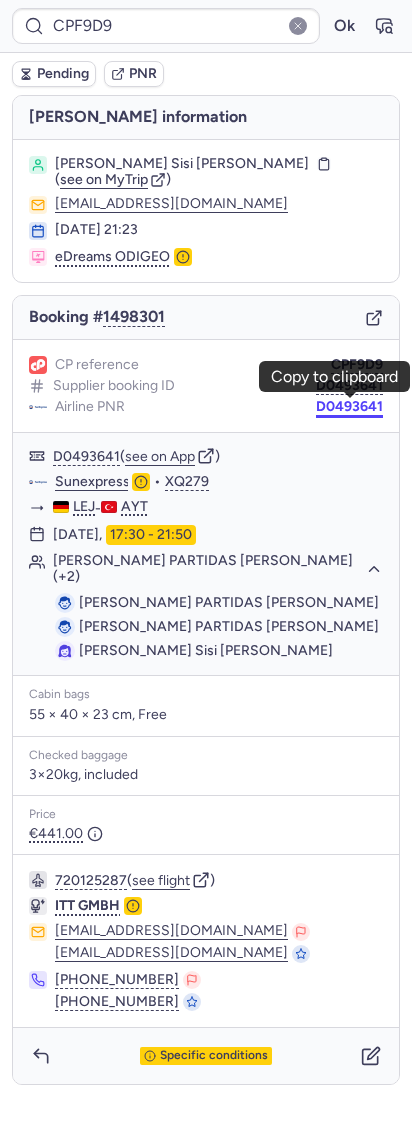 click on "D0493641" at bounding box center (349, 407) 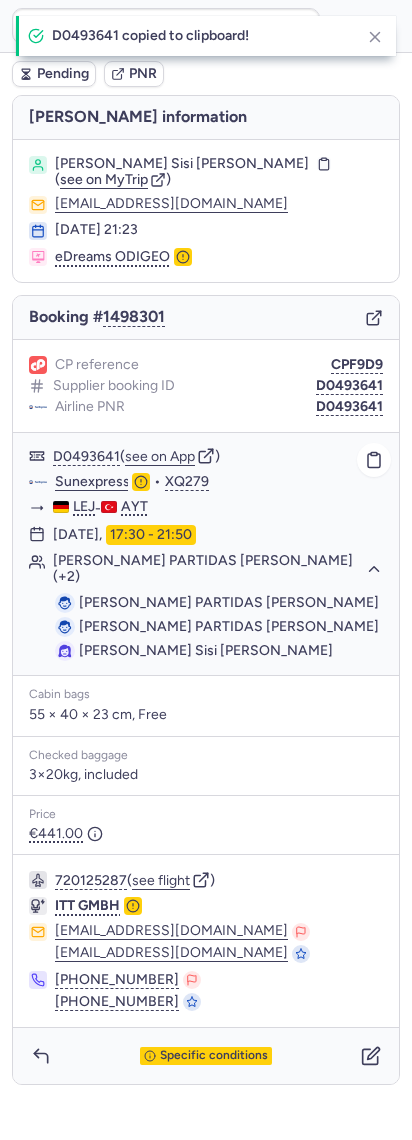 type 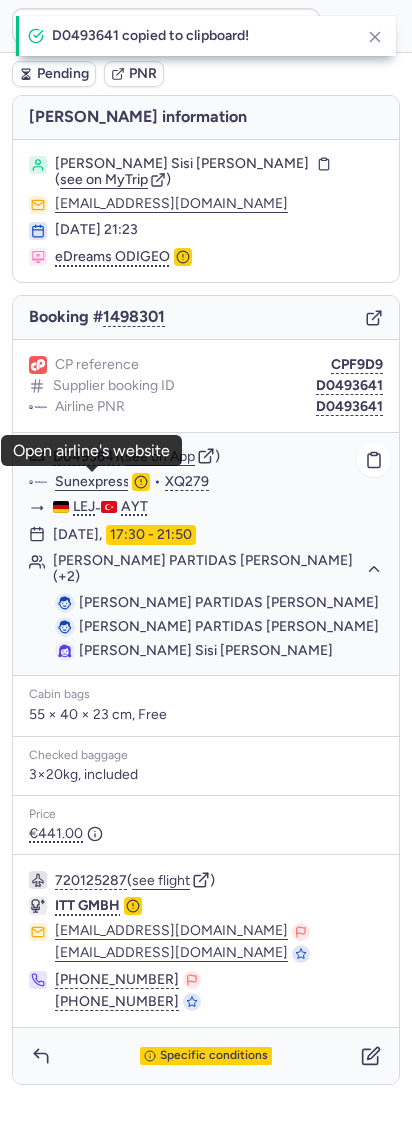 click on "Sunexpress" 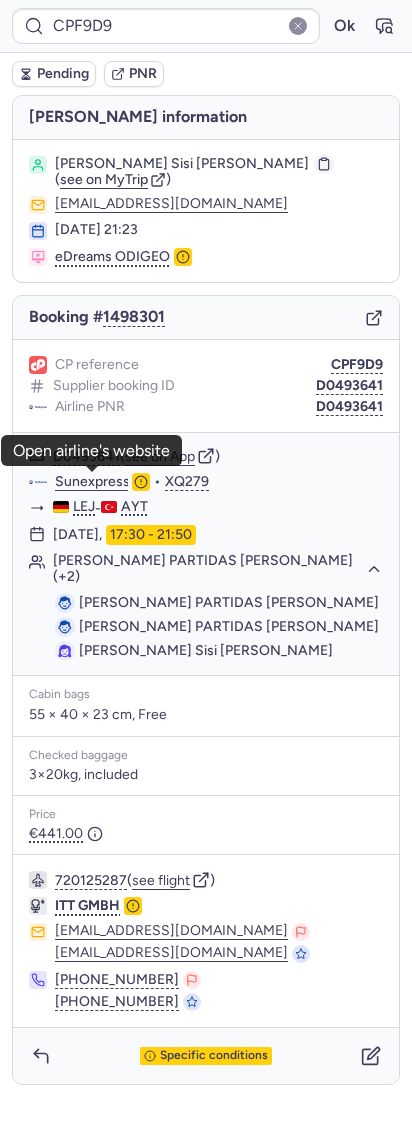 click 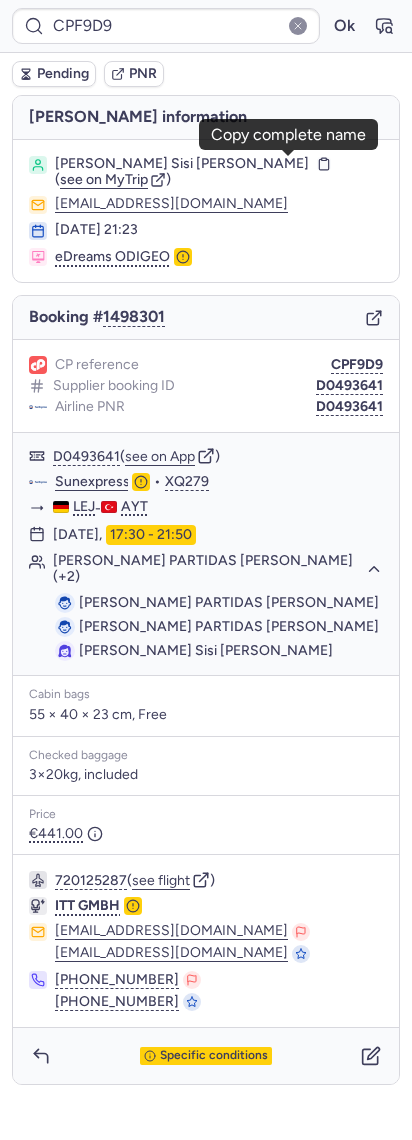 click on "CP reference CPF9D9 Supplier booking ID D0493641 Airline PNR D0493641" at bounding box center [206, 386] 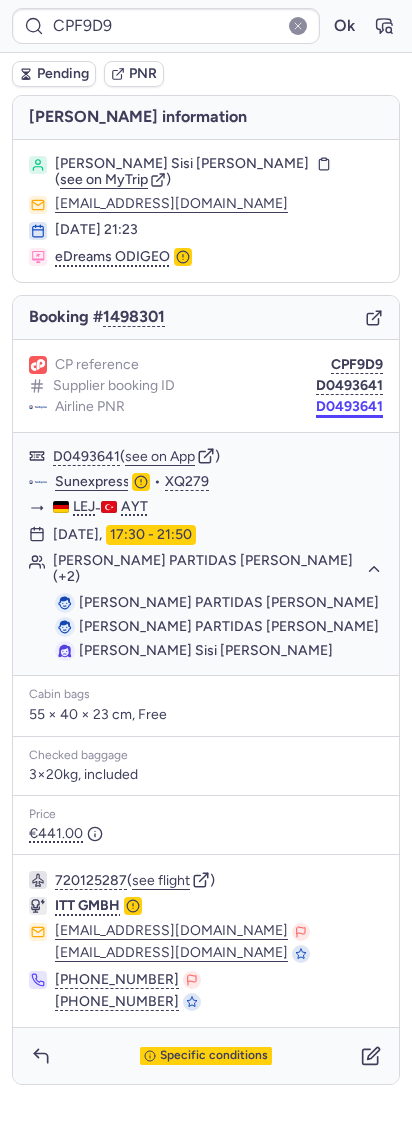 click on "D0493641" at bounding box center [349, 407] 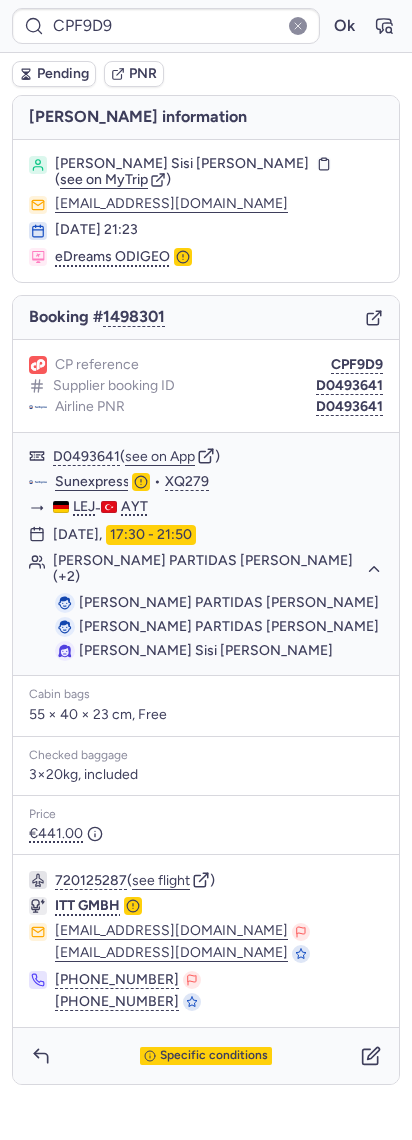 click on "Booking # 1498301" at bounding box center (206, 318) 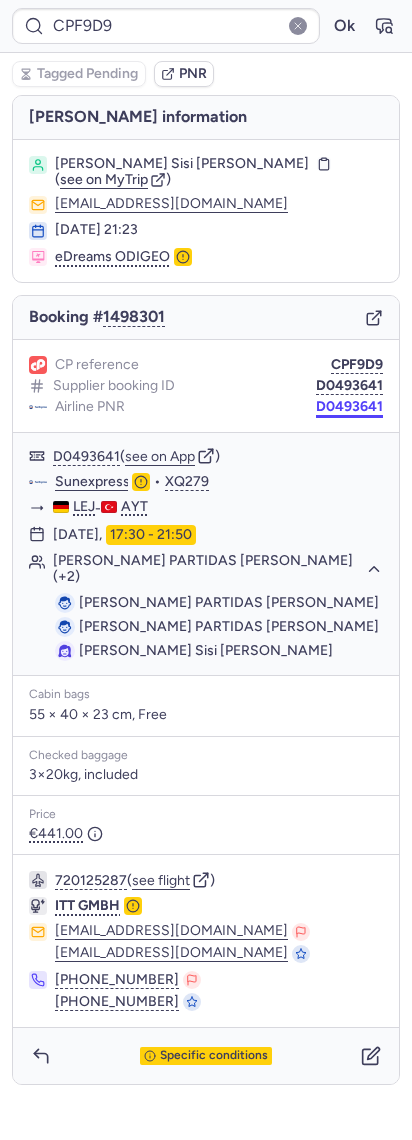 click on "D0493641" at bounding box center [349, 407] 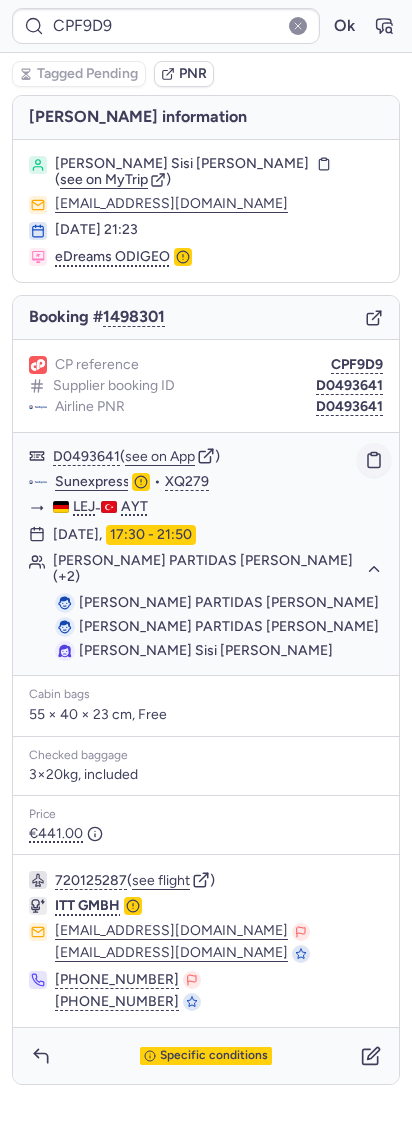 click 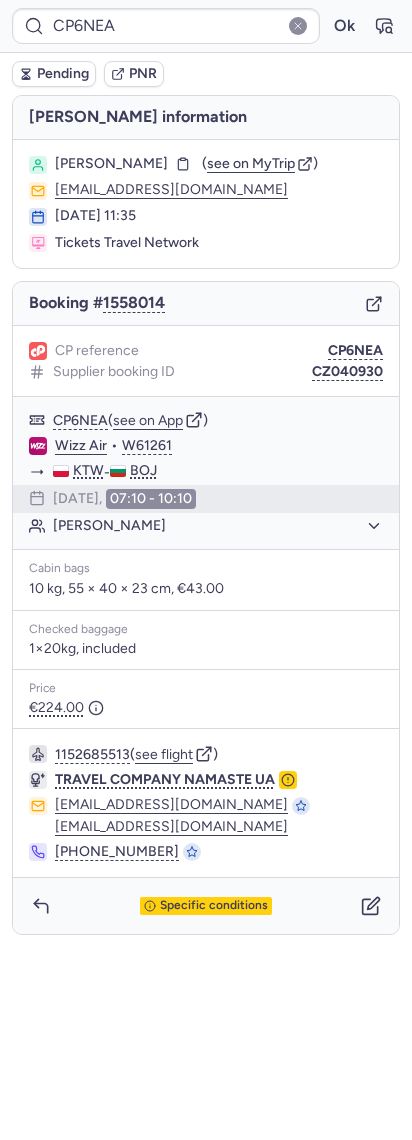 type on "CPTTUQ" 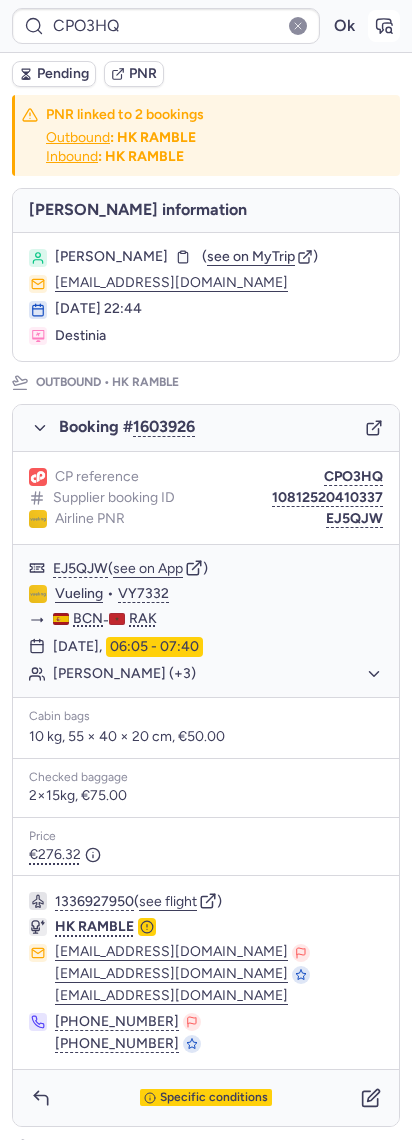 click 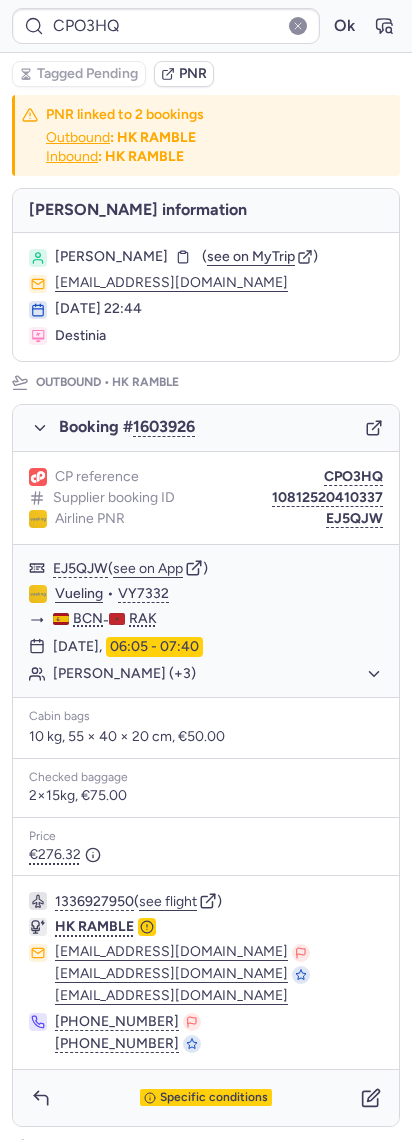 type on "CP34O6" 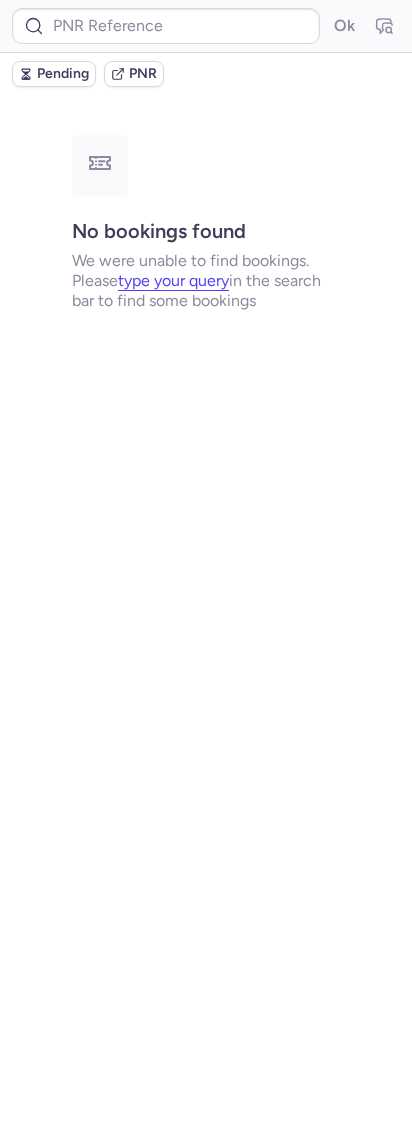 type on "CP5JHI" 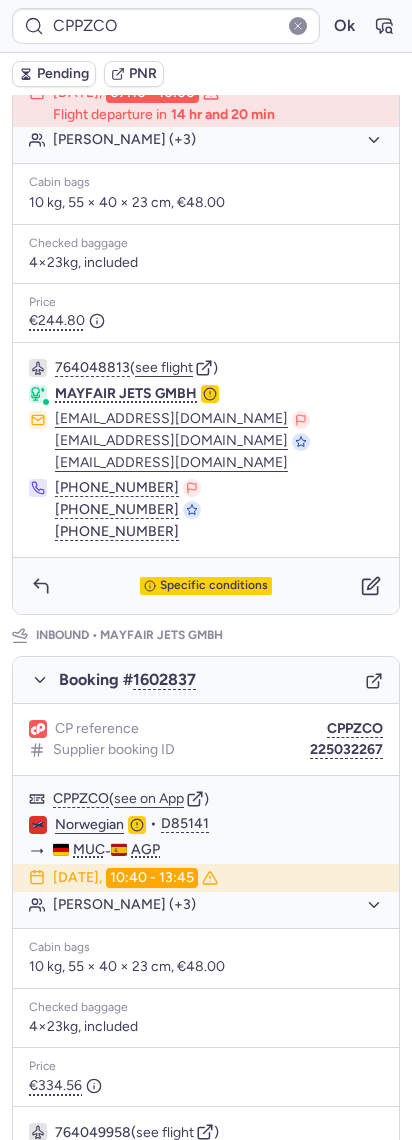 scroll, scrollTop: 533, scrollLeft: 0, axis: vertical 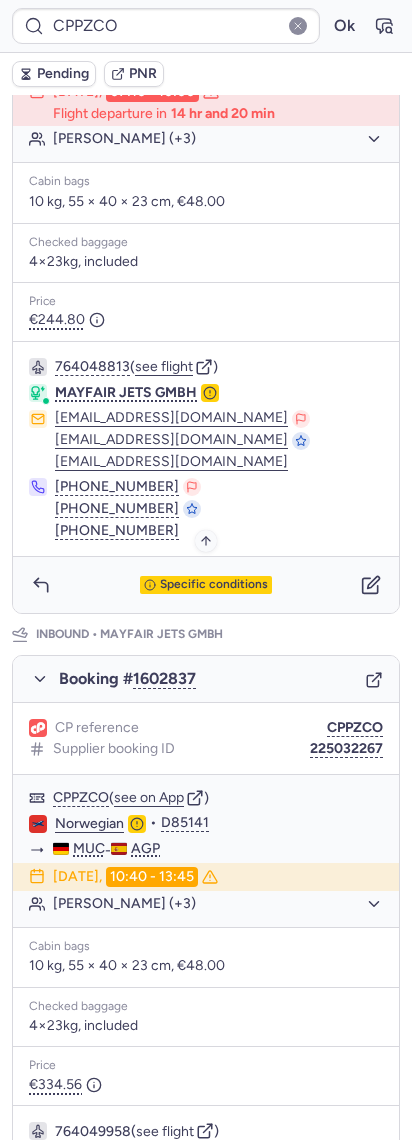 click on "Specific conditions" at bounding box center [214, 585] 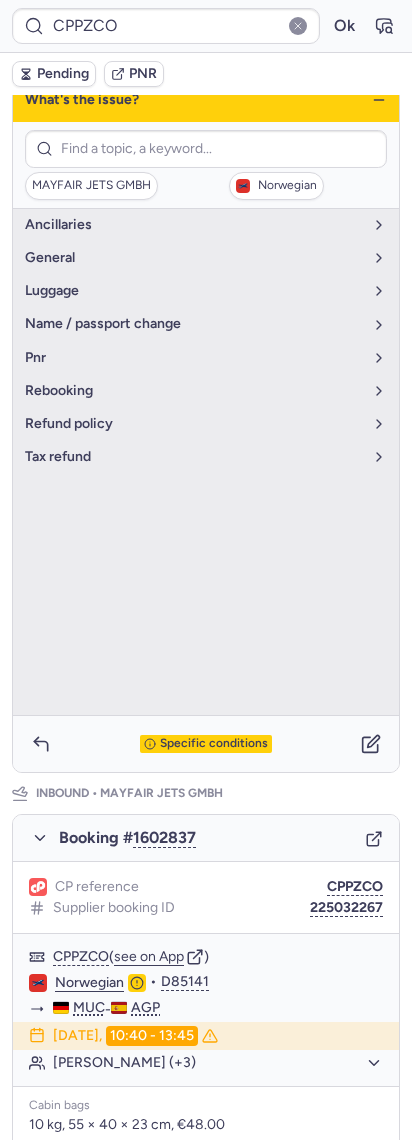 scroll, scrollTop: 133, scrollLeft: 0, axis: vertical 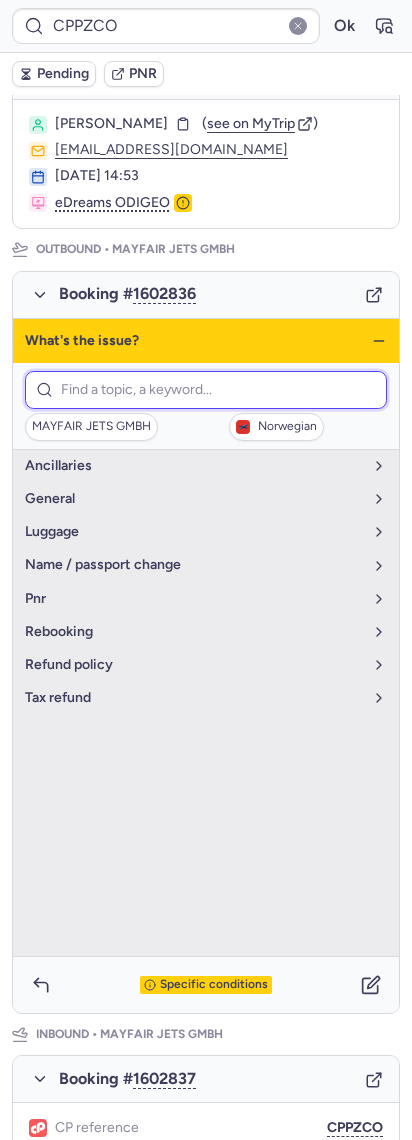 click on "MAYFAIR JETS GMBH  Norwegian" at bounding box center (206, 406) 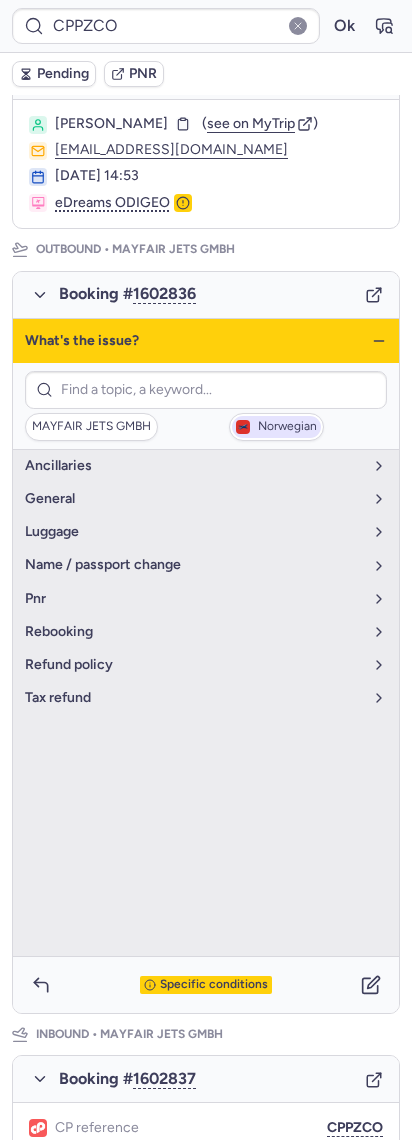 click on "Norwegian" at bounding box center (276, 427) 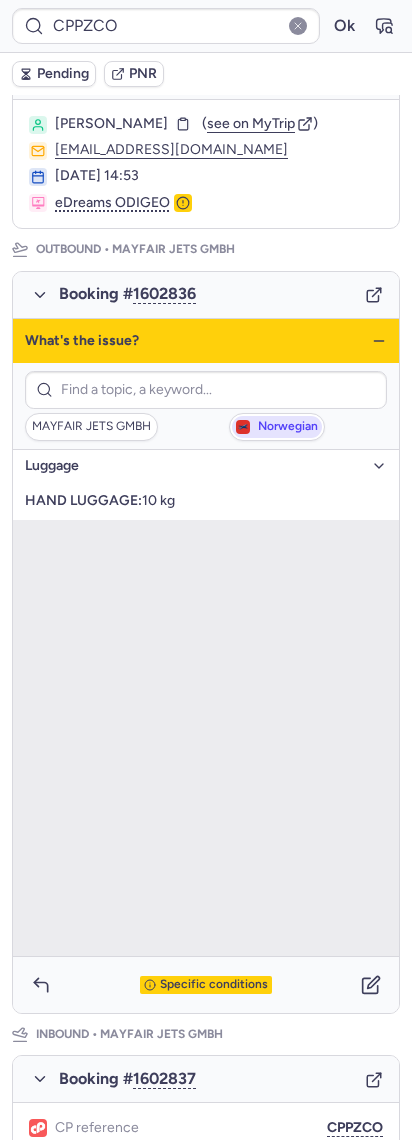 click on "Norwegian" at bounding box center (288, 427) 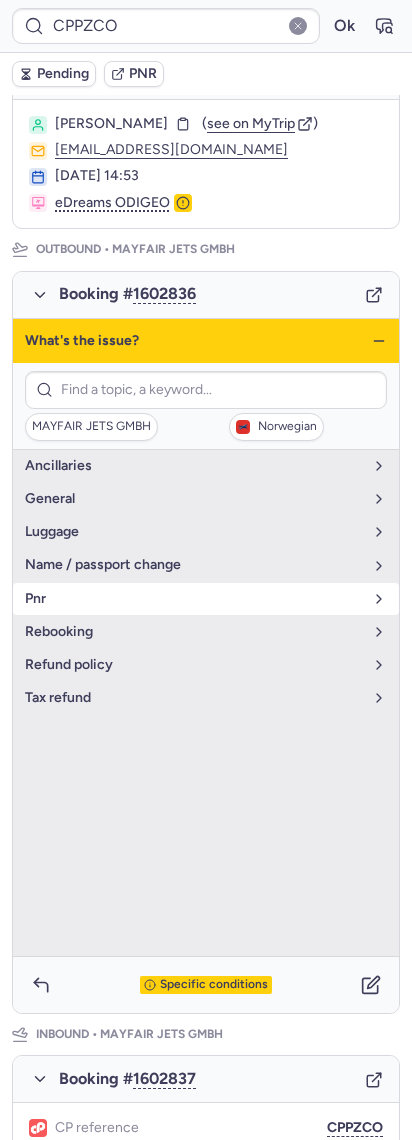 click on "pnr" at bounding box center (194, 599) 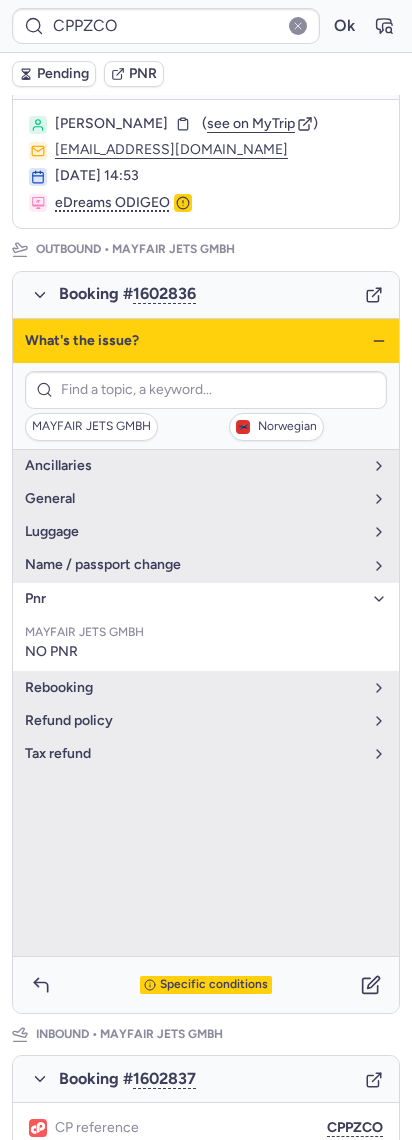 click on "pnr" at bounding box center [194, 599] 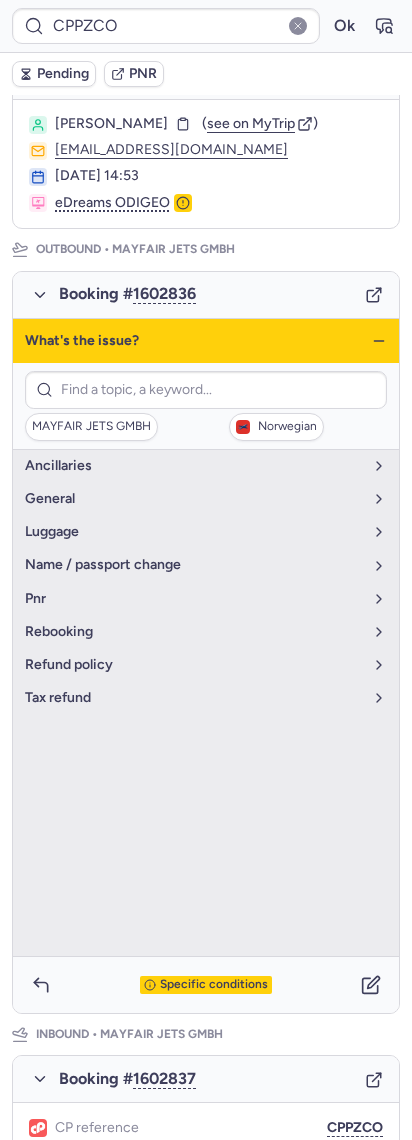 click on "PNR linked to 2 bookings Outbound : MAYFAIR JETS GMBH Inbound : MAYFAIR JETS GMBH [PERSON_NAME] information [PERSON_NAME]  ( see on MyTrip  )  [EMAIL_ADDRESS][DOMAIN_NAME] [DATE] 14:53 eDreams ODIGEO Outbound •  MAYFAIR JETS GMBH  Booking # 1602836 CP reference CPPZCO Supplier booking ID 225032266 CPPZCO  ( see on App )  Norwegian  •  D85140 AGP  -  MUC [DATE]  07:10 - 10:00  Flight departure in  14 hr and 20 min [PERSON_NAME] (+3)  Cabin bags  10 kg, 55 × 40 × 23 cm, €48.00 Checked baggage 4×23kg, included Price €244.80  764048813  ( see flight )  MAYFAIR JETS GMBH [EMAIL_ADDRESS][DOMAIN_NAME] [EMAIL_ADDRESS][DOMAIN_NAME] [EMAIL_ADDRESS][DOMAIN_NAME] [PHONE_NUMBER] [PHONE_NUMBER] [PHONE_NUMBER] What's the issue? MAYFAIR JETS GMBH  Norwegian Ancillaries general luggage name / passport change pnr rebooking refund policy tax refund Specific conditions Inbound •  MAYFAIR JETS GMBH  Booking # 1602837 CP reference CPPZCO Supplier booking ID 225032267 CPPZCO  ( see on App )  Norwegian  •  MUC" at bounding box center (206, 870) 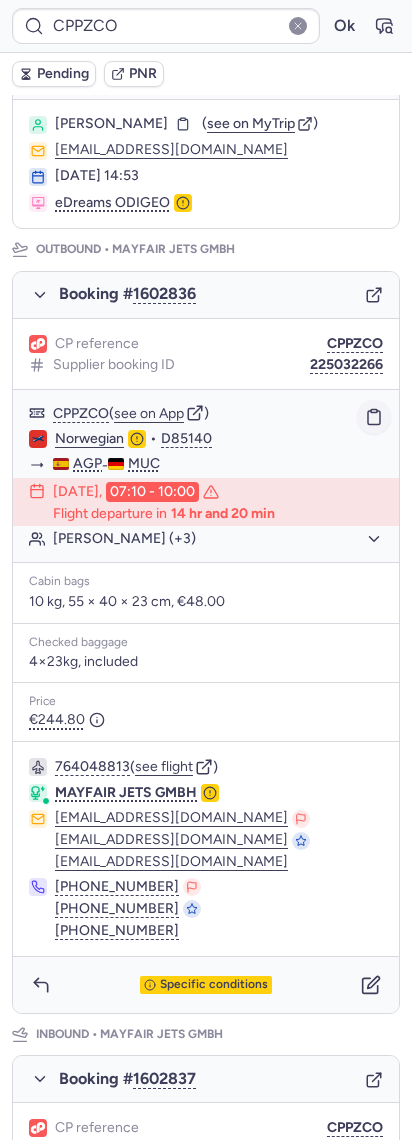 click 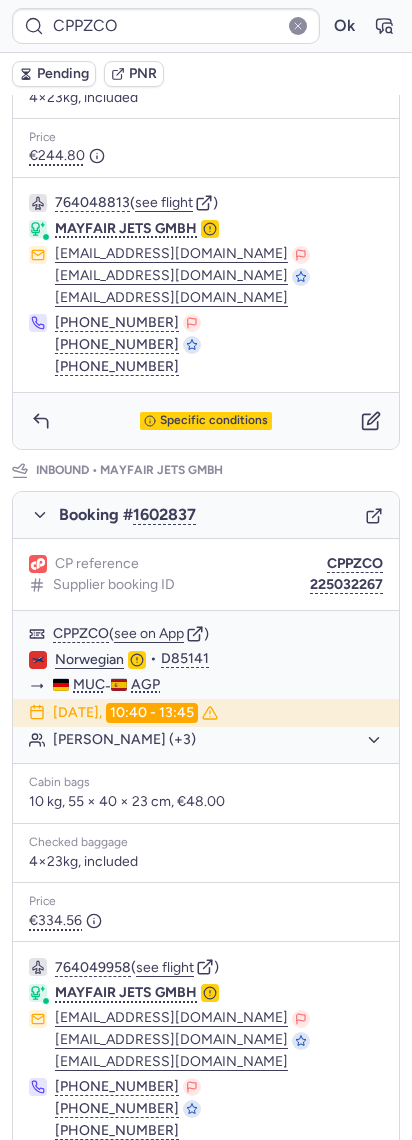scroll, scrollTop: 790, scrollLeft: 0, axis: vertical 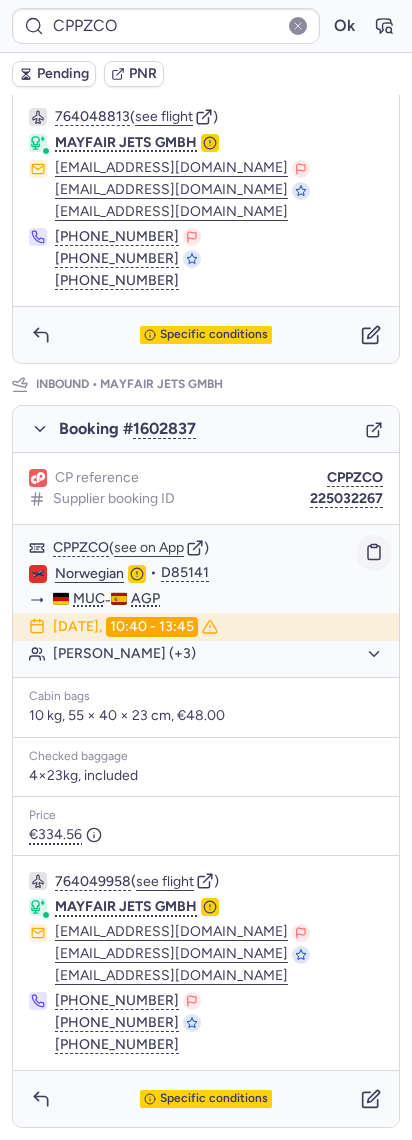 click 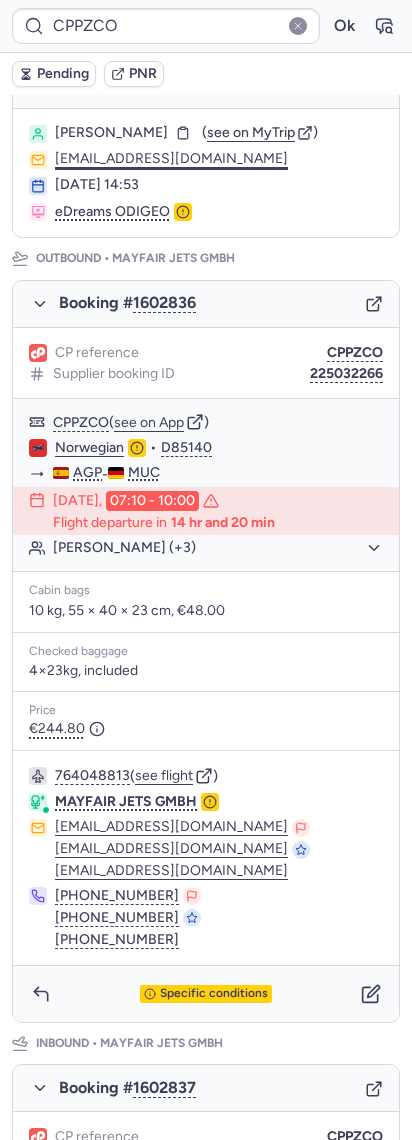 scroll, scrollTop: 0, scrollLeft: 0, axis: both 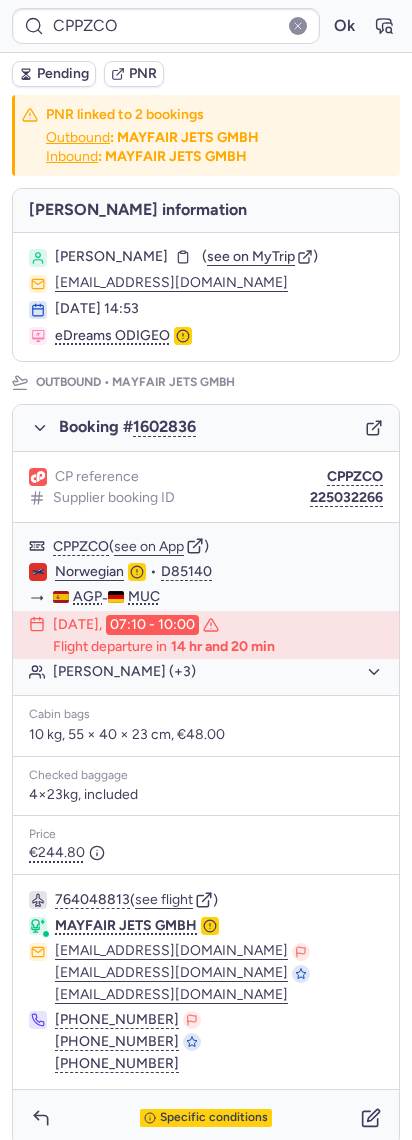 drag, startPoint x: 101, startPoint y: 262, endPoint x: 232, endPoint y: 281, distance: 132.3707 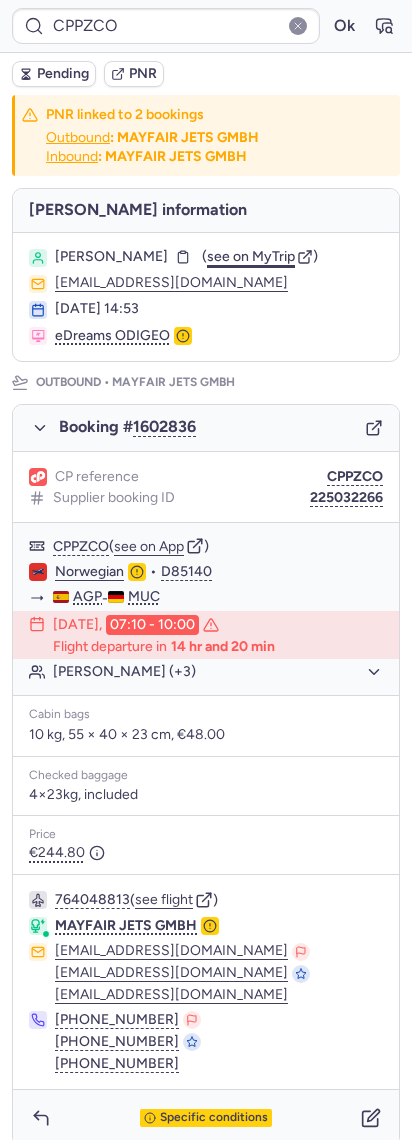 drag, startPoint x: 255, startPoint y: 271, endPoint x: 125, endPoint y: 263, distance: 130.24593 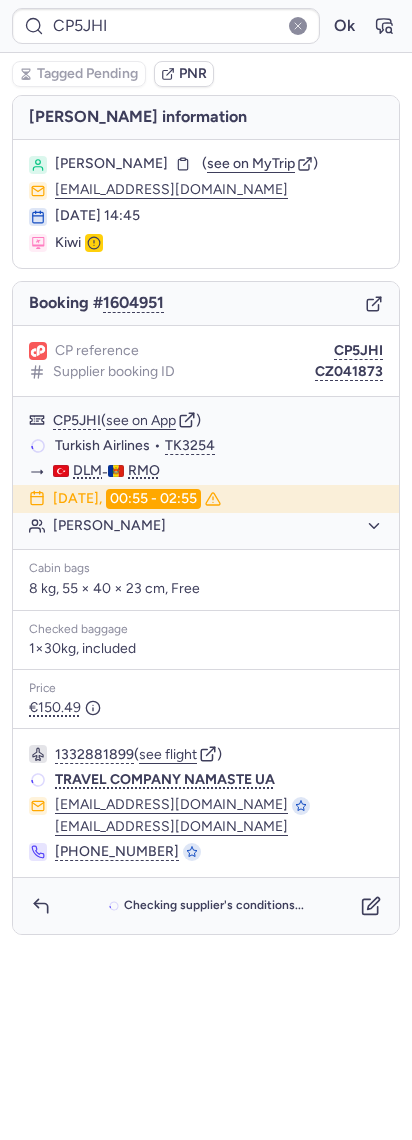 scroll, scrollTop: 0, scrollLeft: 0, axis: both 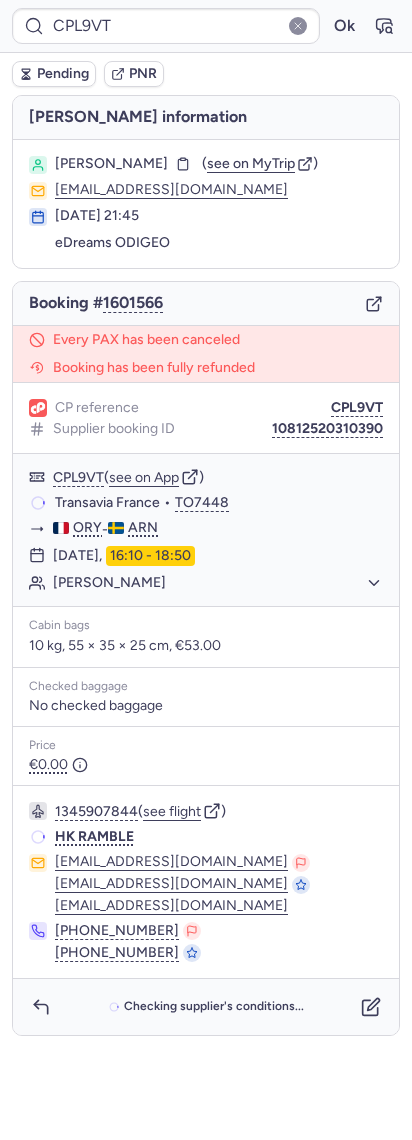 type on "CP2KIK" 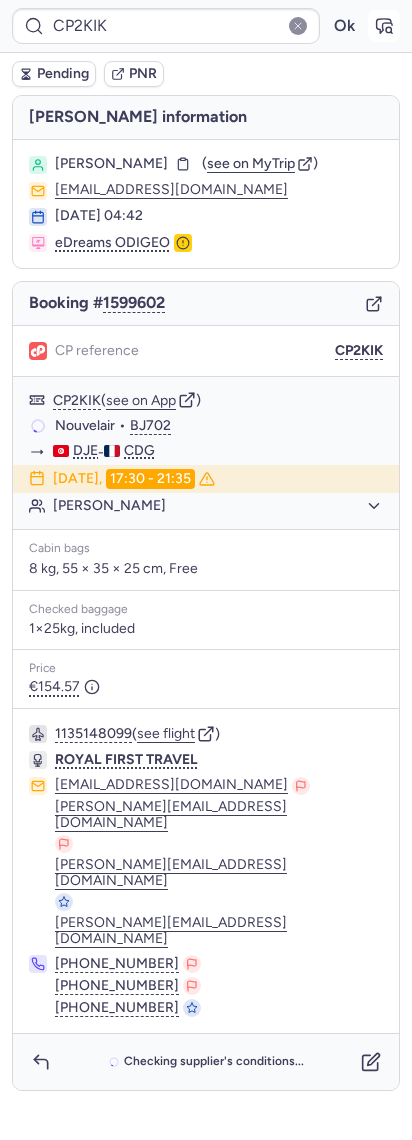 click 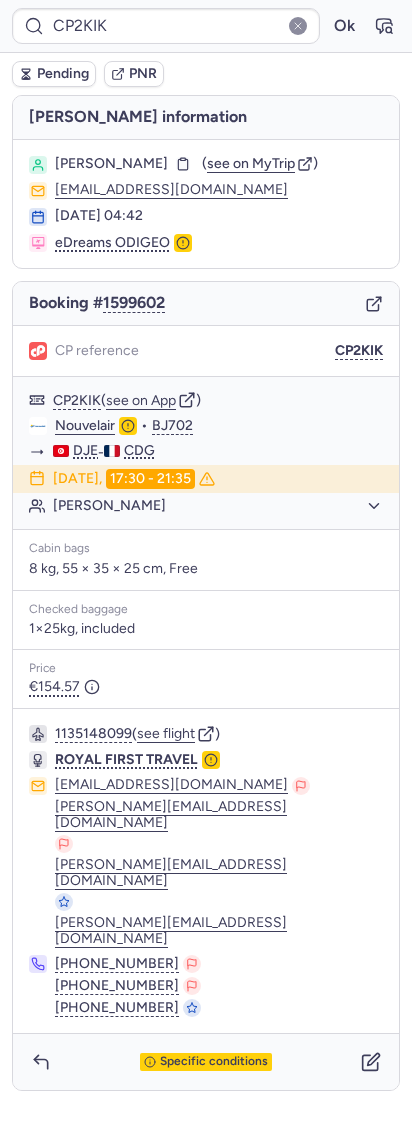 click on "CP reference CP2KIK" at bounding box center [206, 351] 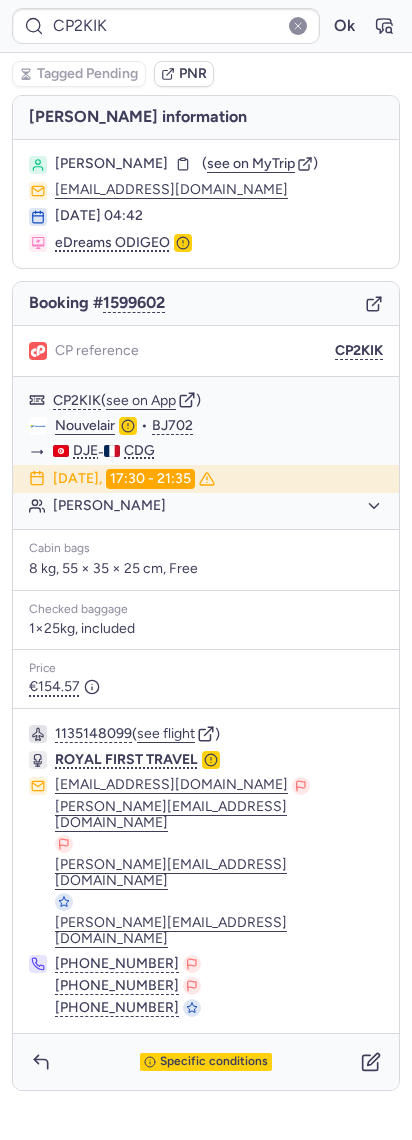 click on "[PERSON_NAME]  ( see on MyTrip  )  [EMAIL_ADDRESS][DOMAIN_NAME][DATE] 04:42 eDreams ODIGEO" at bounding box center (206, 204) 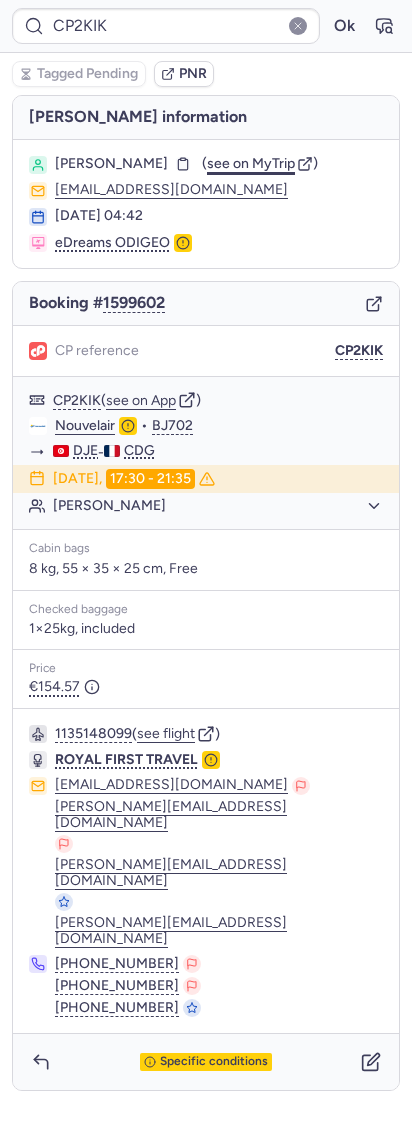 click on "see on MyTrip" at bounding box center [251, 163] 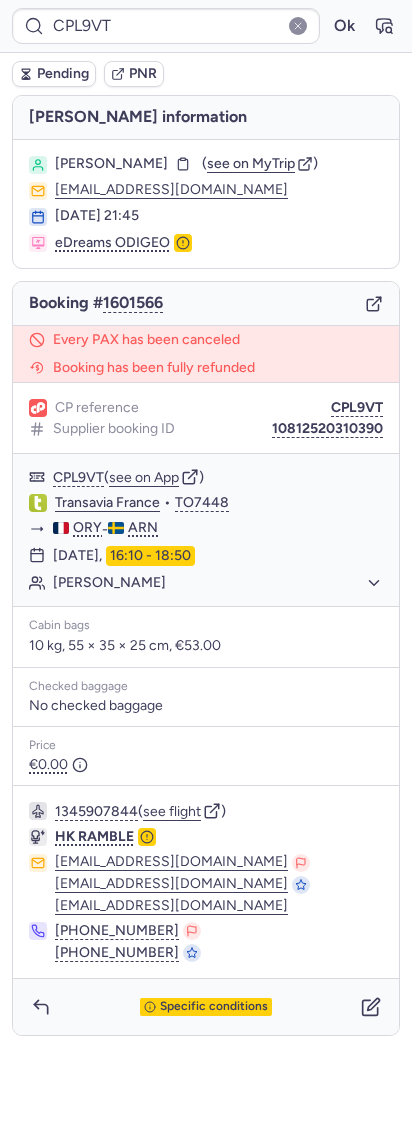 click on "[PERSON_NAME]" at bounding box center [124, 164] 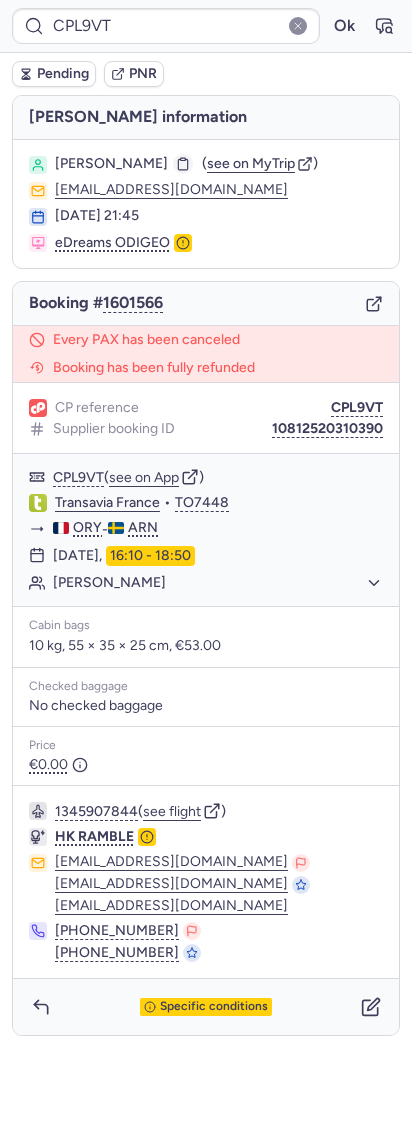 click 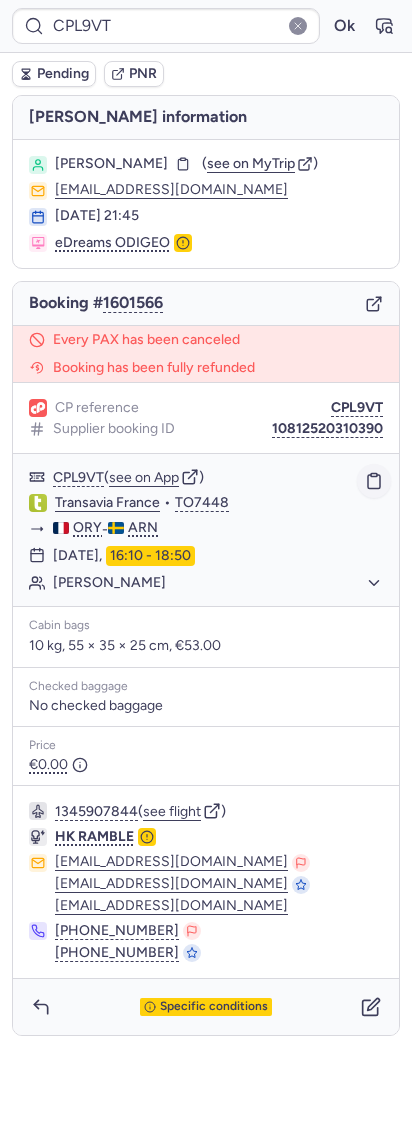 click 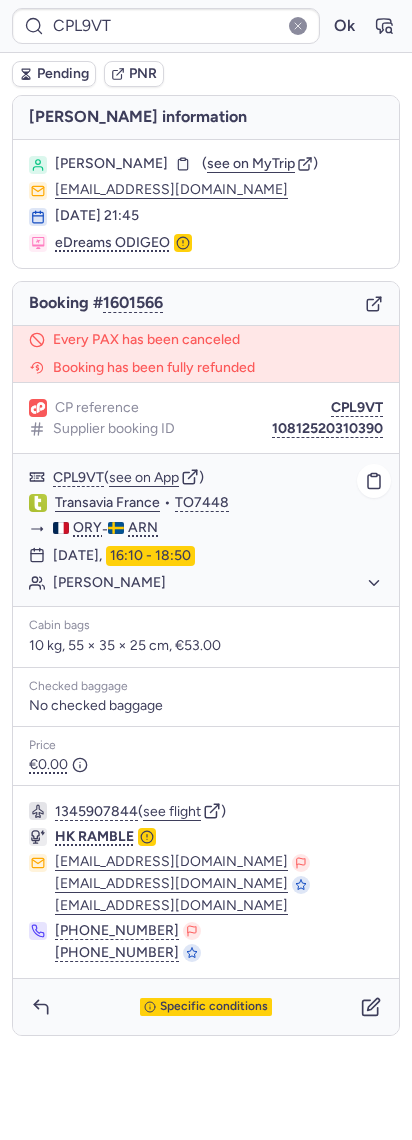type on "CP5JHI" 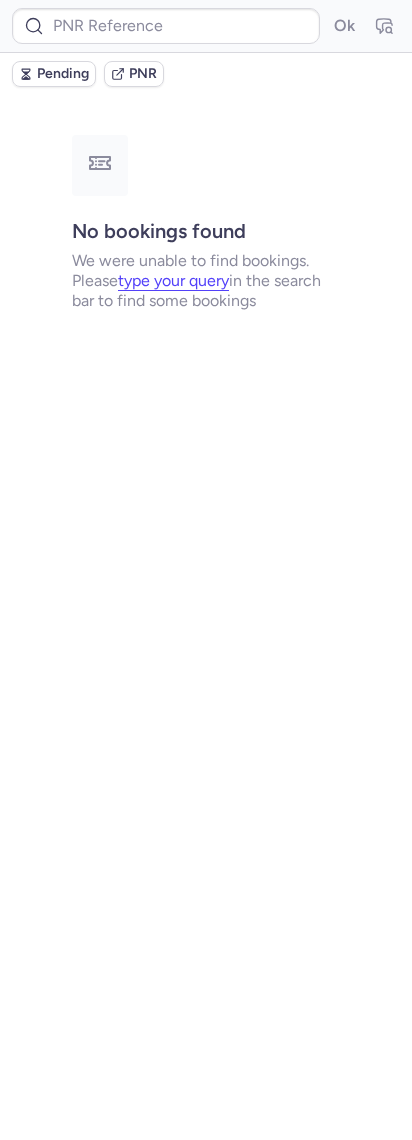 type on "CPLNMO" 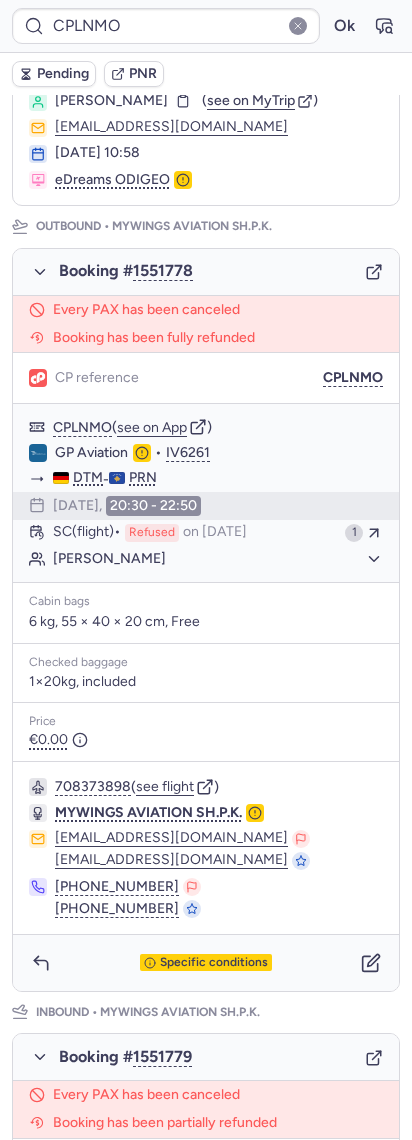 scroll, scrollTop: 105, scrollLeft: 0, axis: vertical 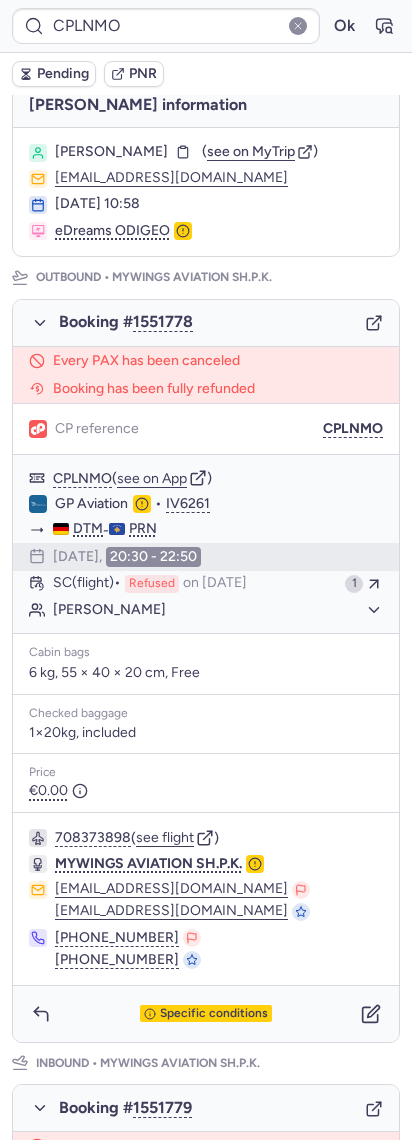 click on "Booking # 1551778" at bounding box center [206, 323] 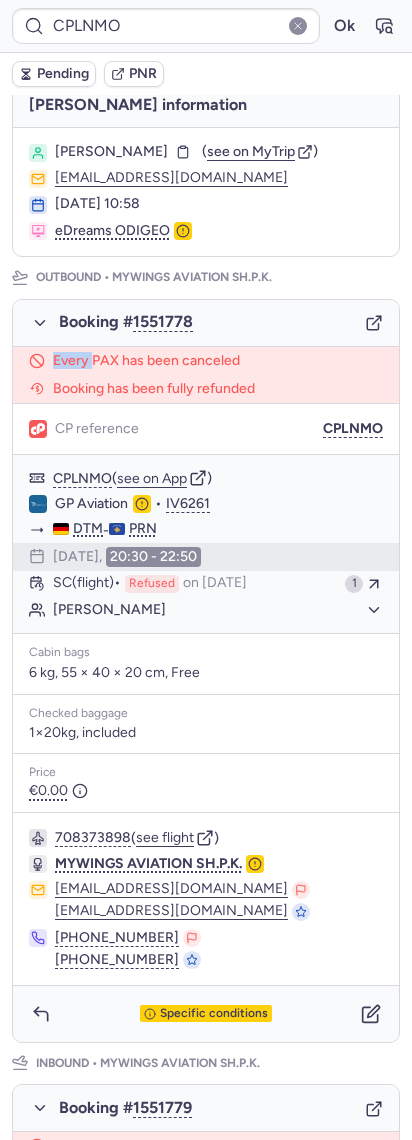 click on "Booking # 1551778" at bounding box center [206, 323] 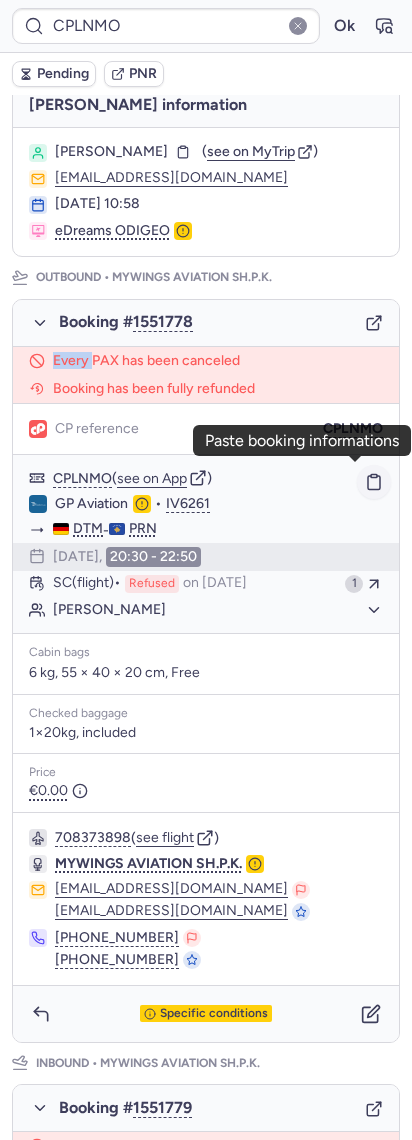 click 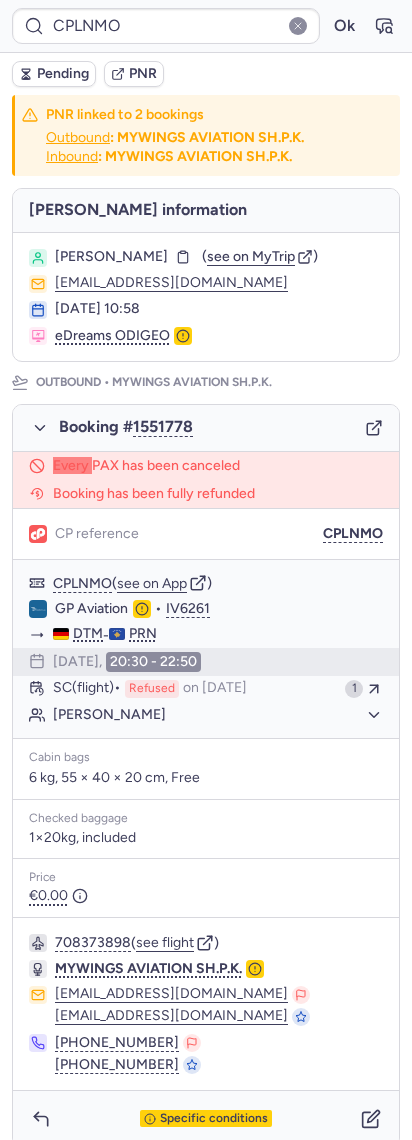 scroll, scrollTop: 771, scrollLeft: 0, axis: vertical 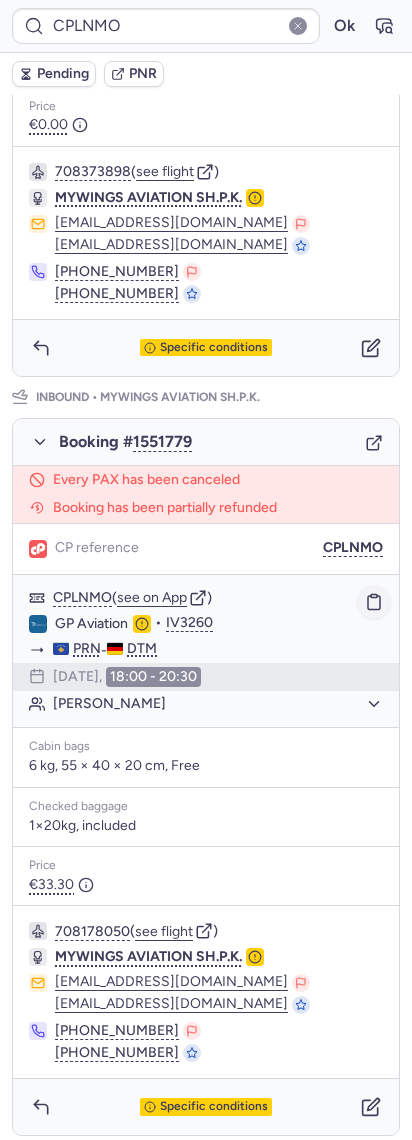 click 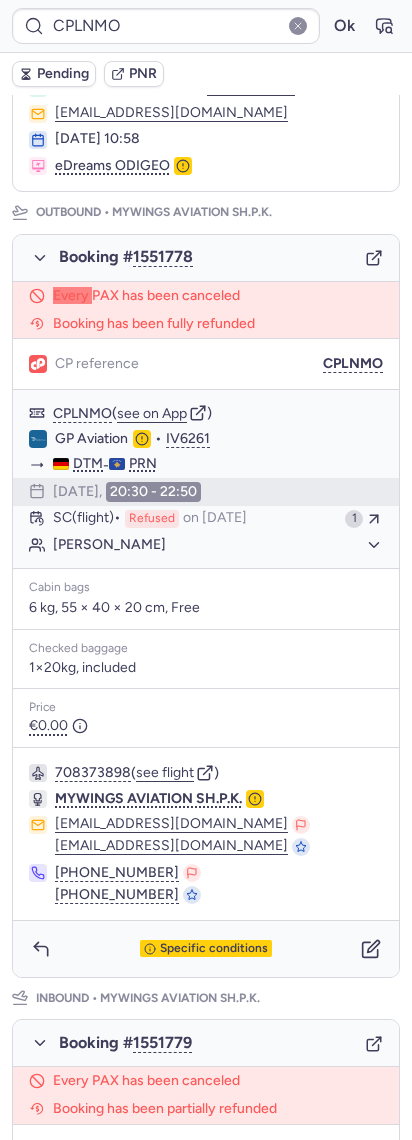 scroll, scrollTop: 0, scrollLeft: 0, axis: both 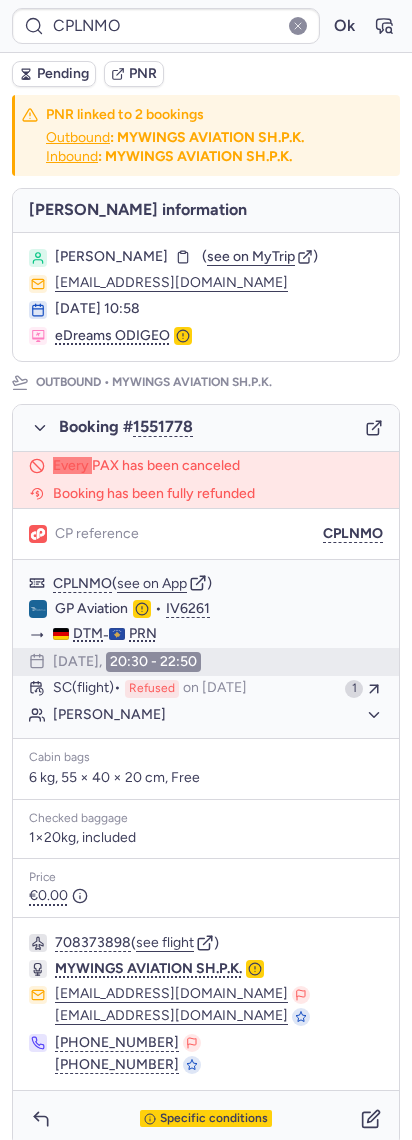 type on "CP5JHI" 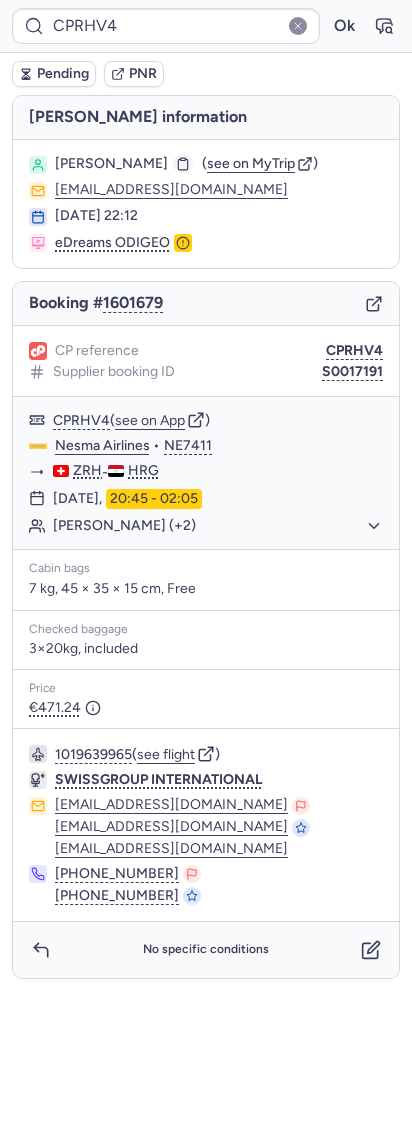 click 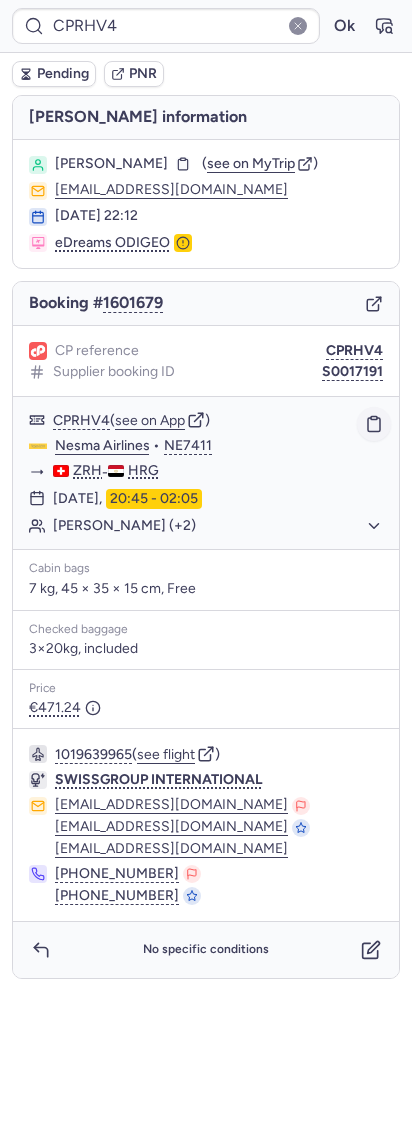 click 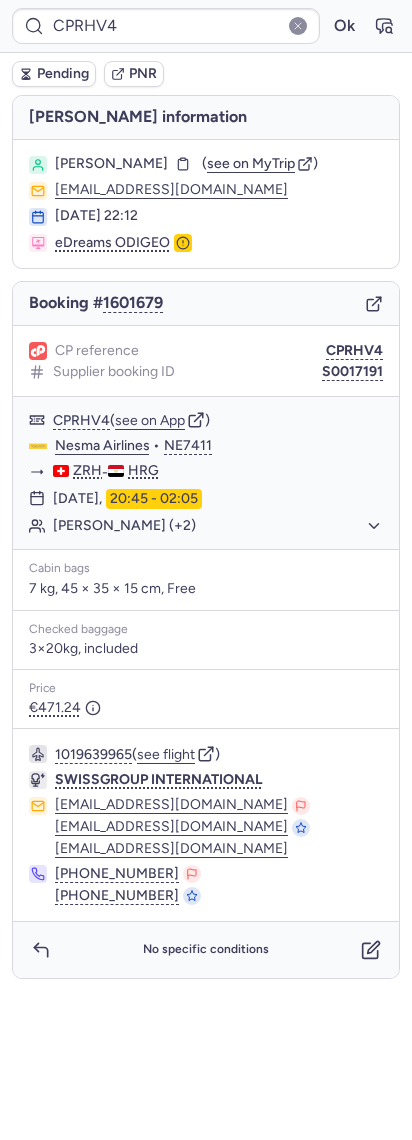 type on "CP5JHI" 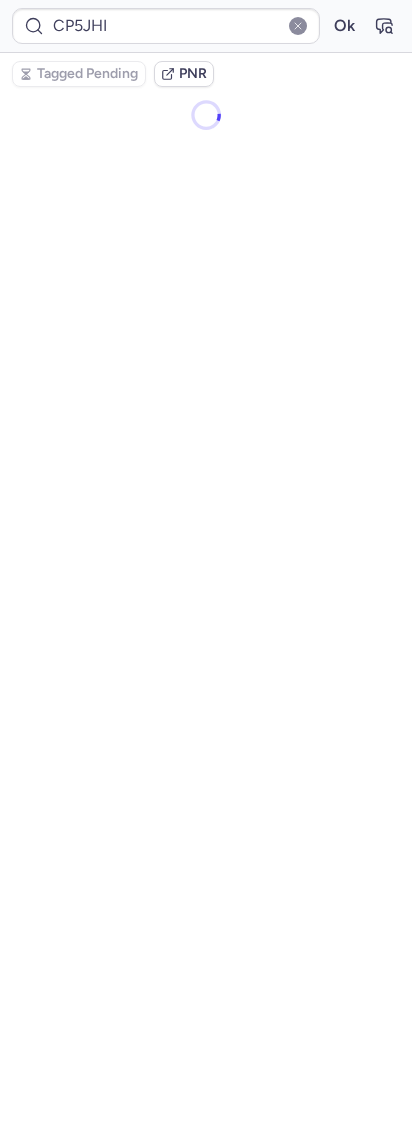 type on "CPWO9Q" 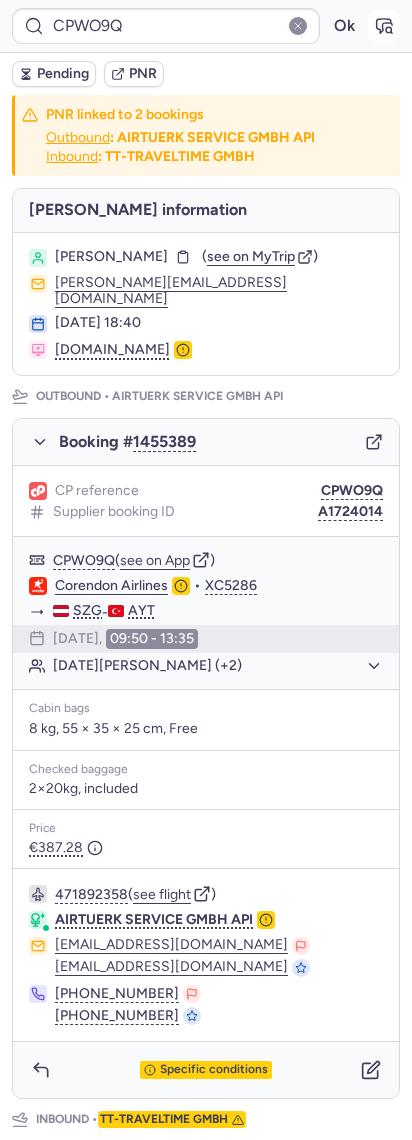 click 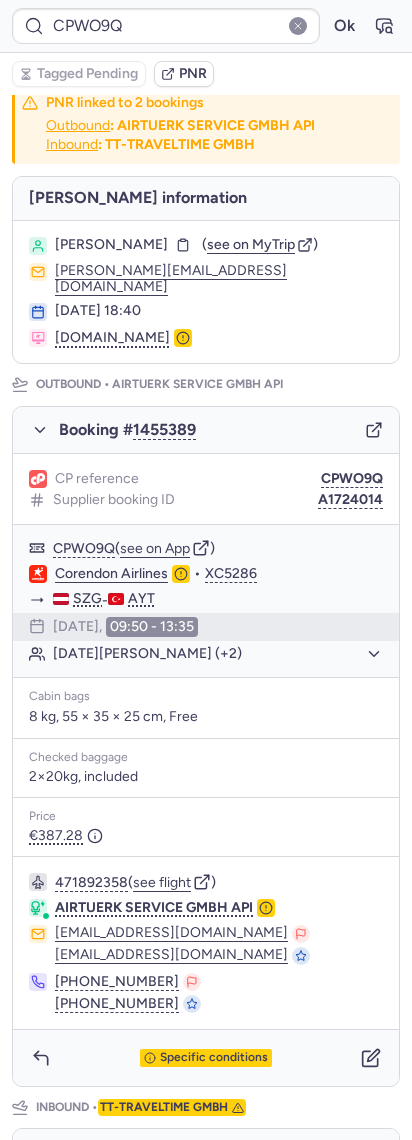 scroll, scrollTop: 0, scrollLeft: 0, axis: both 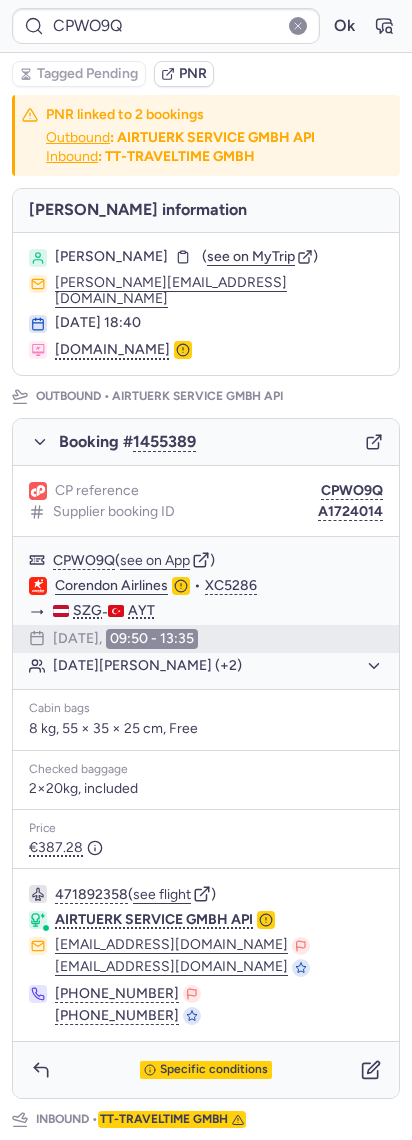 click on "[PERSON_NAME]" at bounding box center [111, 257] 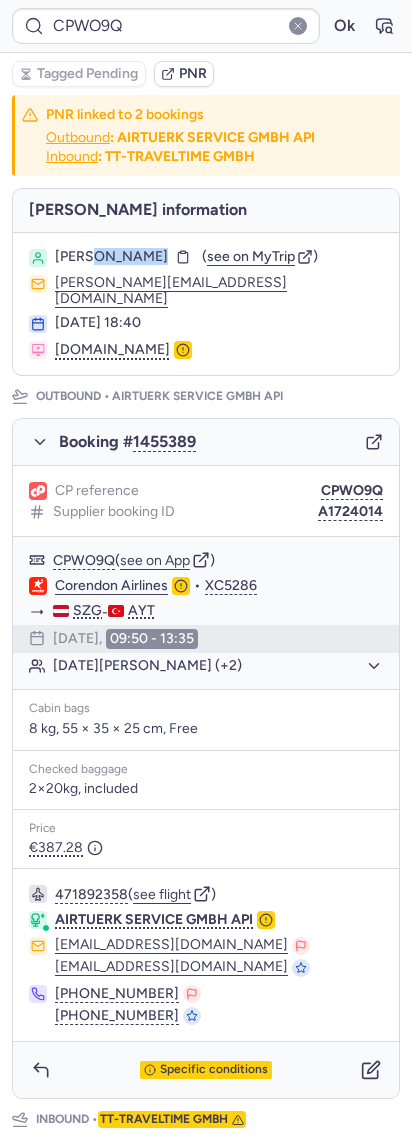 click on "[PERSON_NAME]" at bounding box center [111, 257] 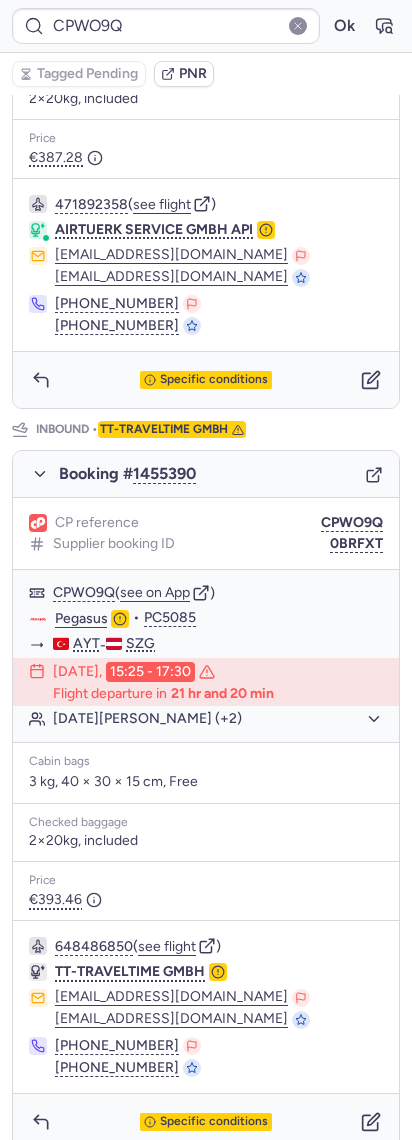 scroll, scrollTop: 692, scrollLeft: 0, axis: vertical 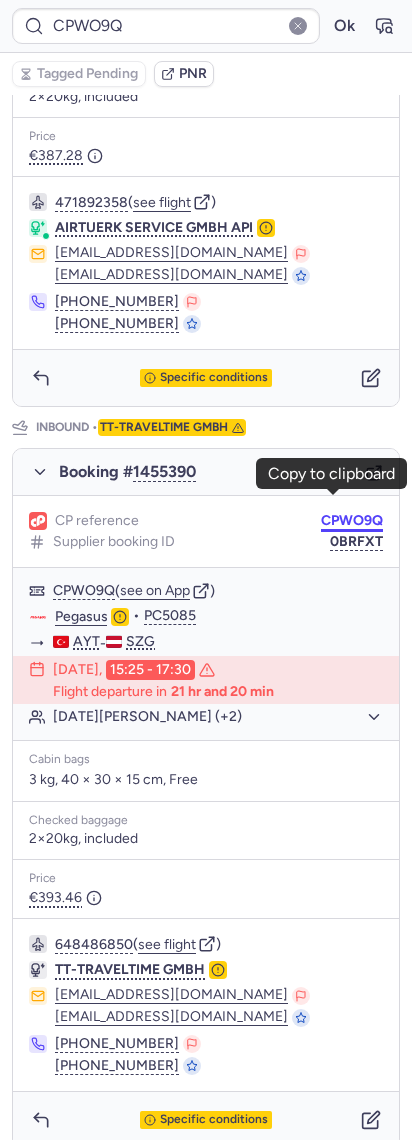 click on "CPWO9Q" at bounding box center (352, 521) 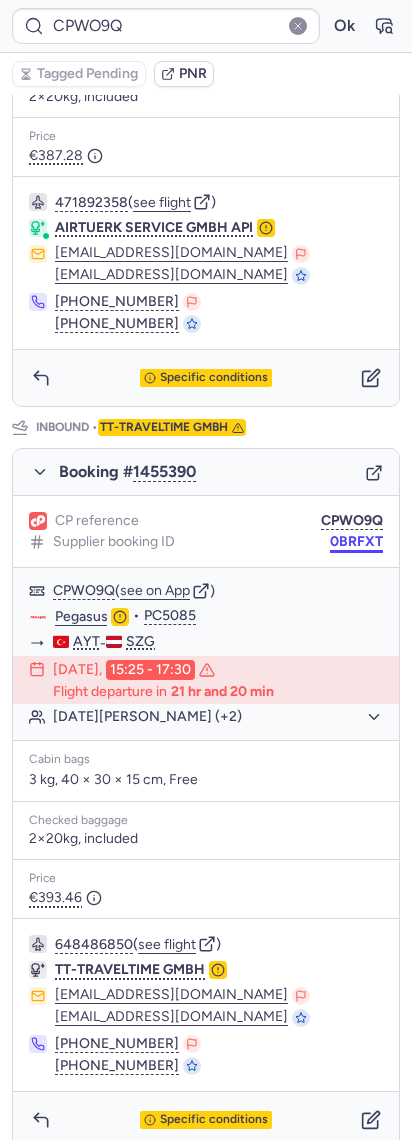 click on "0BRFXT" at bounding box center (356, 542) 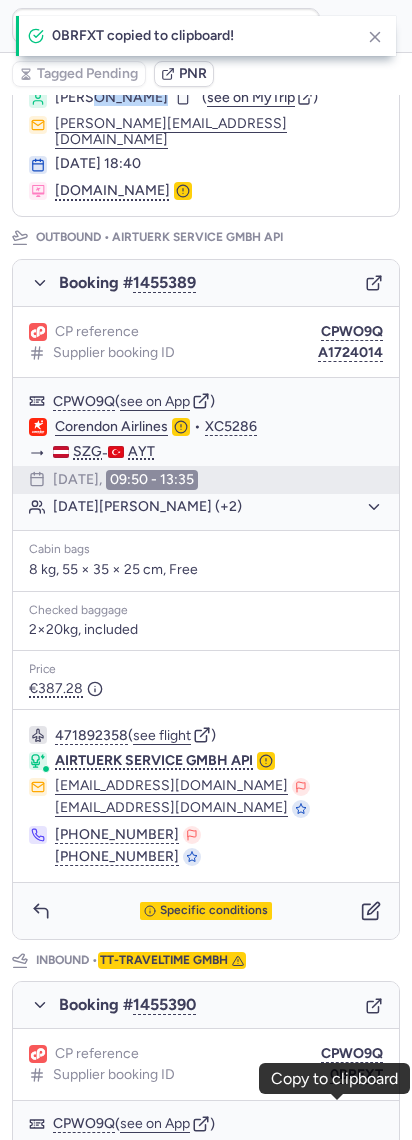 scroll, scrollTop: 0, scrollLeft: 0, axis: both 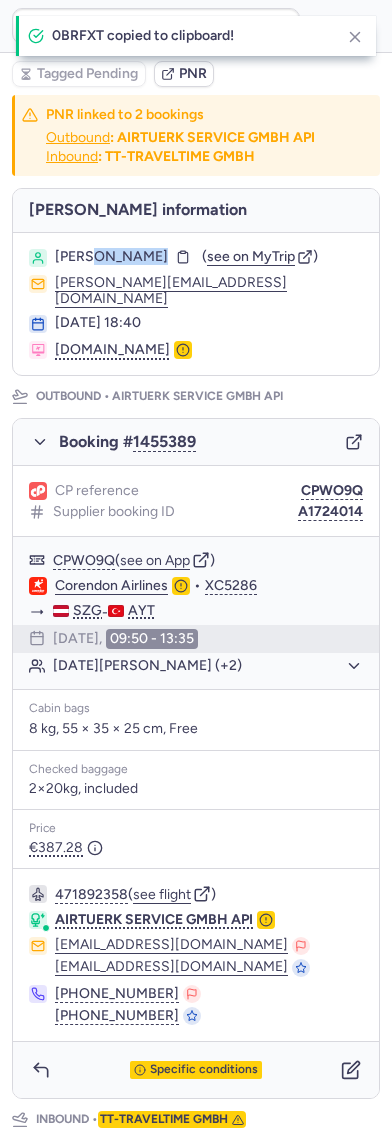 click on "[PERSON_NAME]  ( see on MyTrip  )  [PERSON_NAME][EMAIL_ADDRESS][DOMAIN_NAME] [DATE] 18:40 [DOMAIN_NAME]" at bounding box center [196, 304] 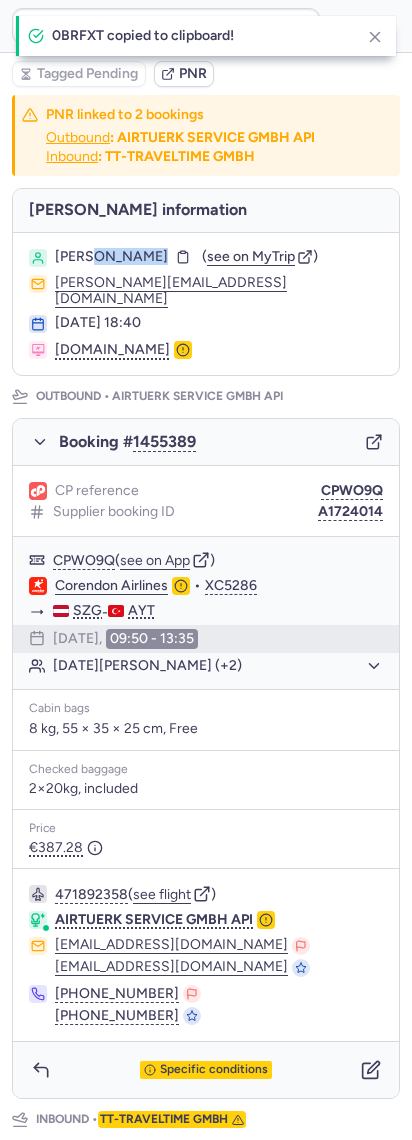 click on "[PERSON_NAME]  ( see on MyTrip  )  [PERSON_NAME][EMAIL_ADDRESS][DOMAIN_NAME] [DATE] 18:40 [DOMAIN_NAME]" at bounding box center [206, 304] 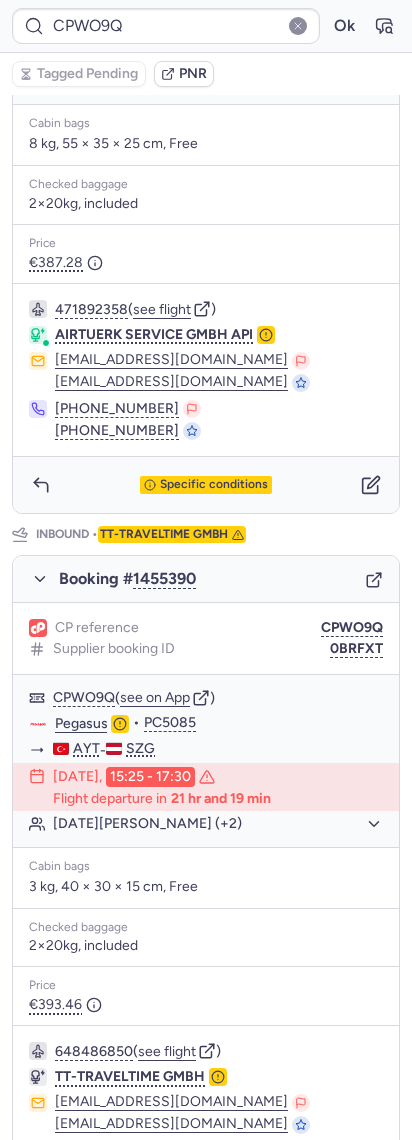 scroll, scrollTop: 692, scrollLeft: 0, axis: vertical 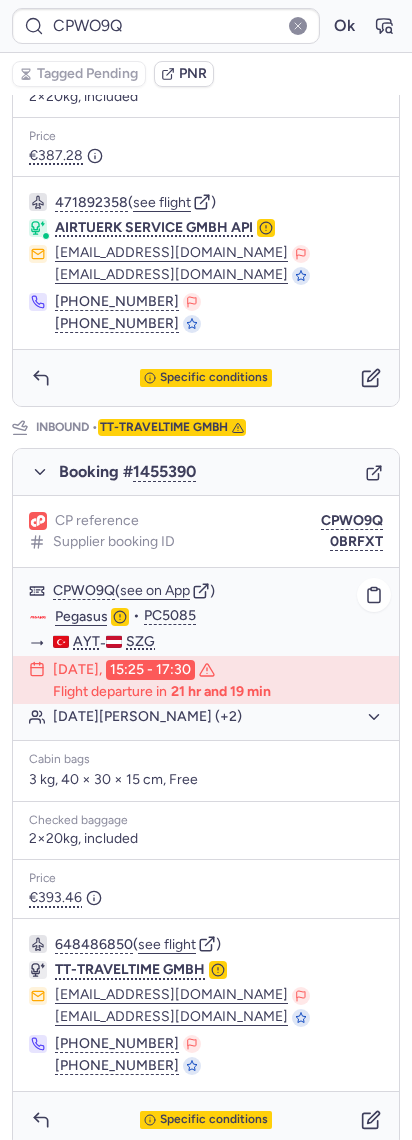 click on "[DATE][PERSON_NAME] (+2)" 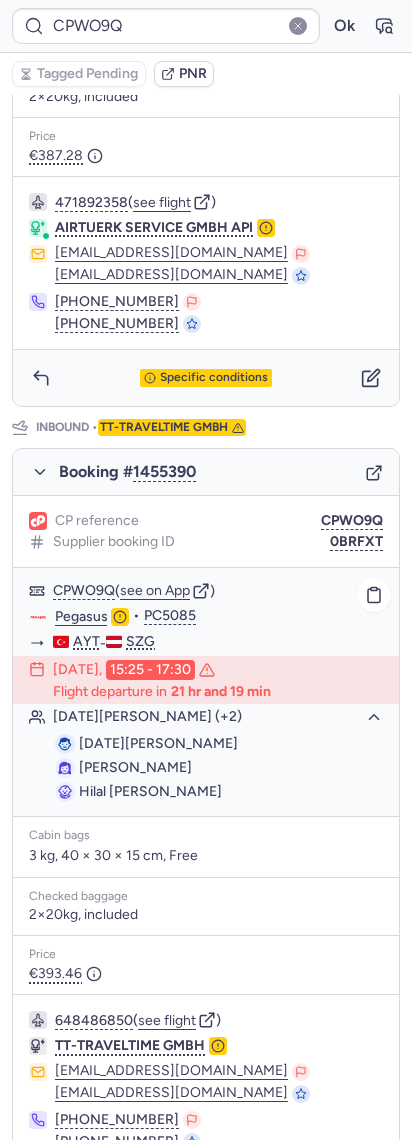 click on "[DATE][PERSON_NAME]" at bounding box center [158, 743] 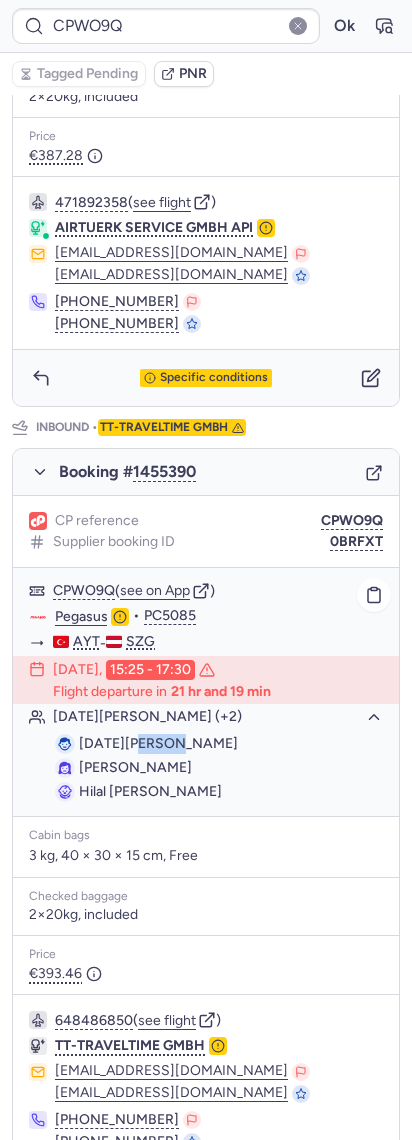 click on "[DATE][PERSON_NAME]" at bounding box center [158, 743] 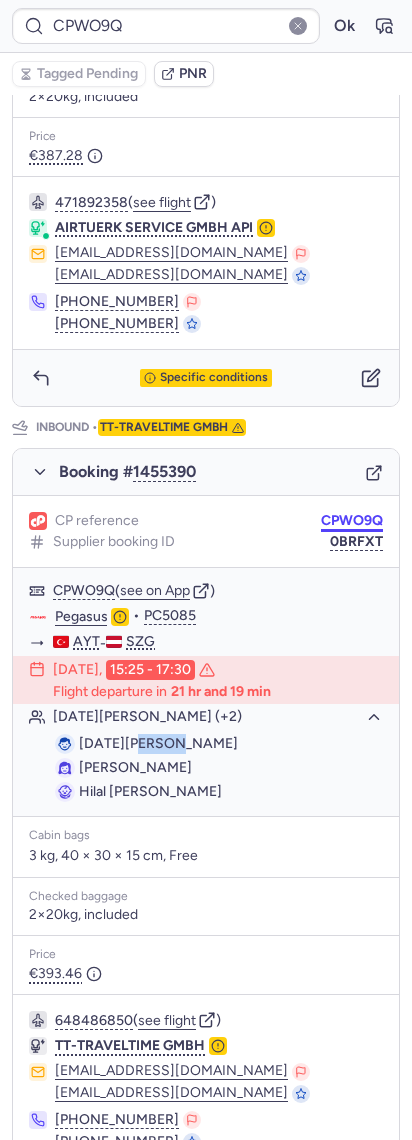 click on "CPWO9Q" at bounding box center (352, 521) 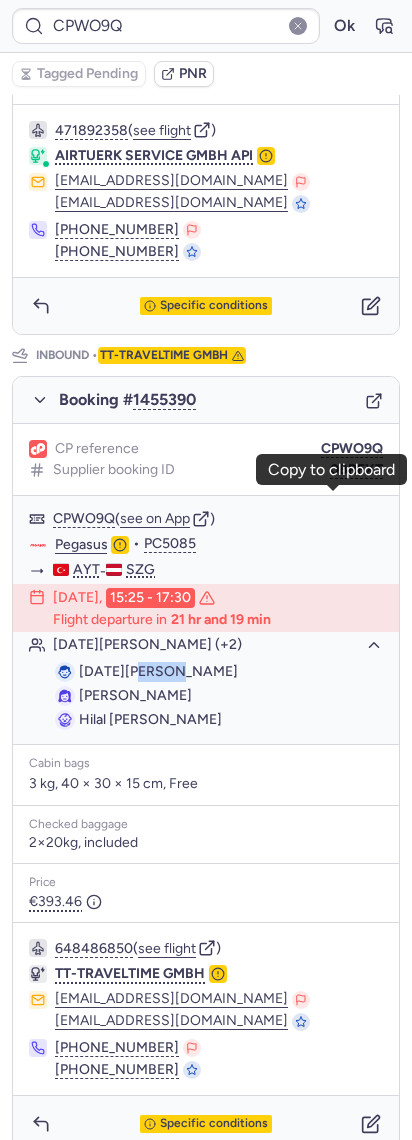 scroll, scrollTop: 768, scrollLeft: 0, axis: vertical 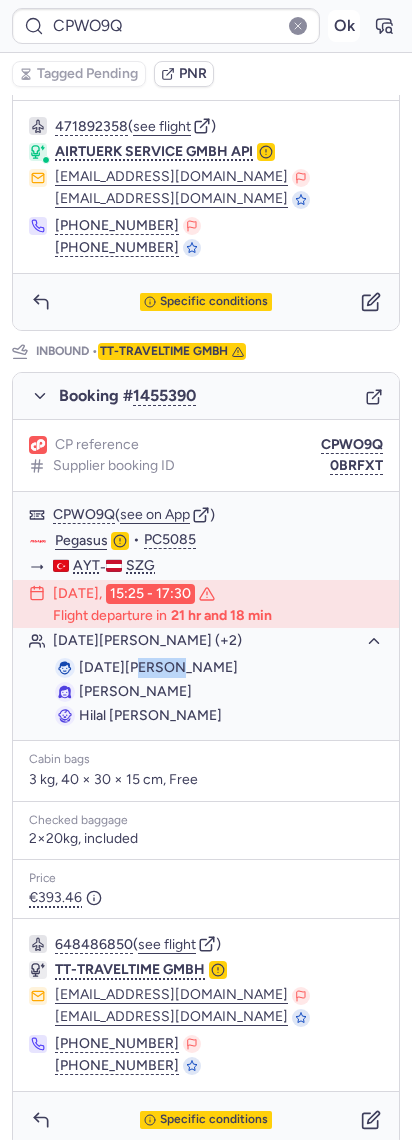 click on "Ok" at bounding box center [344, 26] 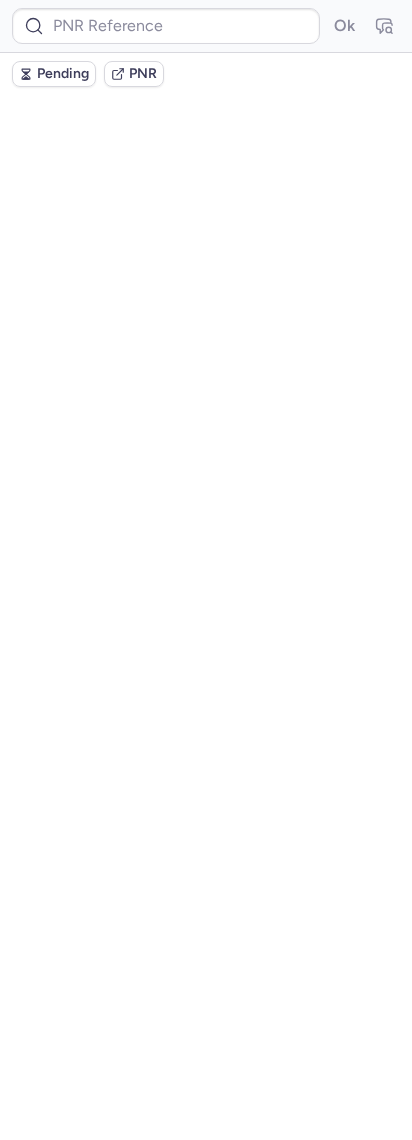 scroll, scrollTop: 0, scrollLeft: 0, axis: both 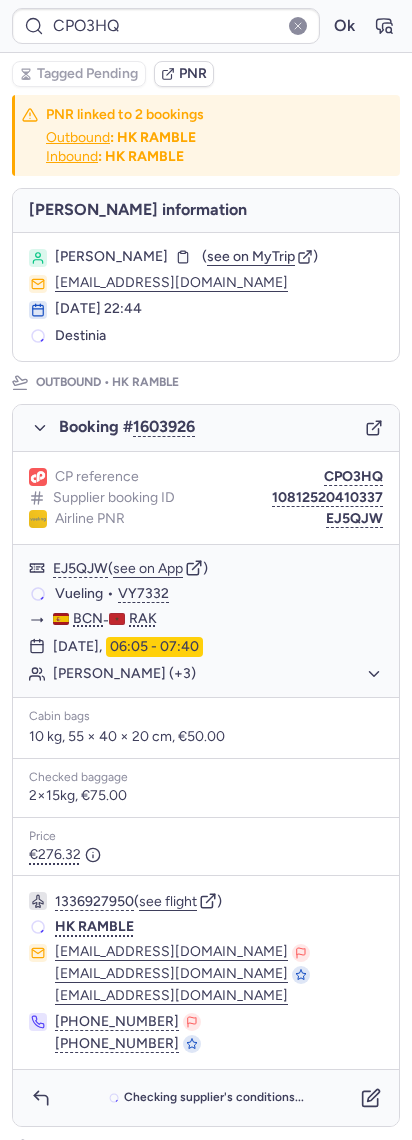 type on "CP9Y53" 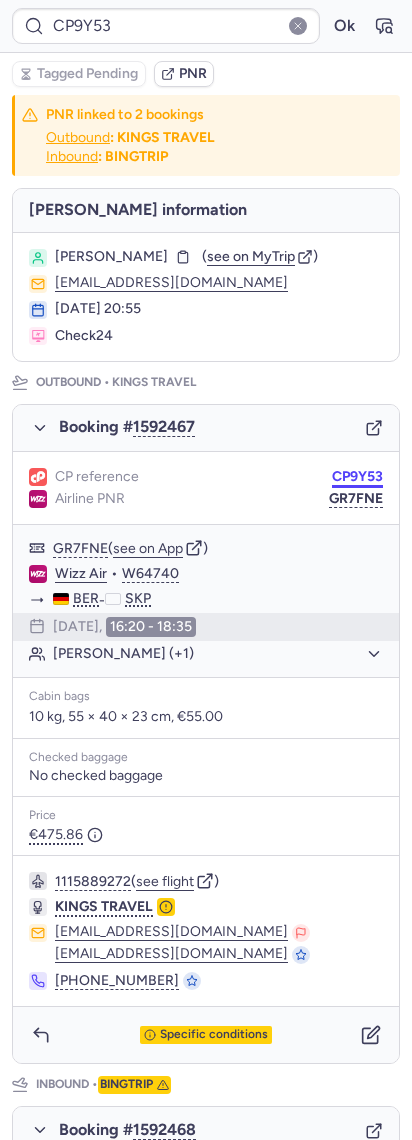 click on "CP9Y53" at bounding box center [357, 477] 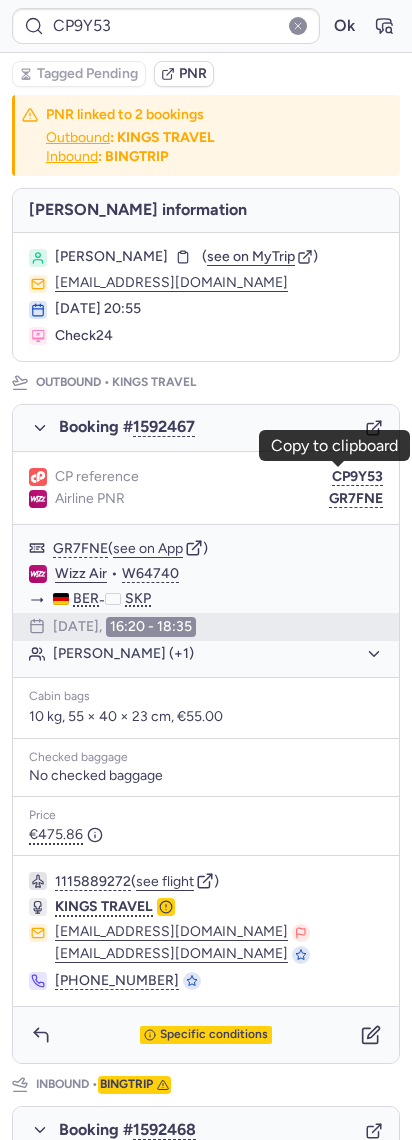 click on "CP9Y53  Ok" at bounding box center (206, 26) 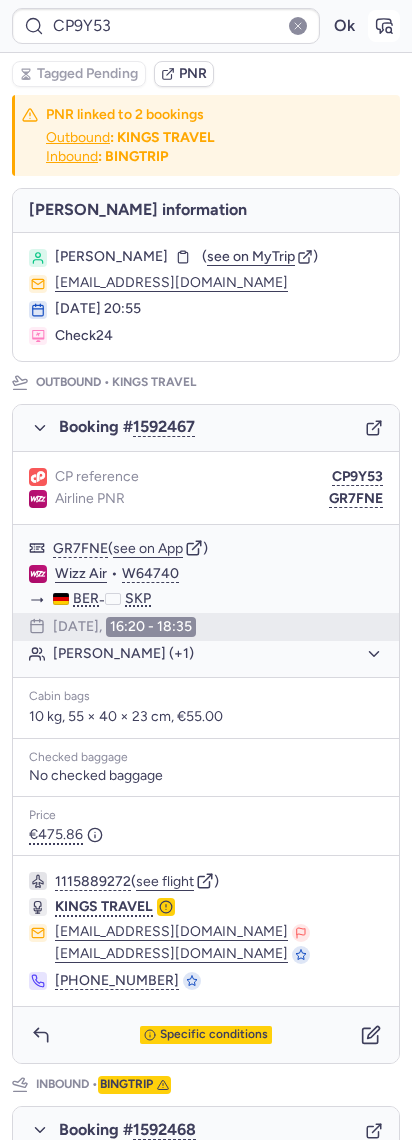 click 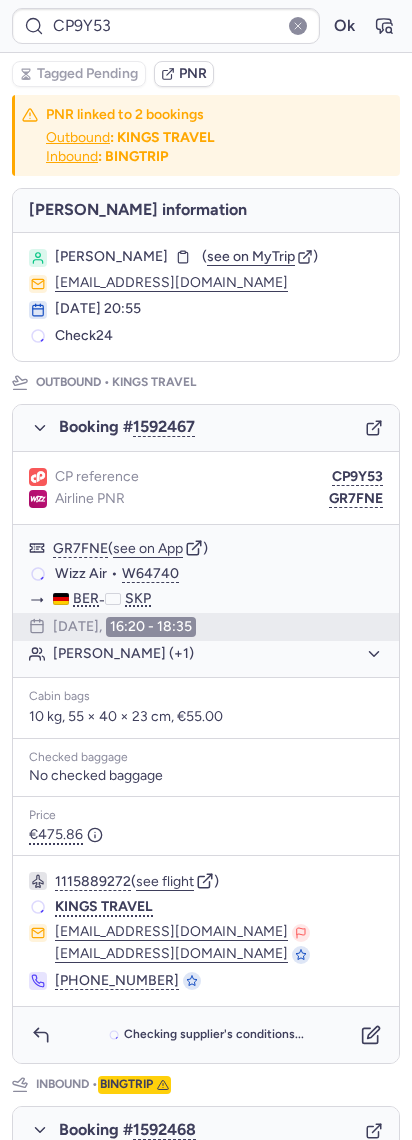 scroll, scrollTop: 649, scrollLeft: 0, axis: vertical 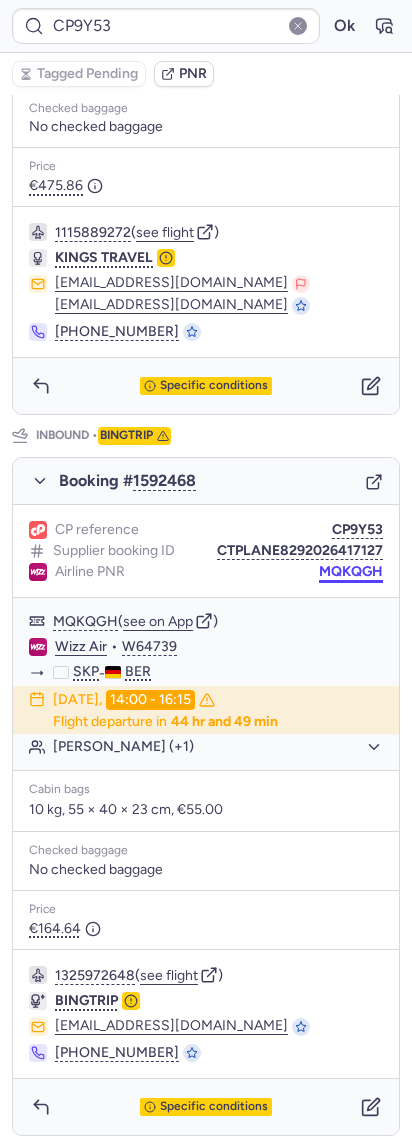 click on "MQKQGH" at bounding box center [351, 572] 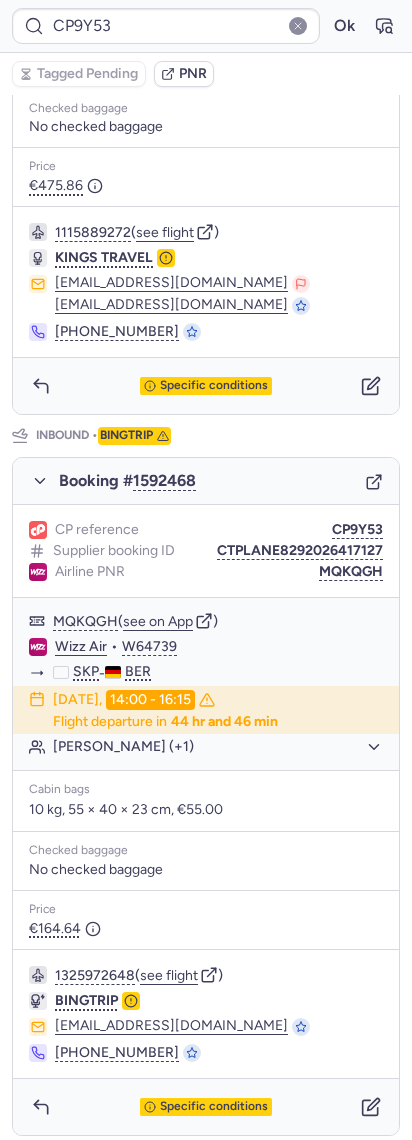click on "CP reference CP9Y53 Supplier booking ID CTPLANE8292026417127 Airline PNR MQKQGH" at bounding box center [206, 551] 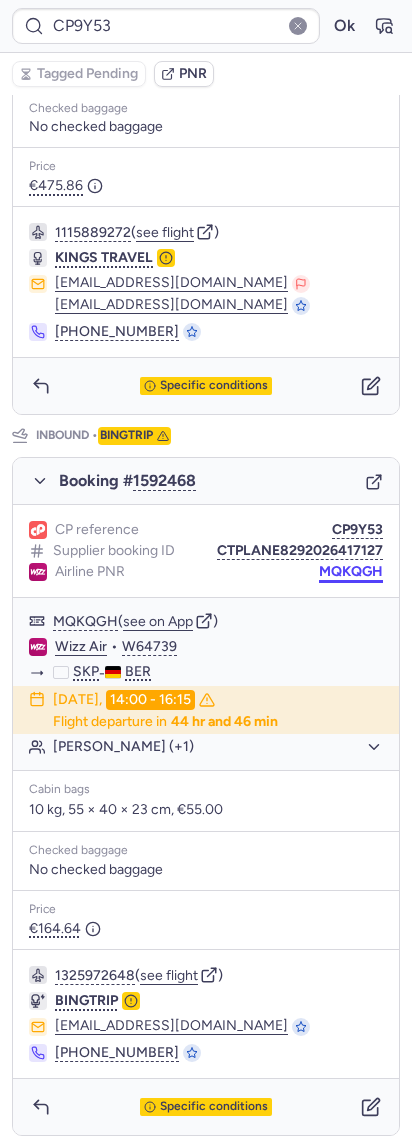 click on "MQKQGH" at bounding box center [351, 572] 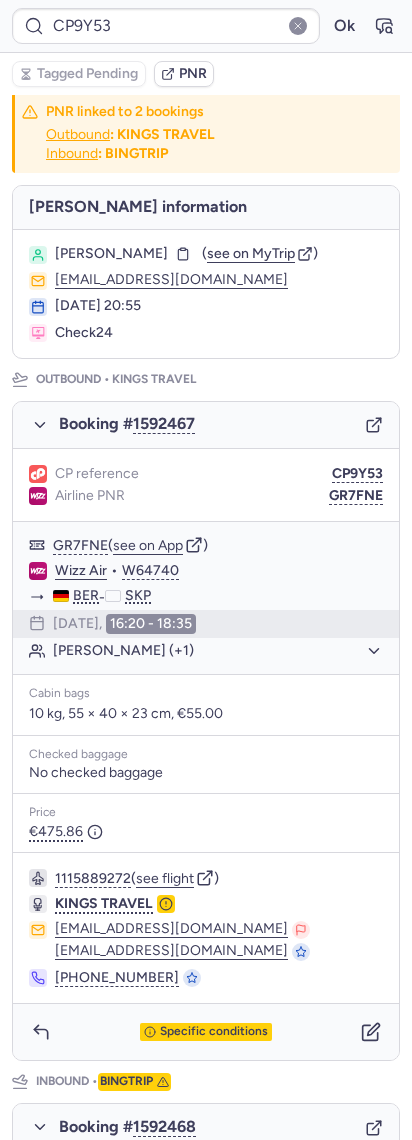 scroll, scrollTop: 0, scrollLeft: 0, axis: both 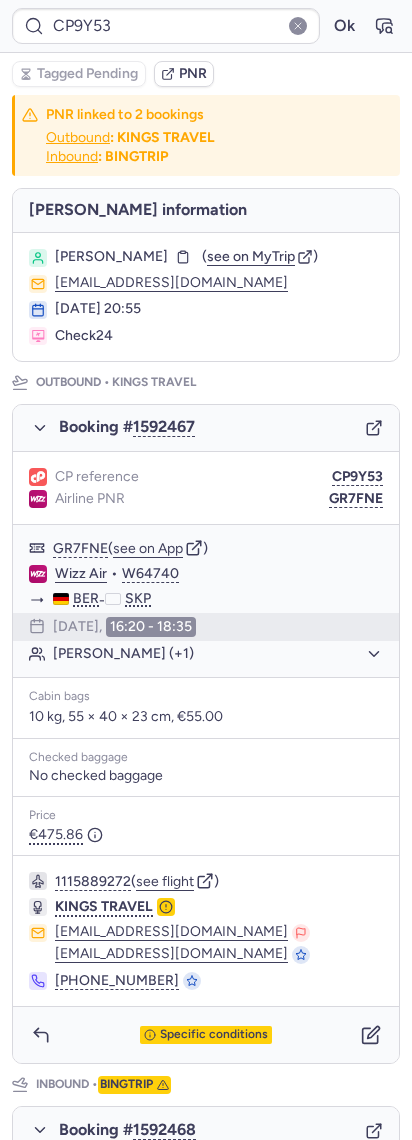 type 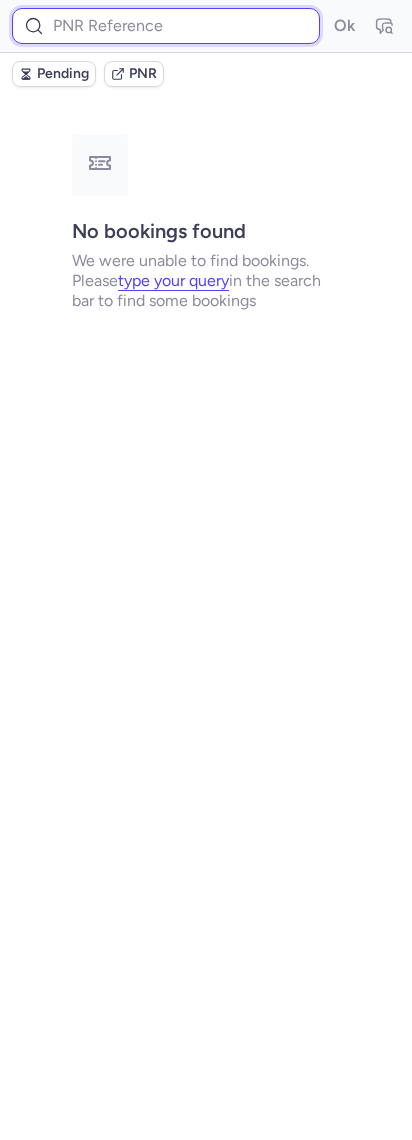 click at bounding box center (166, 26) 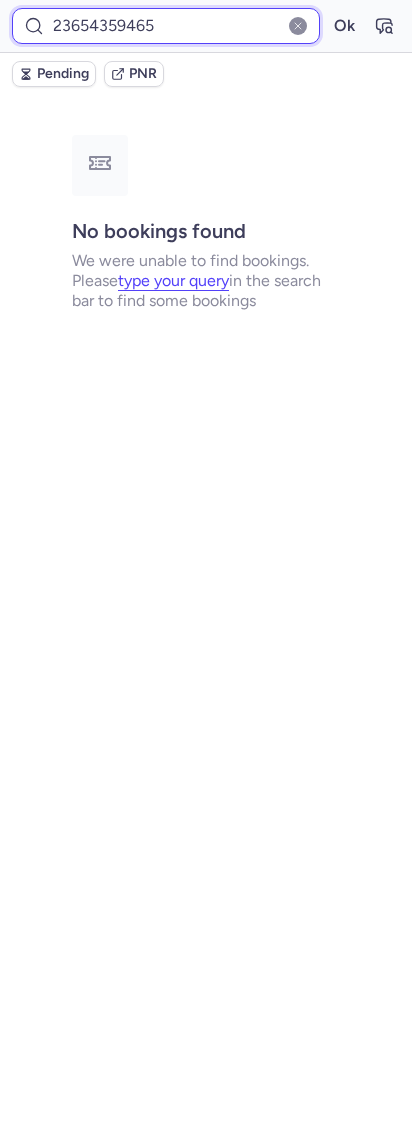 click on "Ok" at bounding box center (344, 26) 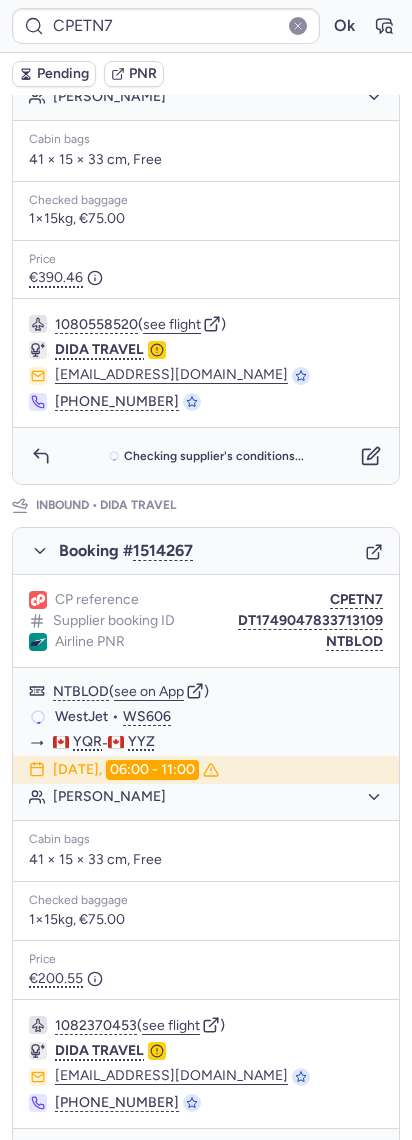 scroll, scrollTop: 628, scrollLeft: 0, axis: vertical 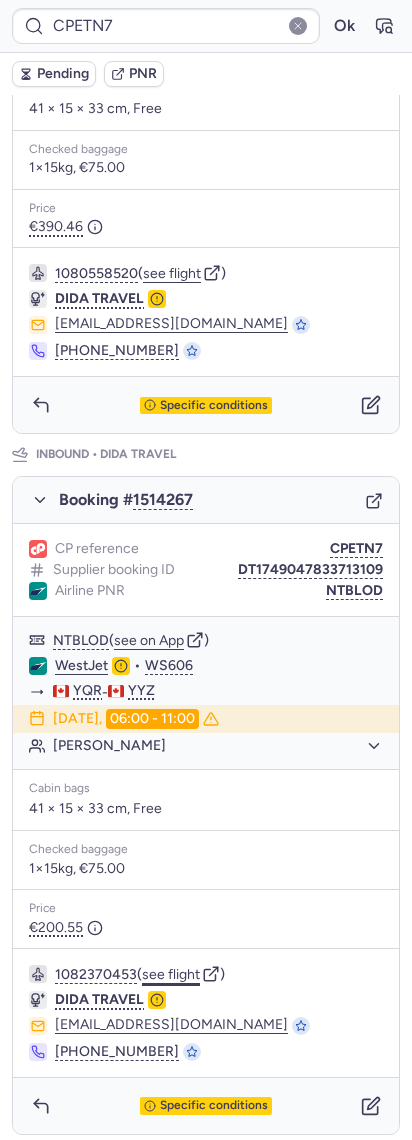 click on "see flight" 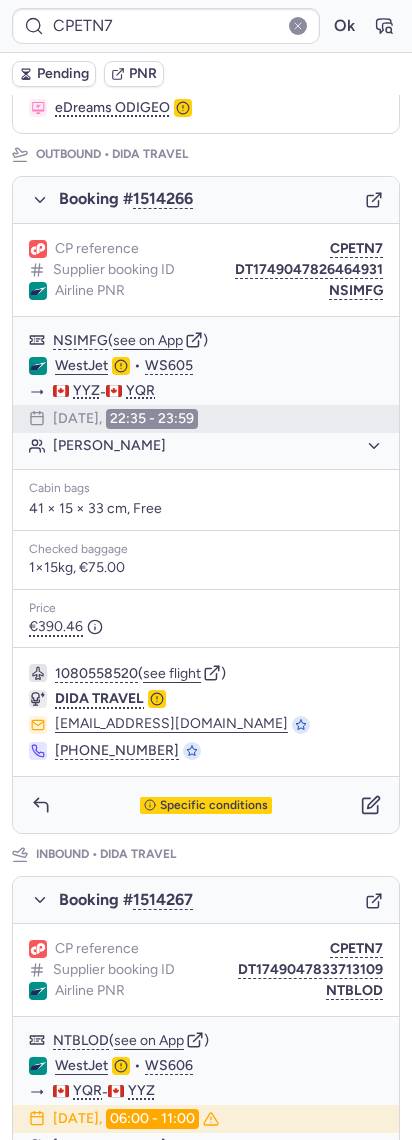 scroll, scrollTop: 628, scrollLeft: 0, axis: vertical 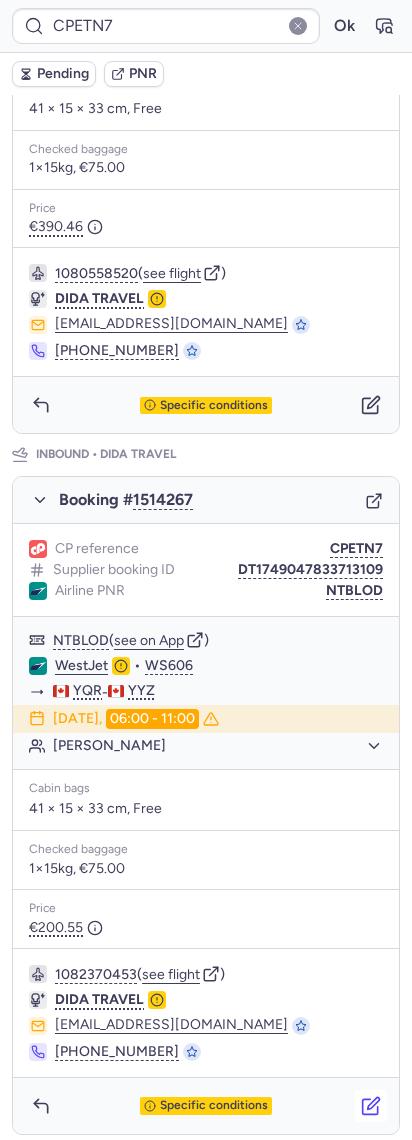 click at bounding box center (371, 1106) 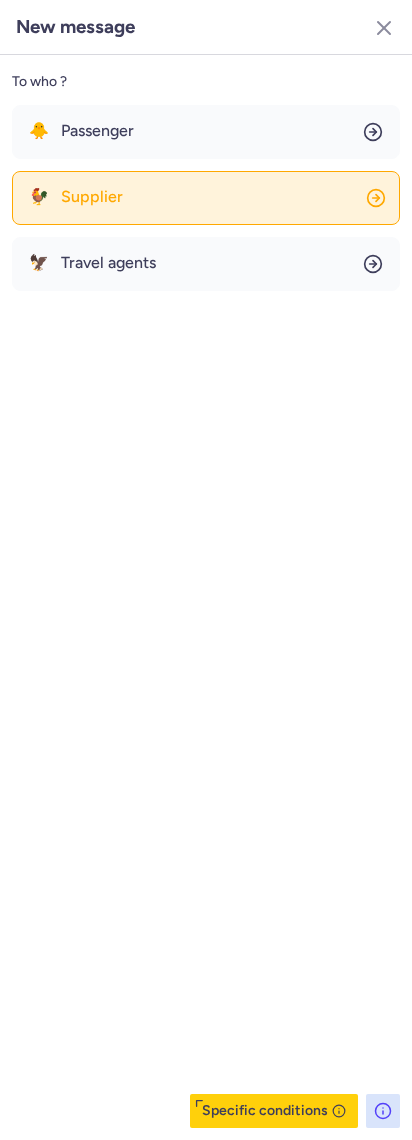 click on "🐓 Supplier" 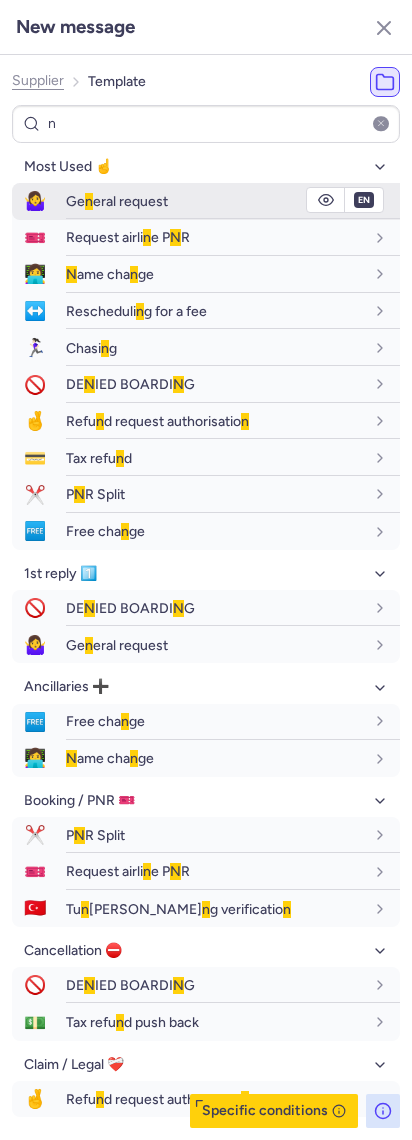 click on "Ge n eral request" at bounding box center (117, 201) 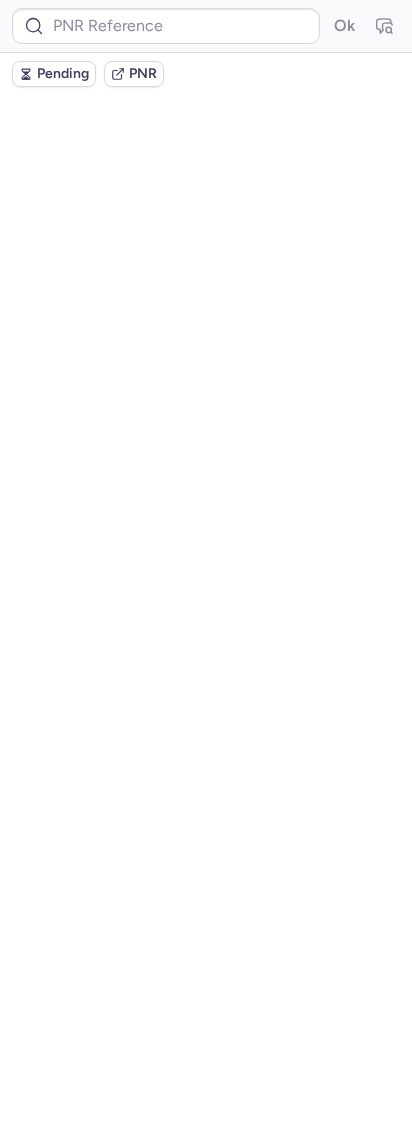 scroll, scrollTop: 0, scrollLeft: 0, axis: both 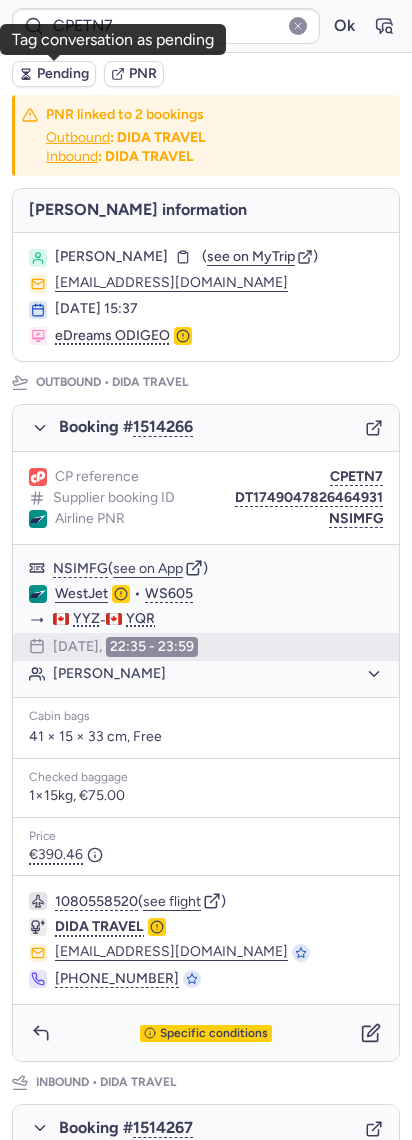 click on "Pending" at bounding box center [54, 74] 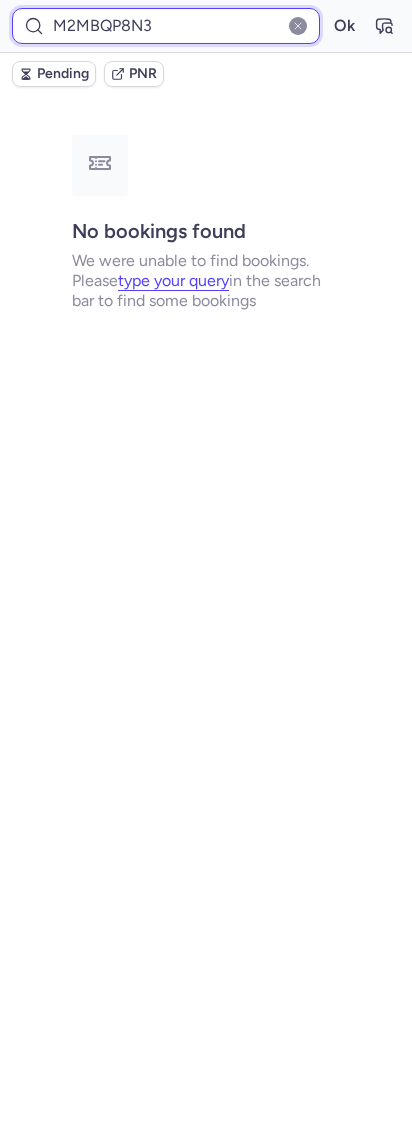 click on "M2MBQP8N3" at bounding box center [166, 26] 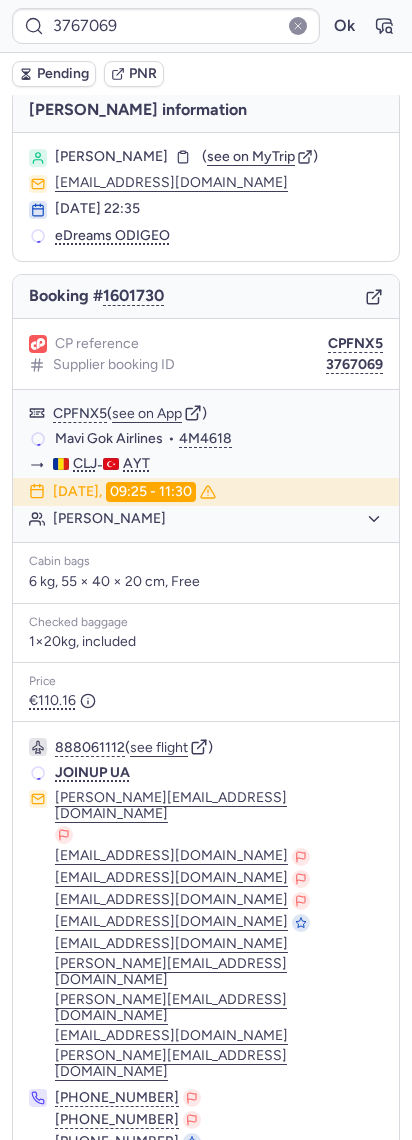 scroll, scrollTop: 15, scrollLeft: 0, axis: vertical 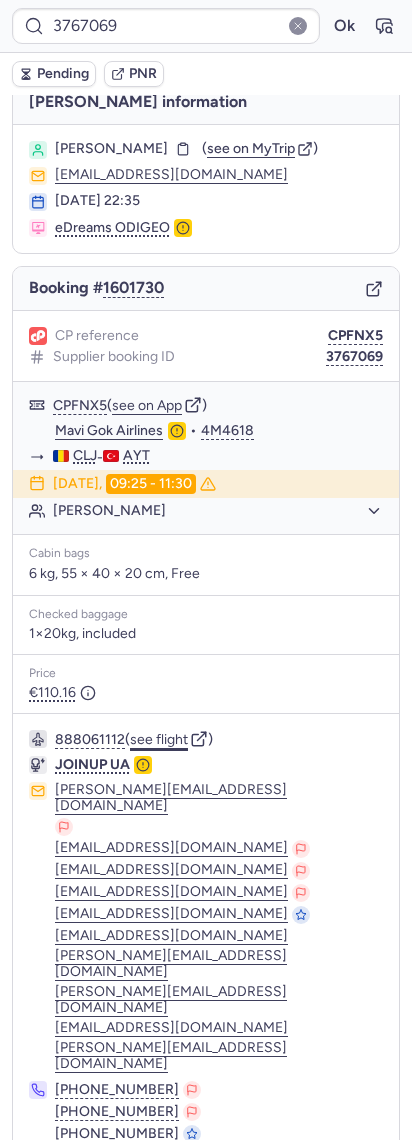 click on "see flight" 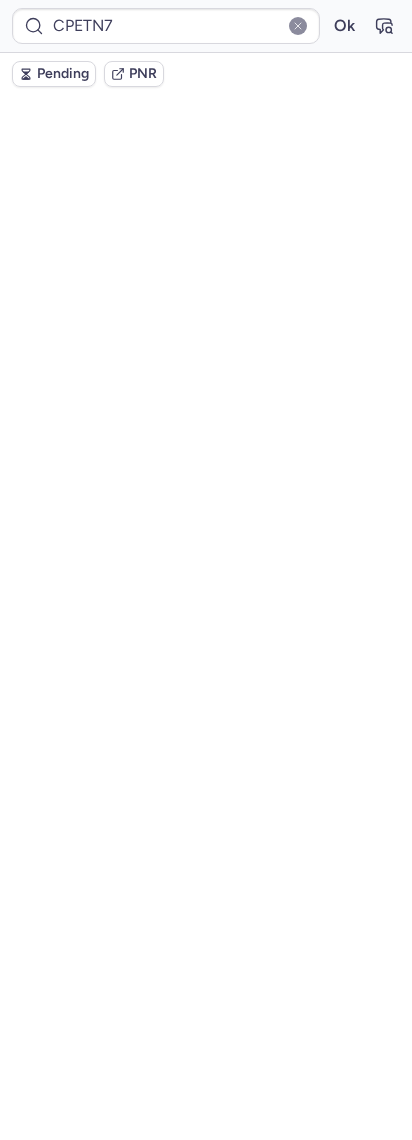 scroll, scrollTop: 54, scrollLeft: 0, axis: vertical 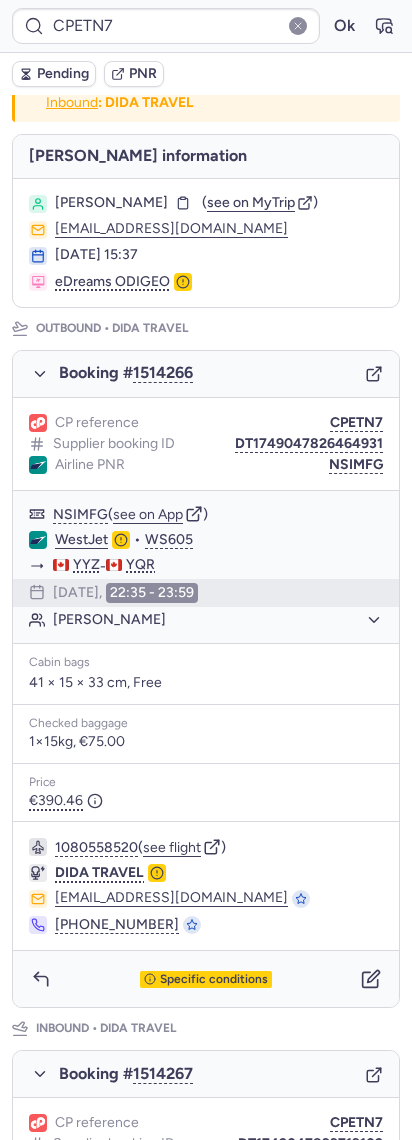click on "Pending" at bounding box center (54, 74) 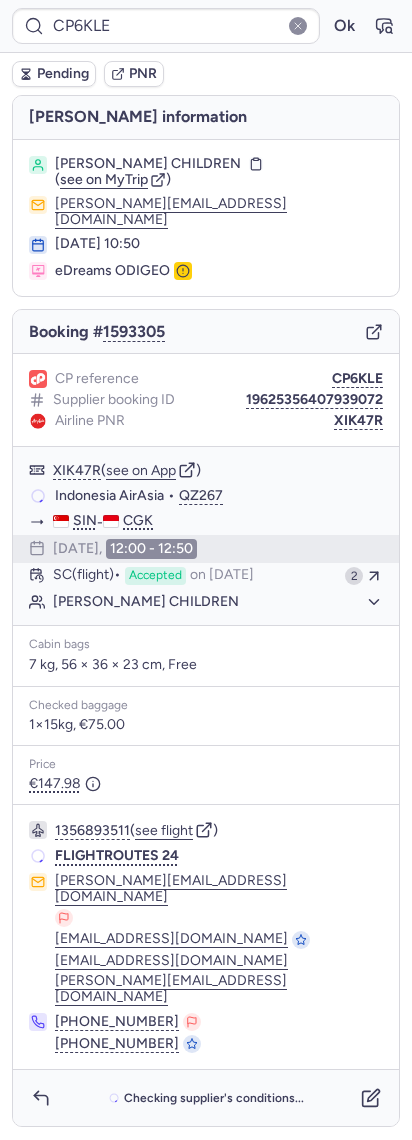 scroll, scrollTop: 0, scrollLeft: 0, axis: both 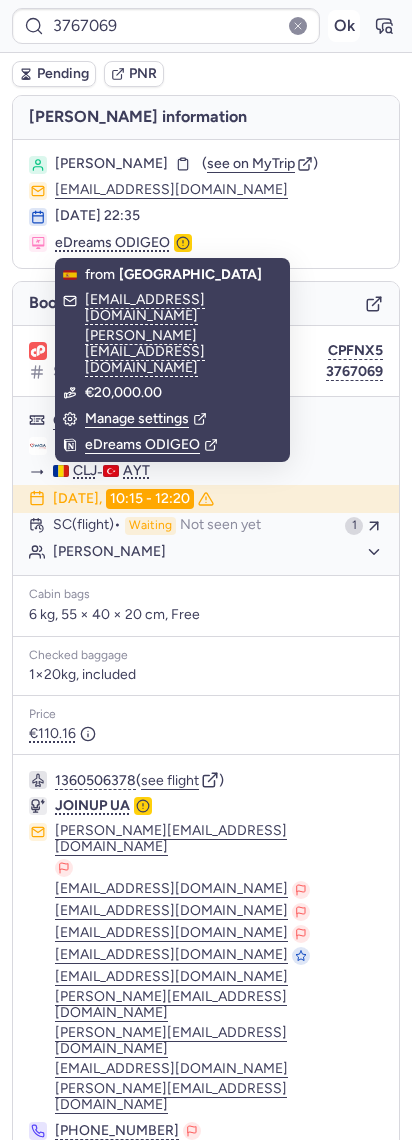 click on "Ok" at bounding box center (344, 26) 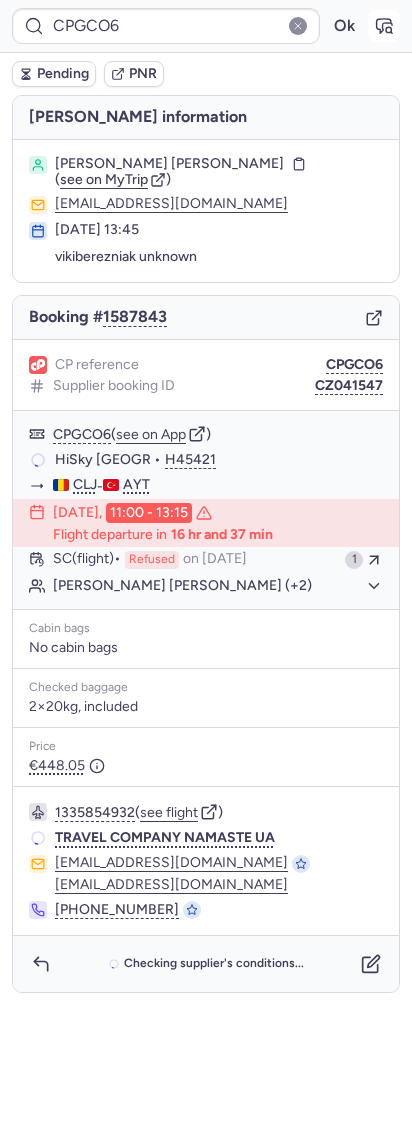 click 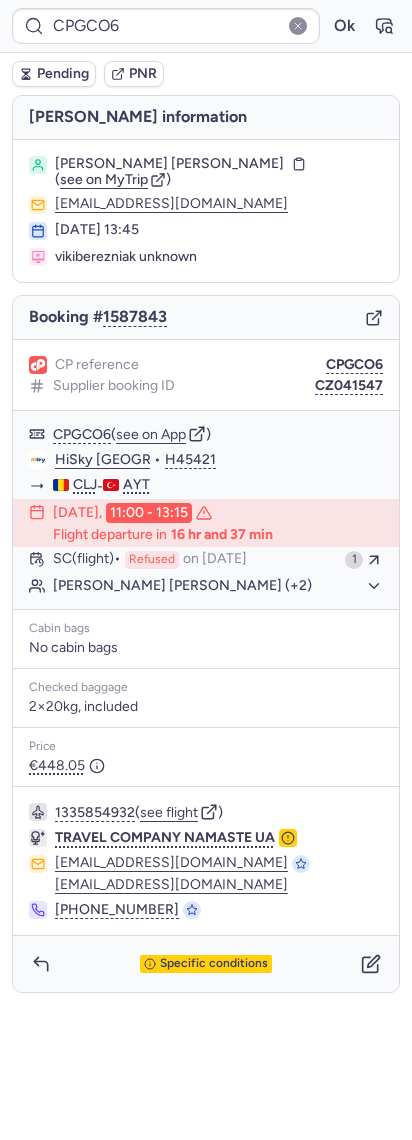 click on "Booking # 1587843" at bounding box center [206, 318] 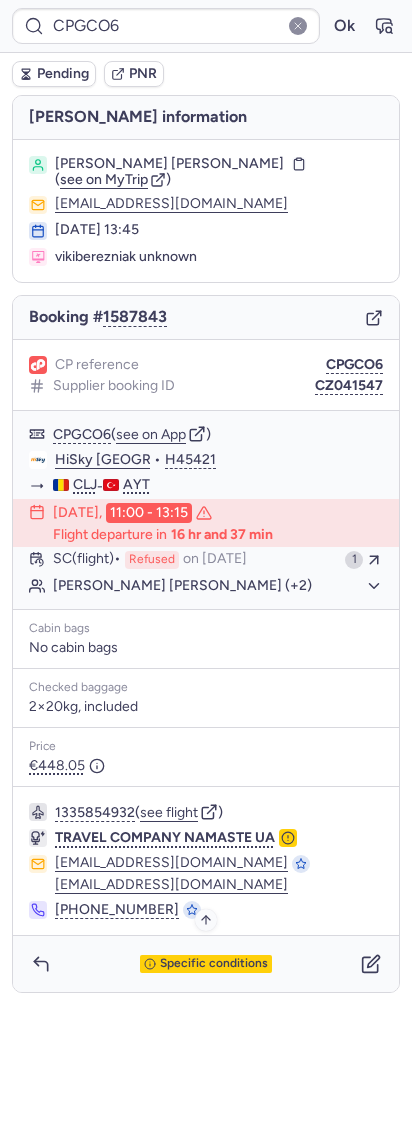 click on "Specific conditions" at bounding box center (214, 964) 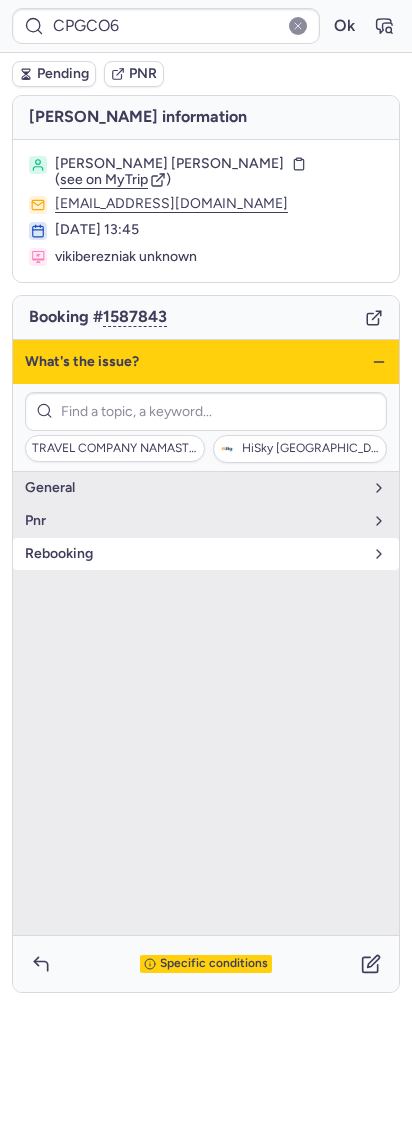 click on "rebooking" 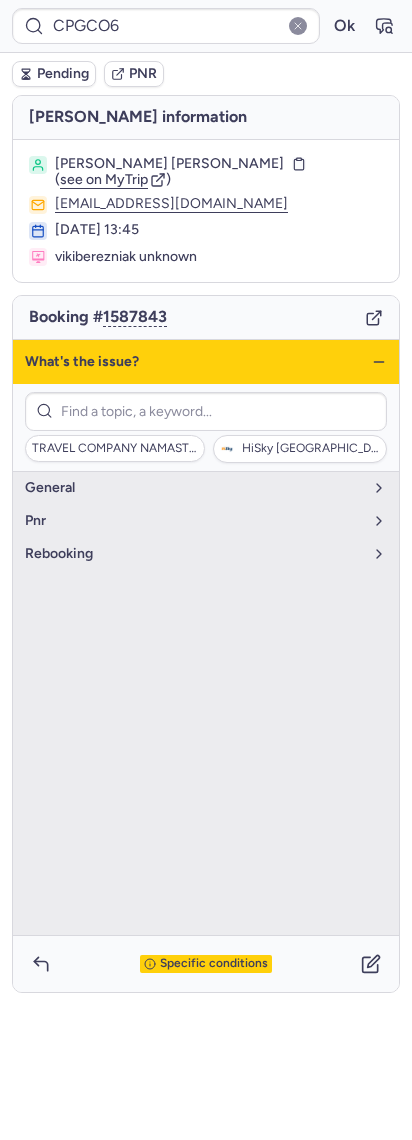 click on "CPGCO6  Ok" at bounding box center [206, 26] 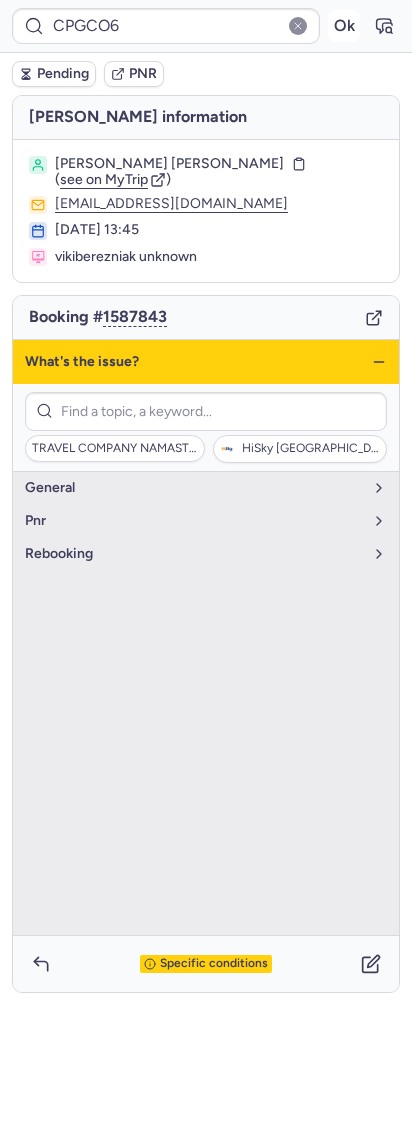 click on "Ok" at bounding box center [344, 26] 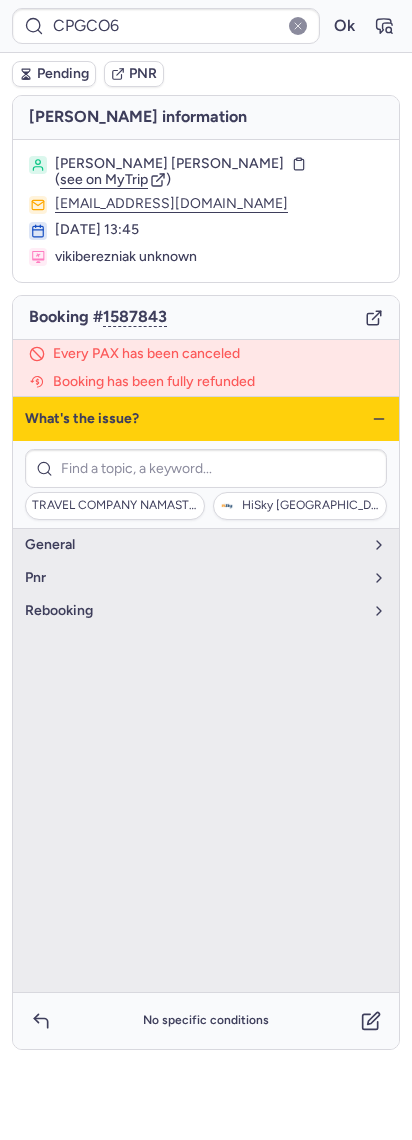 click on "What's the issue?" at bounding box center [206, 419] 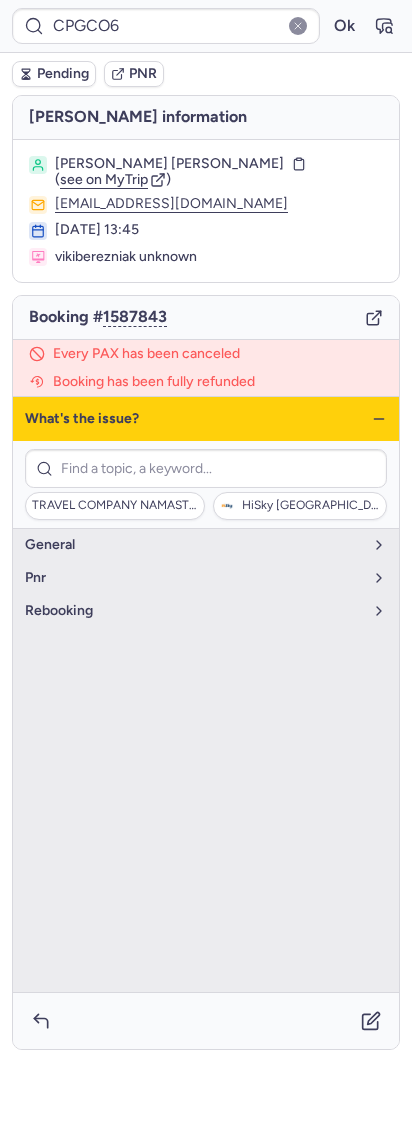 click on "What's the issue?" at bounding box center (206, 419) 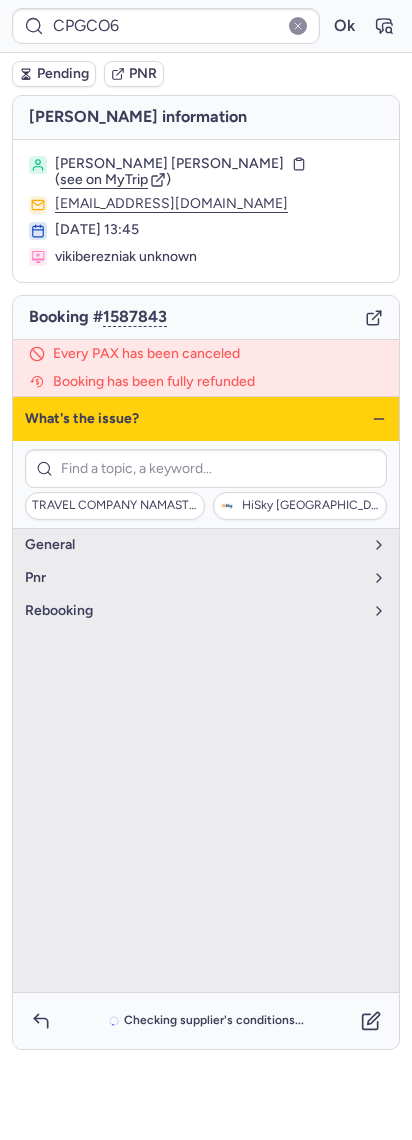 click on "What's the issue?" at bounding box center (206, 419) 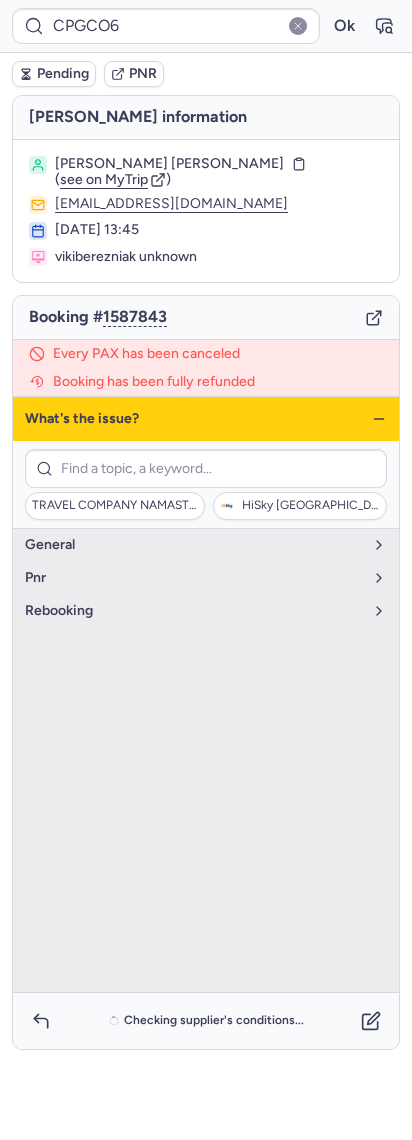 click 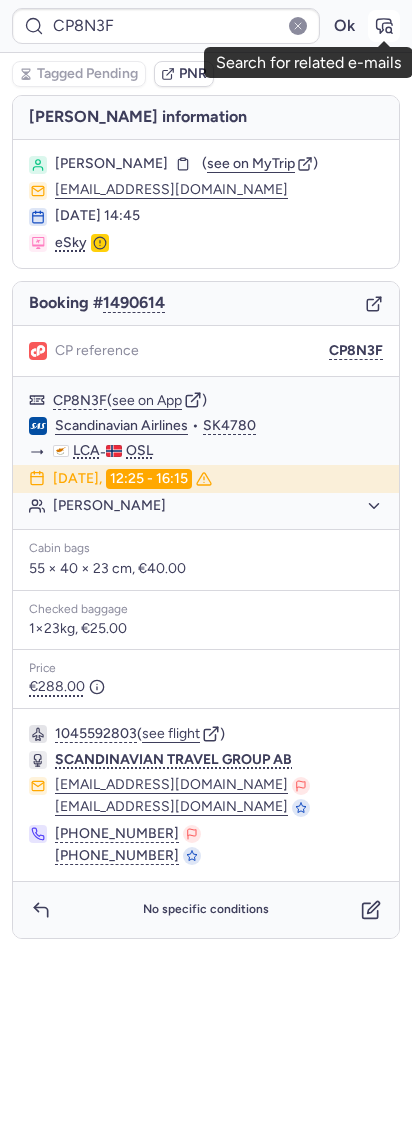 click at bounding box center [384, 26] 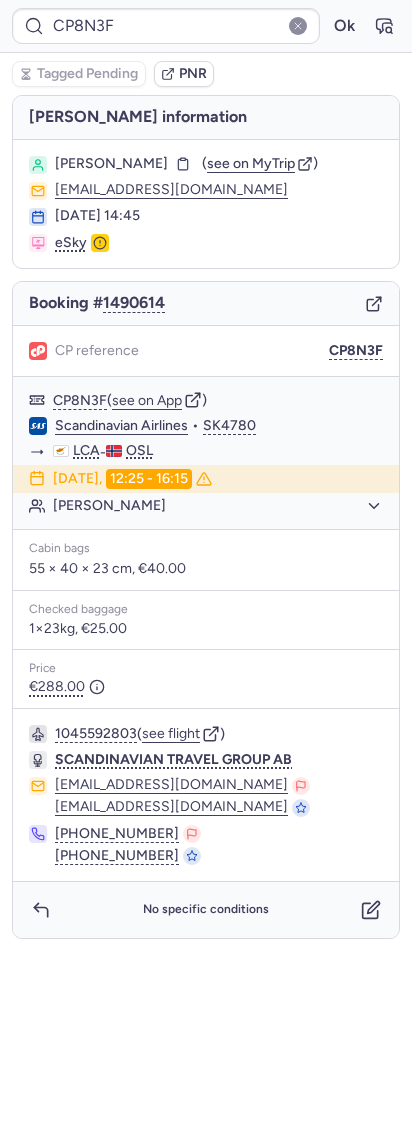 click on "1045592803  ( see flight )  SCANDINAVIAN TRAVEL GROUP AB [EMAIL_ADDRESS][DOMAIN_NAME] [EMAIL_ADDRESS][DOMAIN_NAME] [PHONE_NUMBER] [PHONE_NUMBER]" at bounding box center [206, 795] 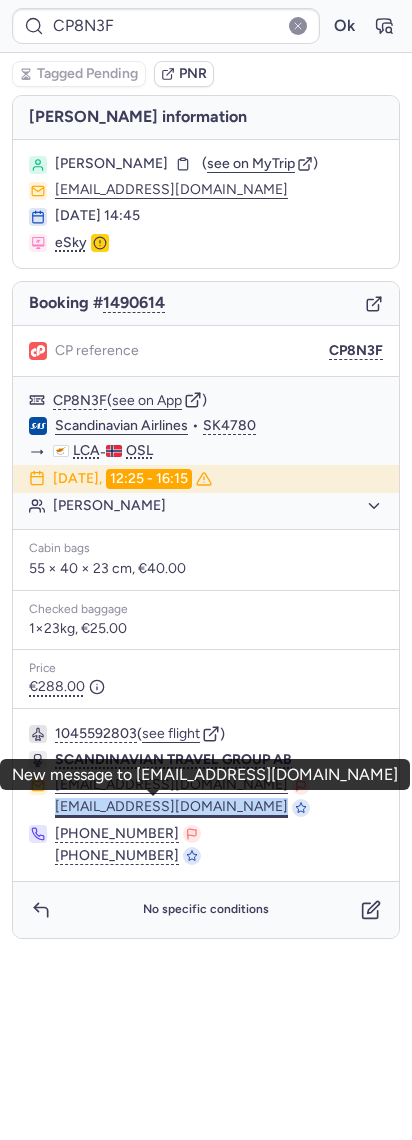 drag, startPoint x: 302, startPoint y: 796, endPoint x: 54, endPoint y: 810, distance: 248.39485 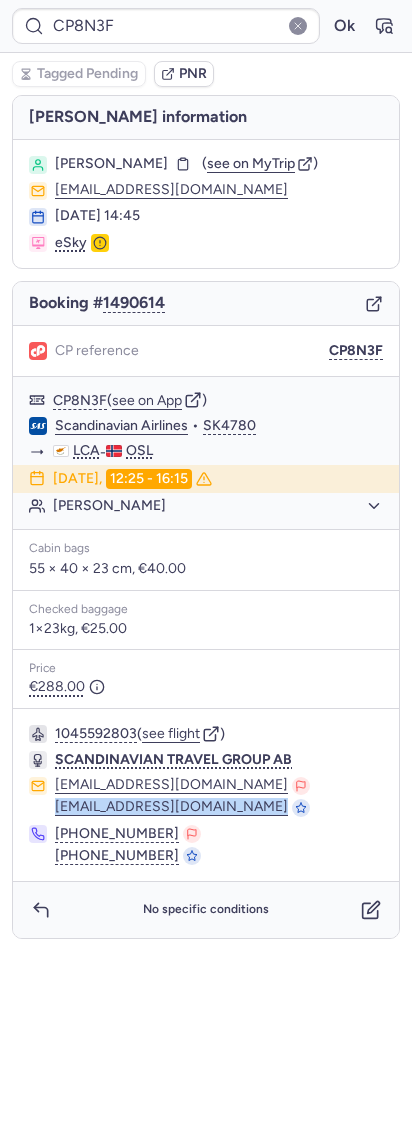 copy on "[EMAIL_ADDRESS][DOMAIN_NAME]" 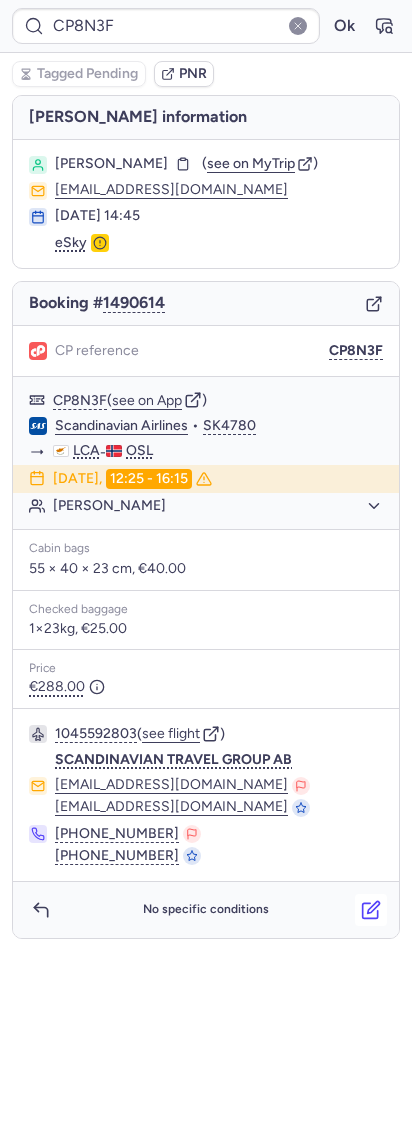 click 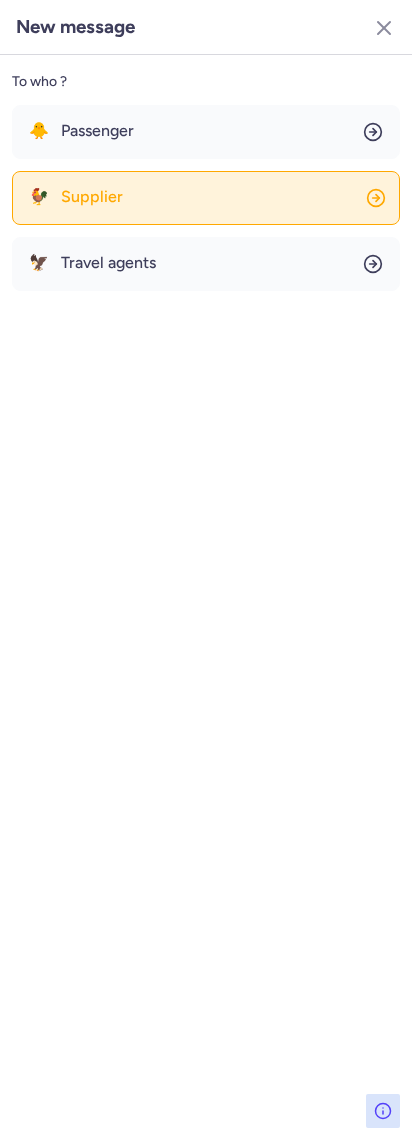 click on "Supplier" at bounding box center (92, 197) 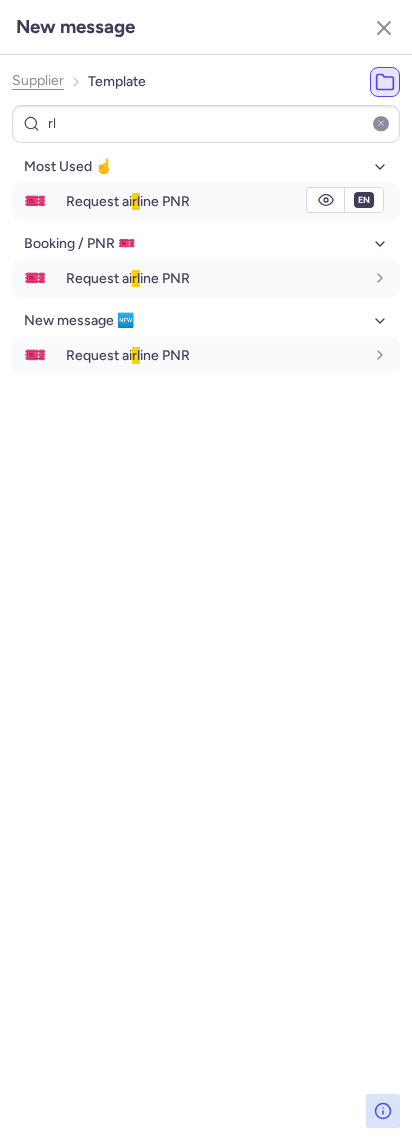 click on "Request ai rl ine PNR" at bounding box center [128, 201] 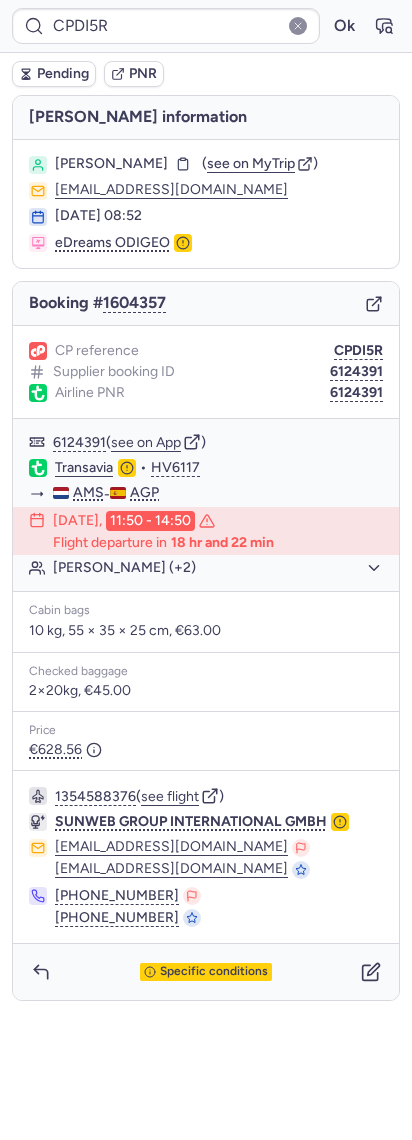 click on "CP reference CPDI5R Supplier booking ID 6124391 Airline PNR 6124391" at bounding box center (206, 372) 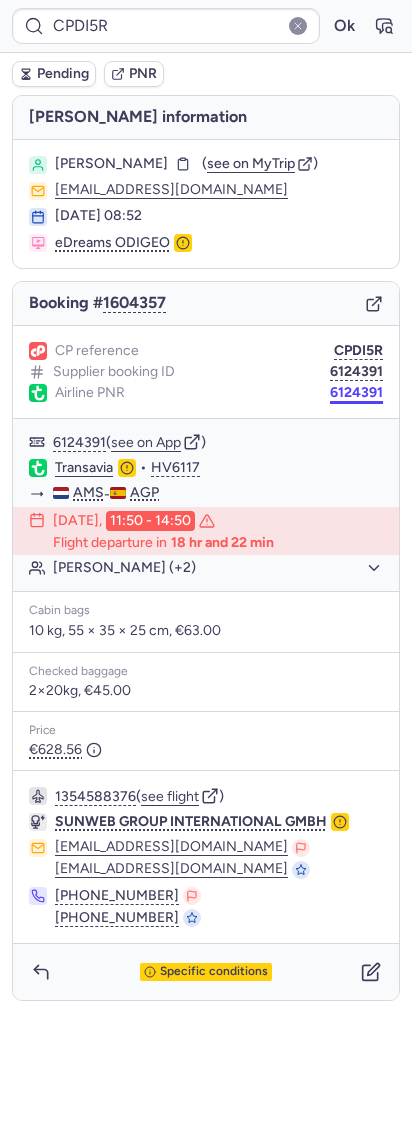 click on "6124391" at bounding box center [356, 393] 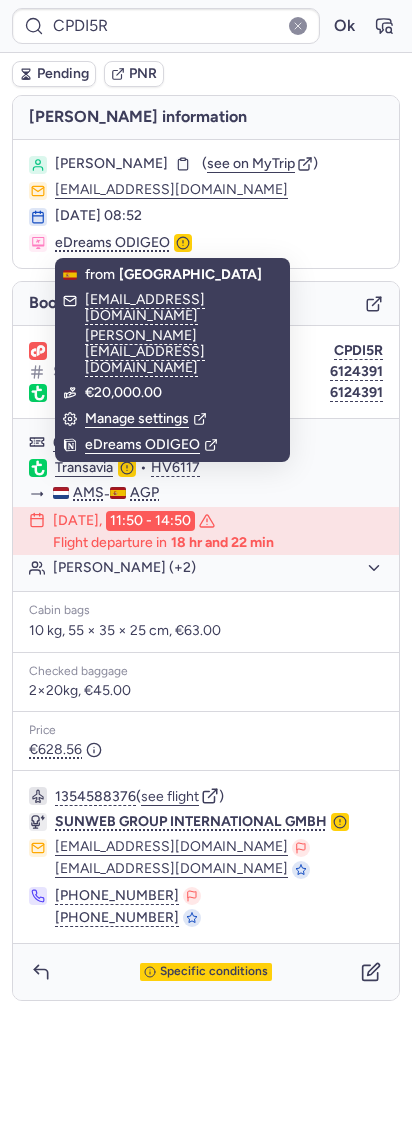 click on "[PERSON_NAME]  ( see on MyTrip  )  [EMAIL_ADDRESS][DOMAIN_NAME] [DATE] 08:52 eDreams ODIGEO" at bounding box center (206, 204) 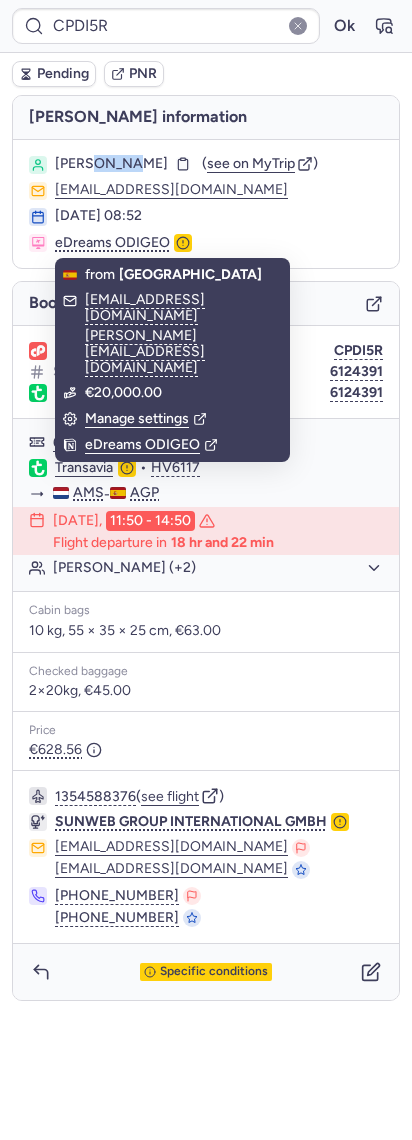 click on "[PERSON_NAME]  ( see on MyTrip  )  [EMAIL_ADDRESS][DOMAIN_NAME] [DATE] 08:52 eDreams ODIGEO" at bounding box center (206, 204) 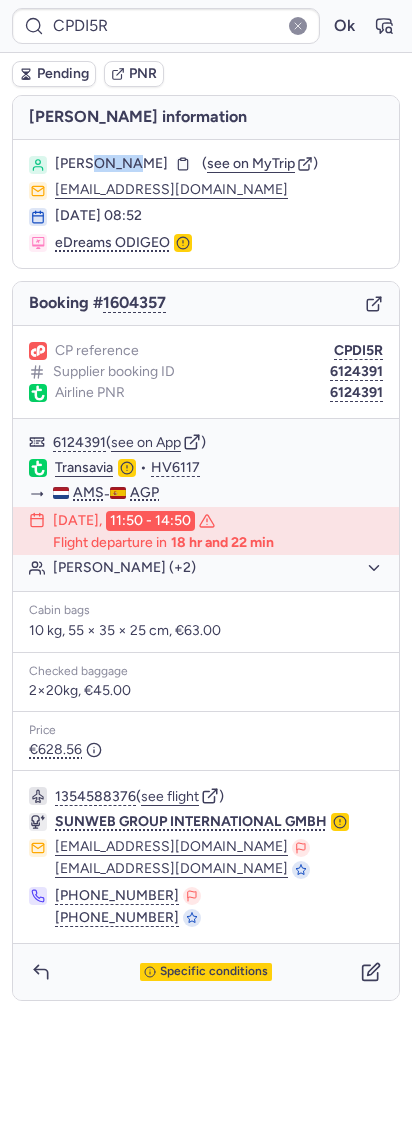 copy on "PAGIE" 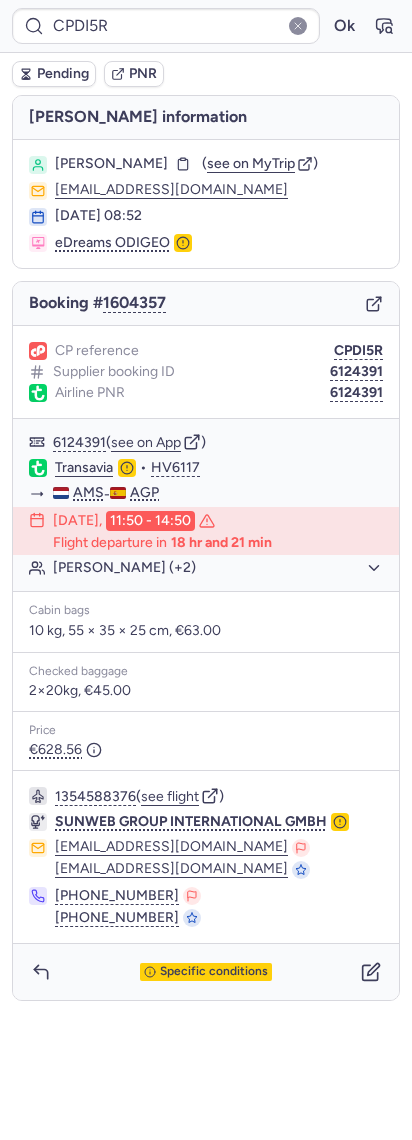 click on "Pending PNR" at bounding box center [206, 74] 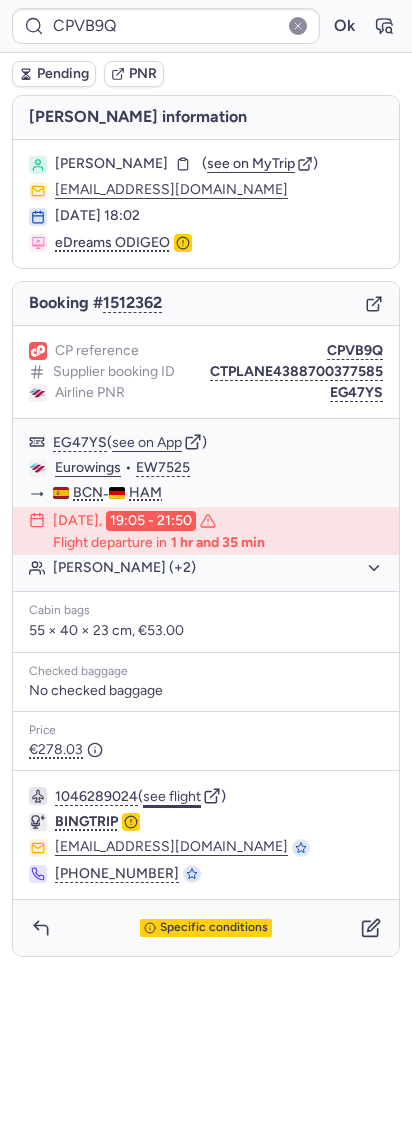 click on "see flight" 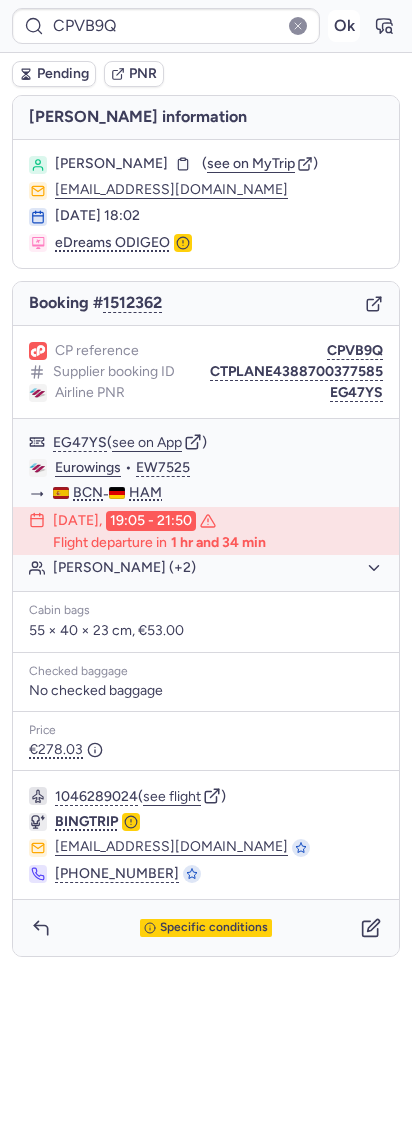 click on "Ok" at bounding box center [344, 26] 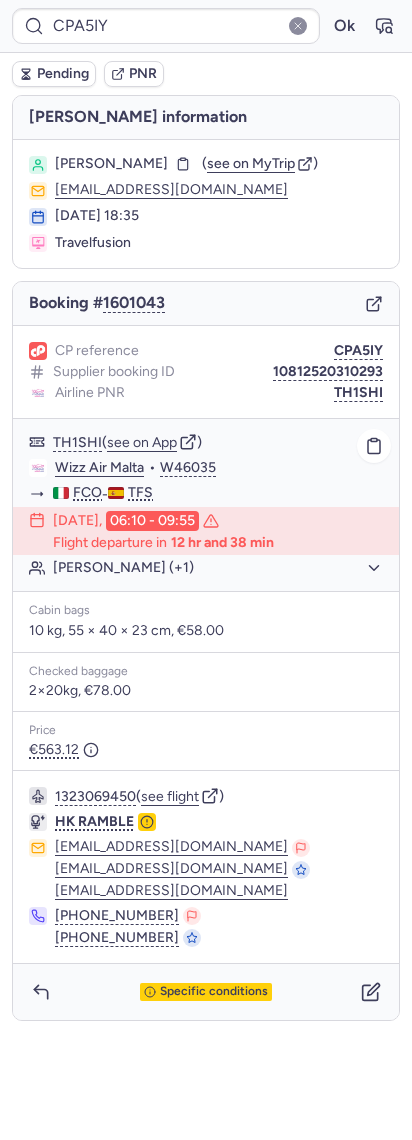 drag, startPoint x: 175, startPoint y: 482, endPoint x: 111, endPoint y: 440, distance: 76.55064 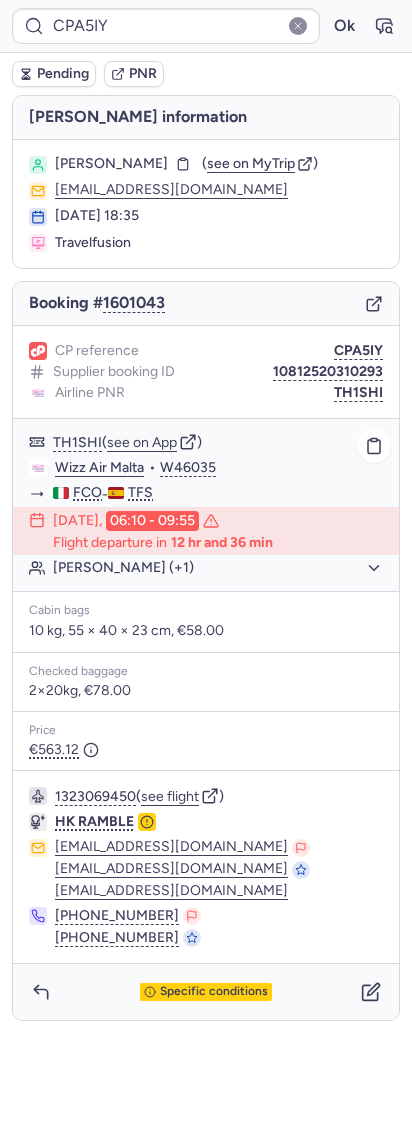 click on "TH1SHI  ( see on App )  Wizz Air Malta  •  W46035 FCO  -  TFS [DATE]  06:10 - 09:55  Flight departure in  12 hr and 36 min [PERSON_NAME] (+1)" at bounding box center (206, 505) 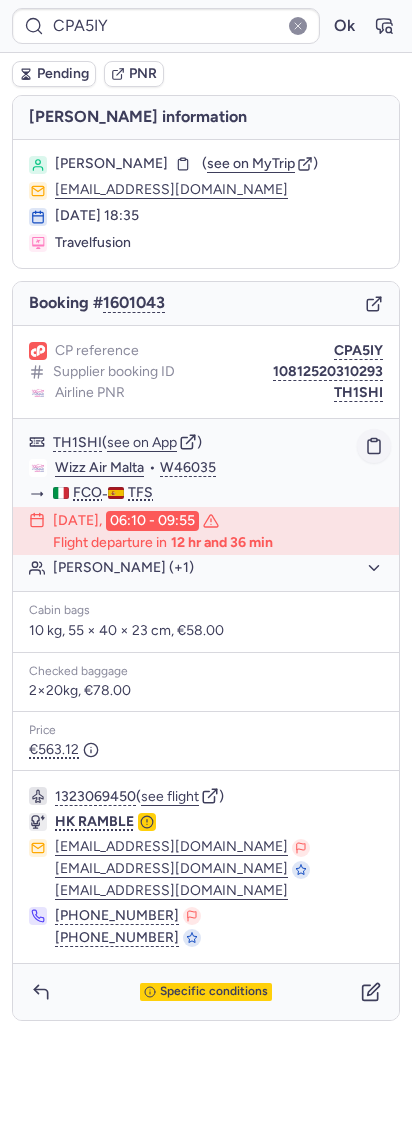 click 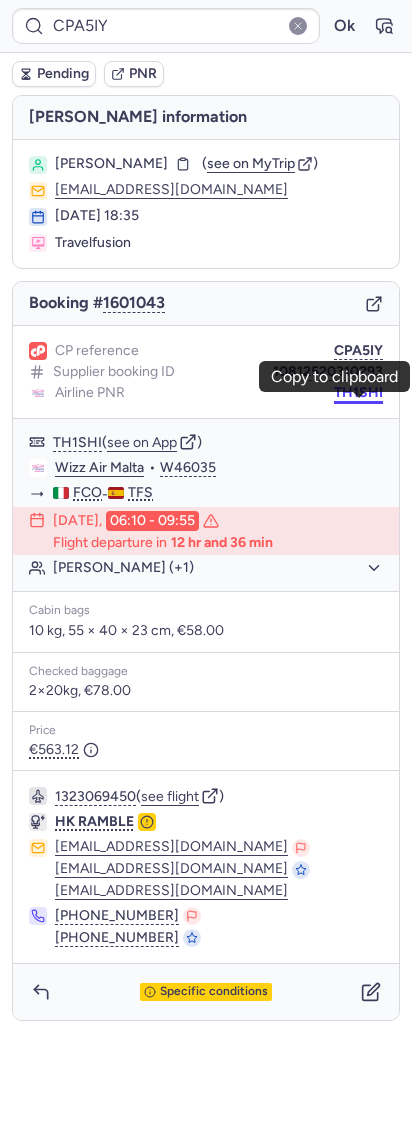 click on "TH1SHI" at bounding box center [358, 393] 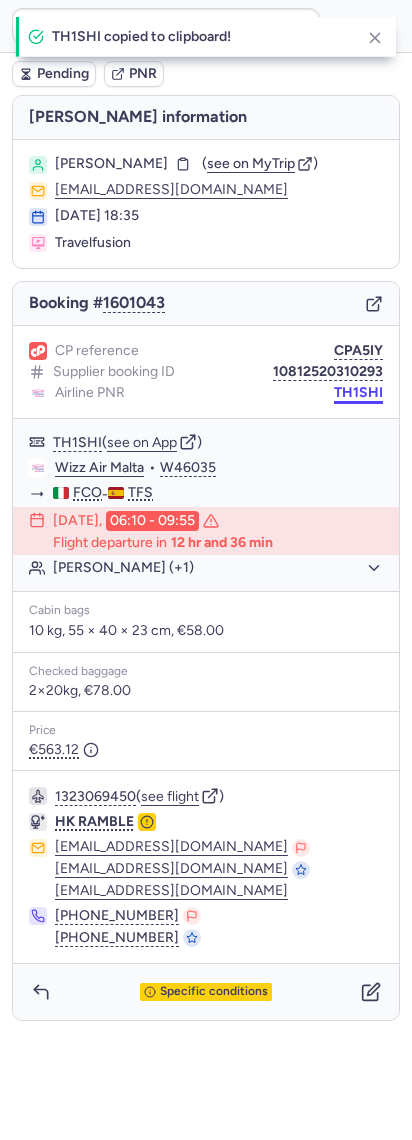 click on "TH1SHI" at bounding box center [358, 393] 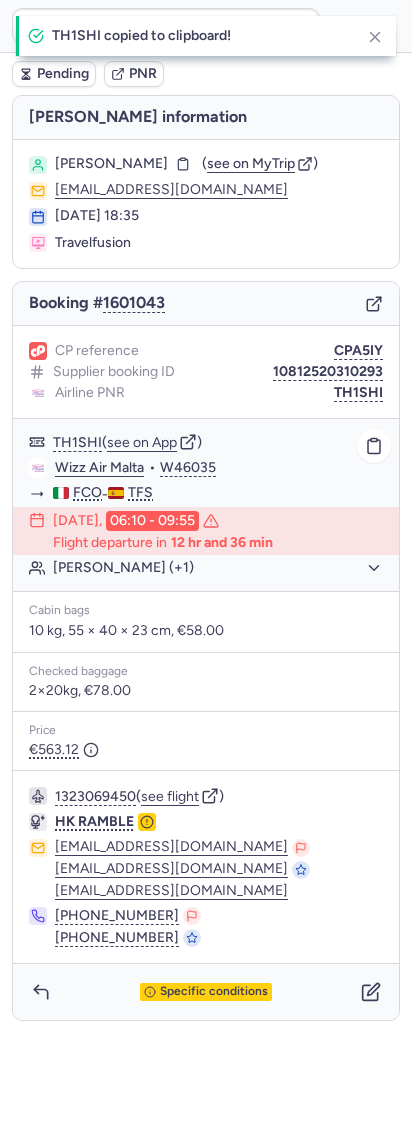 click on "Wizz Air Malta" 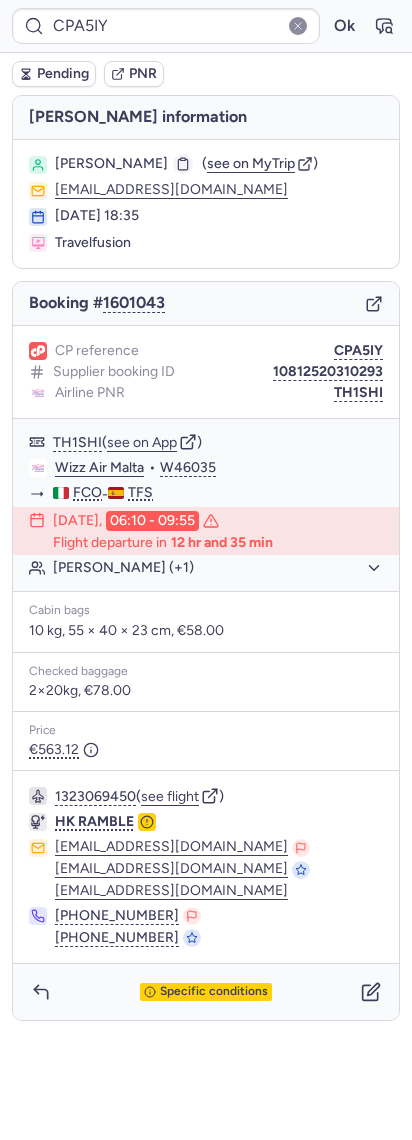 click 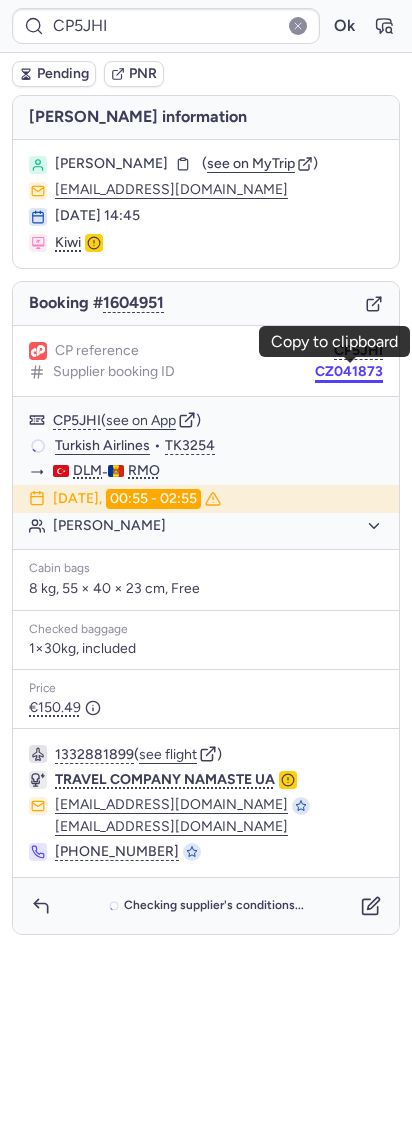 click on "CZ041873" at bounding box center [349, 372] 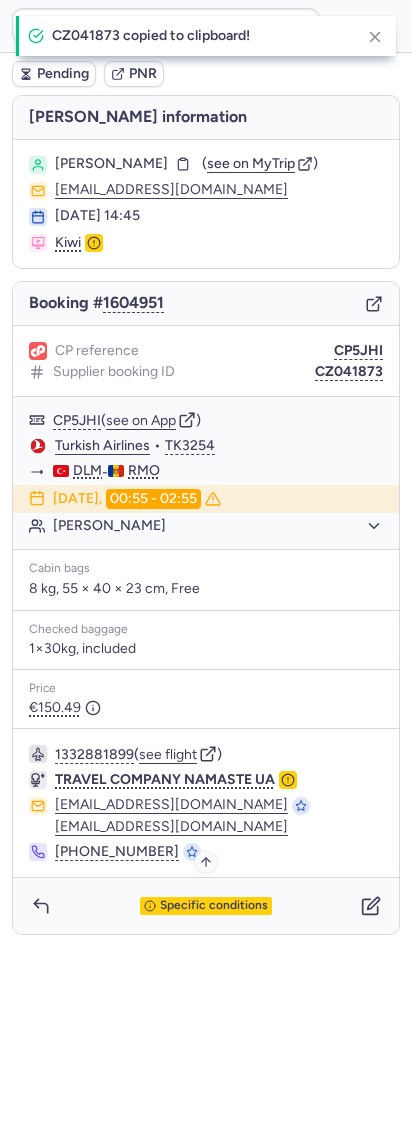 click on "Specific conditions" at bounding box center (214, 906) 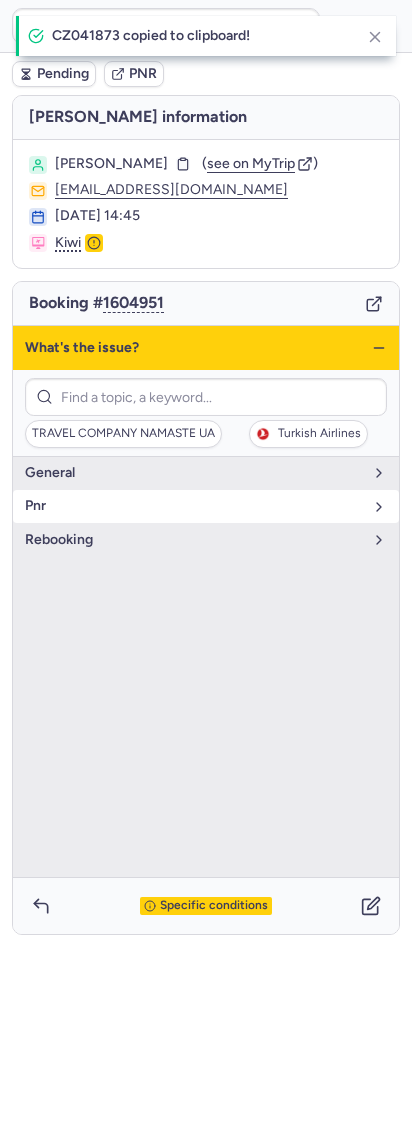 click on "pnr" at bounding box center (194, 506) 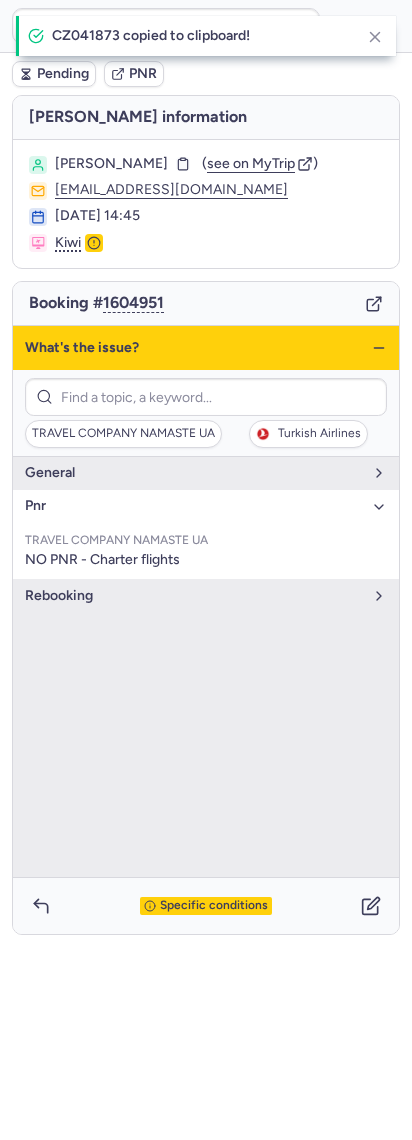 click on "pnr" at bounding box center (194, 506) 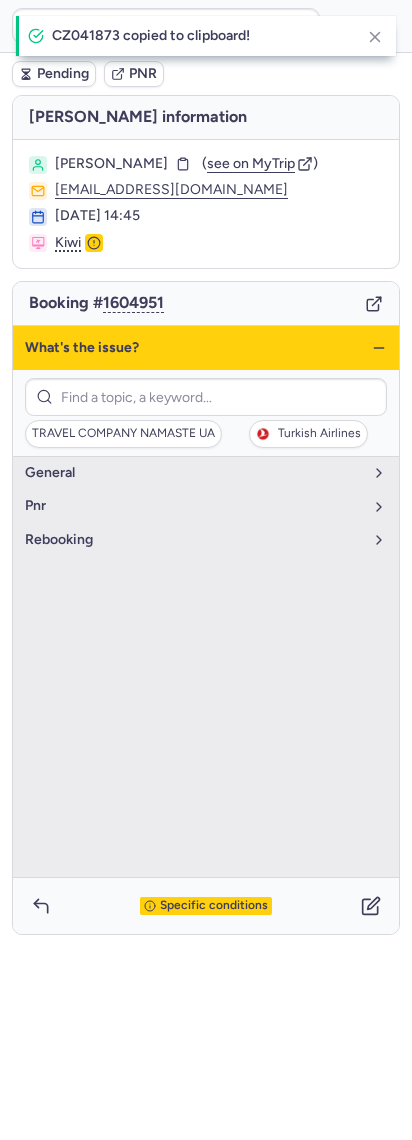 click on "TRAVEL COMPANY NAMASTE UA  Turkish Airlines" at bounding box center [206, 413] 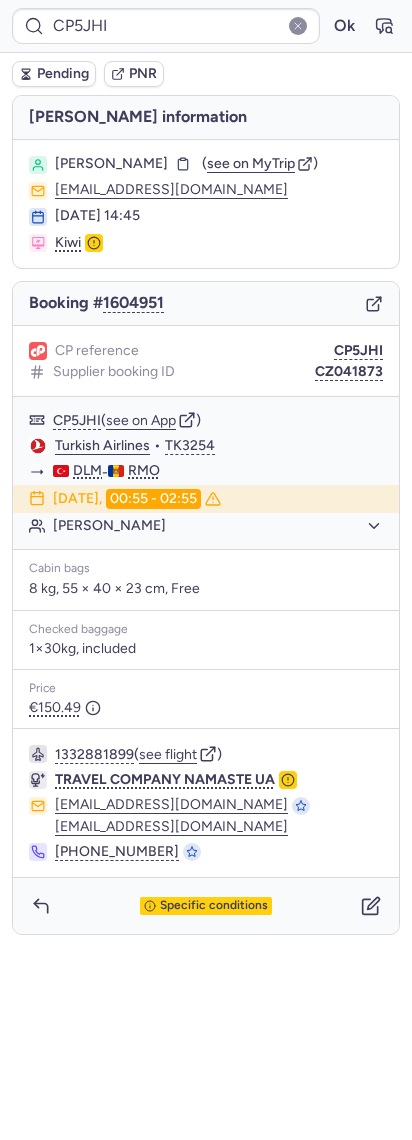 click on "Specific conditions" at bounding box center (206, 906) 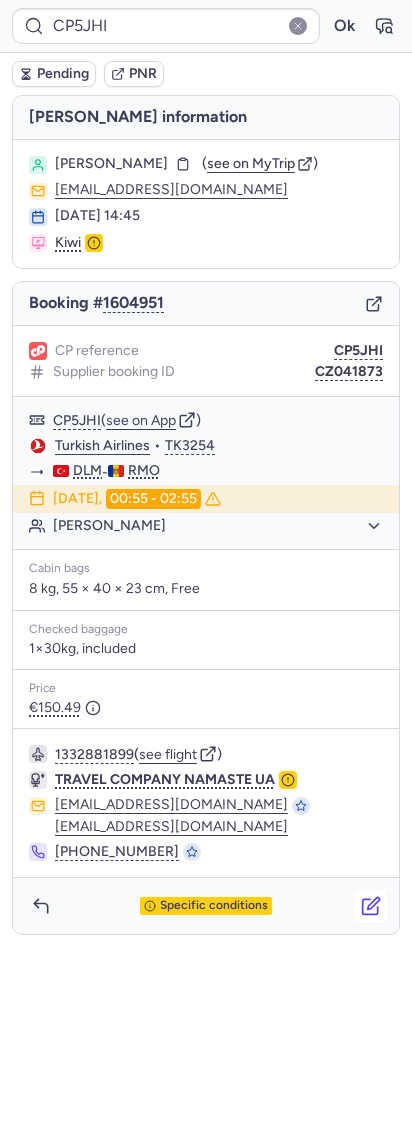 click 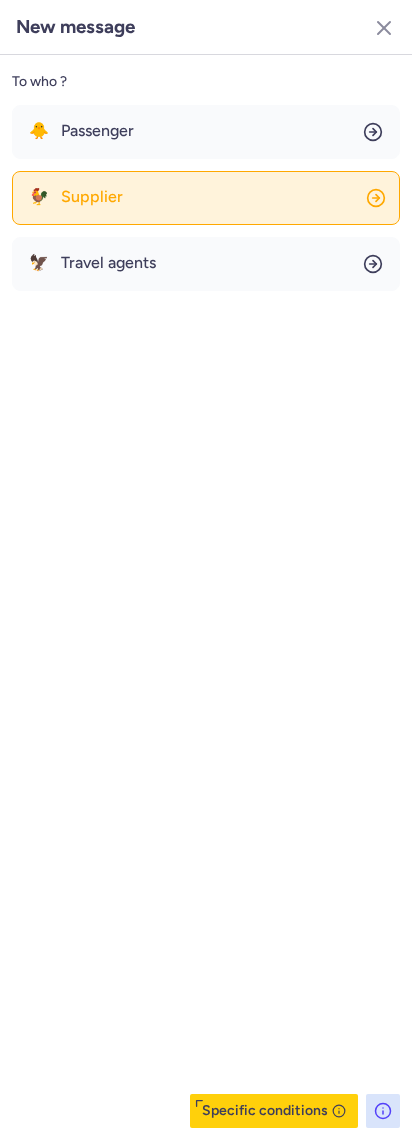 click on "🐓 Supplier" 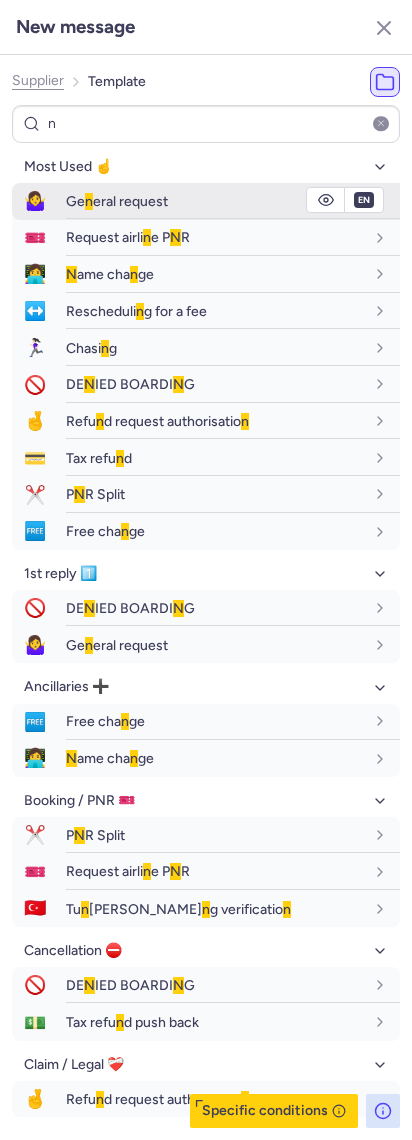 click on "Ge n eral request" at bounding box center (117, 201) 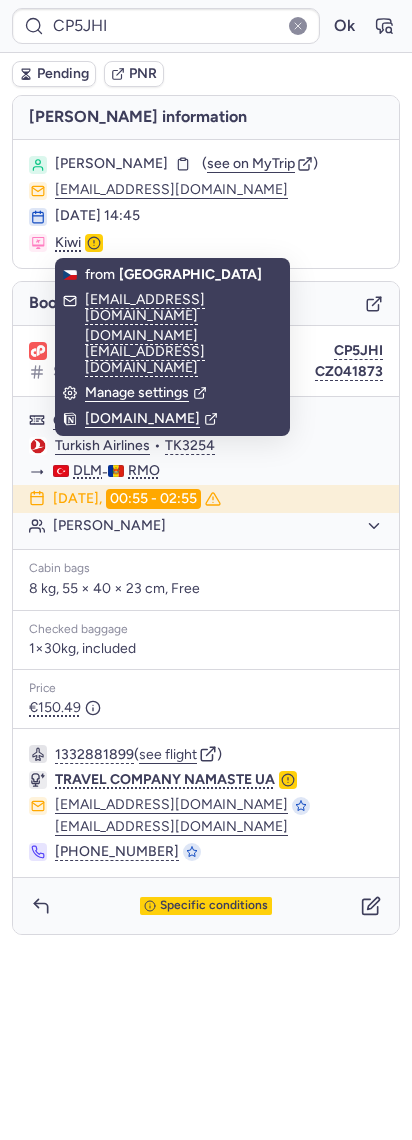 click on "Pending" at bounding box center [54, 74] 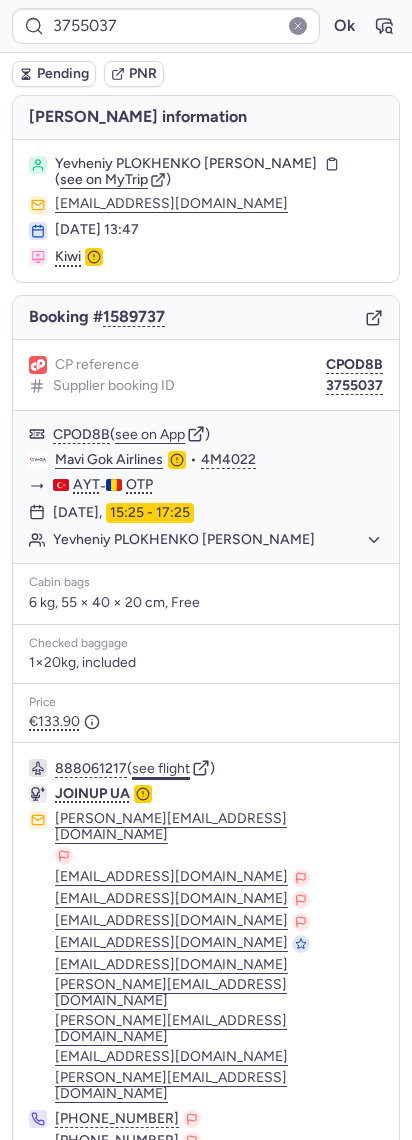click on "see flight" 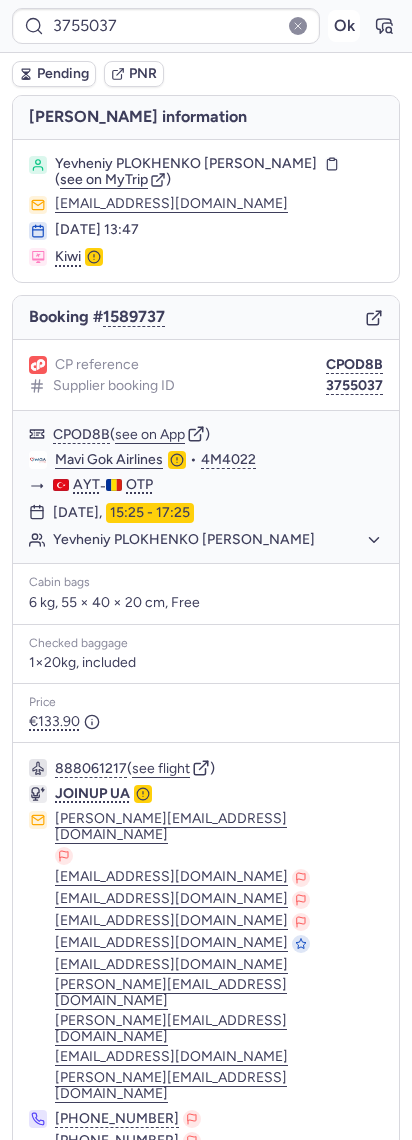 click on "Ok" at bounding box center [344, 26] 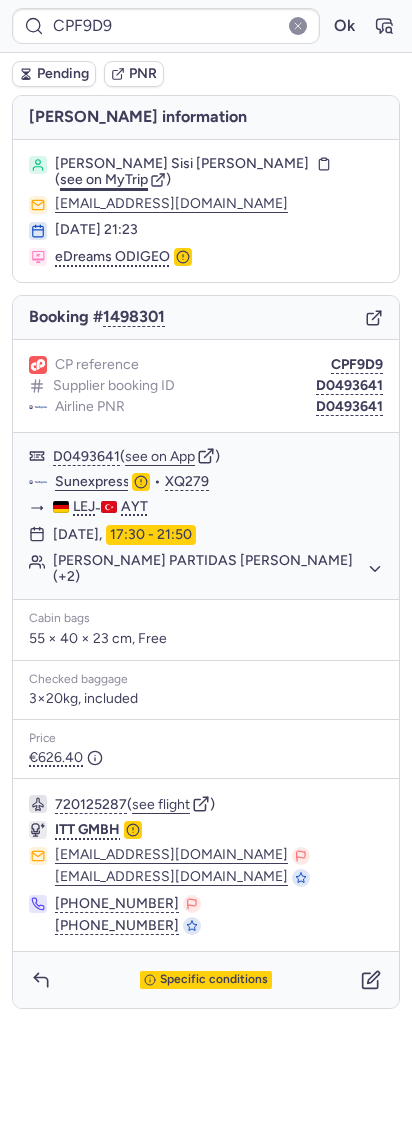 click on "see on MyTrip" at bounding box center [104, 179] 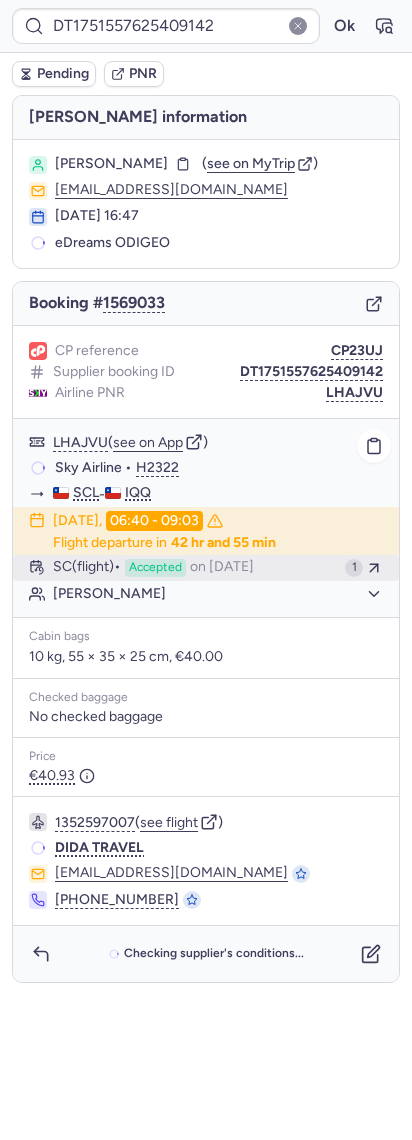 click on "SC   (flight)  Accepted  on [DATE] 1" 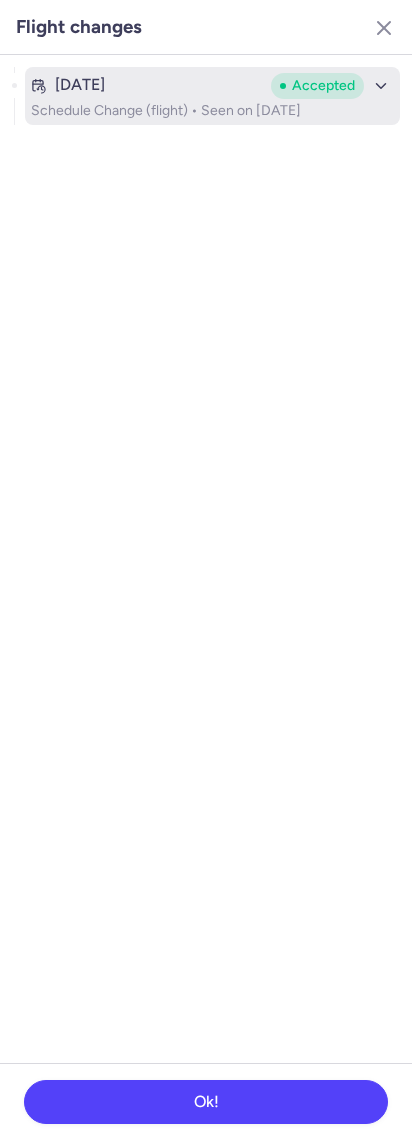 click on "[DATE]" at bounding box center [147, 85] 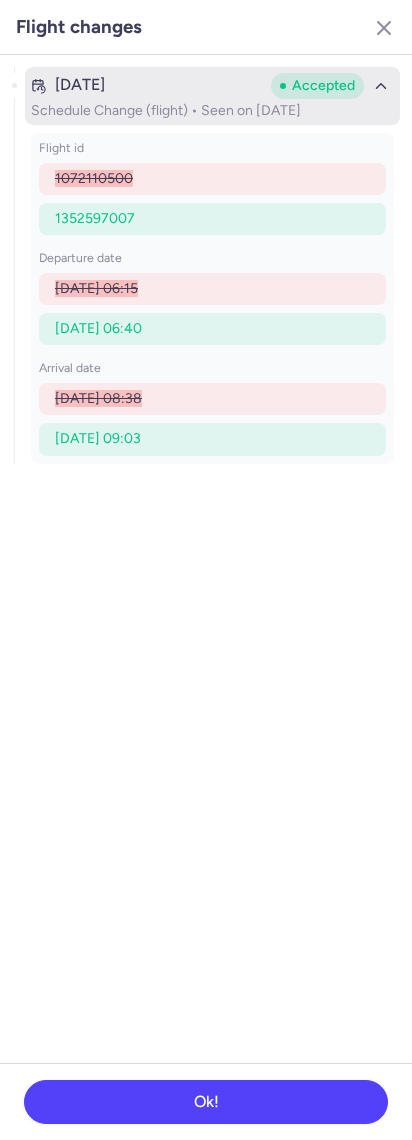 click on "[DATE] Accepted" at bounding box center [212, 86] 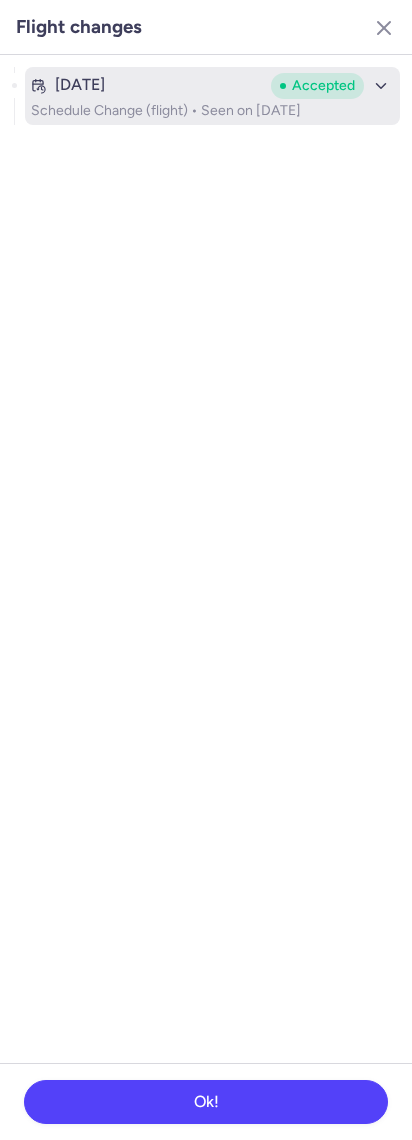 click on "[DATE] Accepted" at bounding box center [212, 86] 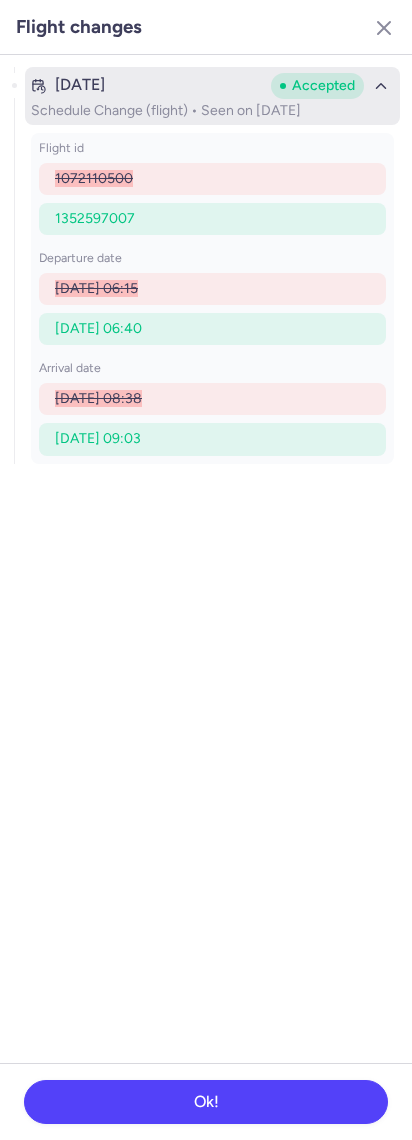 click on "[DATE] Accepted Schedule Change (flight) •  Seen on [DATE]" at bounding box center [212, 96] 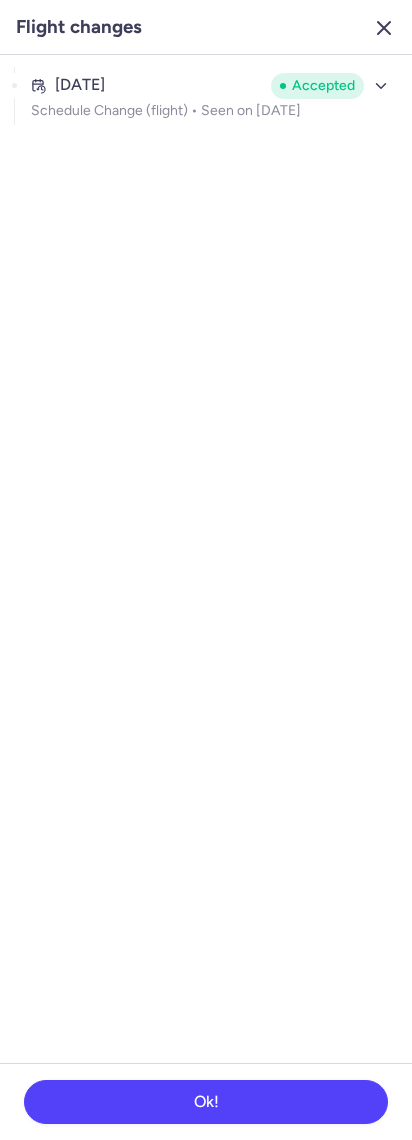click 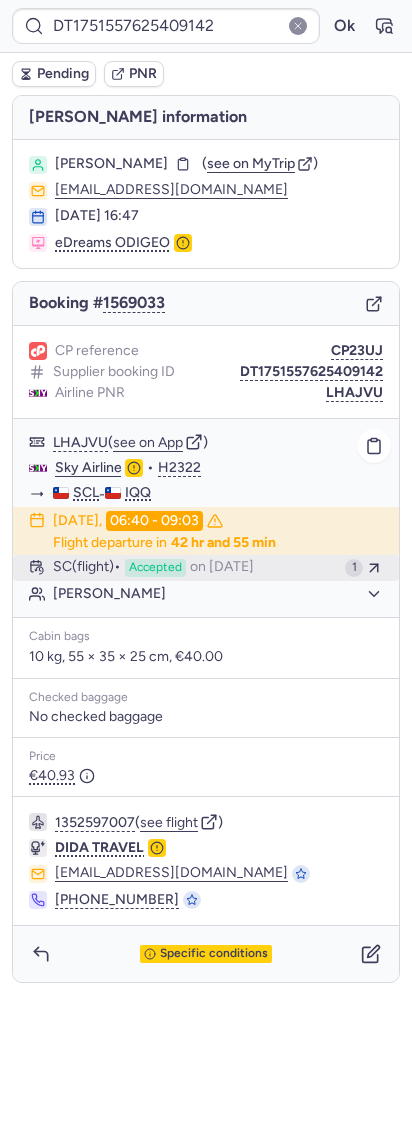 click on "on [DATE]" at bounding box center [222, 568] 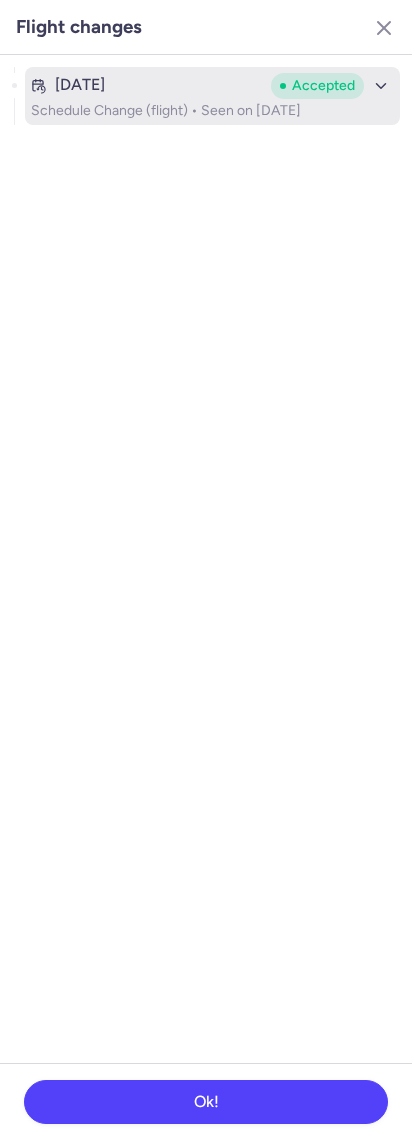click on "[DATE]" at bounding box center [80, 85] 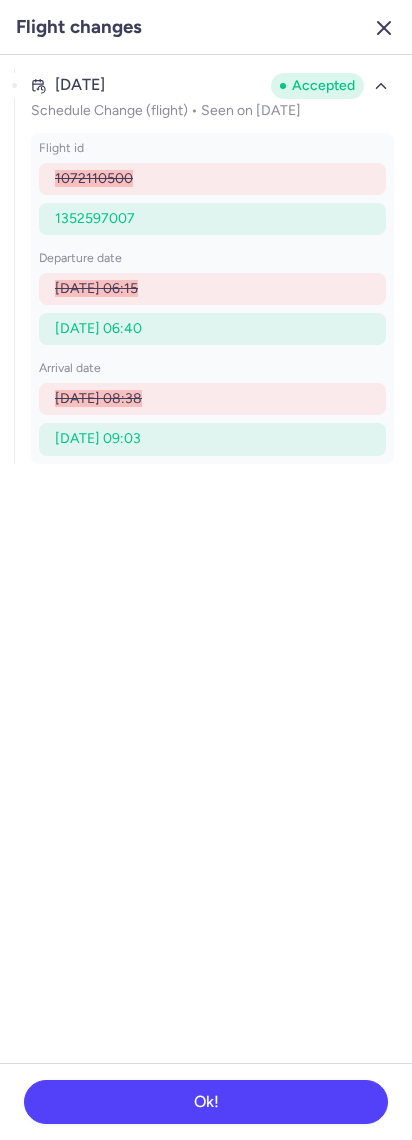 click 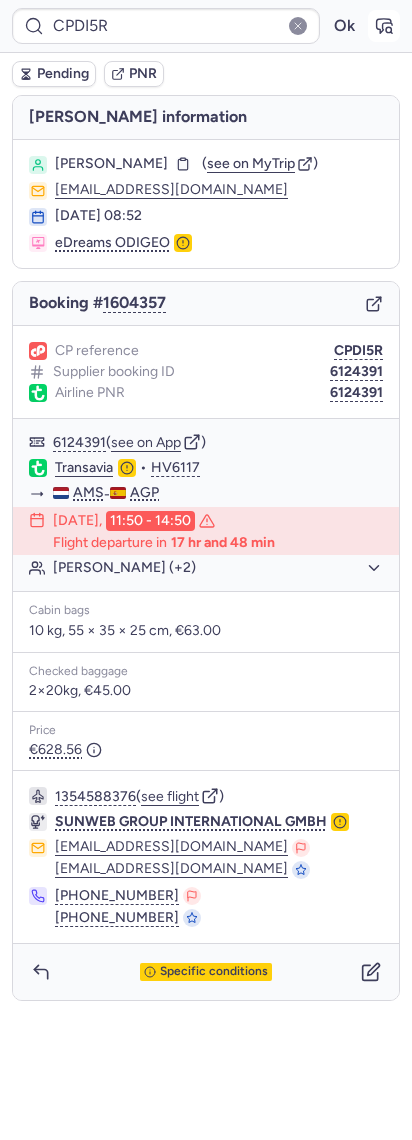 click at bounding box center (384, 26) 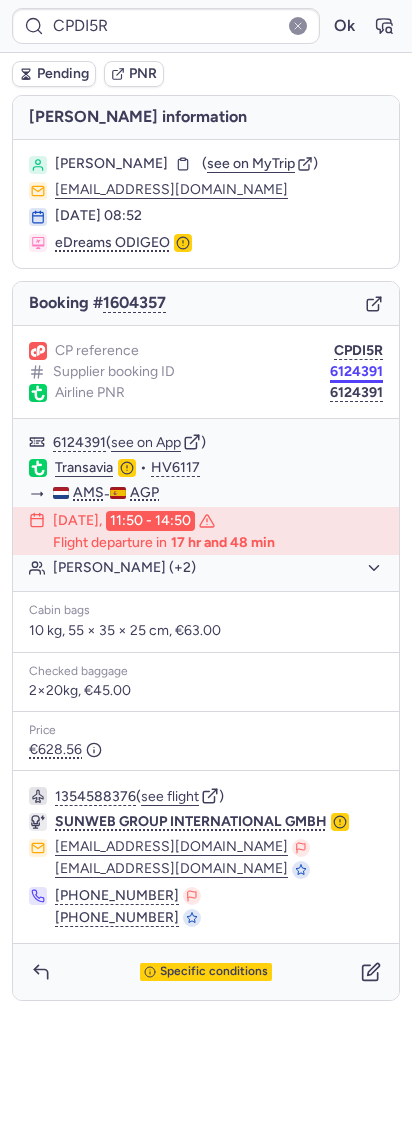 click on "6124391" at bounding box center (356, 372) 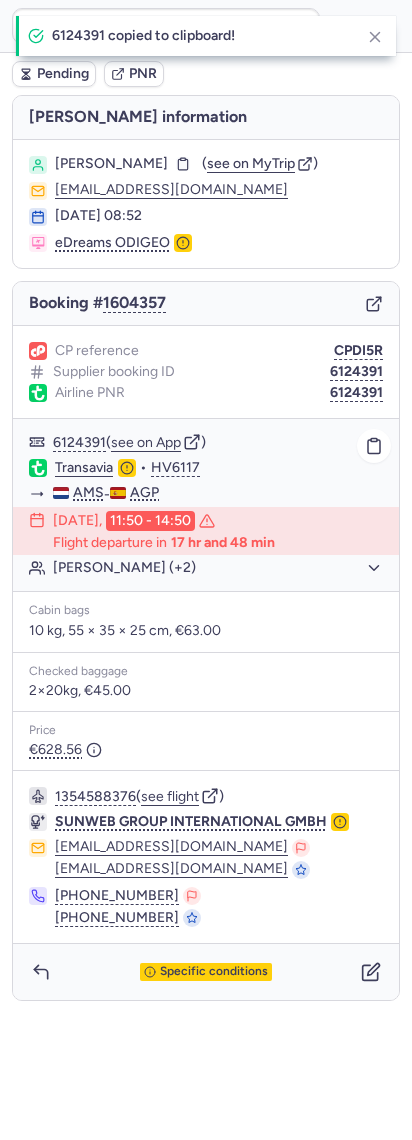 click on "Transavia" 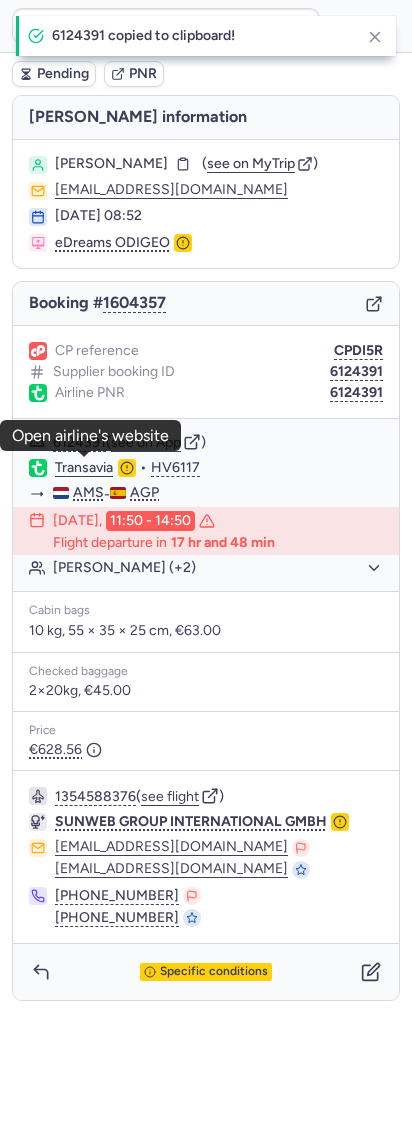 click on "[PERSON_NAME]" at bounding box center (111, 164) 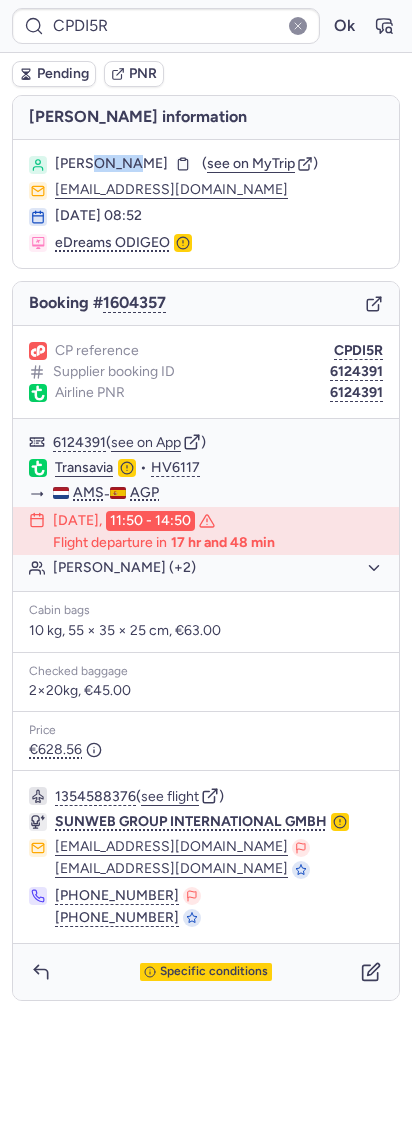 click on "[PERSON_NAME]  ( see on MyTrip  )  [EMAIL_ADDRESS][DOMAIN_NAME] [DATE] 08:52 eDreams ODIGEO" at bounding box center (206, 204) 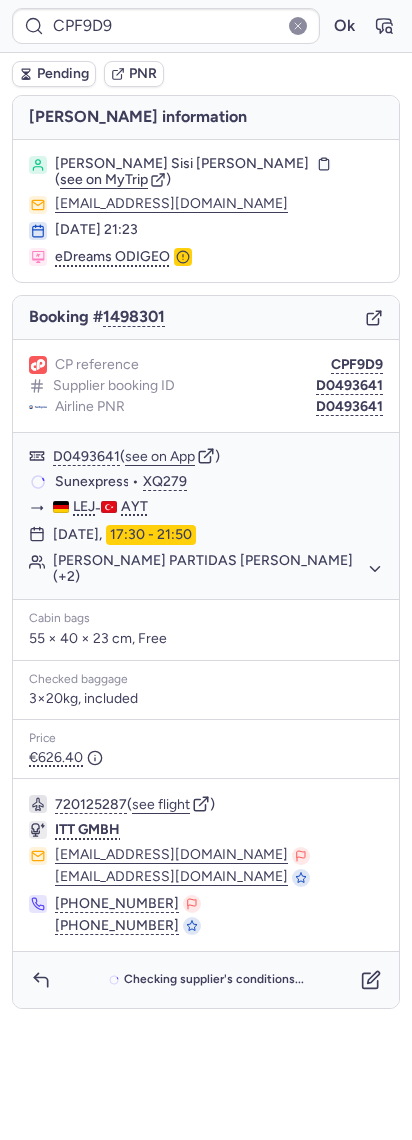 click on "CPF9D9  Ok" at bounding box center (206, 26) 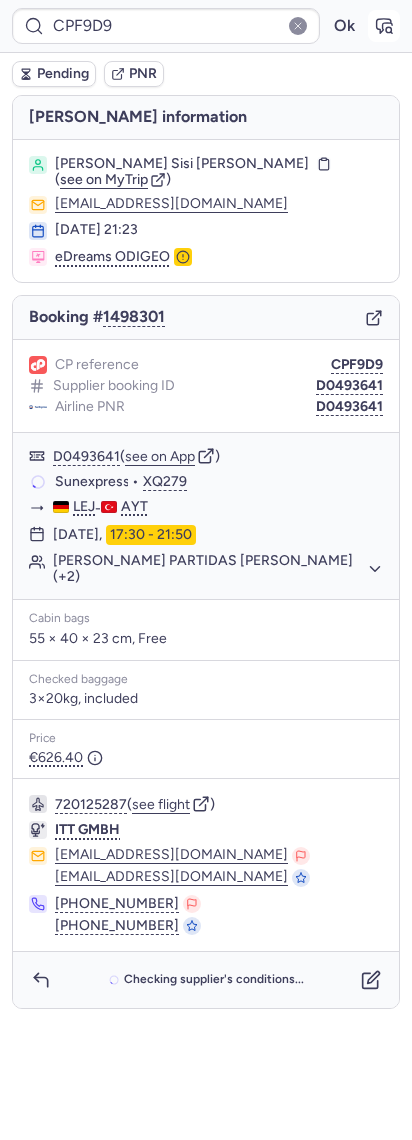 click 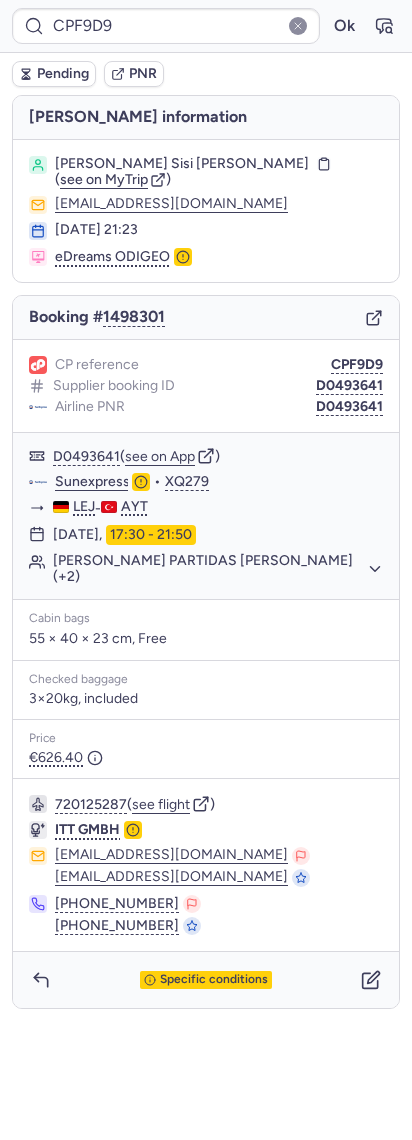click on "Pending" at bounding box center (63, 74) 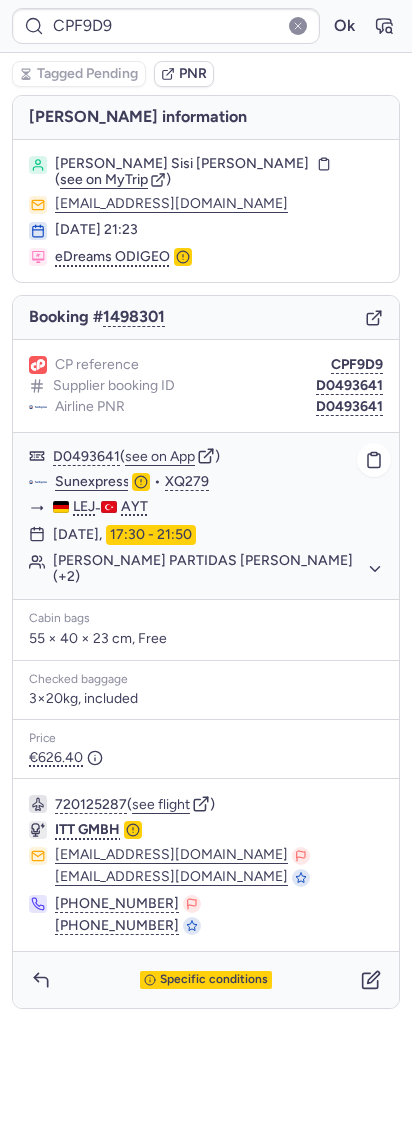 click on "[PERSON_NAME] PARTIDAS [PERSON_NAME] (+2)" 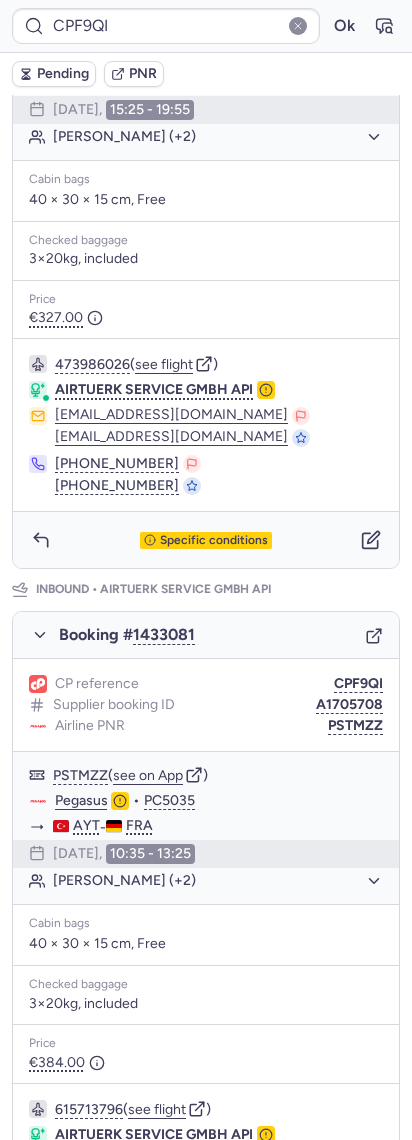 scroll, scrollTop: 0, scrollLeft: 0, axis: both 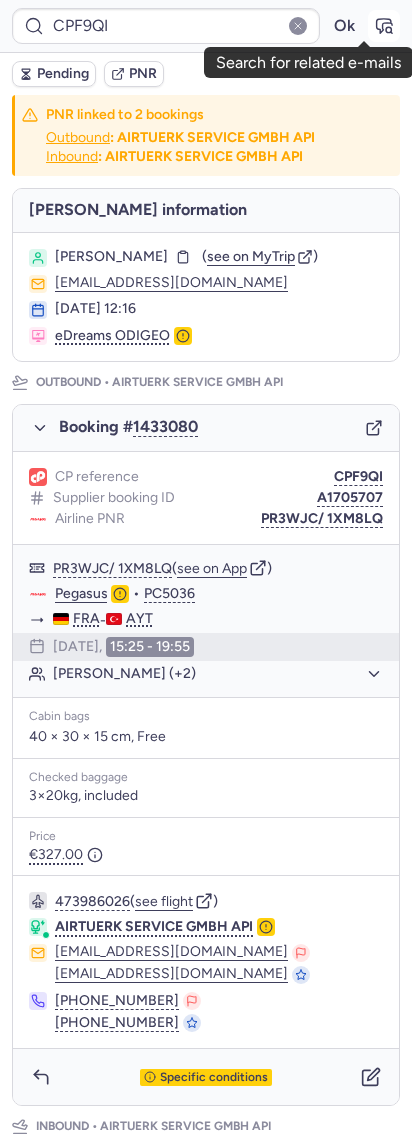 click at bounding box center [384, 26] 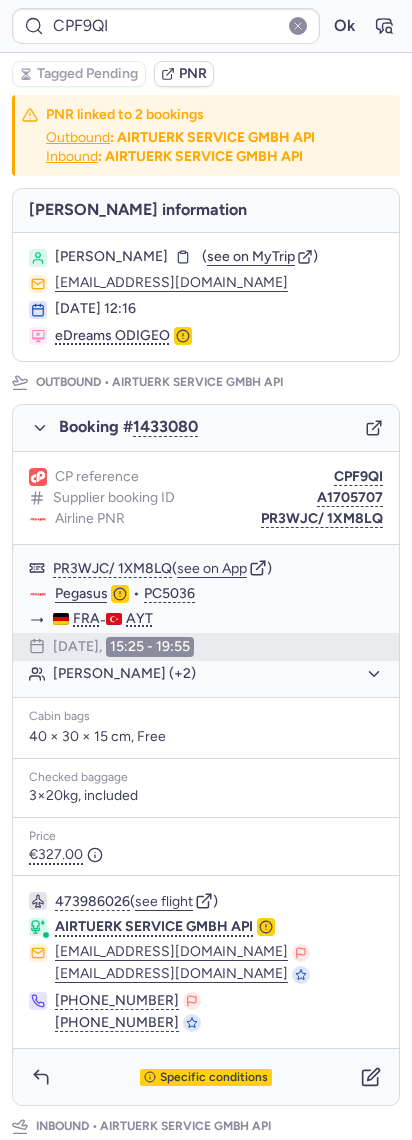 scroll, scrollTop: 0, scrollLeft: 0, axis: both 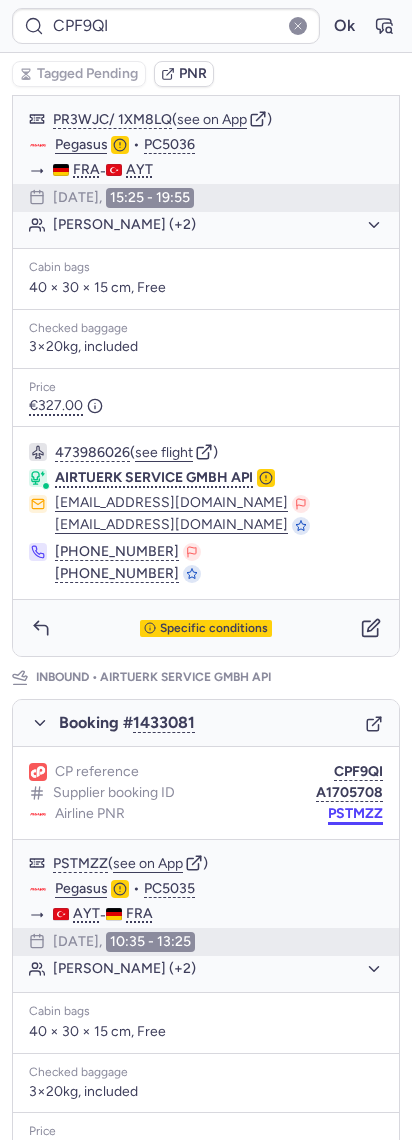 click on "PSTMZZ" at bounding box center [355, 814] 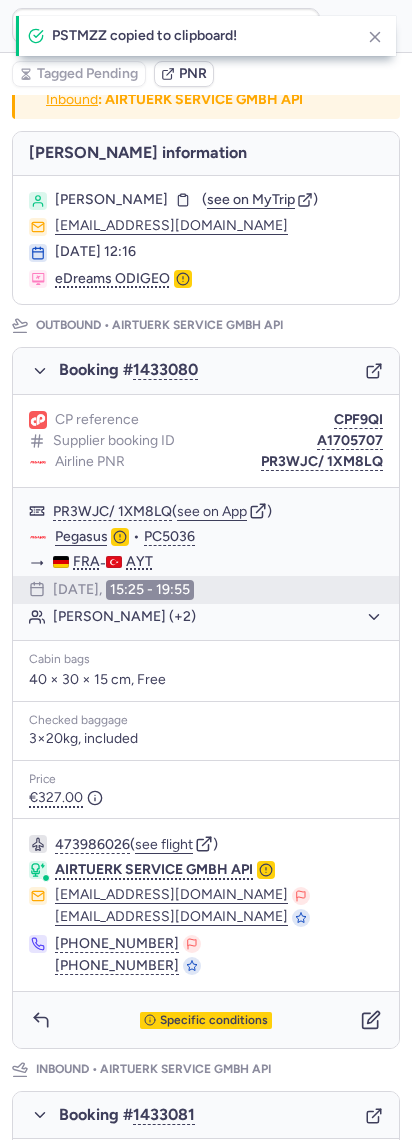 scroll, scrollTop: 49, scrollLeft: 0, axis: vertical 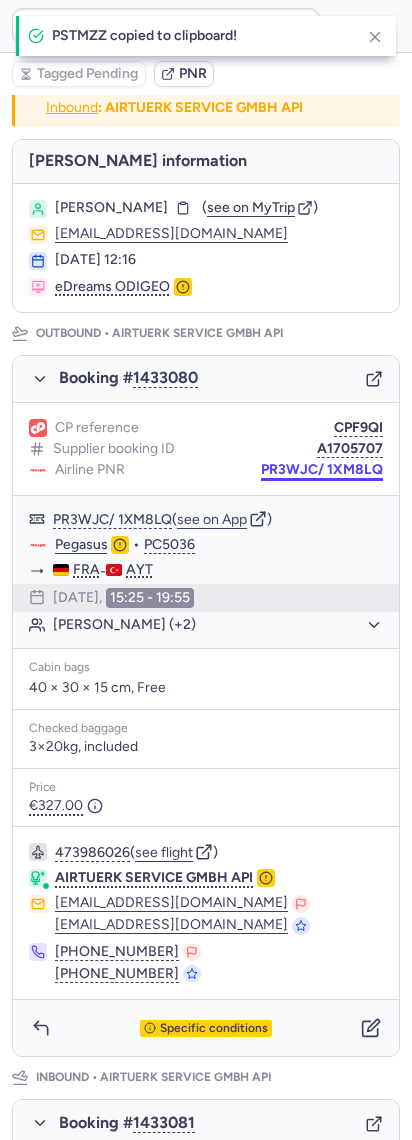 click on "PR3WJC/ 1XM8LQ" at bounding box center [322, 470] 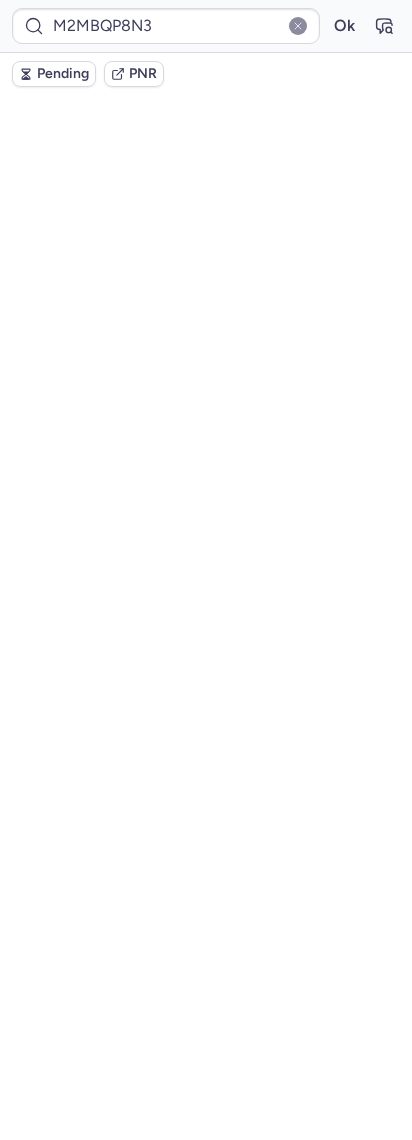 scroll, scrollTop: 0, scrollLeft: 0, axis: both 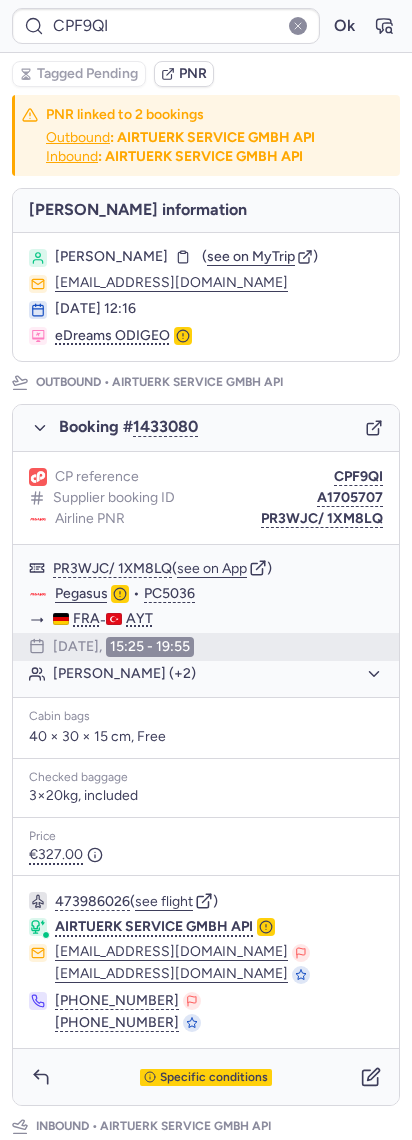 type on "CPXG5M" 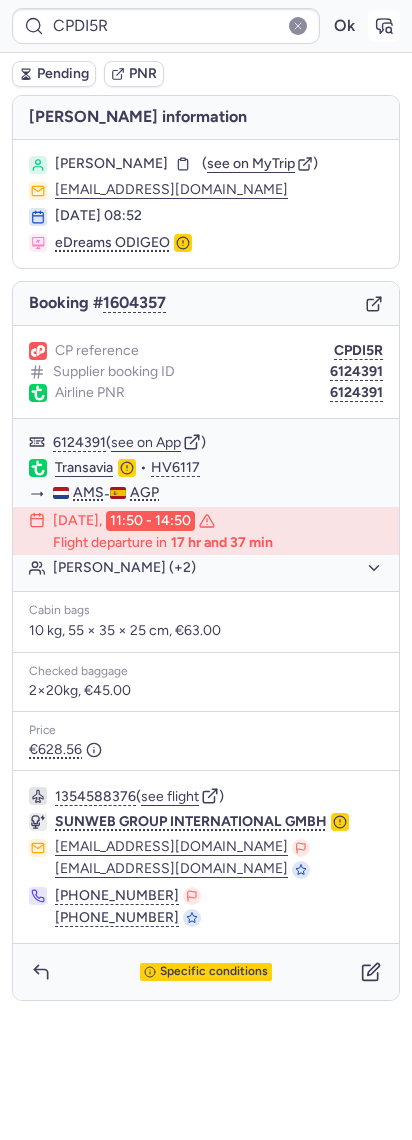 click at bounding box center (384, 26) 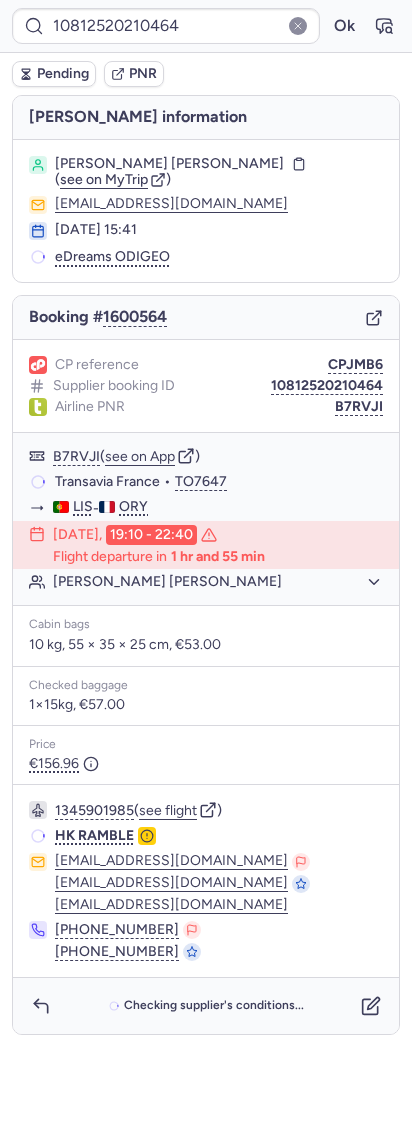 type on "CPXG5M" 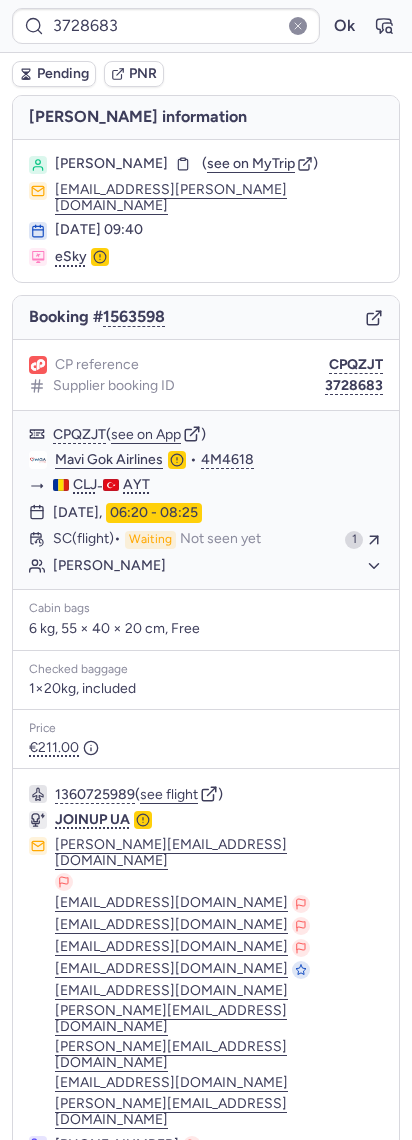 type on "CPF9D9" 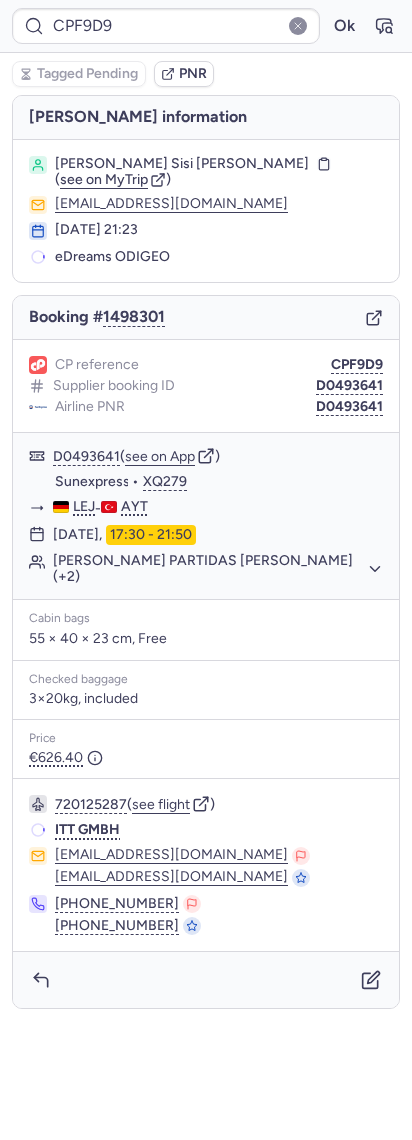 type on "CPXG5M" 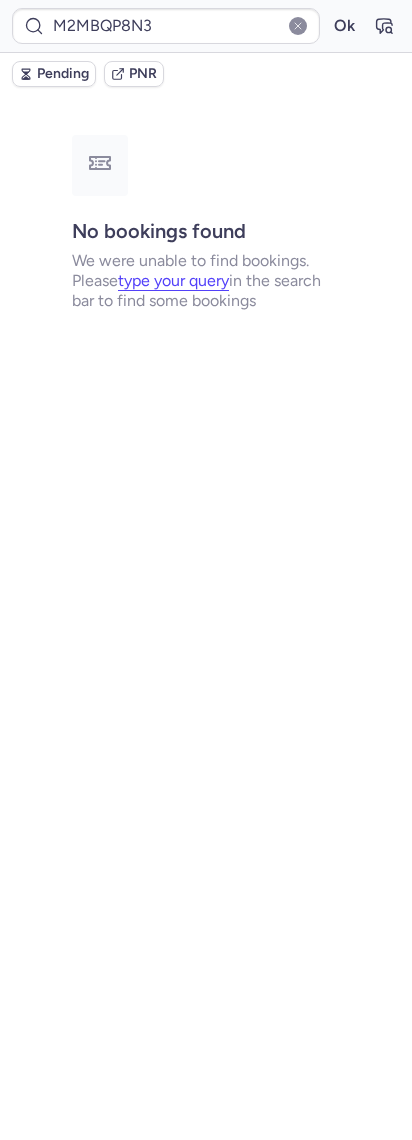 type on "CPQCB8" 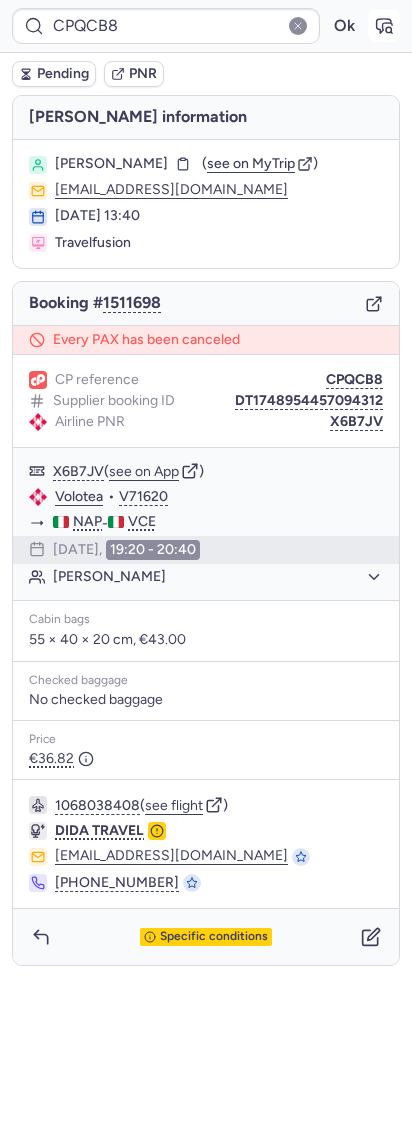 click 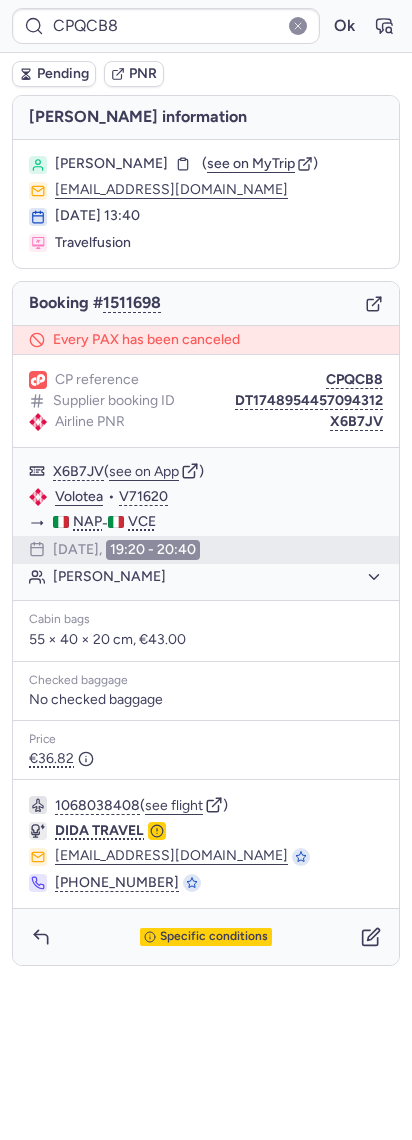 click on "Booking # 1511698" at bounding box center (206, 304) 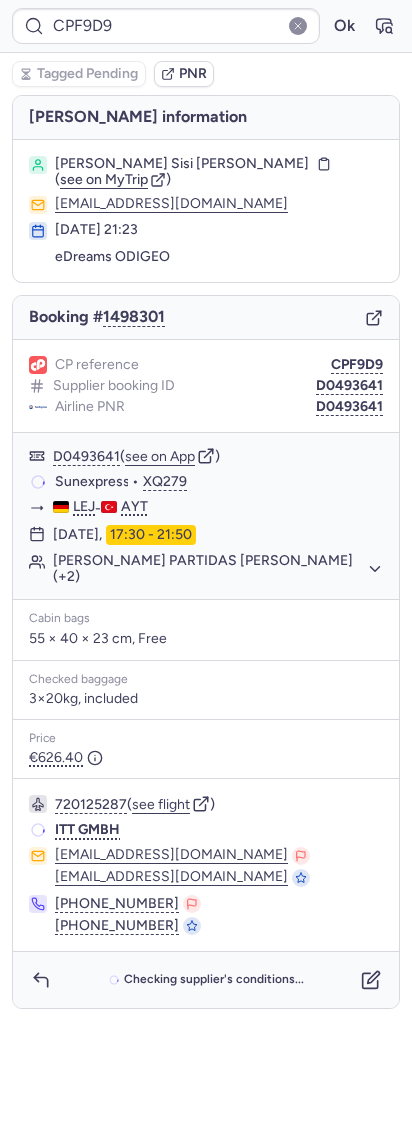 scroll, scrollTop: 0, scrollLeft: 0, axis: both 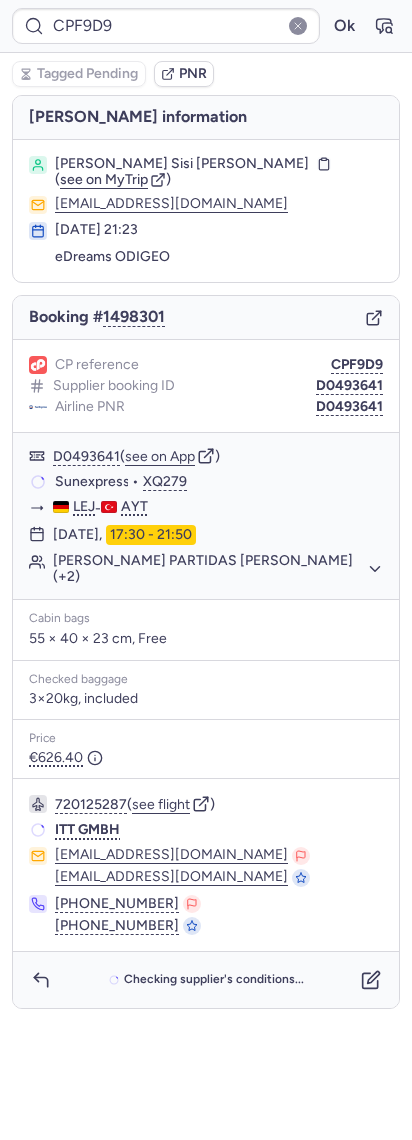 type on "CPKVC4" 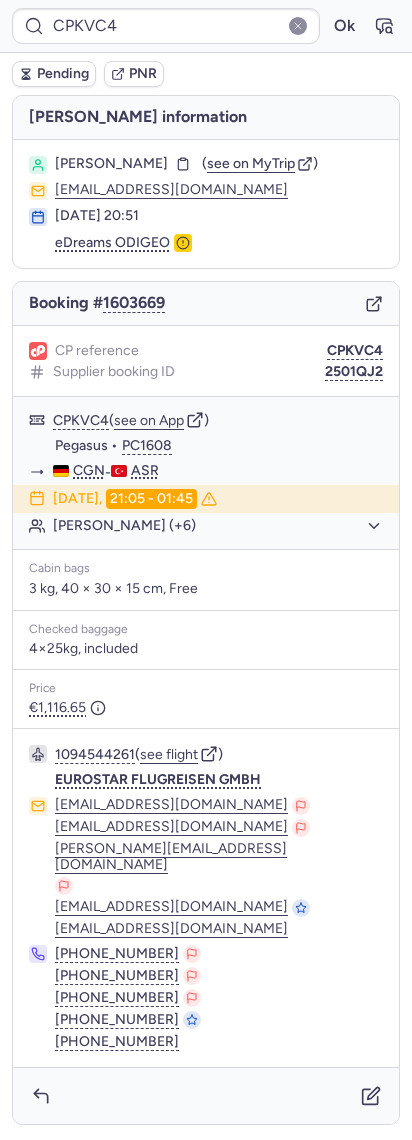 click on "CPKVC4  Ok" at bounding box center [206, 26] 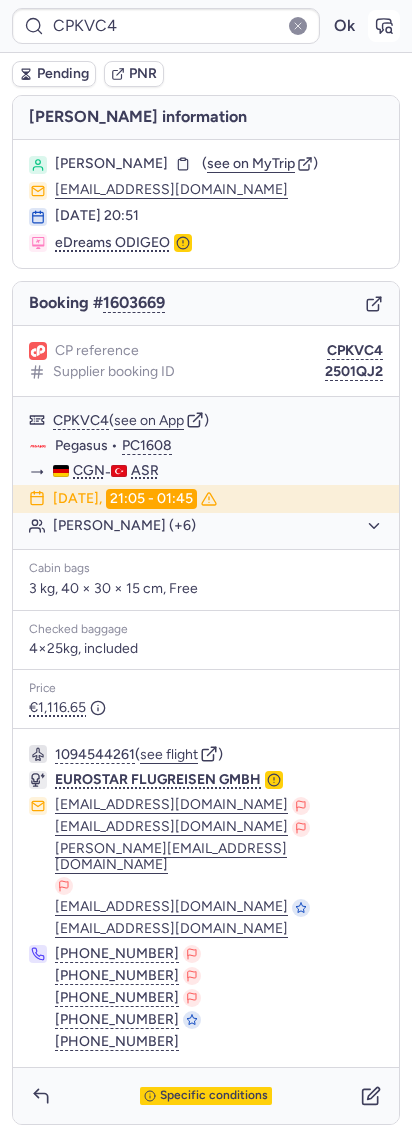 click 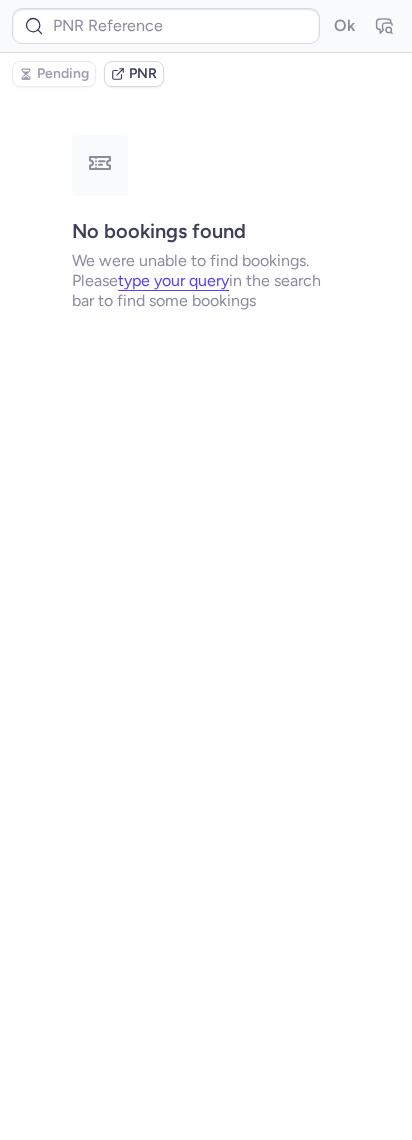 type on "CPKVC4" 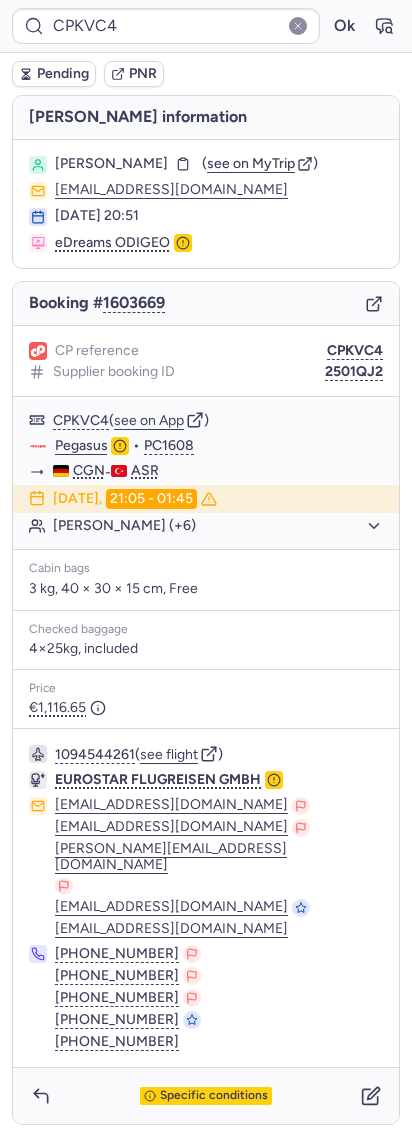 click on "Pending" at bounding box center [54, 74] 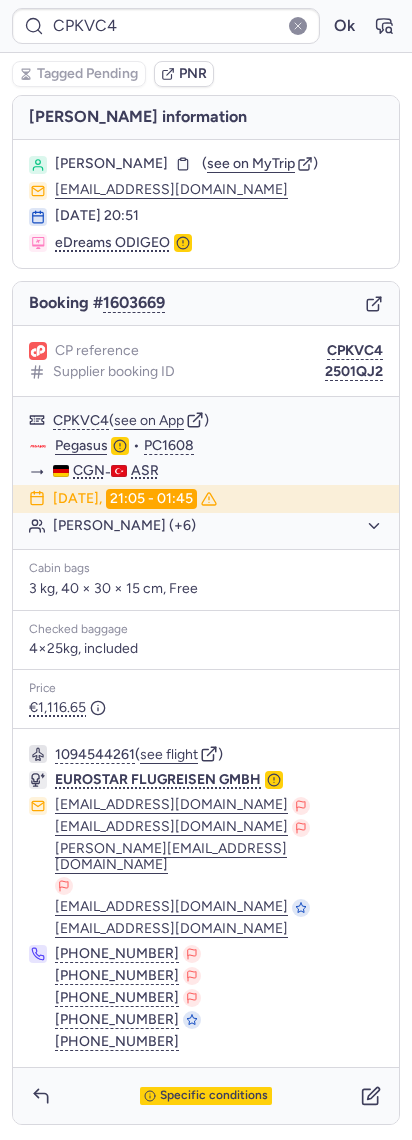 type on "CP2KIK" 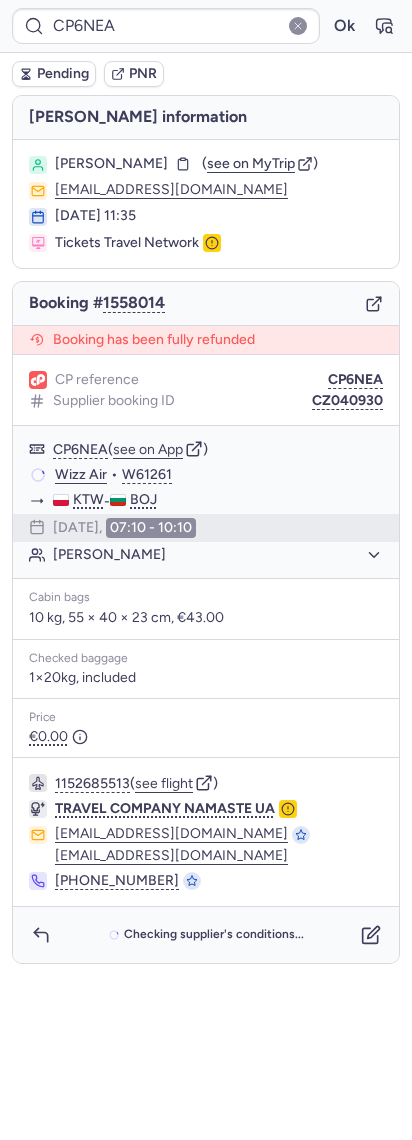 type on "CPF9D9" 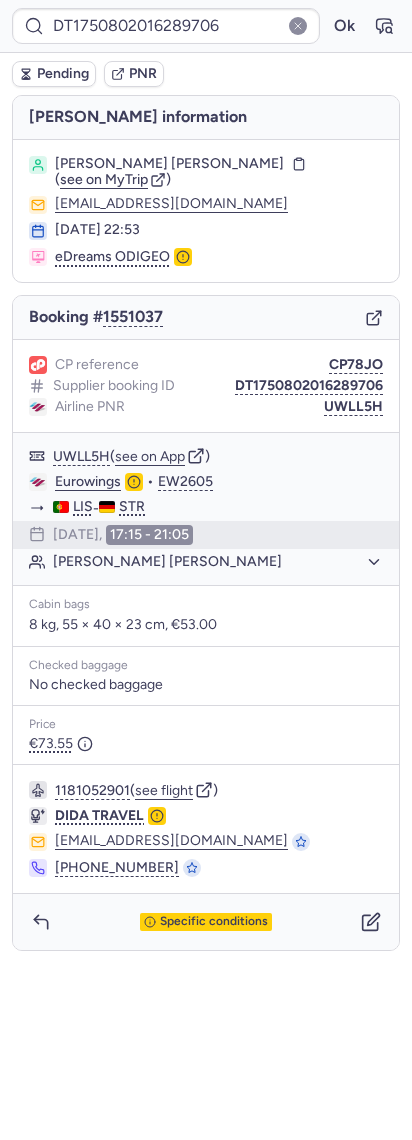 type on "CPF9D9" 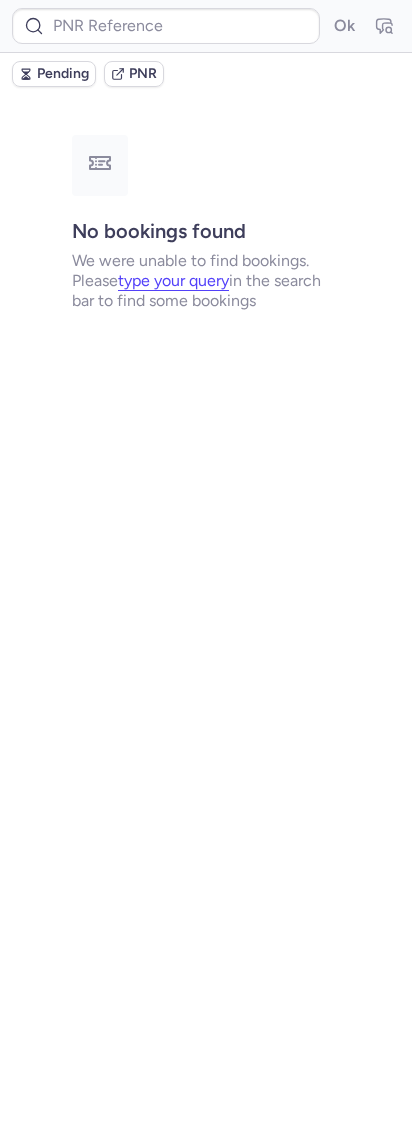 type on "CPKVC4" 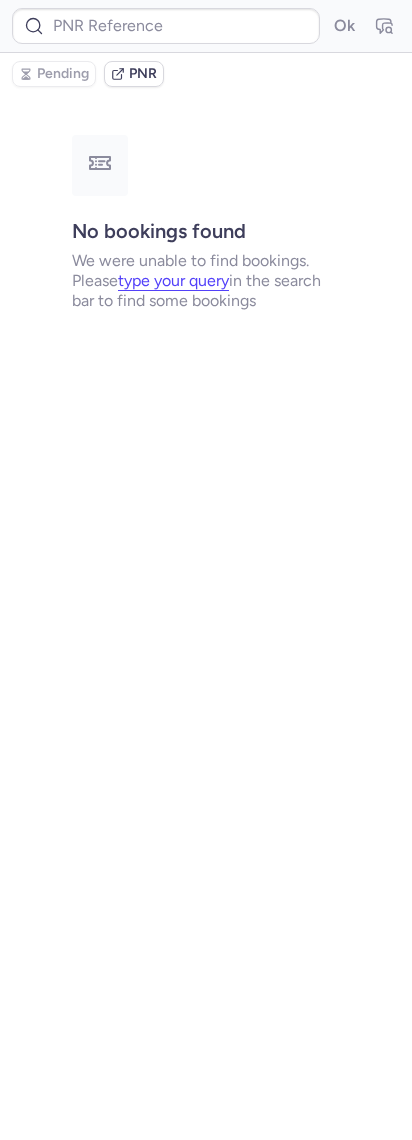 type on "CPNISD" 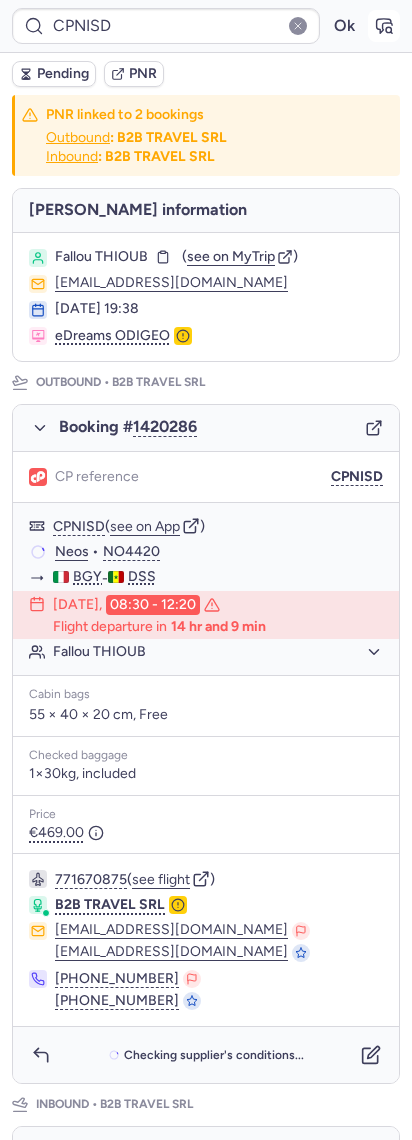 click 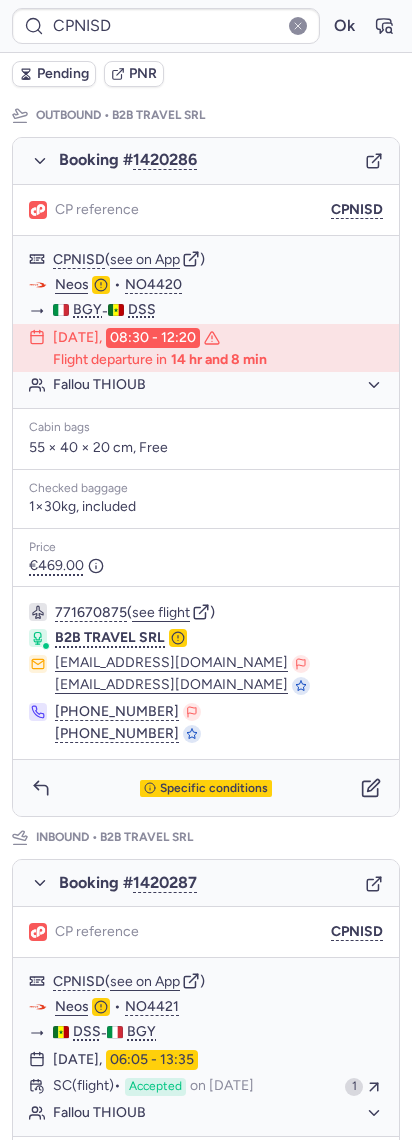 scroll, scrollTop: 266, scrollLeft: 0, axis: vertical 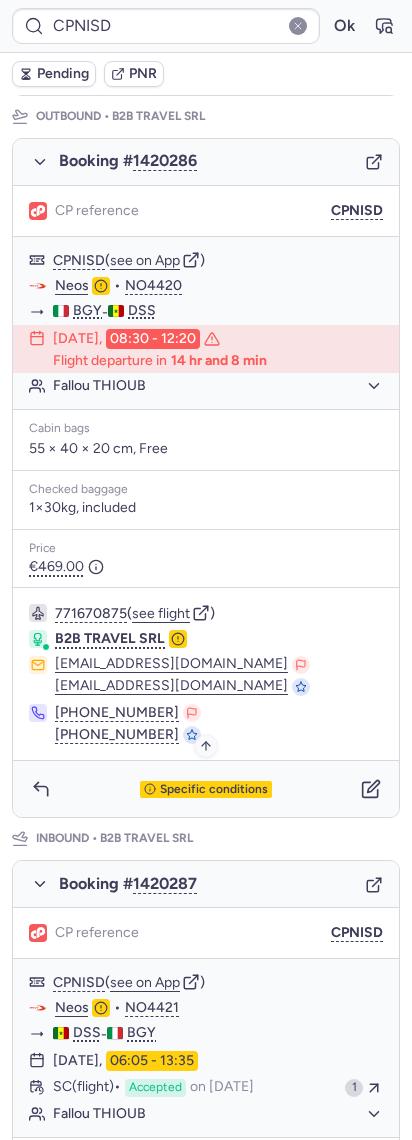 click on "Specific conditions" at bounding box center (214, 790) 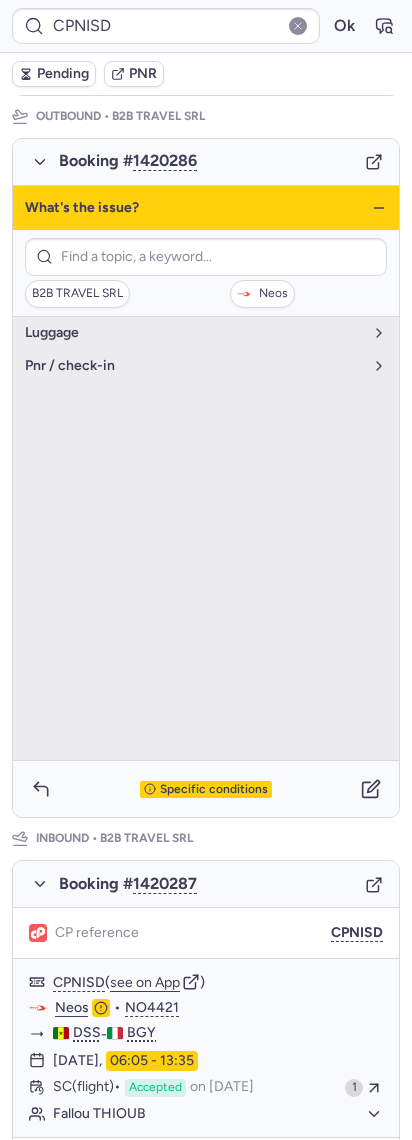 click on "What's the issue?" at bounding box center [206, 208] 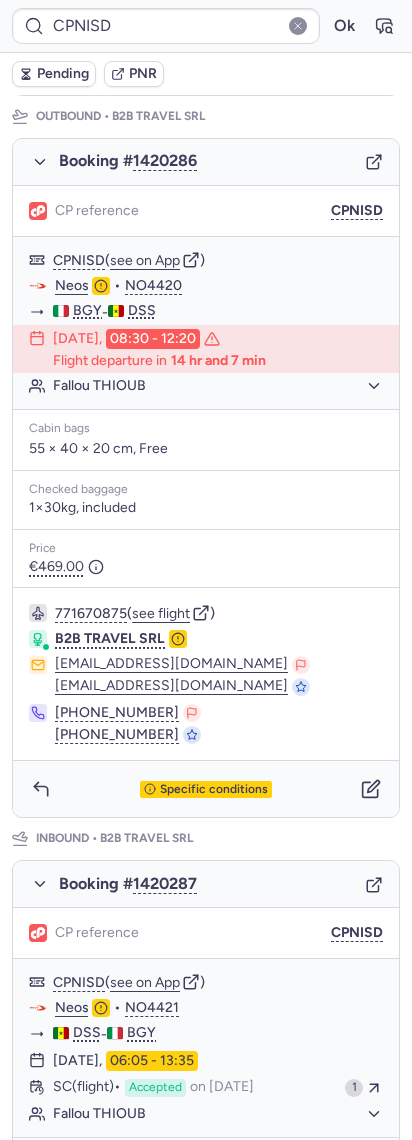 type on "CPKVC4" 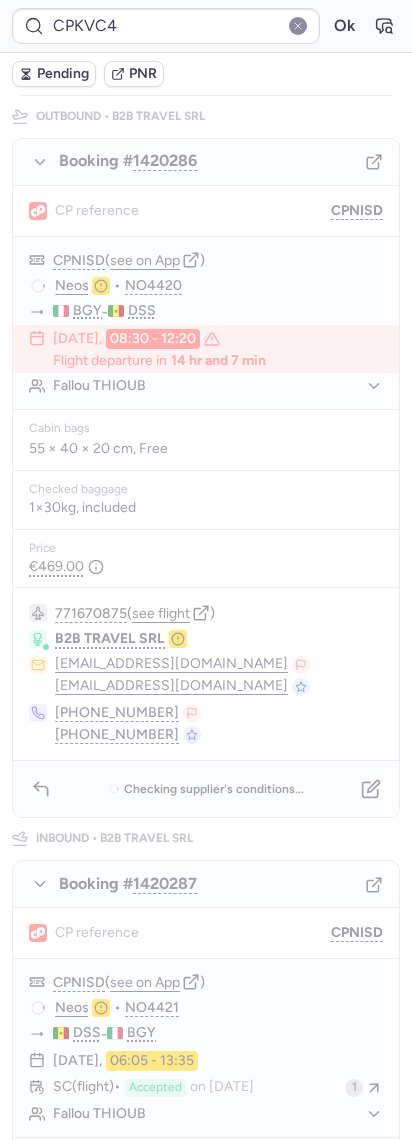 scroll, scrollTop: 0, scrollLeft: 0, axis: both 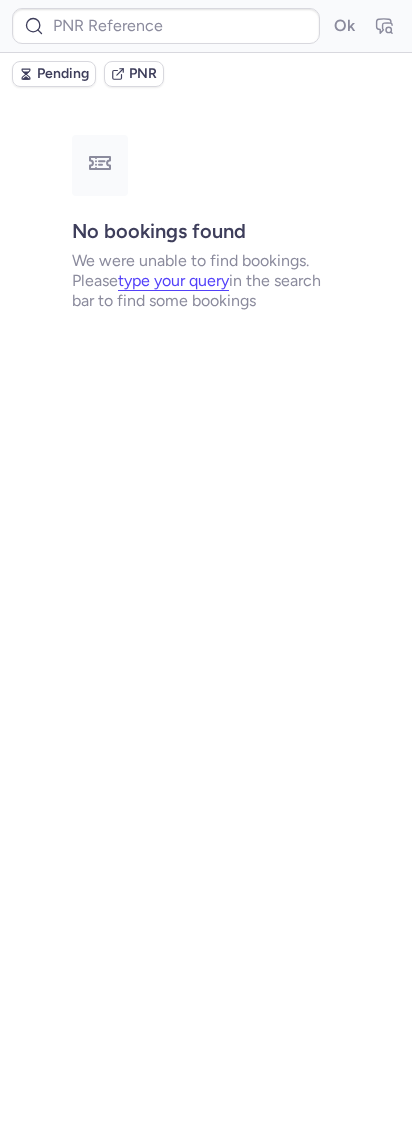 type on "CPKVC4" 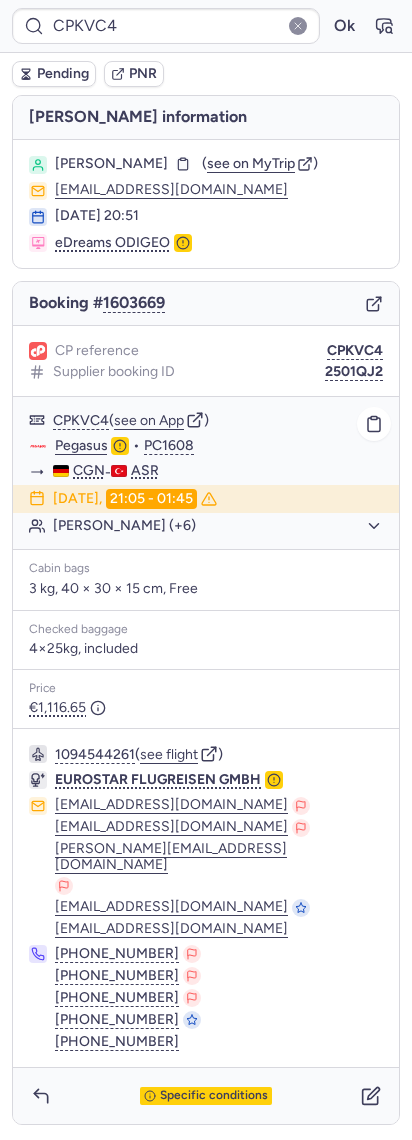 click on "[PERSON_NAME] (+6)" 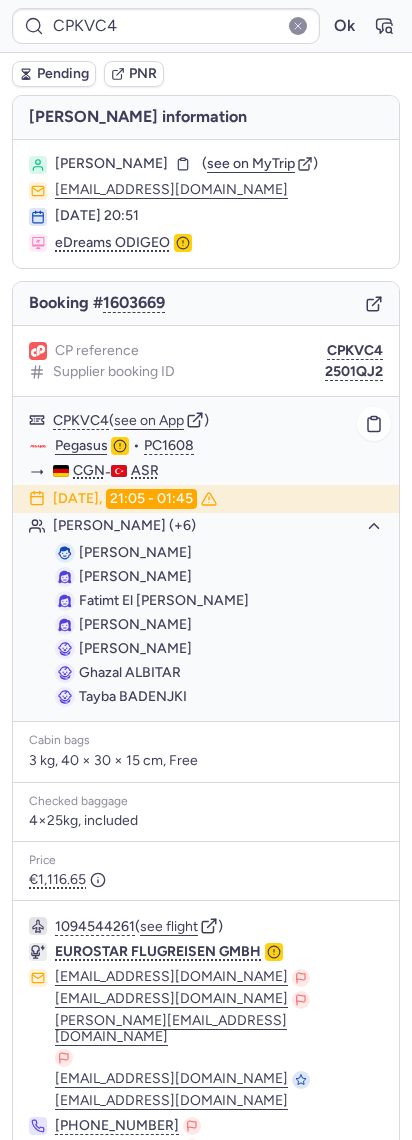 click on "[PERSON_NAME] (+6)" 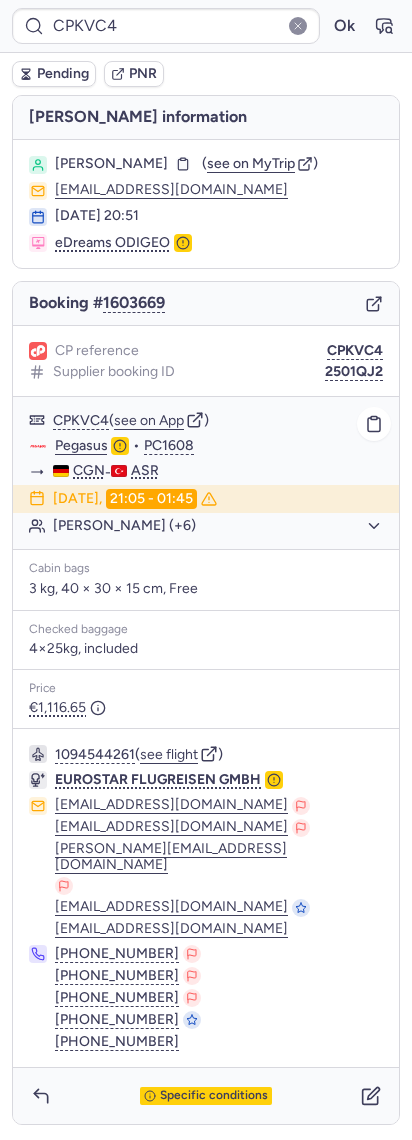 click on "Pegasus  •  PC1608" 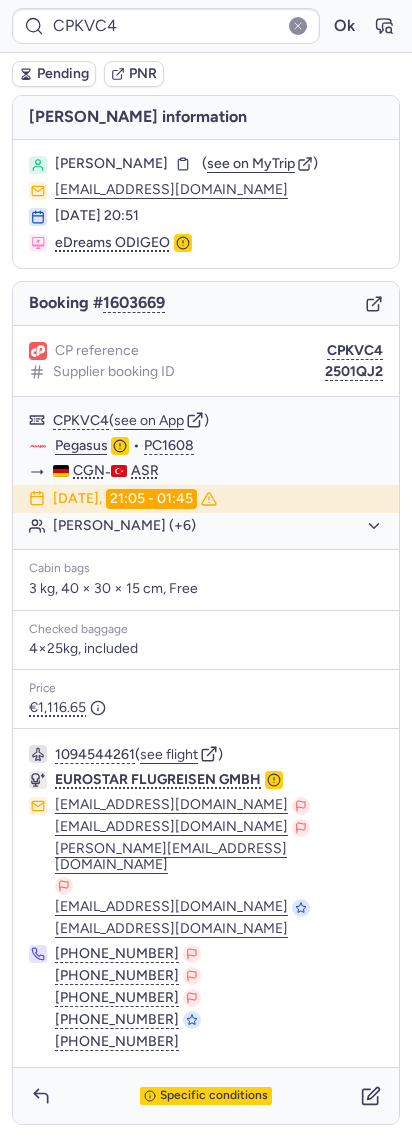click on "[PERSON_NAME]" at bounding box center (111, 164) 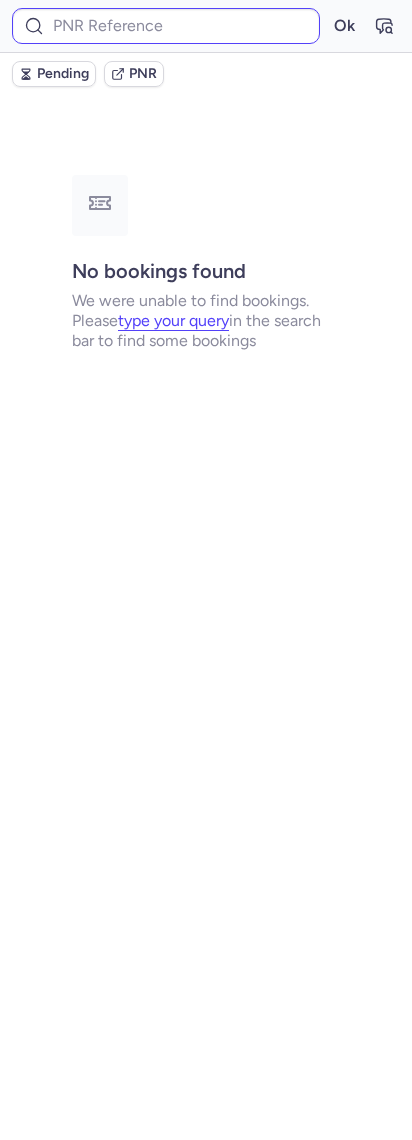 type on "DT1753285061664358" 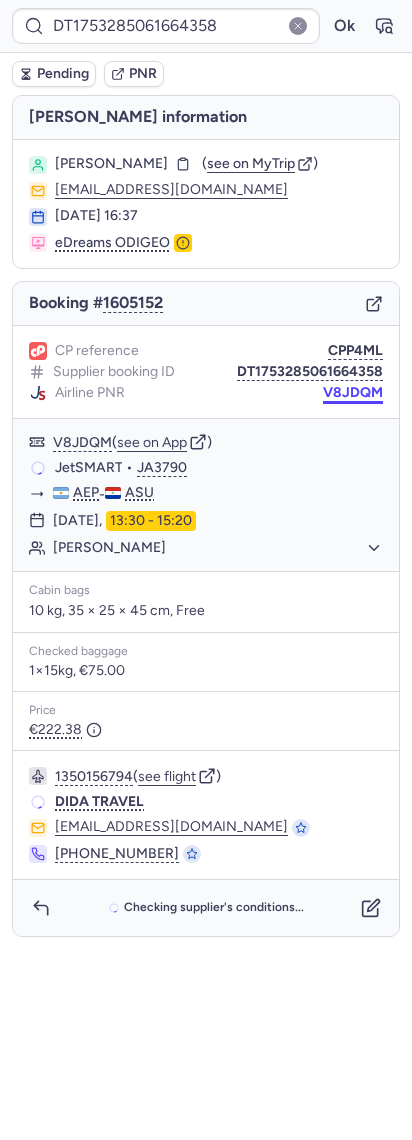 click on "V8JDQM" at bounding box center (353, 393) 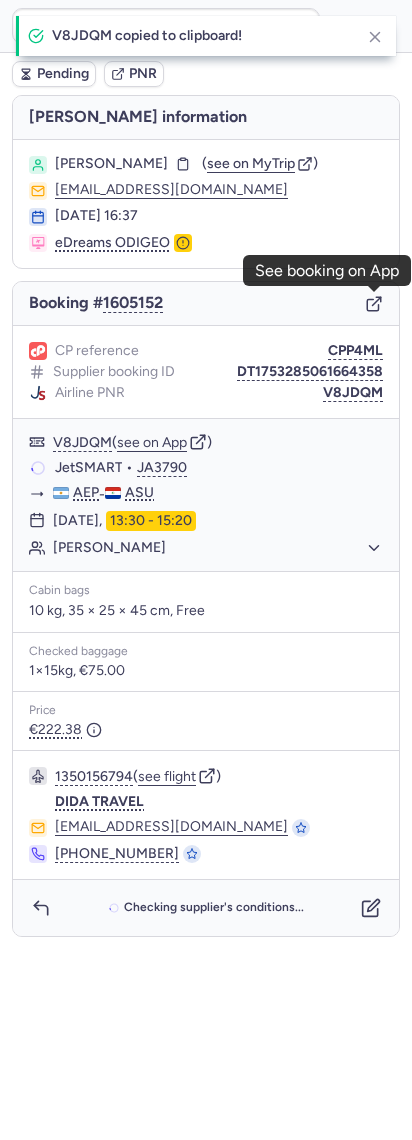 click 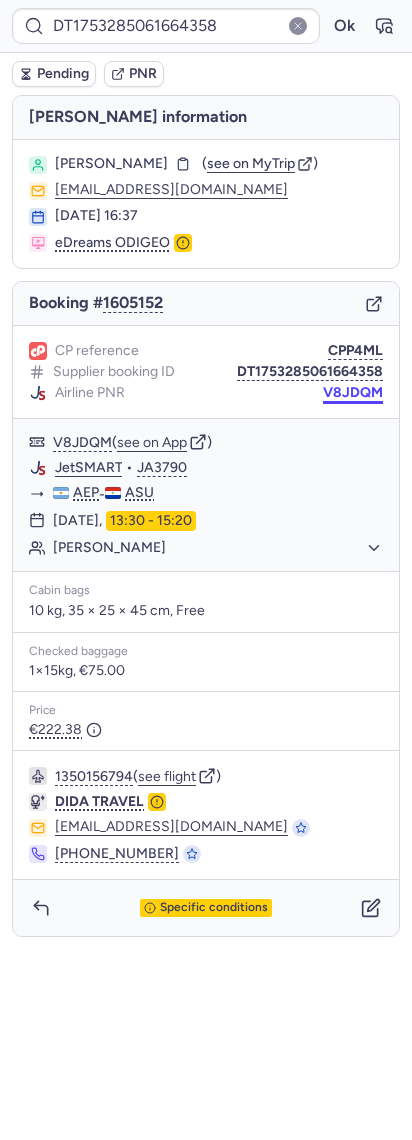 click on "V8JDQM" at bounding box center (353, 393) 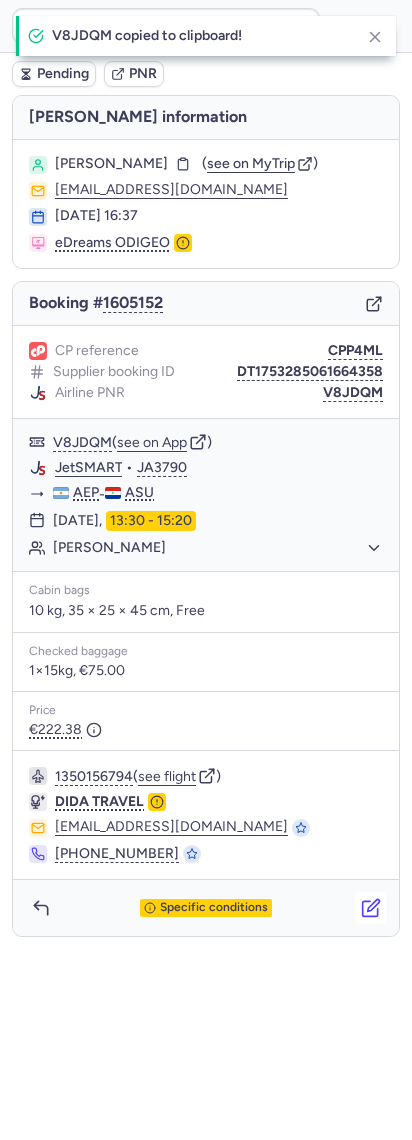 click at bounding box center [371, 908] 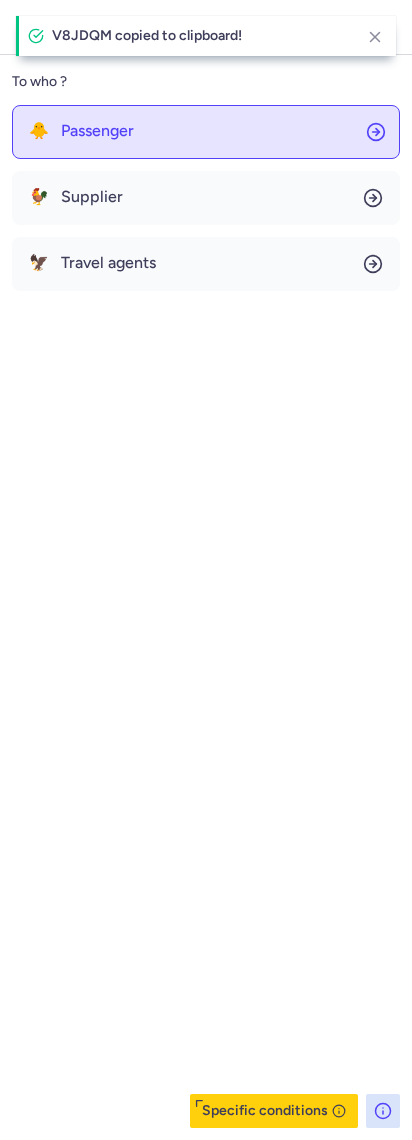 click on "🐥 Passenger" 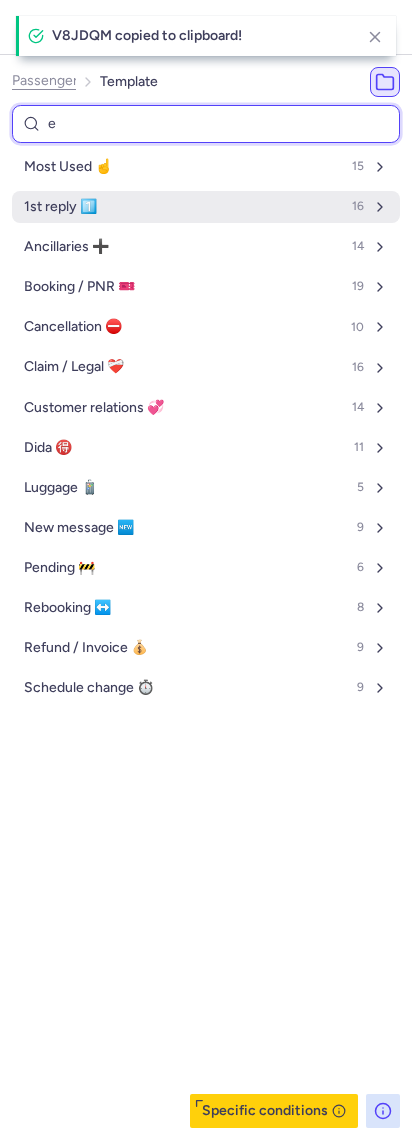 type on "en" 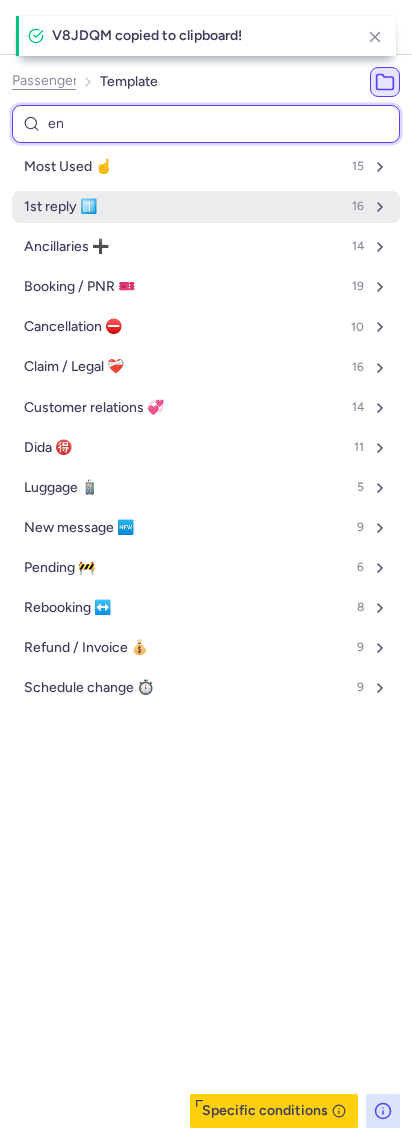 select on "en" 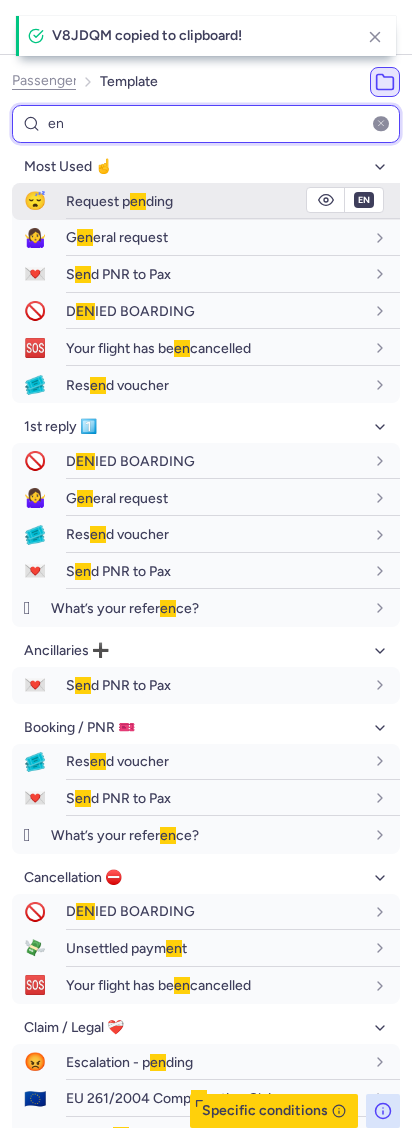 type on "en" 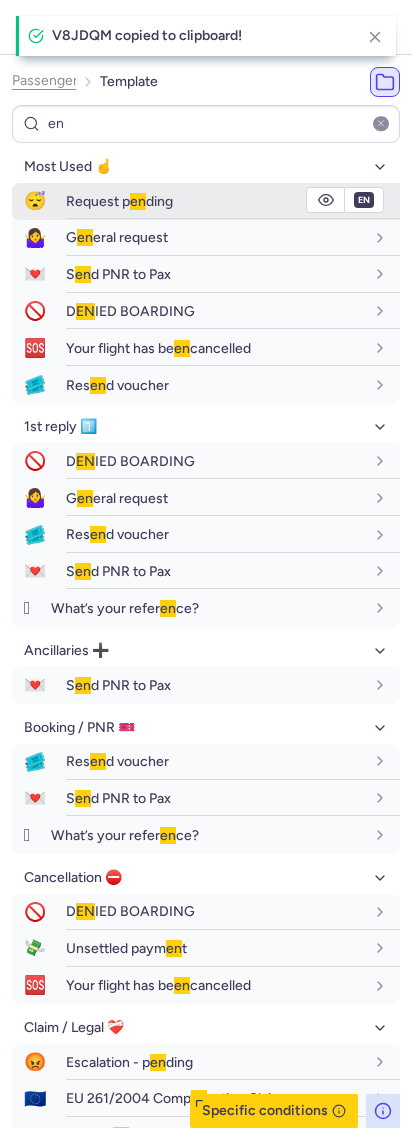 click on "Request p en ding" at bounding box center (215, 201) 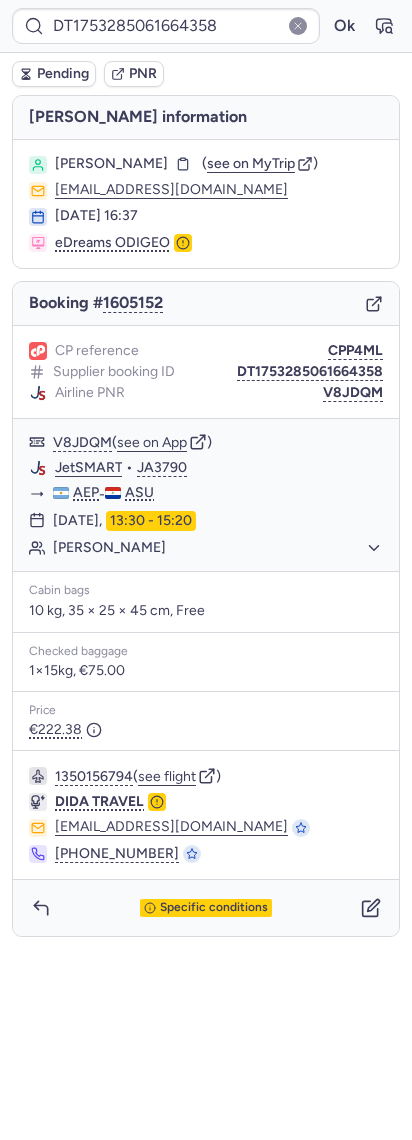 click on "Specific conditions" at bounding box center [206, 908] 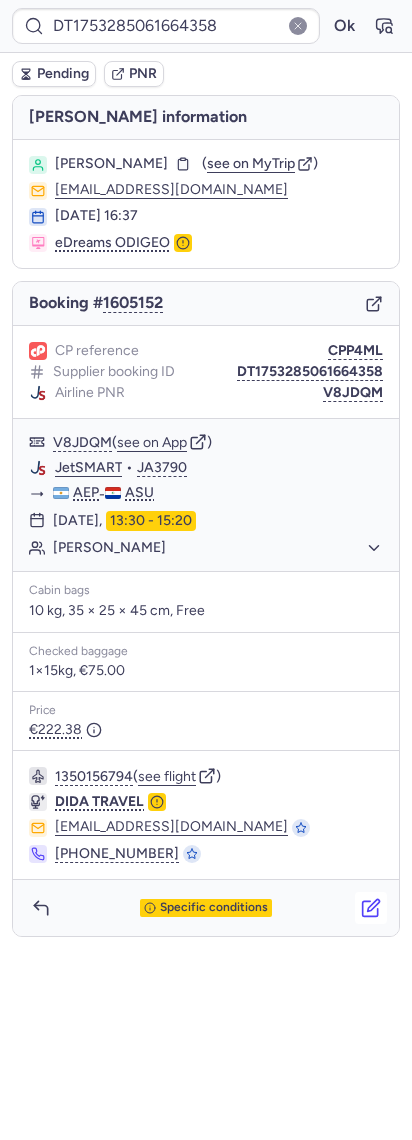 click at bounding box center (371, 908) 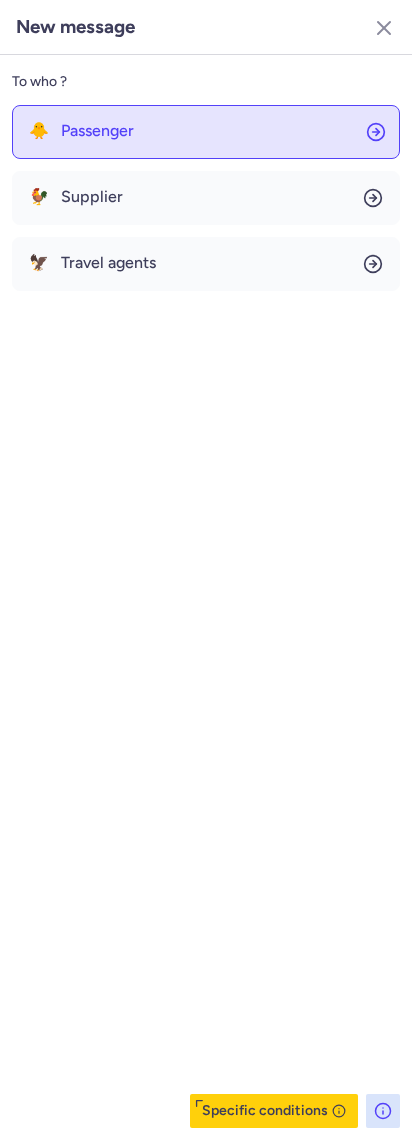 click on "🐥 Passenger" 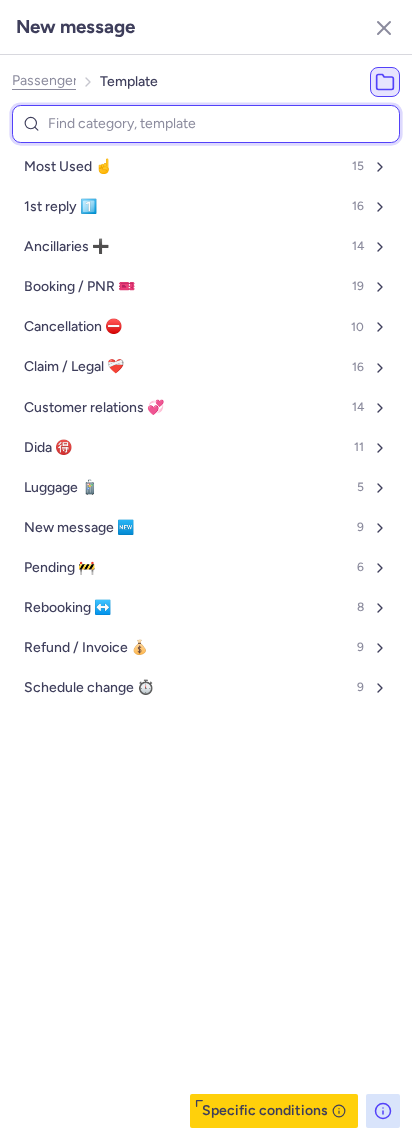 drag, startPoint x: 117, startPoint y: 127, endPoint x: 112, endPoint y: 140, distance: 13.928389 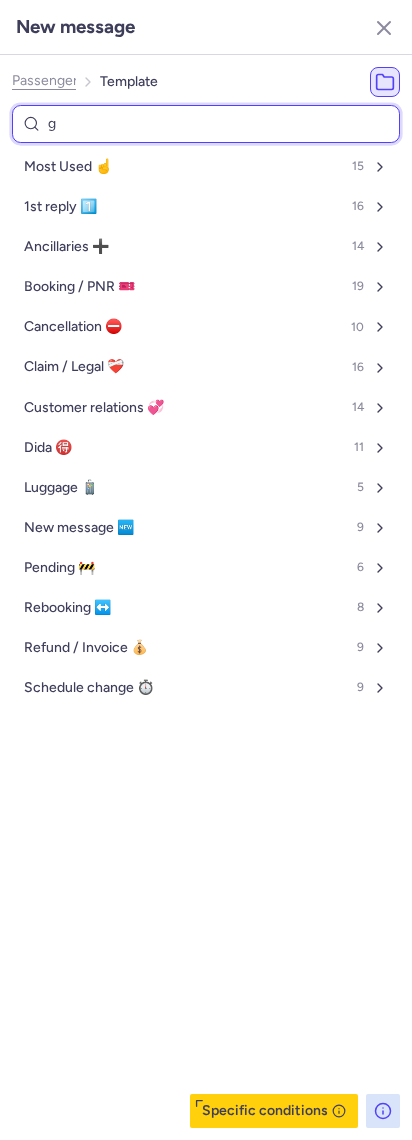 type on "ge" 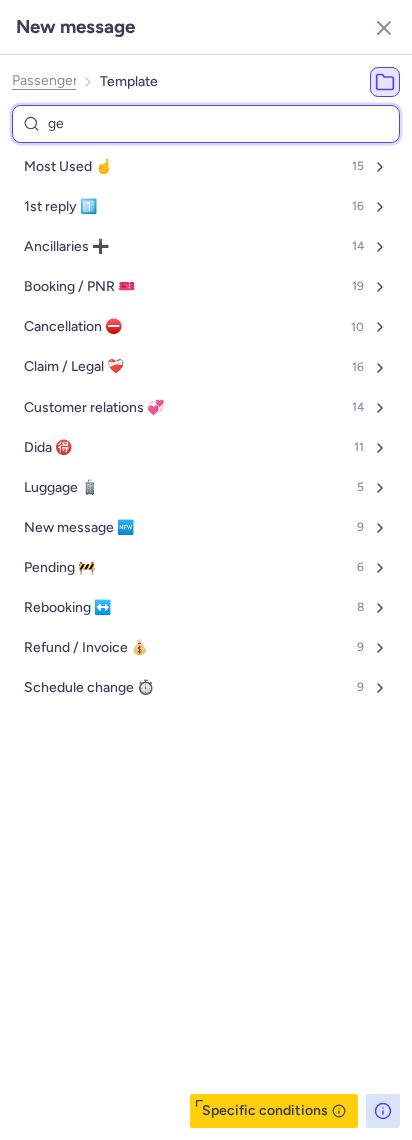 select on "en" 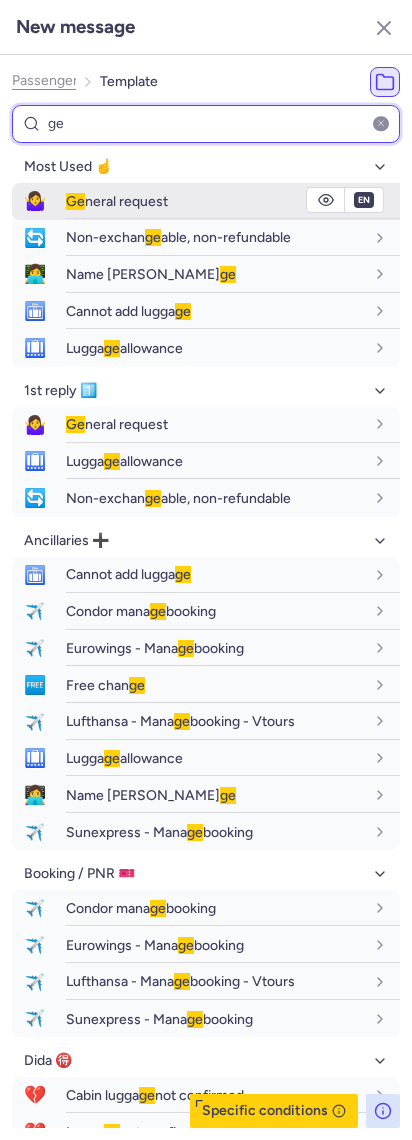 type on "ge" 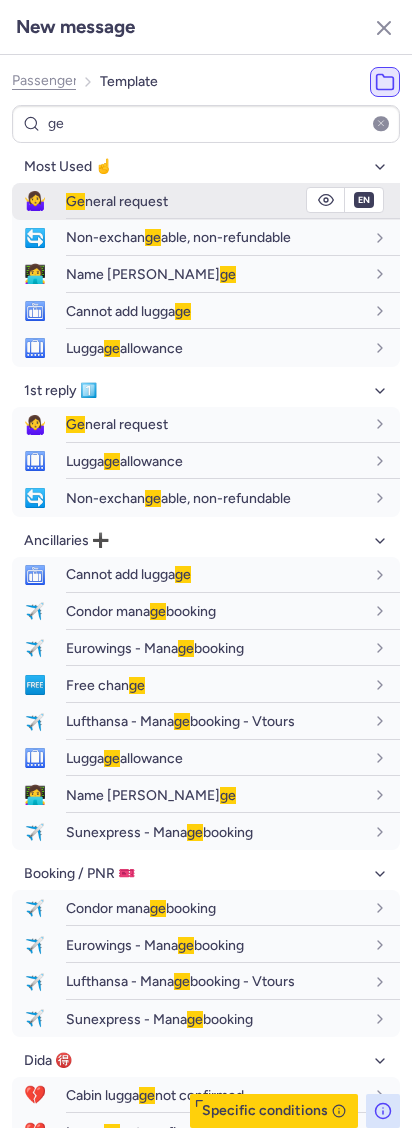 click on "Ge neral request" at bounding box center [215, 201] 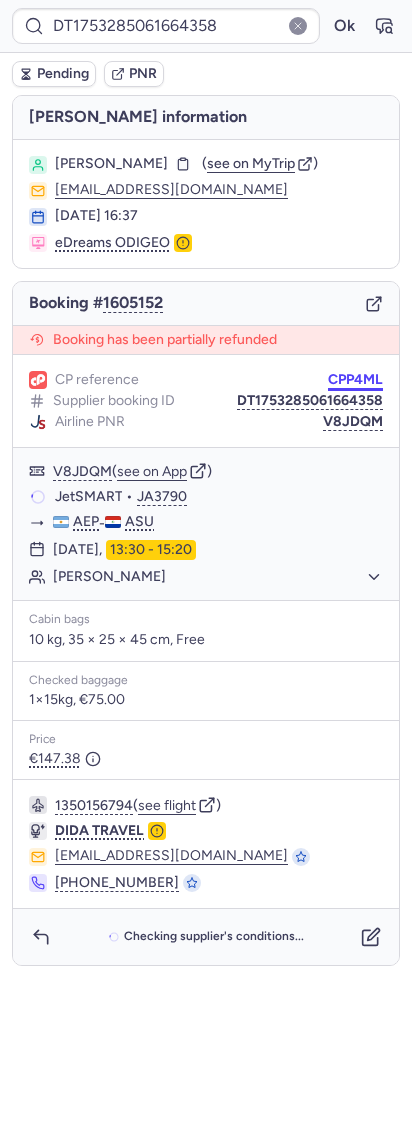 click on "CPP4ML" at bounding box center (355, 380) 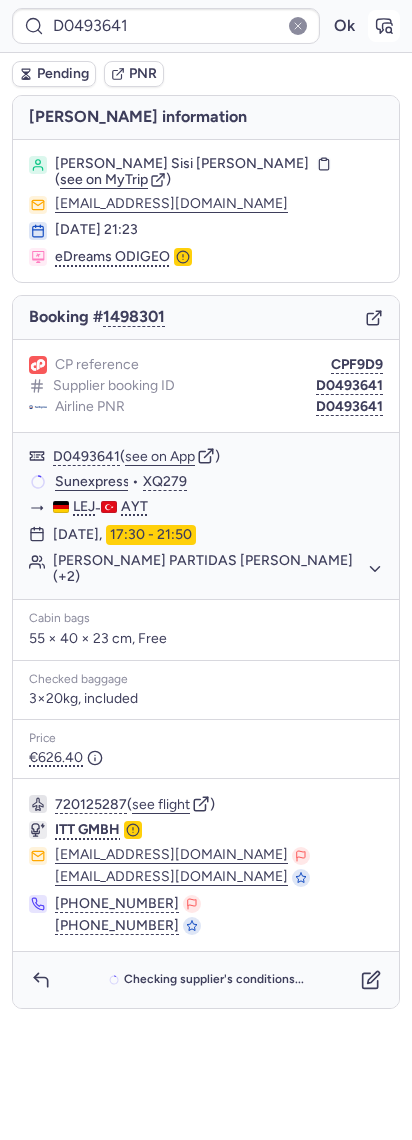 click 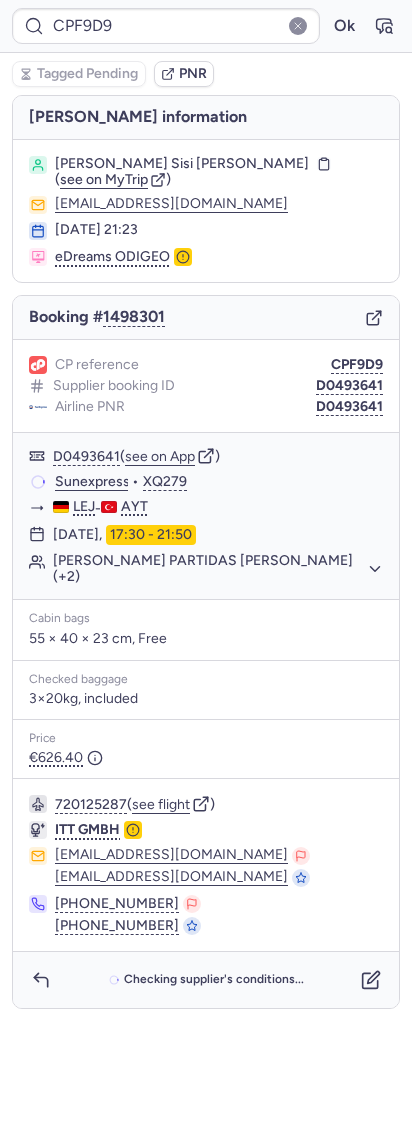 type on "D0493641" 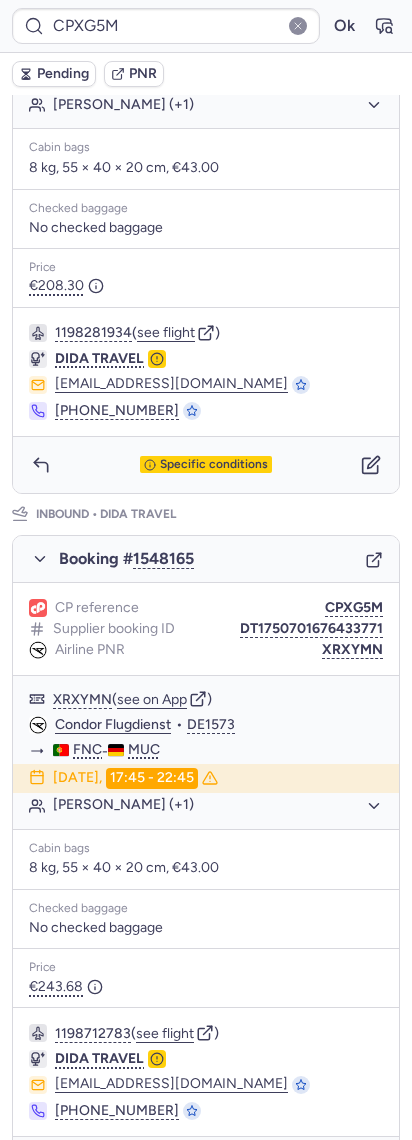 scroll, scrollTop: 662, scrollLeft: 0, axis: vertical 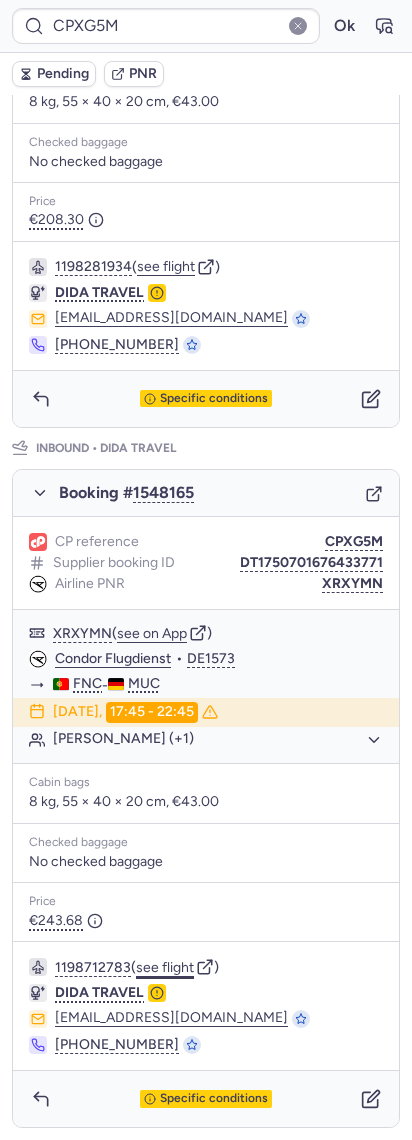 click on "see flight" 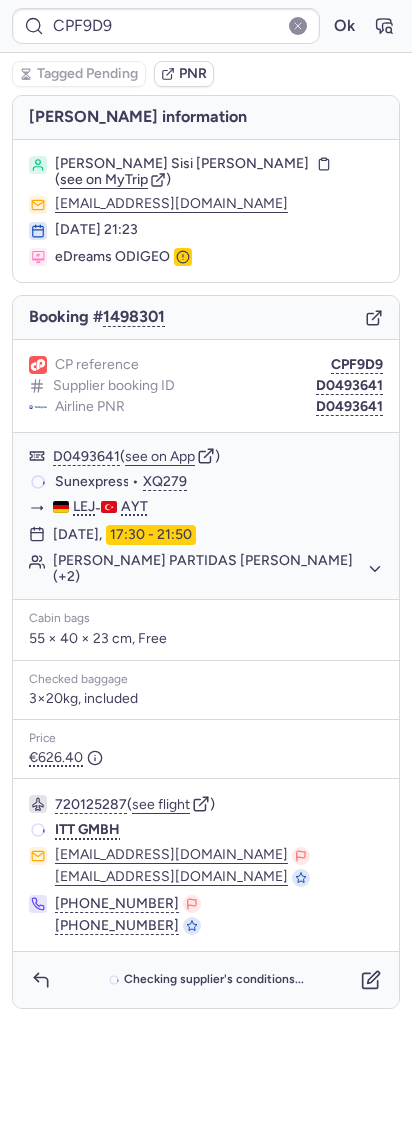 scroll, scrollTop: 0, scrollLeft: 0, axis: both 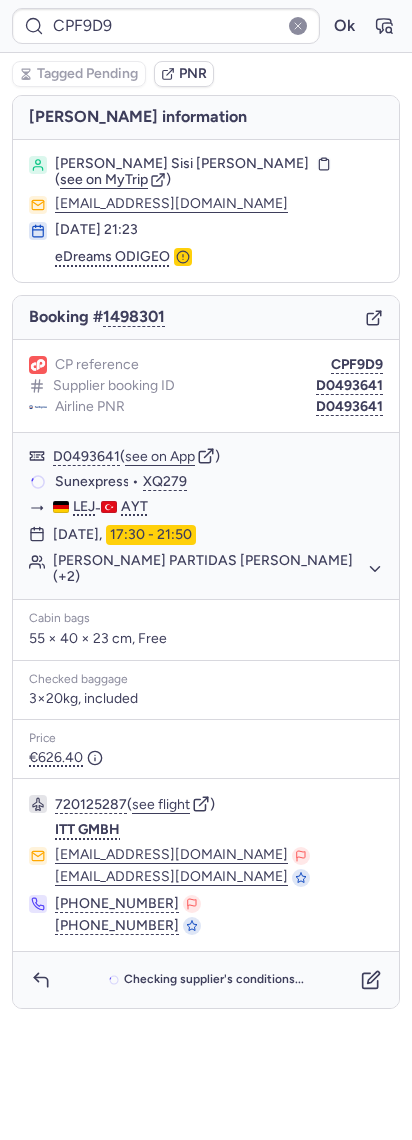 type on "CPXG5M" 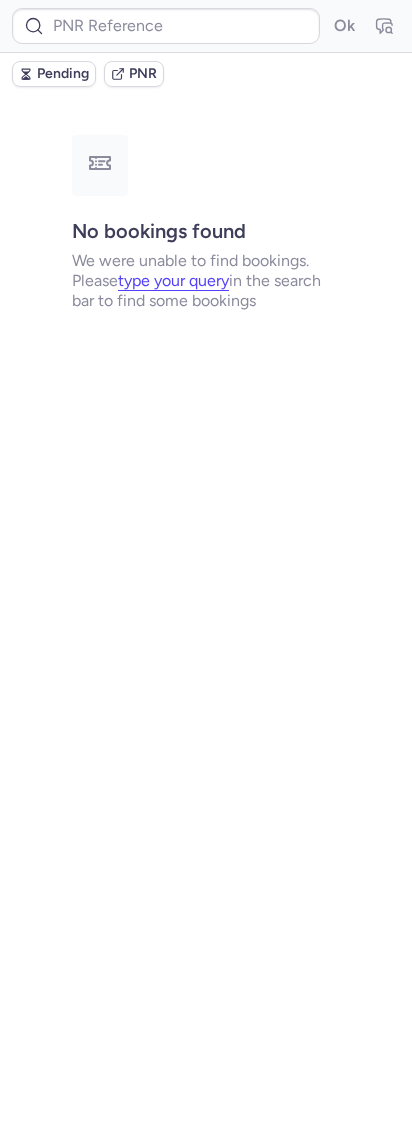 type on "CPKFVY" 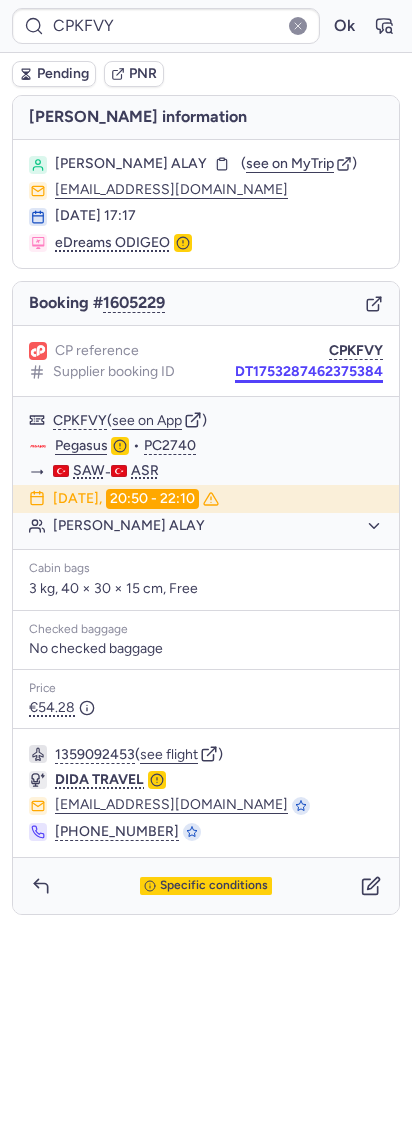 click on "DT1753287462375384" at bounding box center (309, 372) 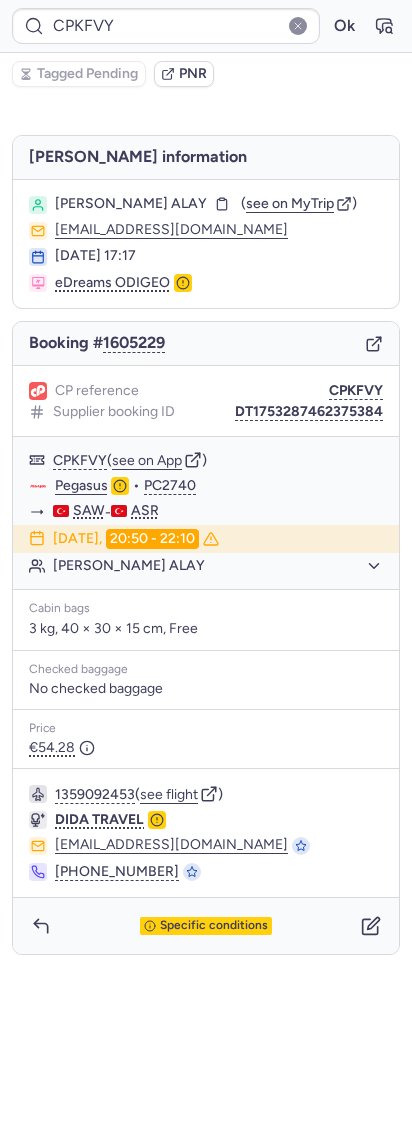 type on "CPF9D9" 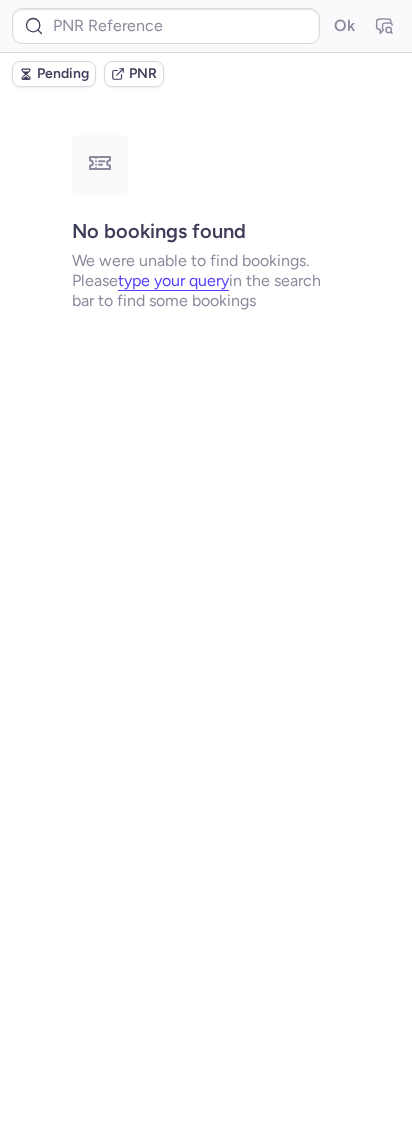 type on "CPF9D9" 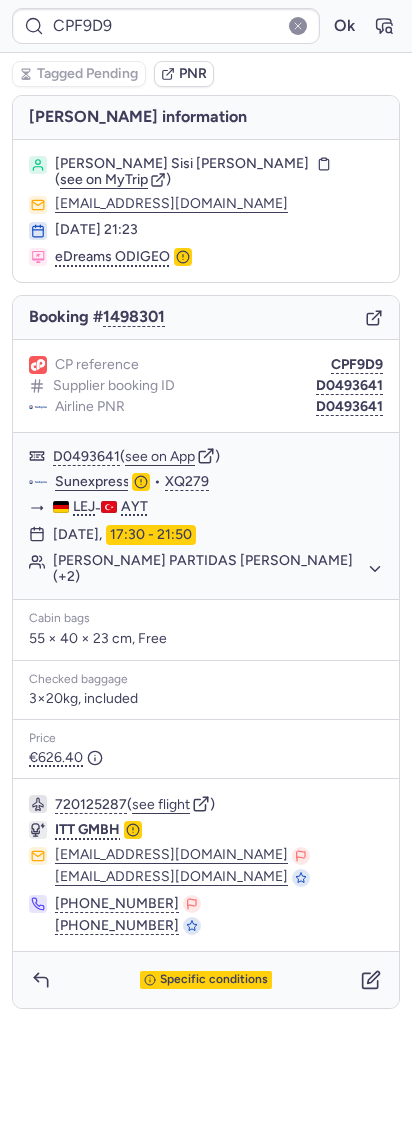type on "CPHWQR" 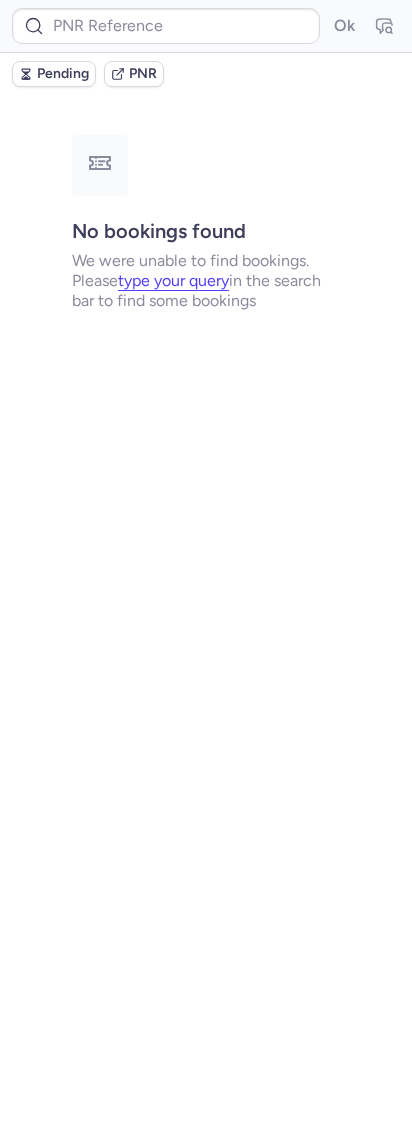type on "CPHWQR" 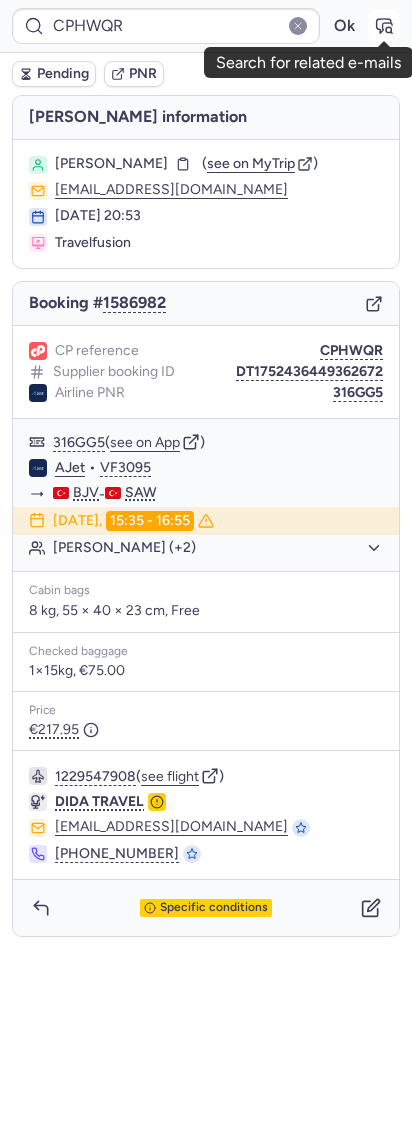 click 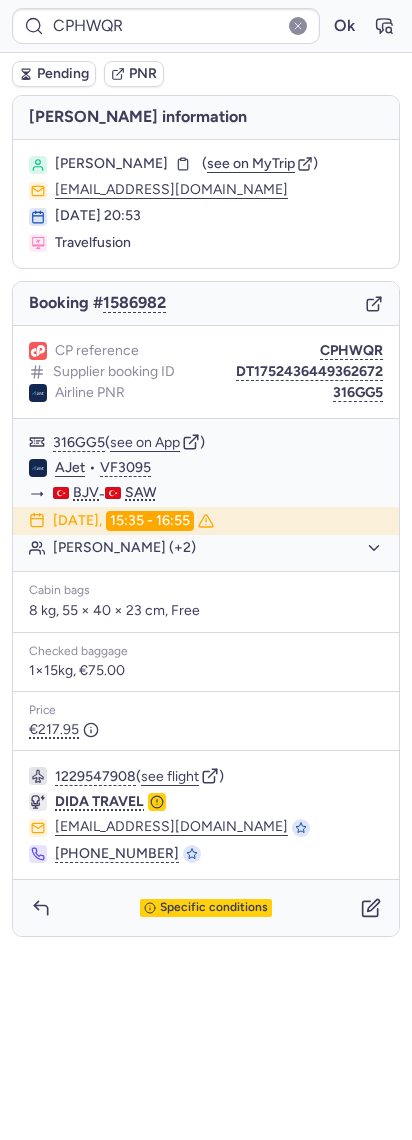 click on "Booking # 1586982" at bounding box center (206, 304) 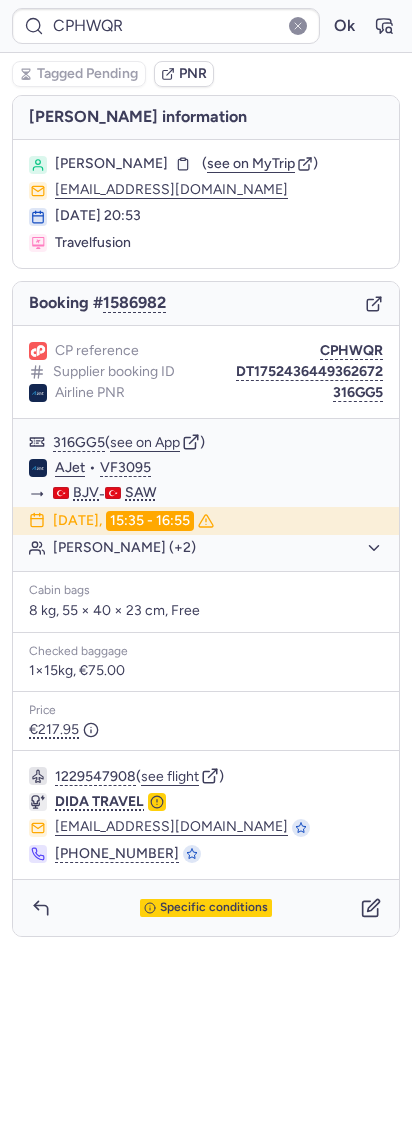 click on "Booking # 1586982" at bounding box center (206, 304) 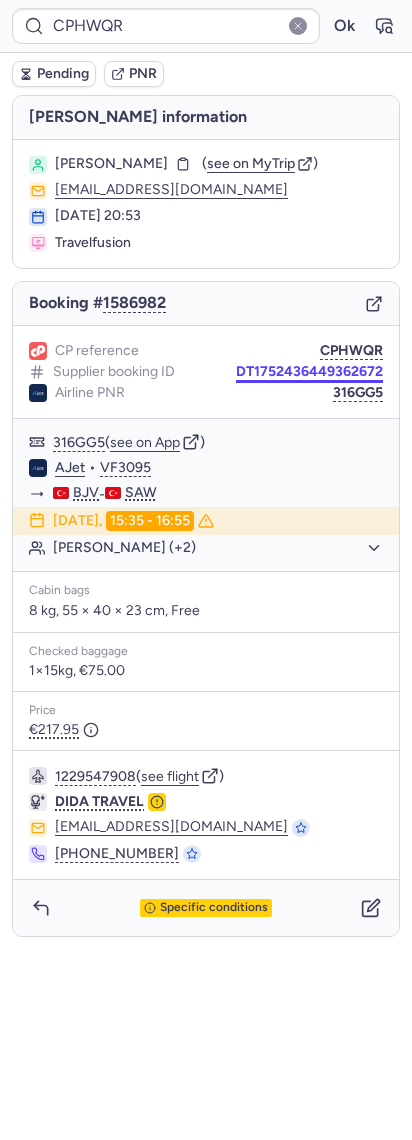 click on "DT1752436449362672" at bounding box center (309, 372) 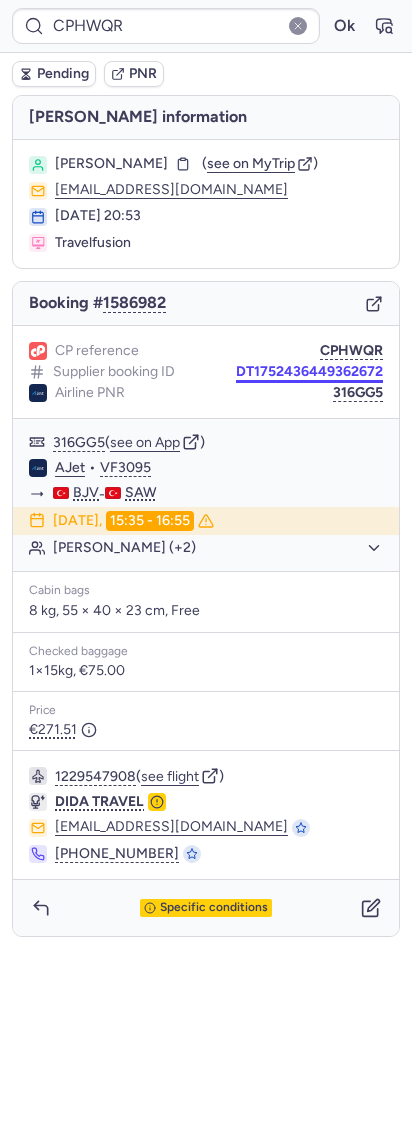 click on "DT1752436449362672" at bounding box center [309, 372] 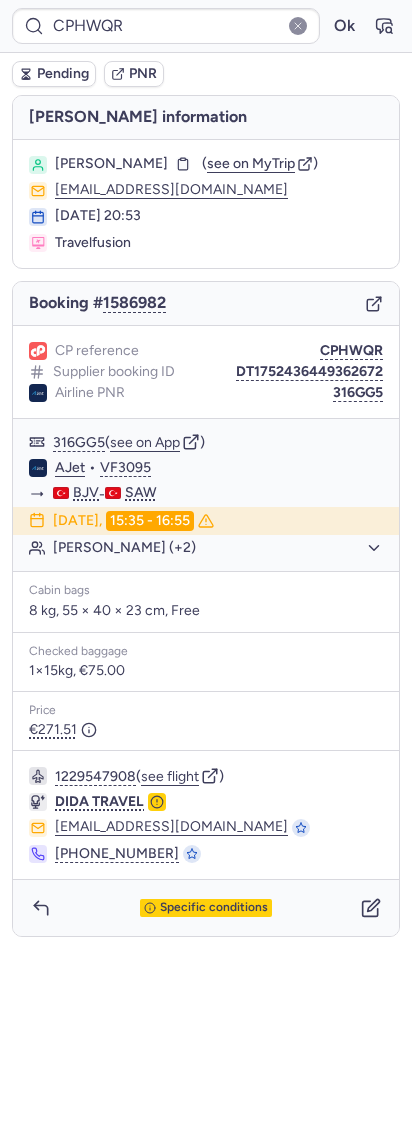 type on "CPRFM3" 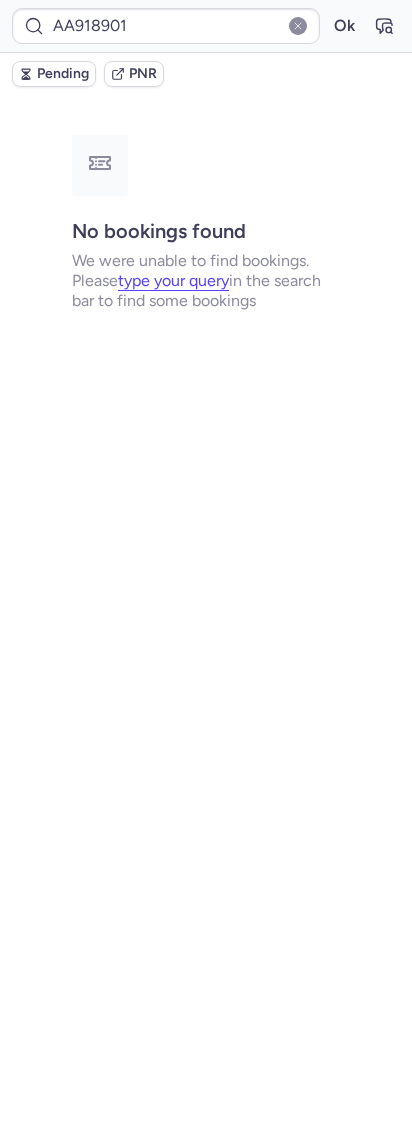 type on "CPXG5M" 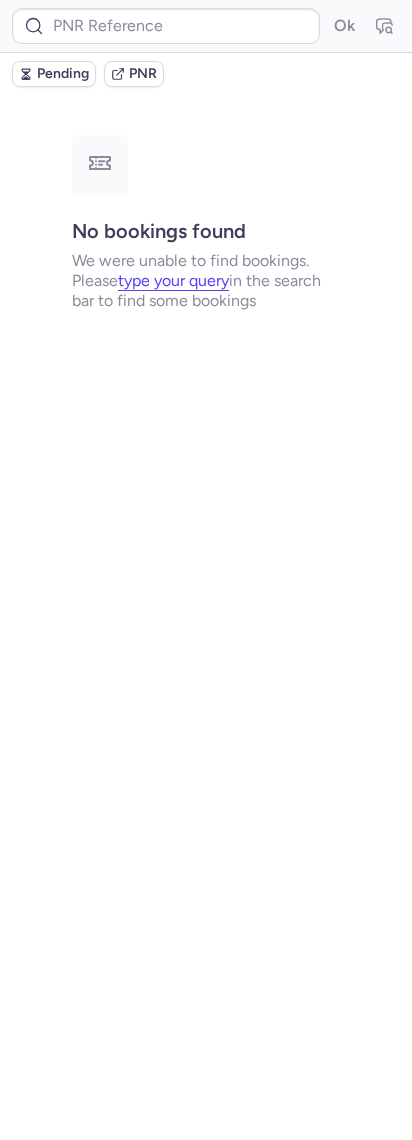 type on "CPXG5M" 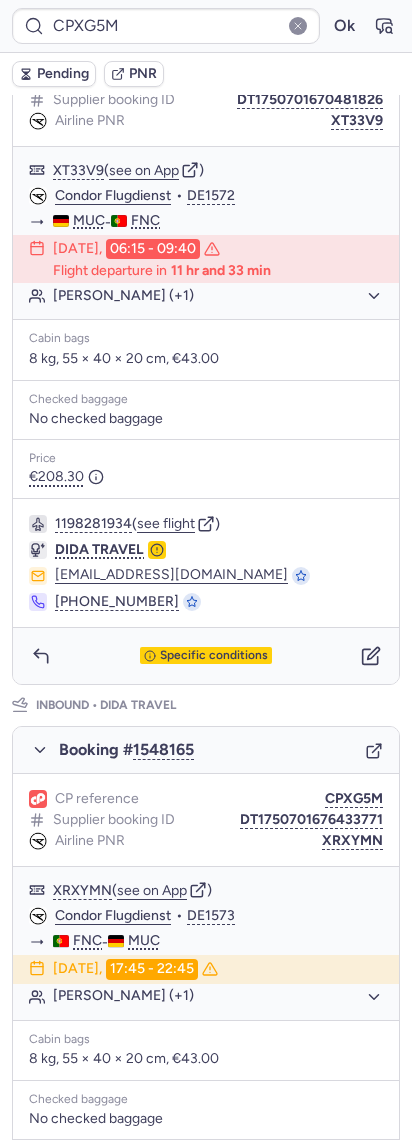 scroll, scrollTop: 662, scrollLeft: 0, axis: vertical 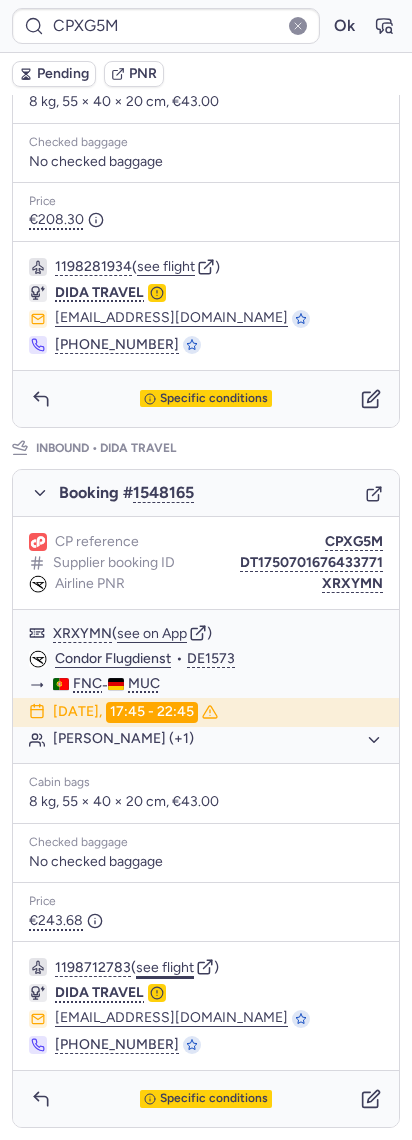 click on "see flight" 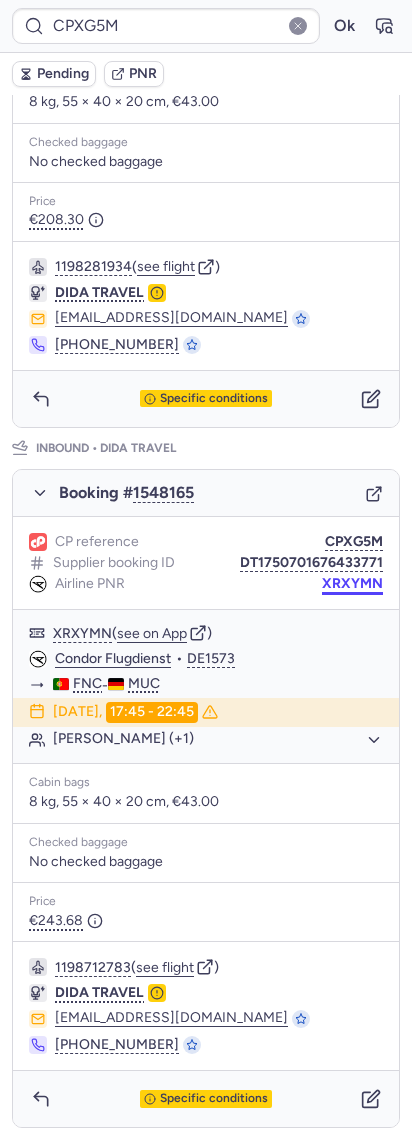 click on "XRXYMN" at bounding box center [352, 584] 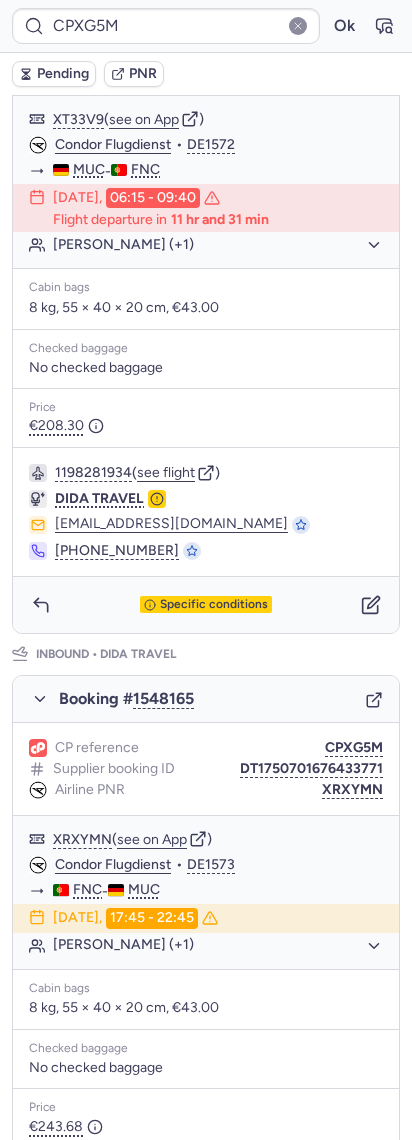 scroll, scrollTop: 662, scrollLeft: 0, axis: vertical 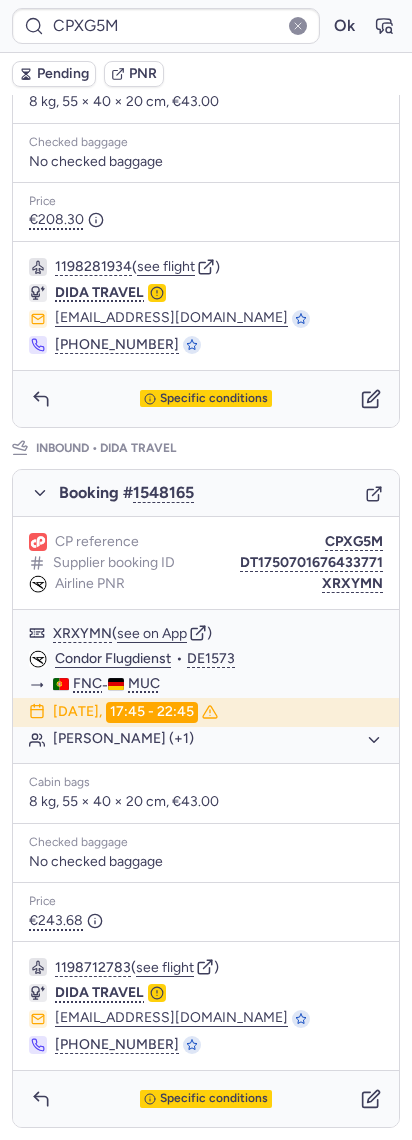 click on "Pending" at bounding box center (63, 74) 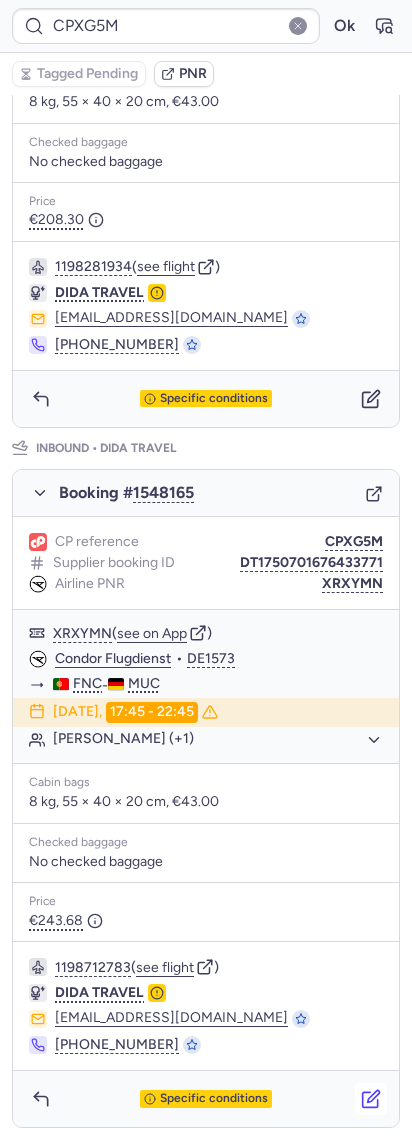 click 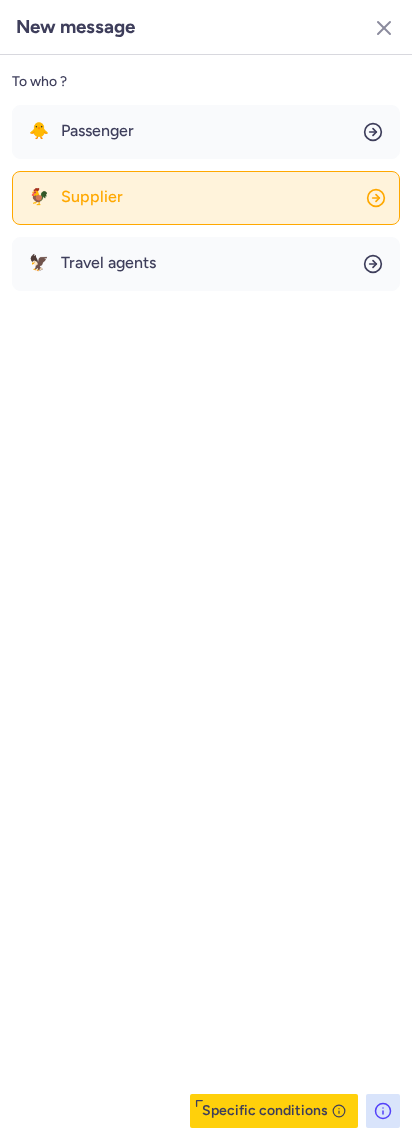 click on "🐓 Supplier" 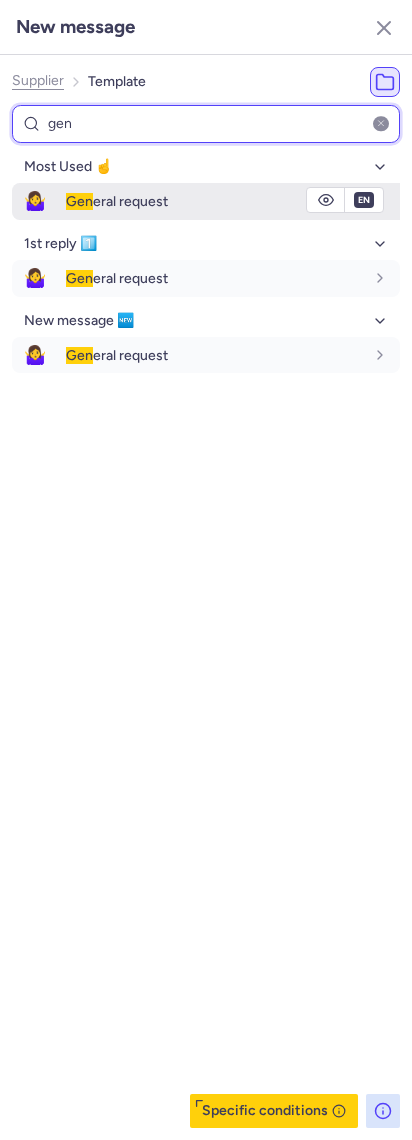 type on "gen" 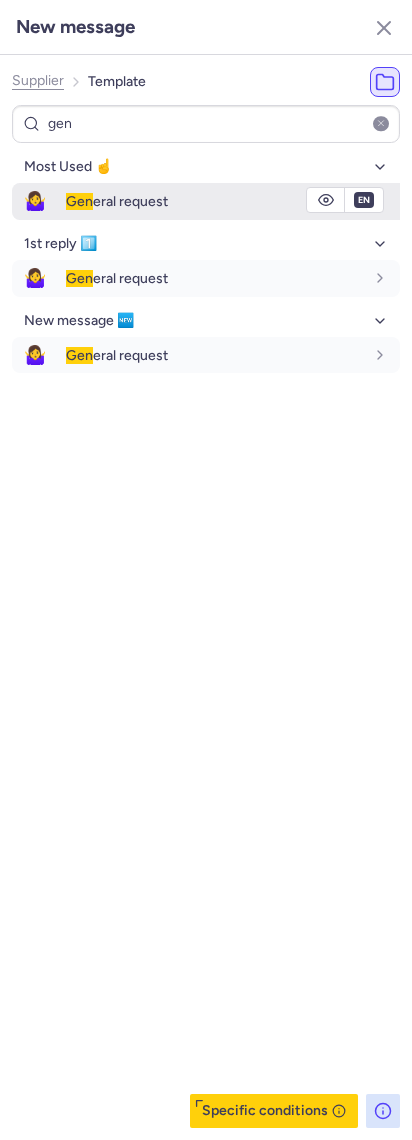 click on "Gen eral request" at bounding box center (117, 201) 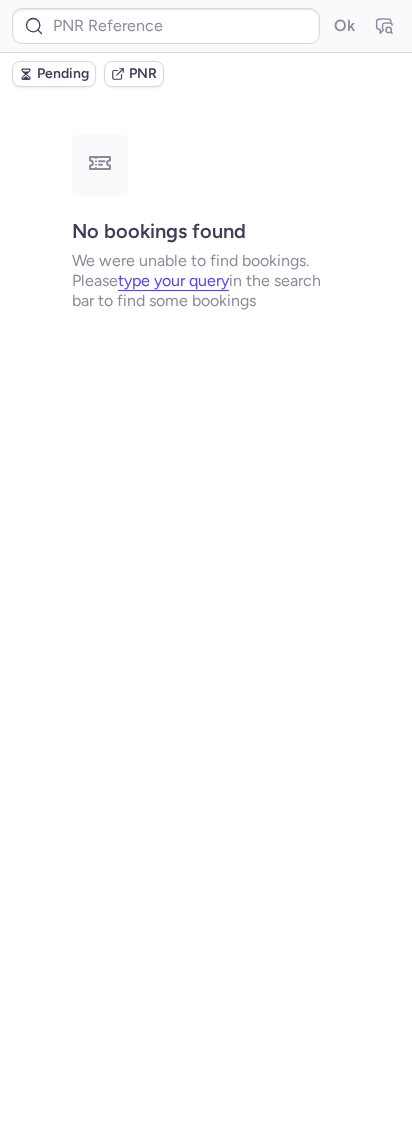 scroll, scrollTop: 0, scrollLeft: 0, axis: both 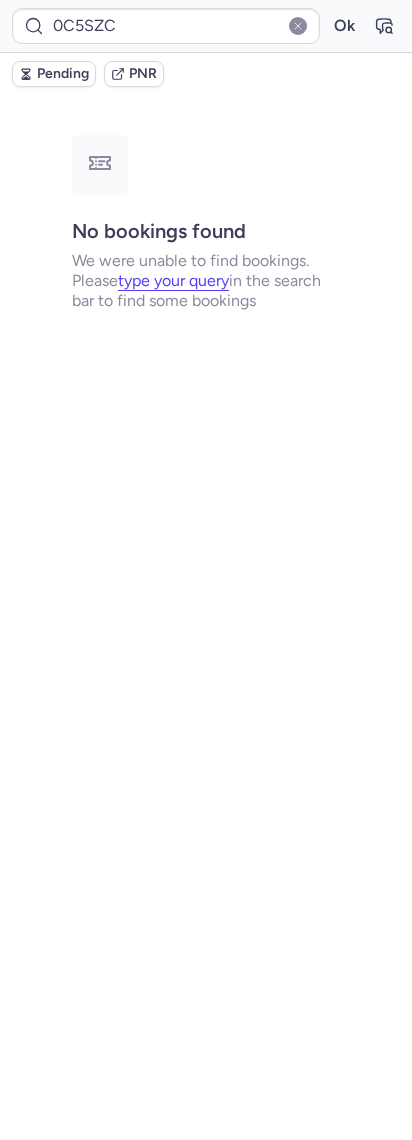 type on "10812516910230" 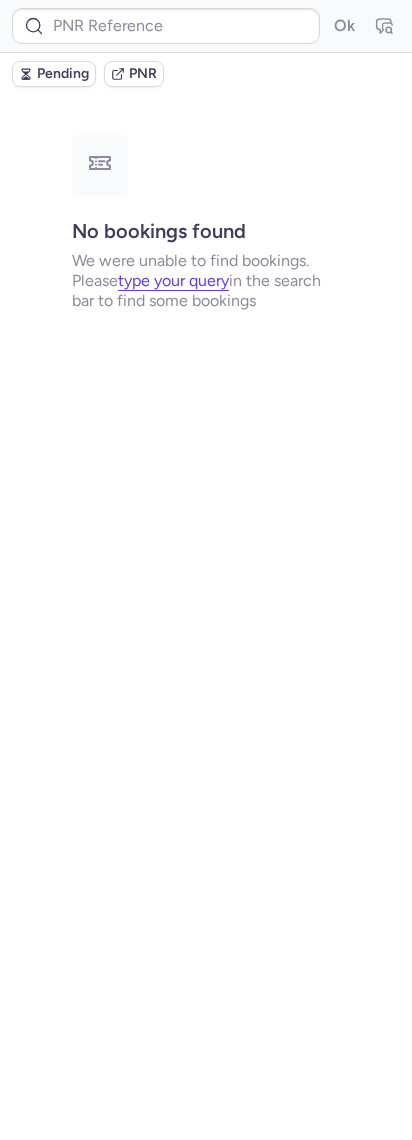 type on "10812516910230" 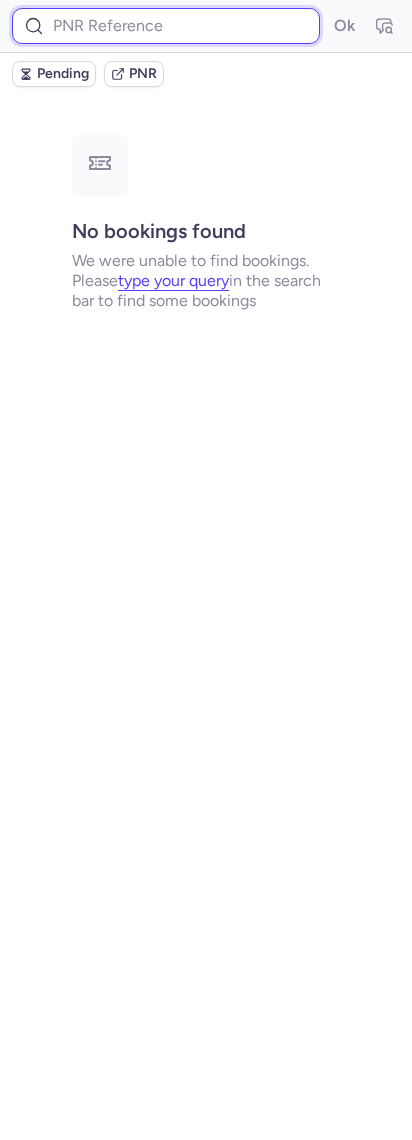 click at bounding box center [166, 26] 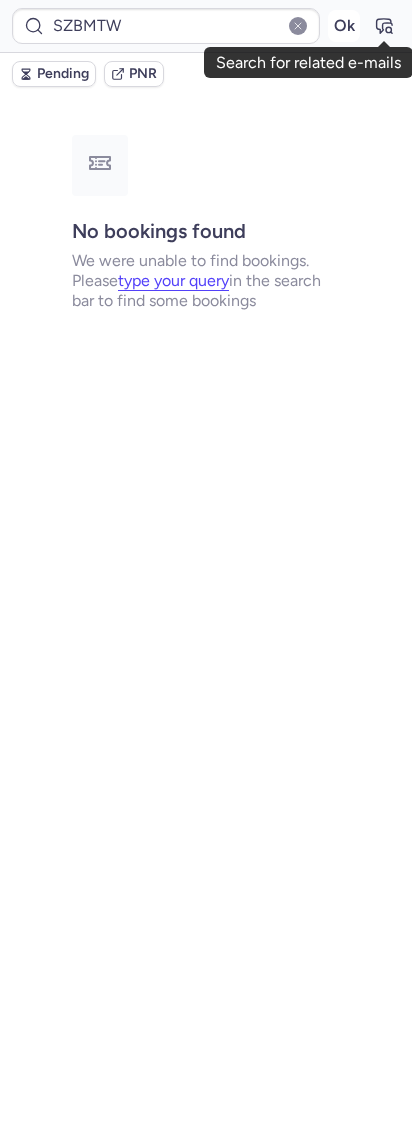click on "Ok" at bounding box center [344, 26] 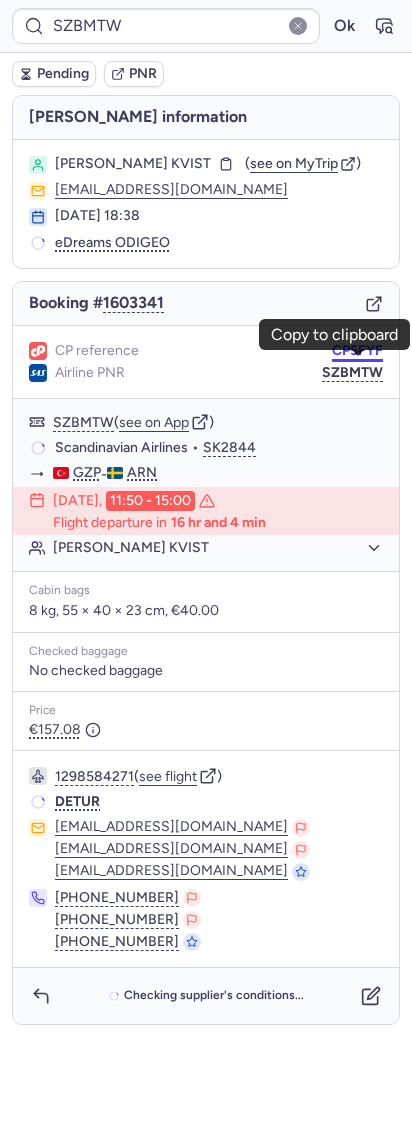 click on "CP5FYF" at bounding box center (357, 351) 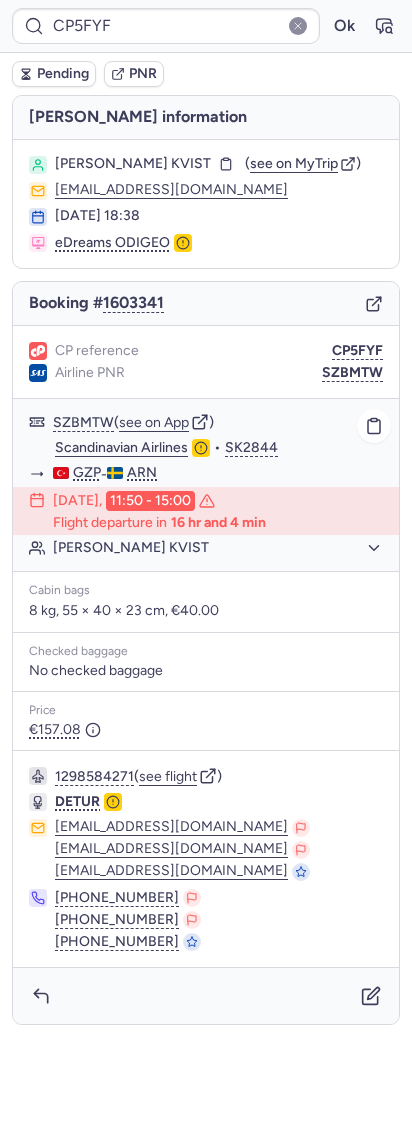 click on "Scandinavian Airlines" 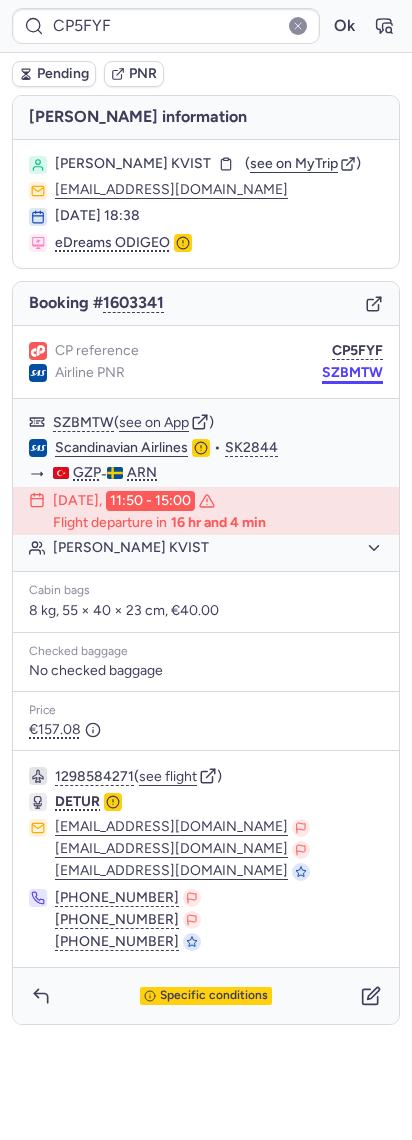 click on "SZBMTW" at bounding box center (352, 373) 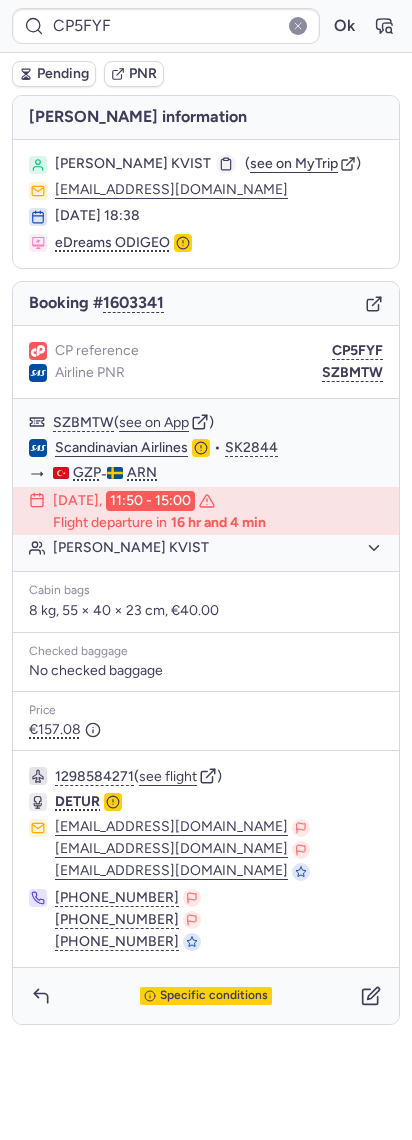 click at bounding box center [226, 164] 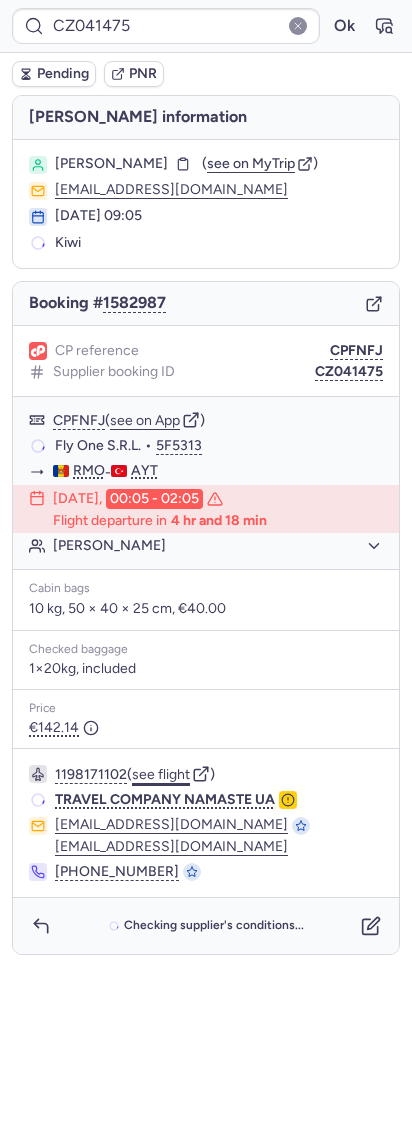 click on "1198171102  ( see flight )" at bounding box center [219, 774] 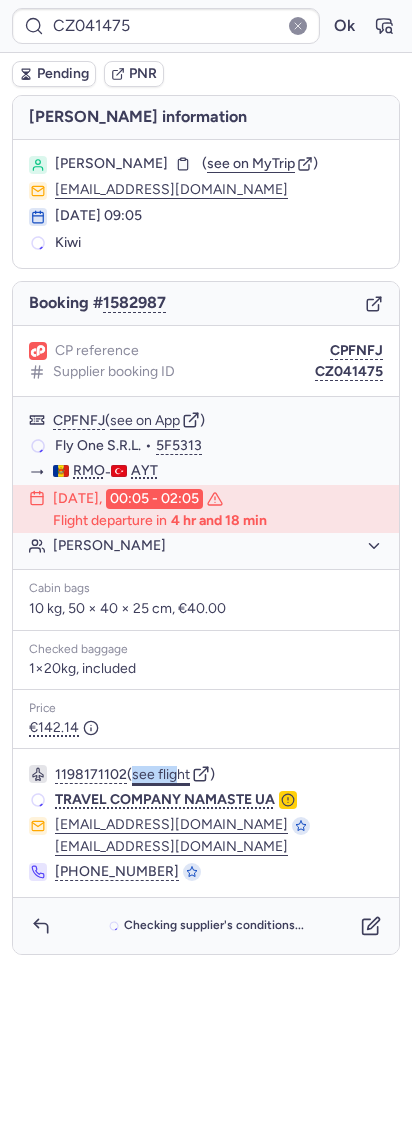 click on "see flight" 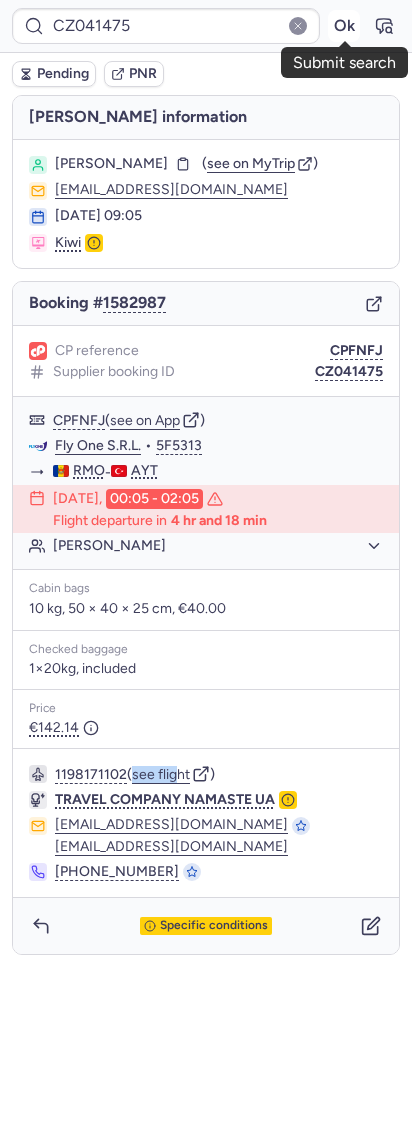 click on "Ok" at bounding box center [344, 26] 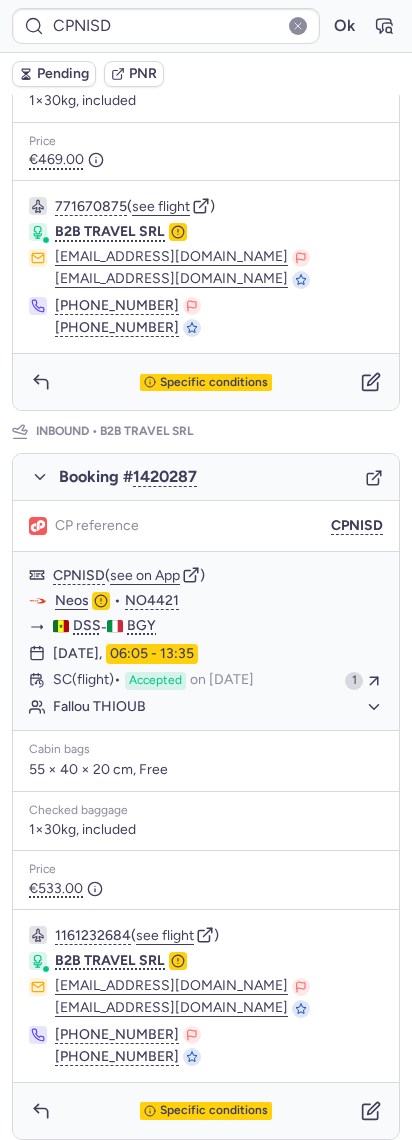 scroll, scrollTop: 678, scrollLeft: 0, axis: vertical 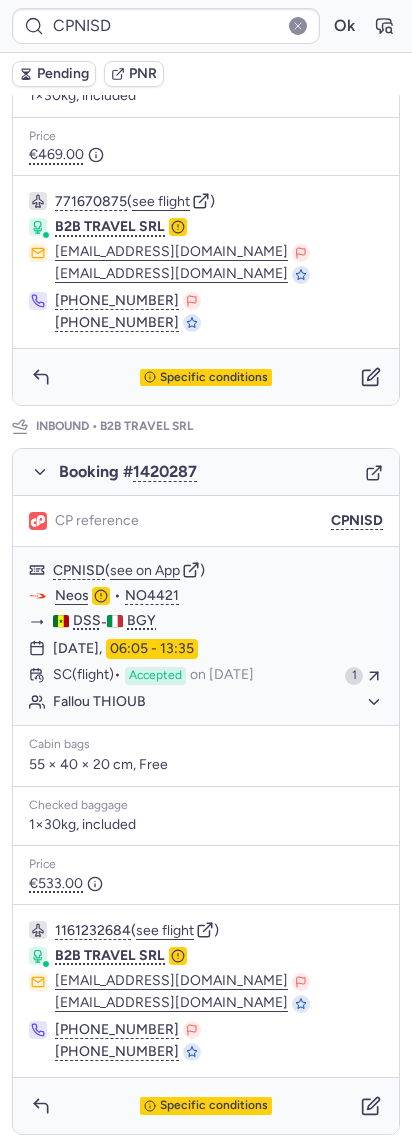 type on "CPXG5M" 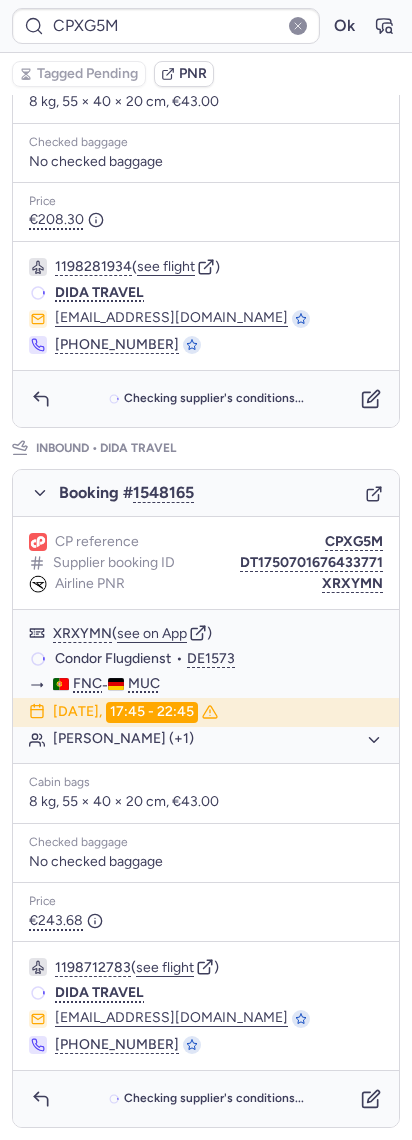 scroll, scrollTop: 0, scrollLeft: 0, axis: both 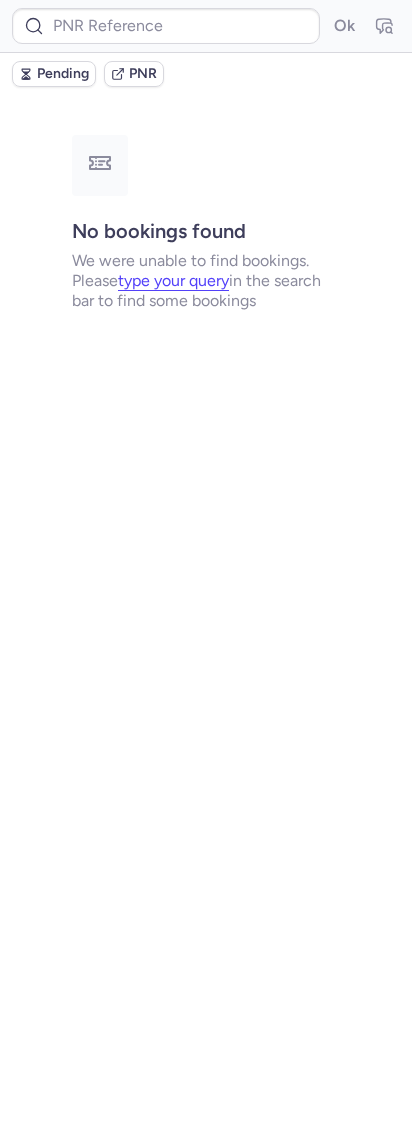 type on "CPRIKO" 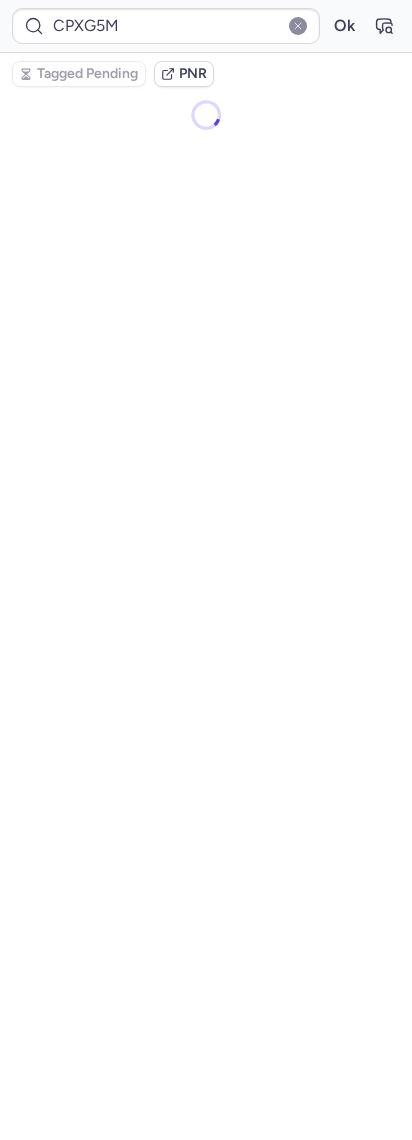 type on "CPC75V" 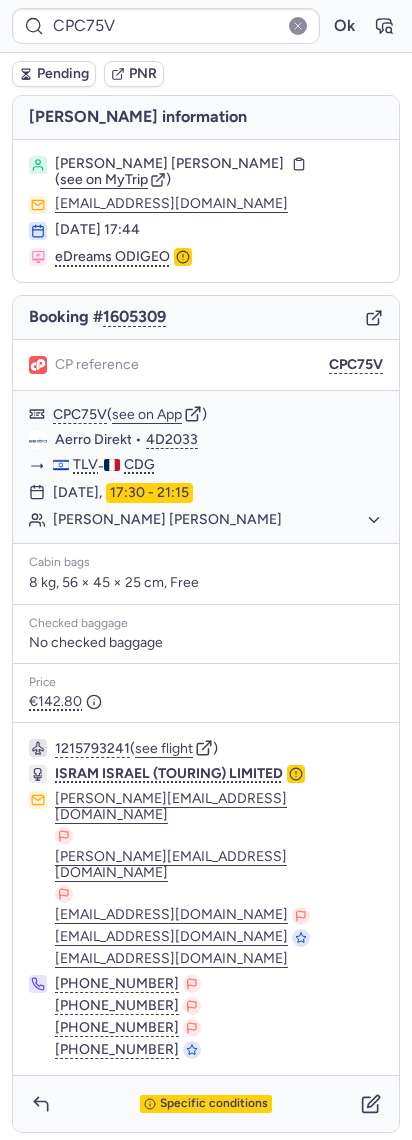 click on "Specific conditions" at bounding box center [206, 1104] 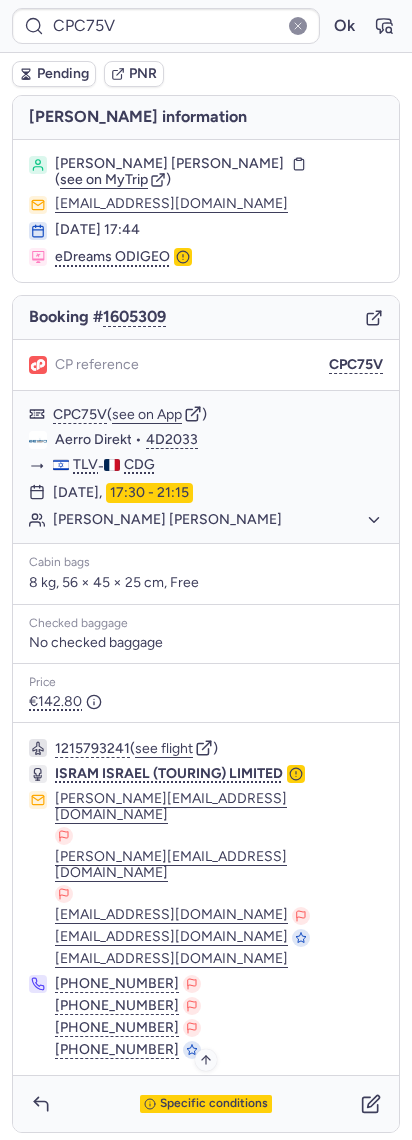 click on "Specific conditions" at bounding box center (214, 1104) 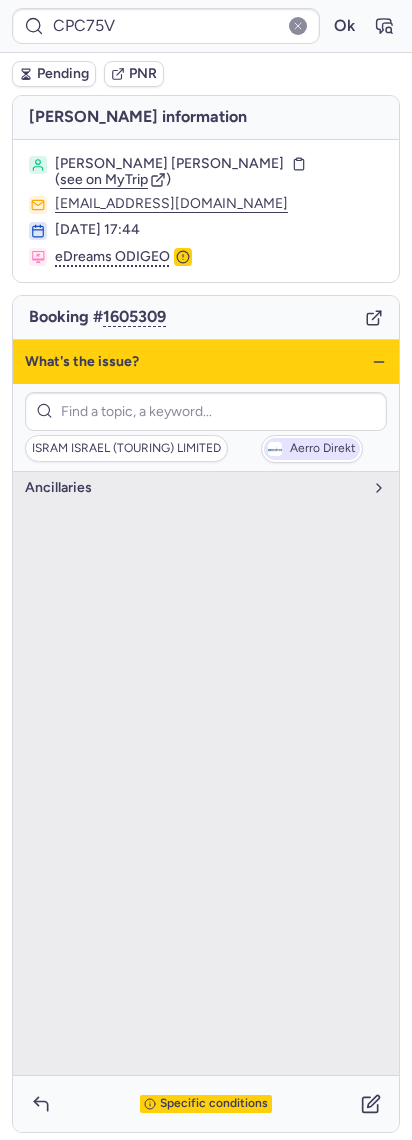 click on "Aerro Direkt" at bounding box center [323, 449] 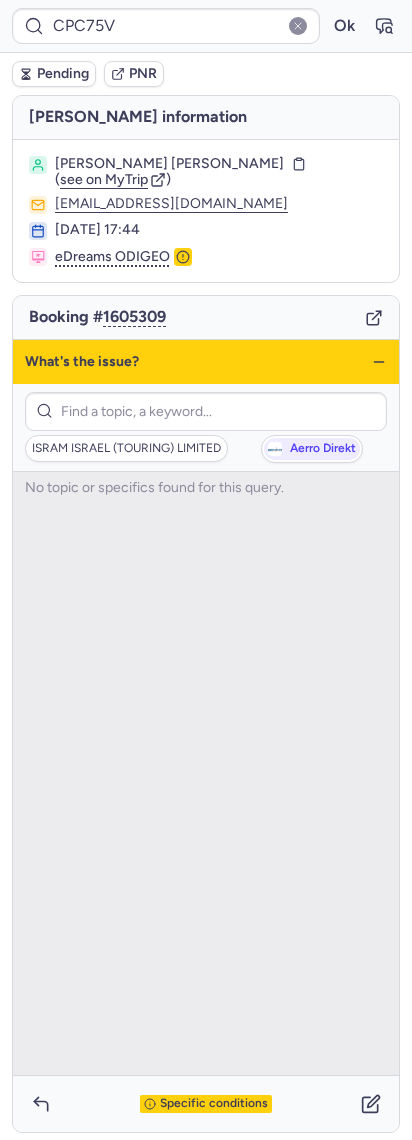 click on "ISRAM ISRAEL (TOURING) LIMITED  Aerro Direkt" at bounding box center (206, 427) 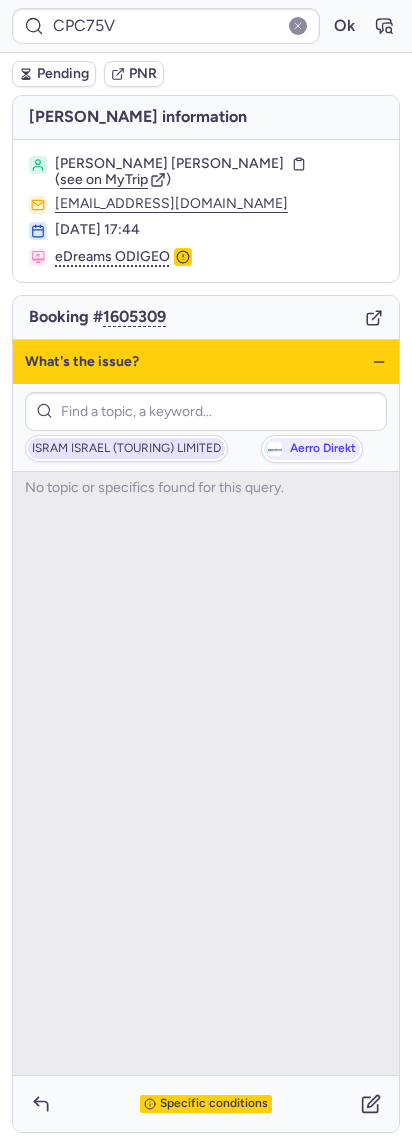 click on "ISRAM ISRAEL (TOURING) LIMITED" at bounding box center [126, 449] 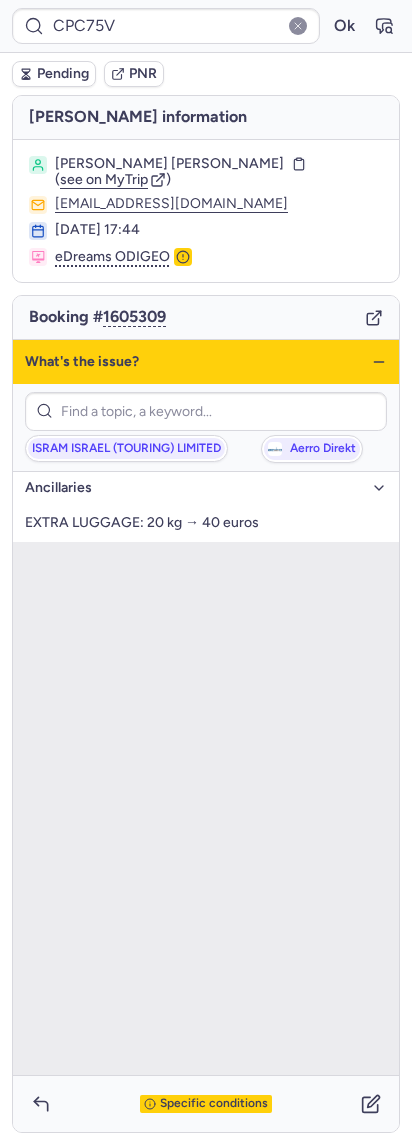 click on "Ancillaries" at bounding box center (206, 488) 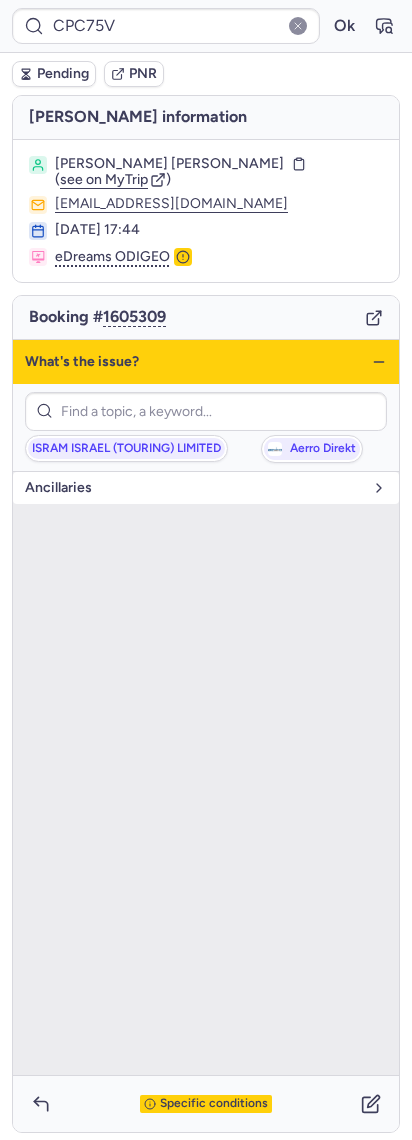 click on "Ancillaries" at bounding box center [206, 488] 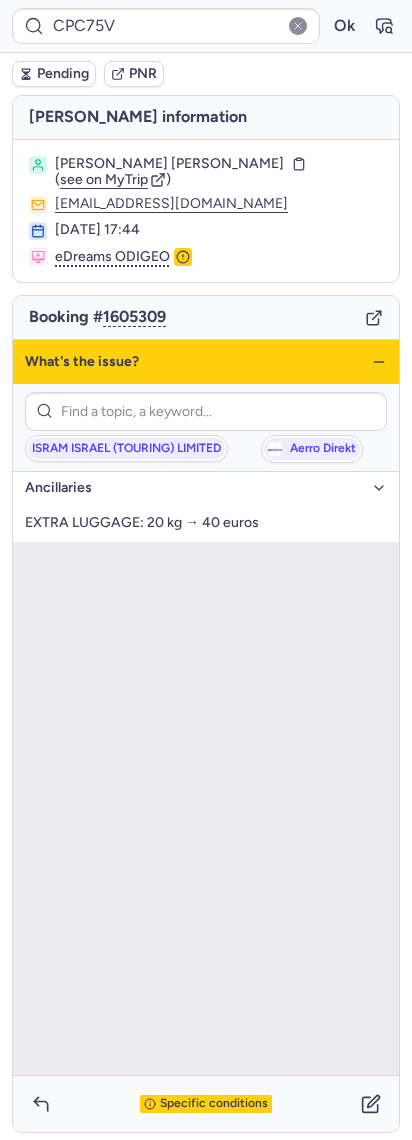 click on "What's the issue?" at bounding box center [206, 362] 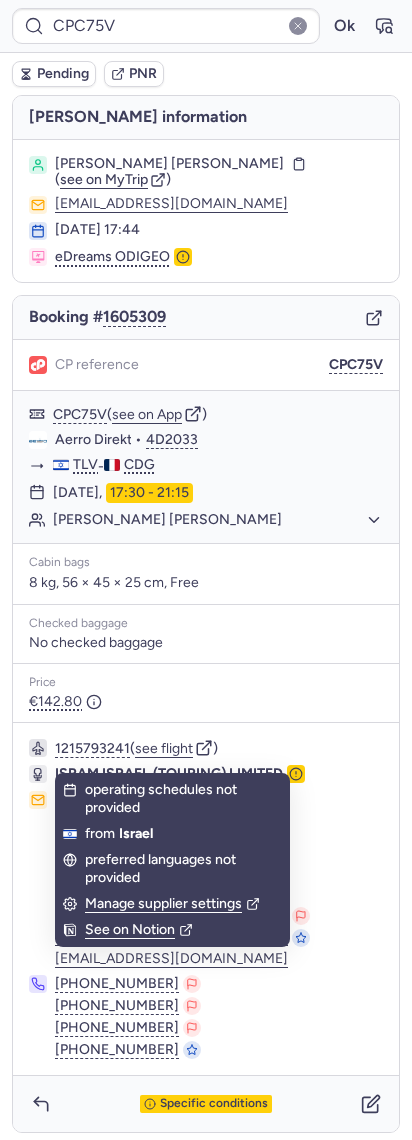 click on "[EMAIL_ADDRESS][DOMAIN_NAME]" 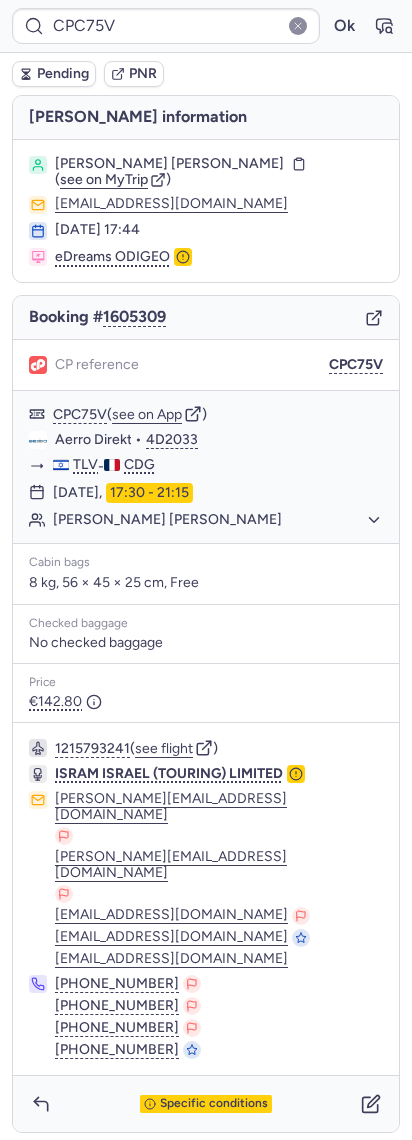 drag, startPoint x: 204, startPoint y: 858, endPoint x: 179, endPoint y: 852, distance: 25.70992 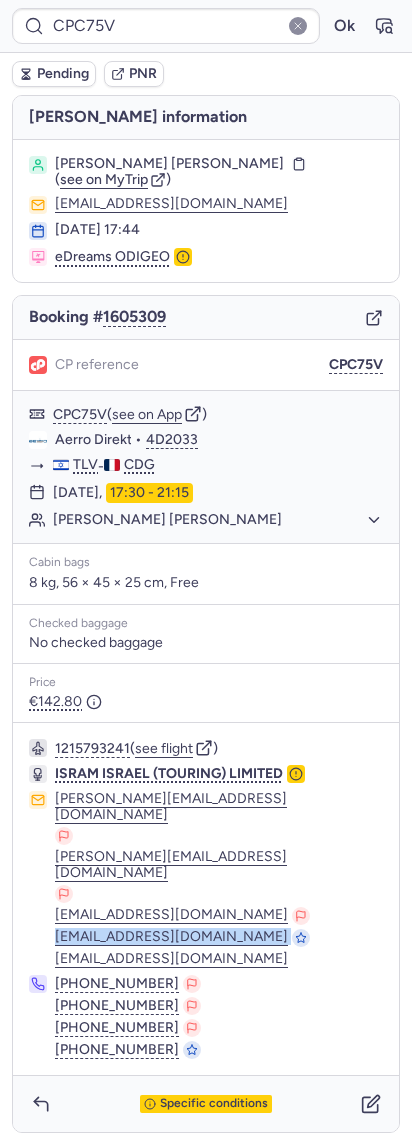 drag, startPoint x: 179, startPoint y: 852, endPoint x: 39, endPoint y: 838, distance: 140.69826 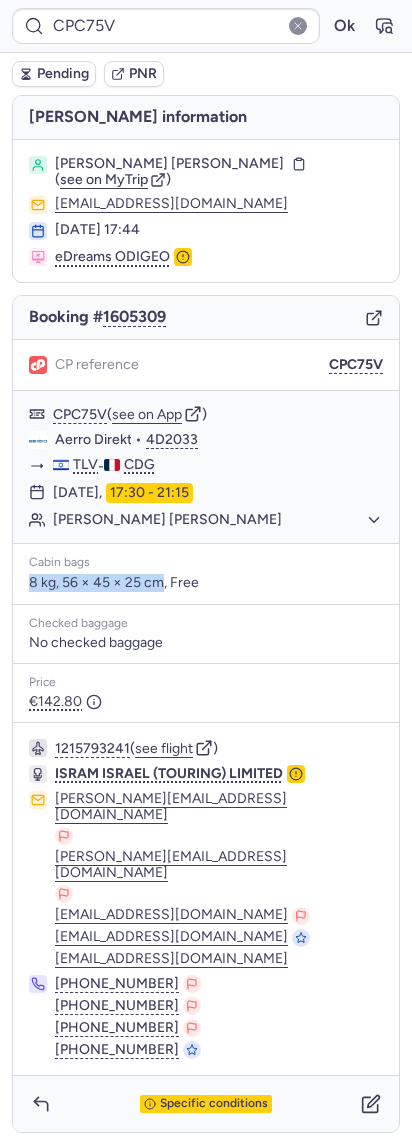 drag, startPoint x: 16, startPoint y: 572, endPoint x: 162, endPoint y: 559, distance: 146.57762 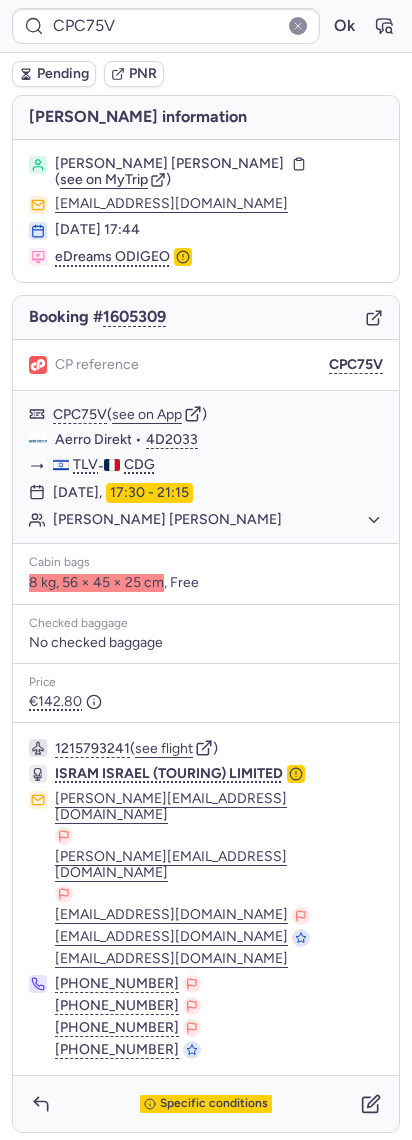 type on "CPXG5M" 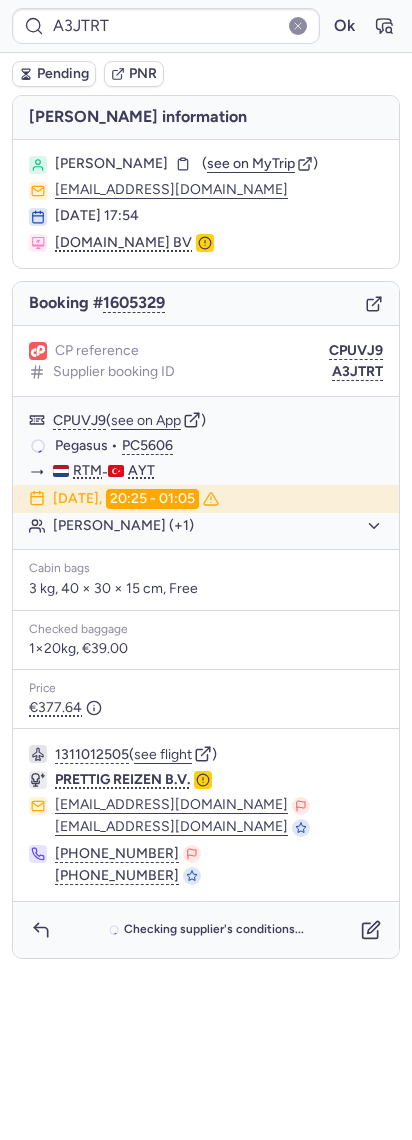 type on "CPXG5M" 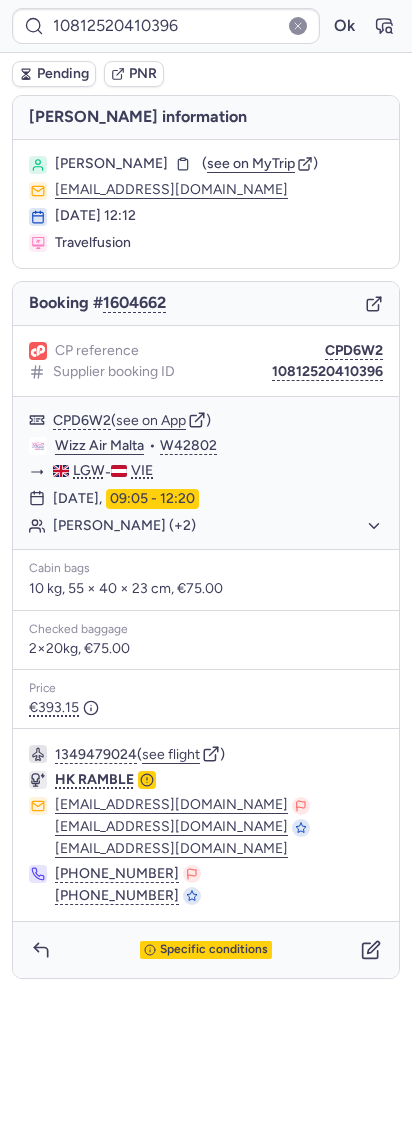 click on "Booking # 1604662" at bounding box center (206, 304) 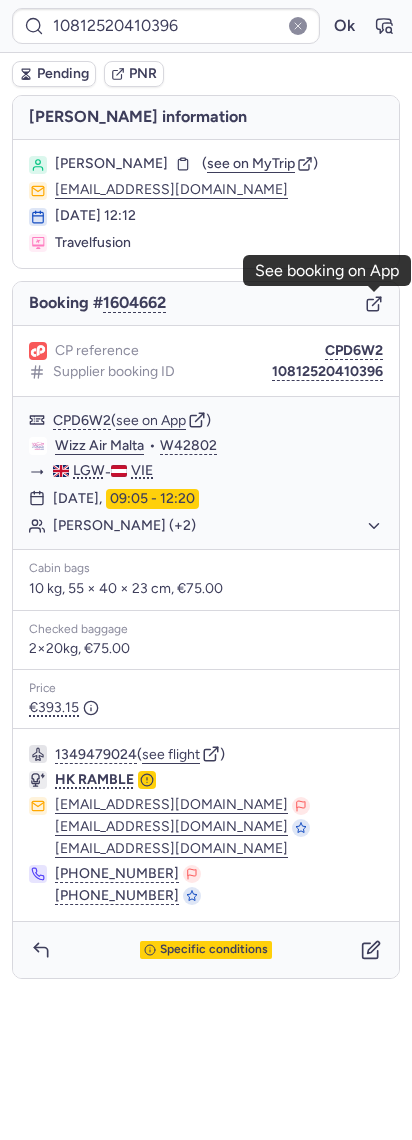 click on "CP reference CPD6W2 Supplier booking ID 10812520410396" at bounding box center [206, 361] 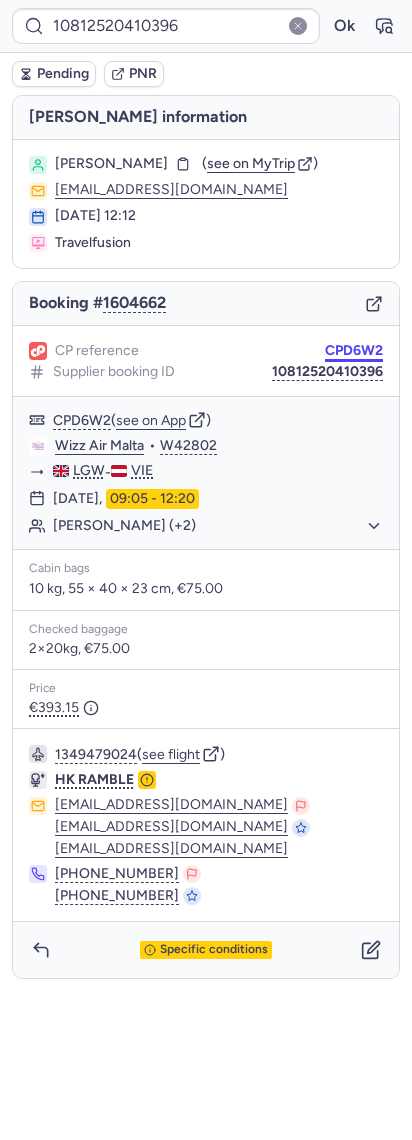 click on "CPD6W2" at bounding box center (354, 351) 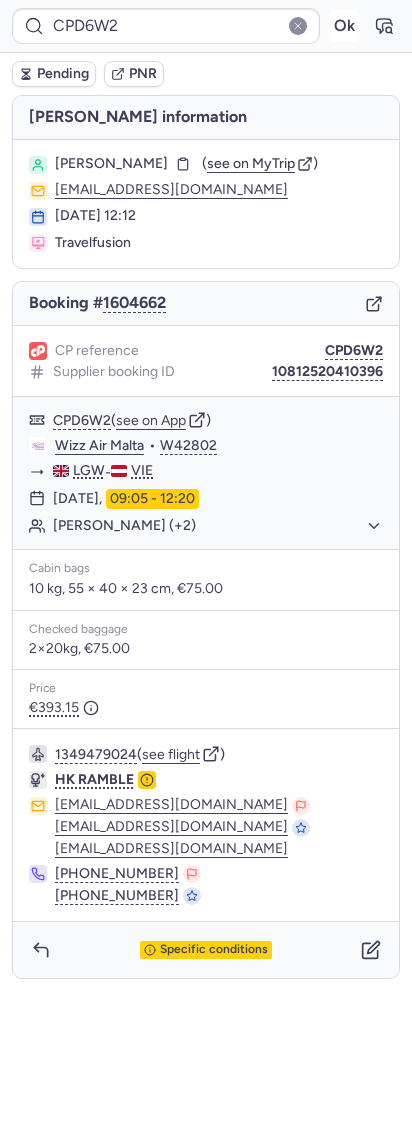 click on "Ok" at bounding box center (344, 26) 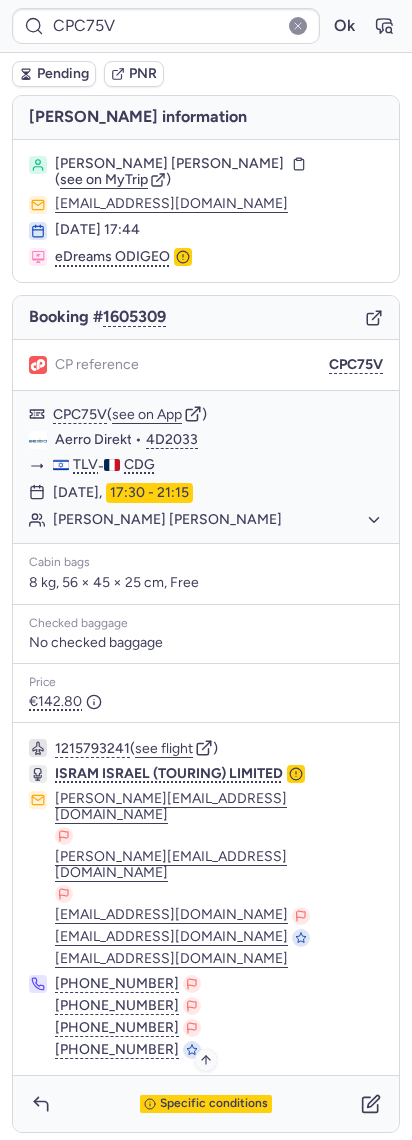 click on "Specific conditions" at bounding box center [214, 1104] 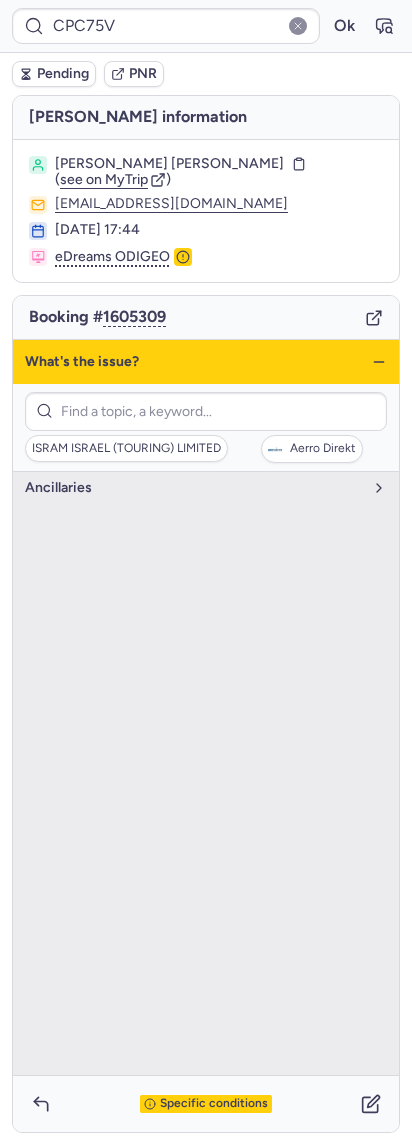 click on "Specific conditions" at bounding box center (214, 1104) 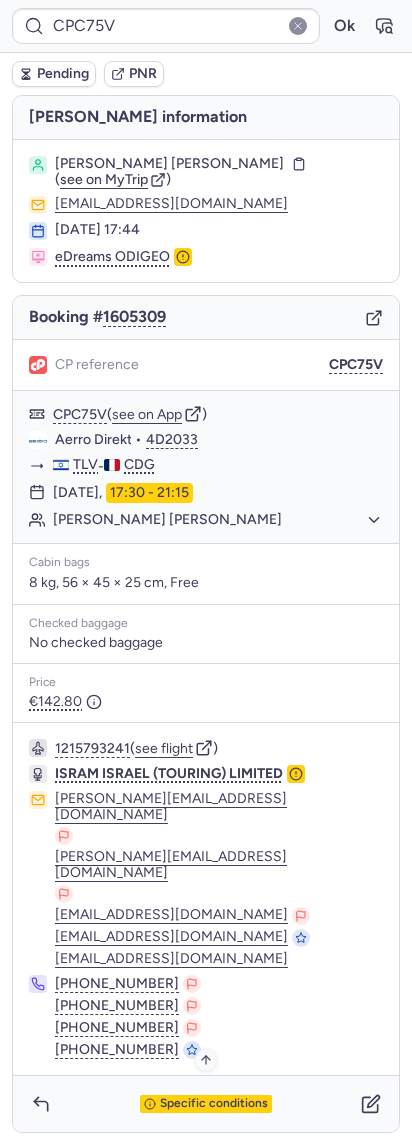 click on "Specific conditions" at bounding box center (214, 1104) 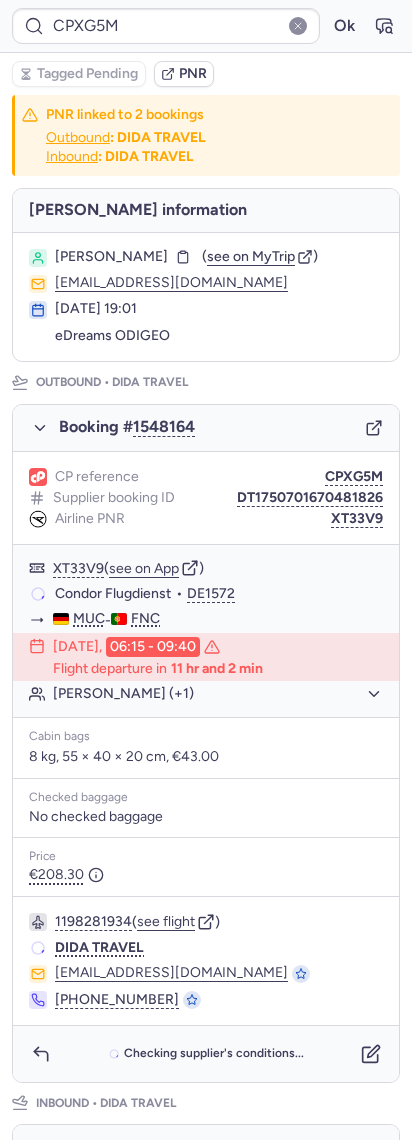type on "CPNISD" 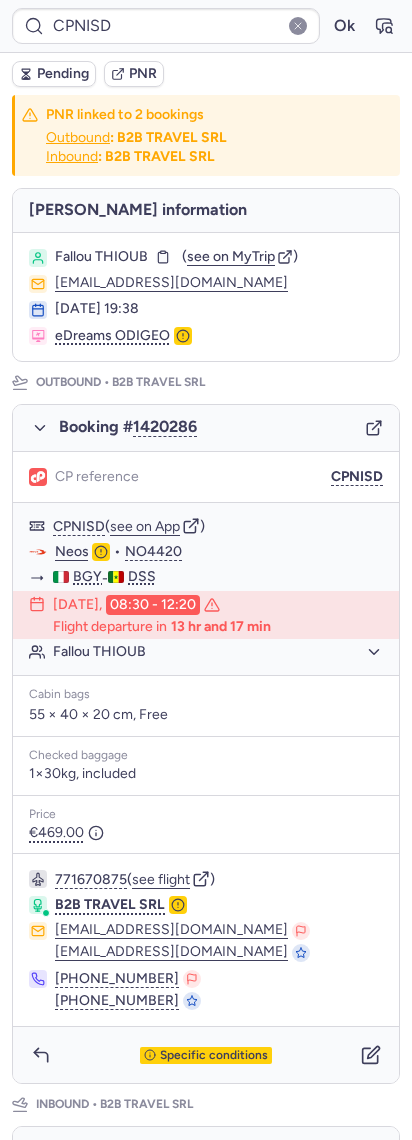 click on "Booking # 1420286" at bounding box center [206, 428] 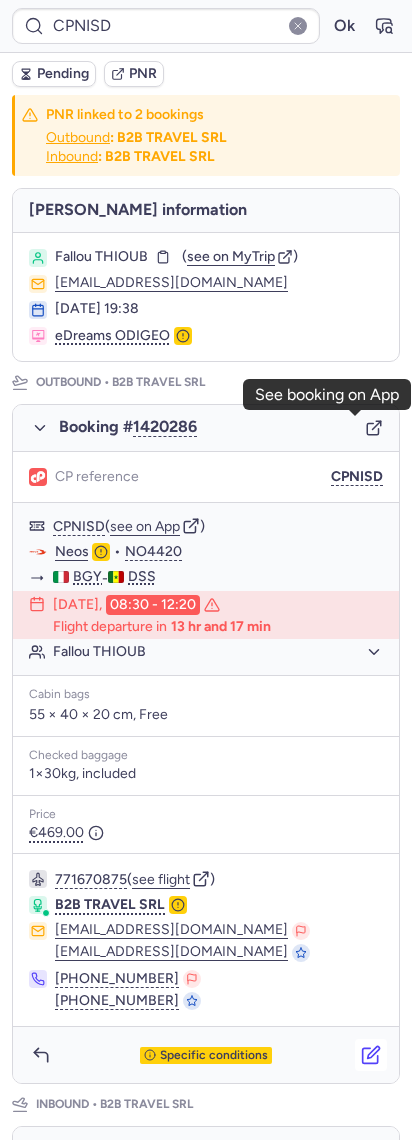 click 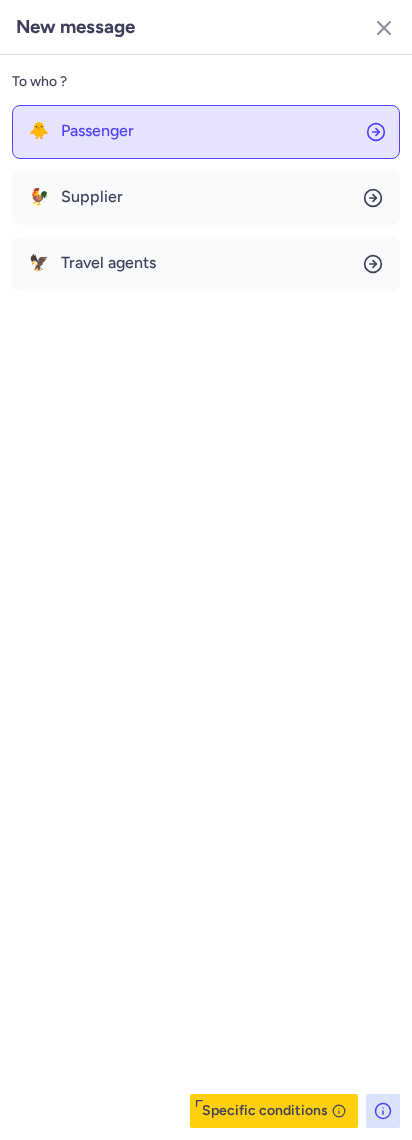 click on "🐥 Passenger" 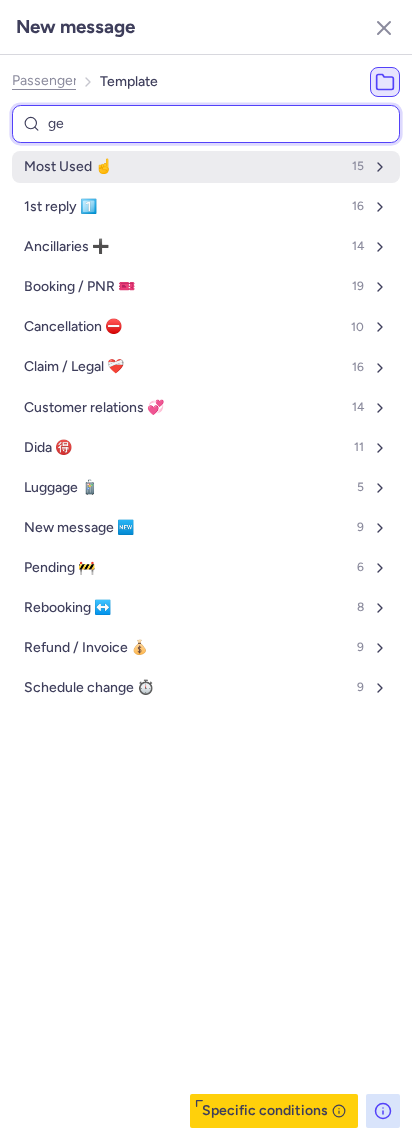 type on "gen" 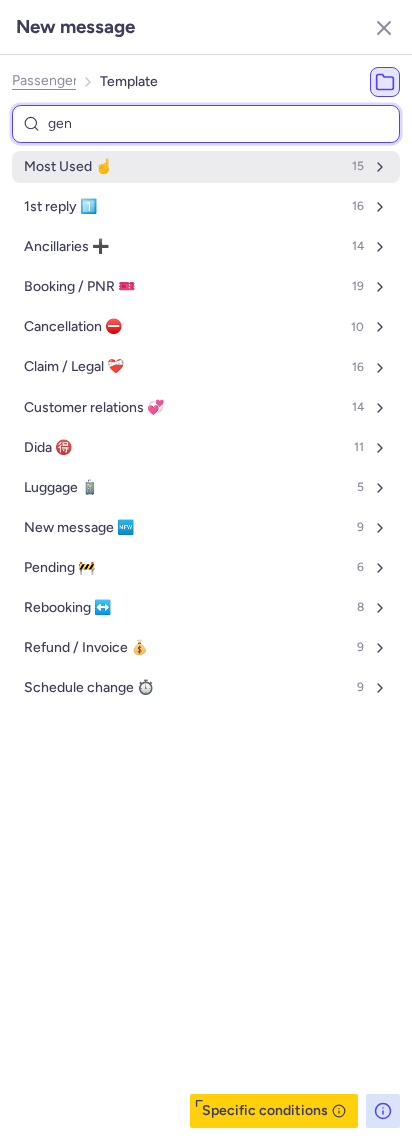 select on "it" 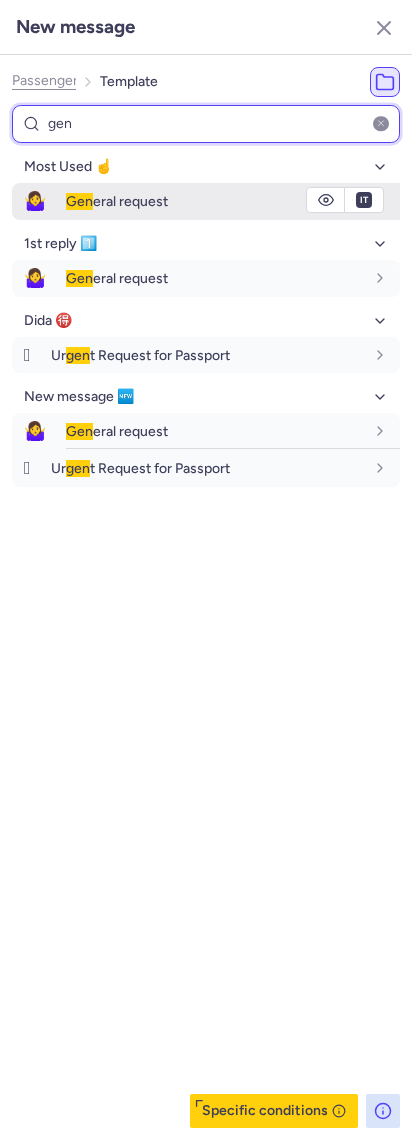 type on "gen" 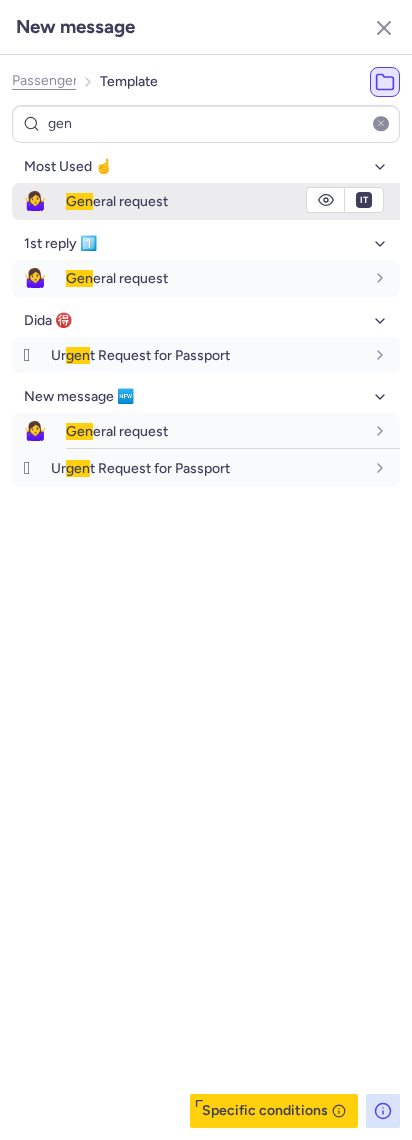 click on "🤷‍♀️ Gen eral request" at bounding box center (206, 201) 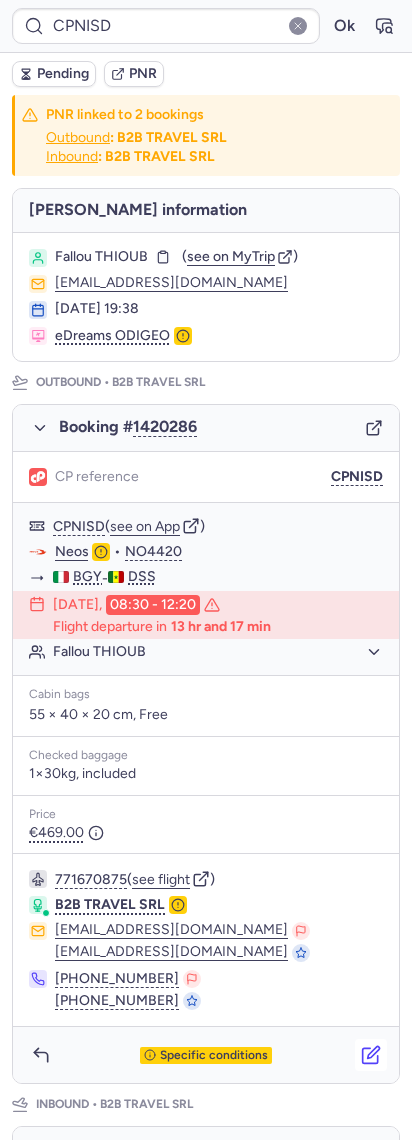 click at bounding box center (371, 1055) 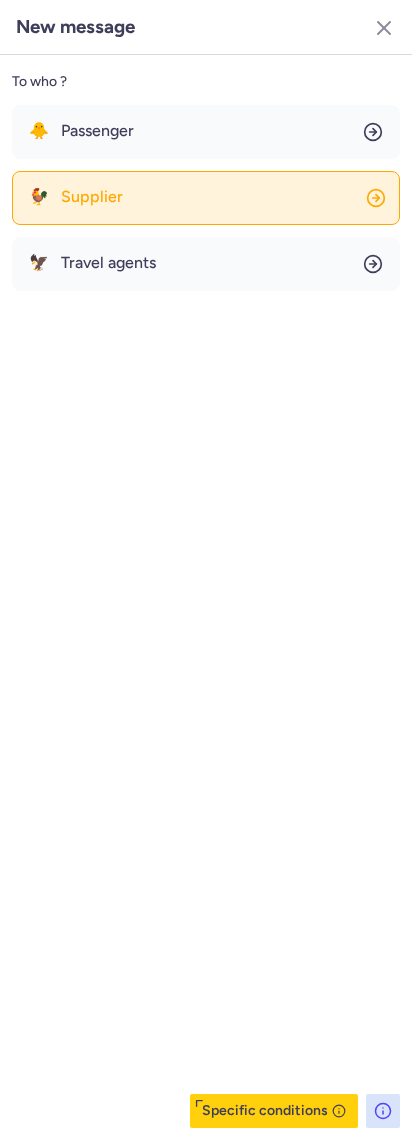 click on "🐓 Supplier" 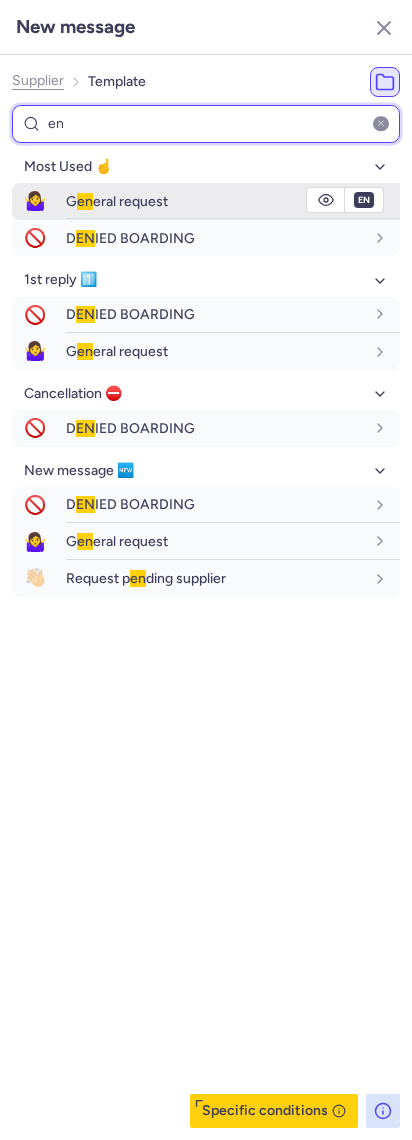 type on "en" 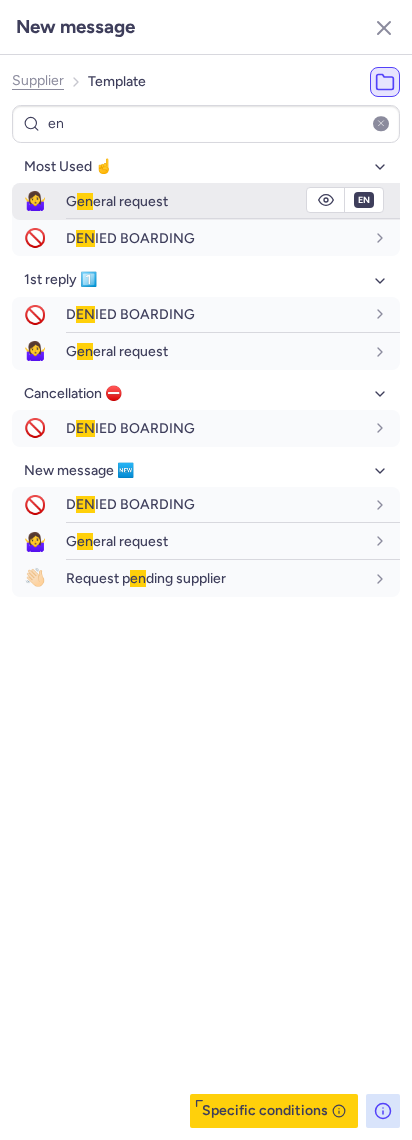 click on "G en eral request" at bounding box center (233, 201) 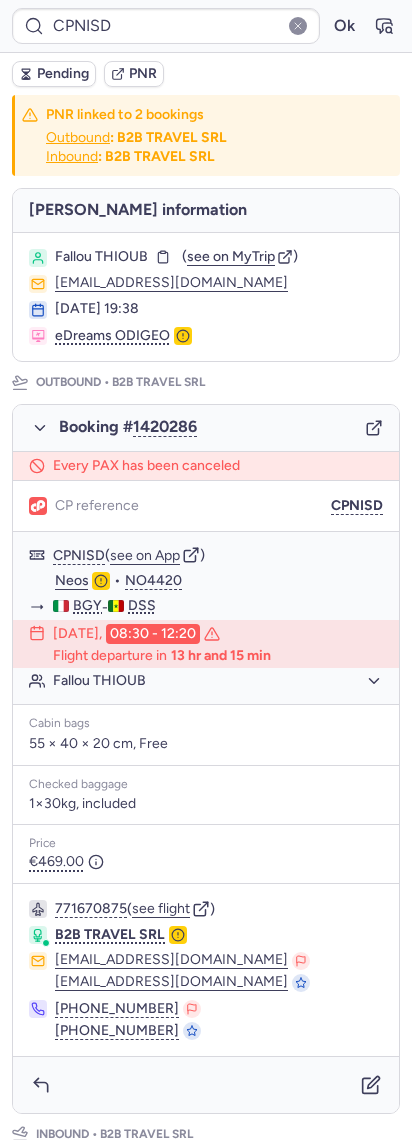 type on "CPFY85" 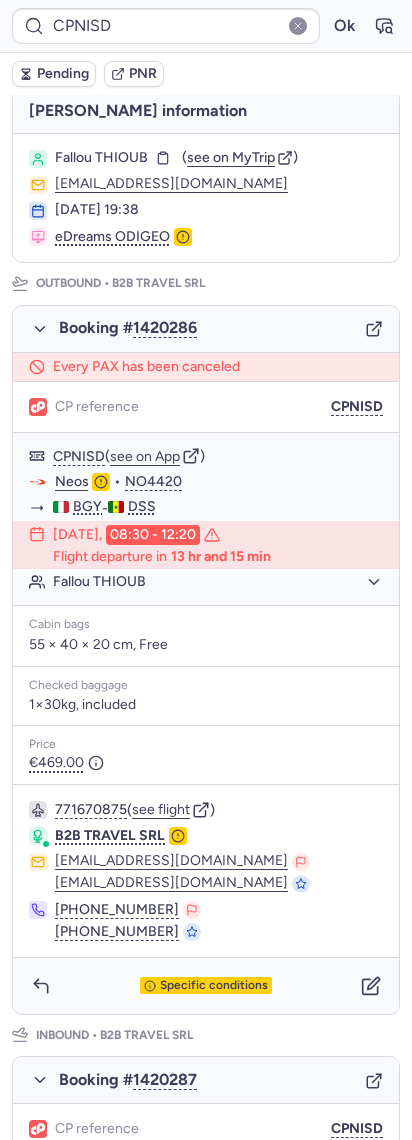 scroll, scrollTop: 0, scrollLeft: 0, axis: both 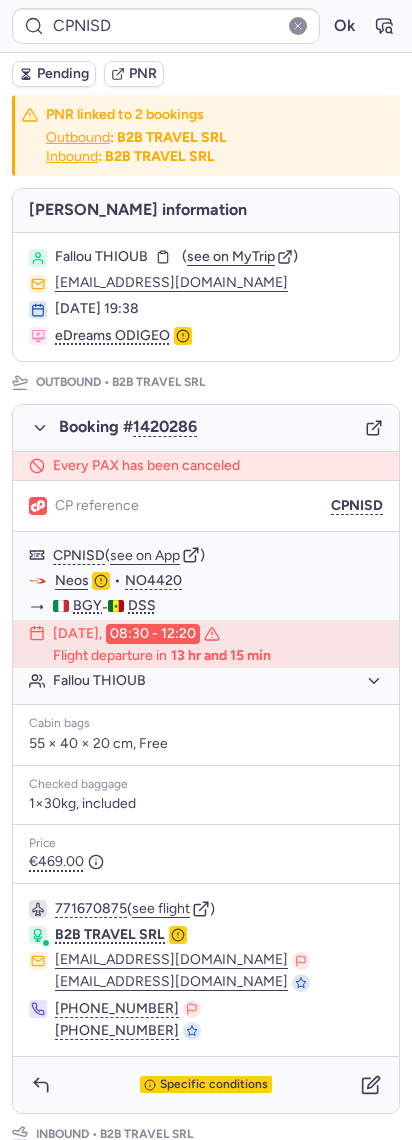 click on "Fallou THIOUB  ( see on MyTrip  )  thioube76@gmail.com 09 Apr 2025, 19:38 eDreams ODIGEO" at bounding box center (206, 297) 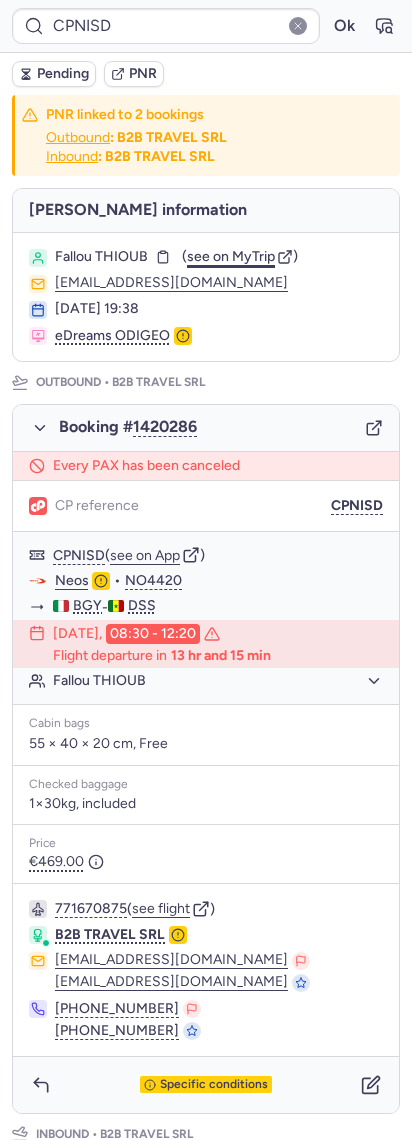 click on "see on MyTrip" at bounding box center (231, 256) 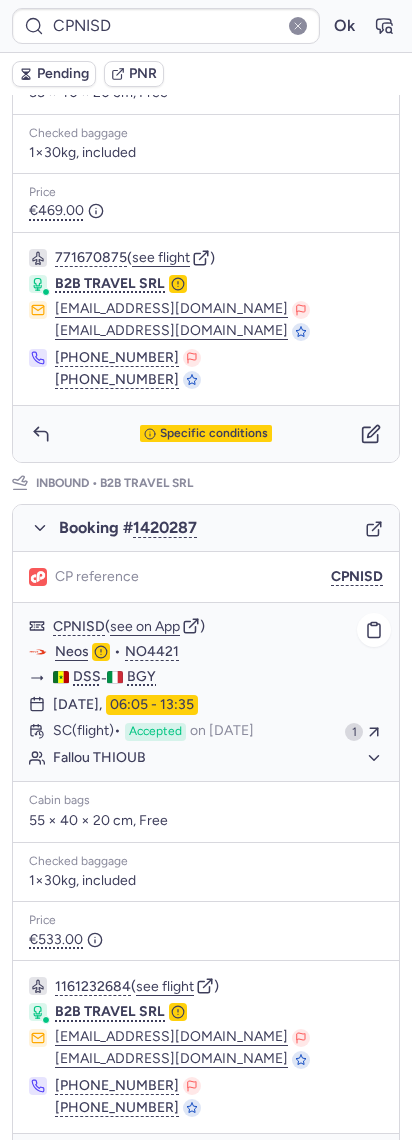 scroll, scrollTop: 707, scrollLeft: 0, axis: vertical 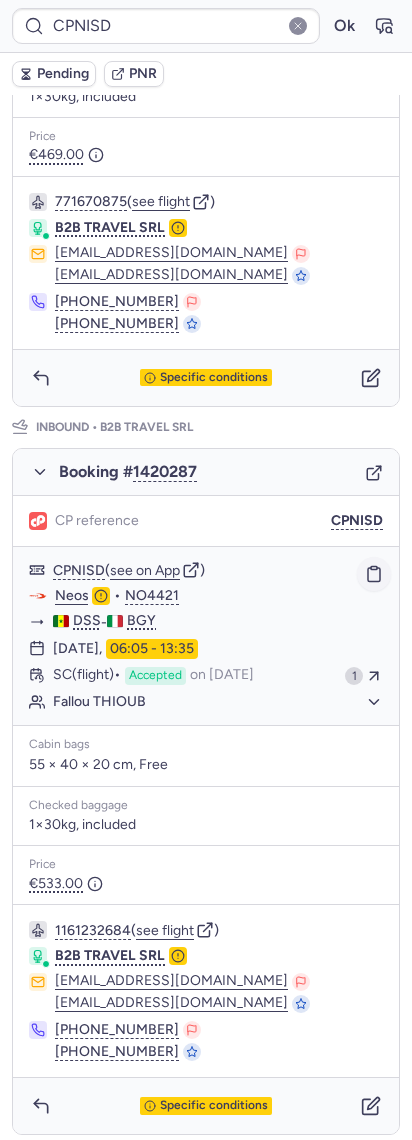 click 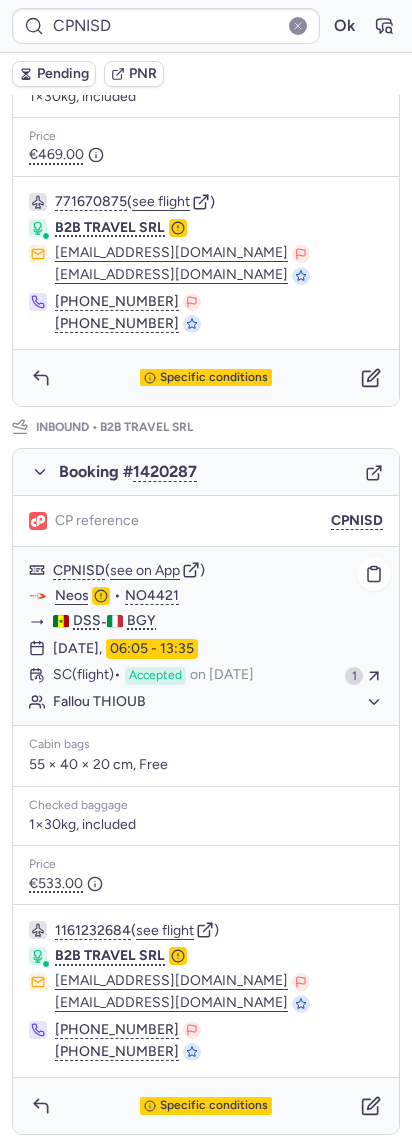 type on "CPXG5M" 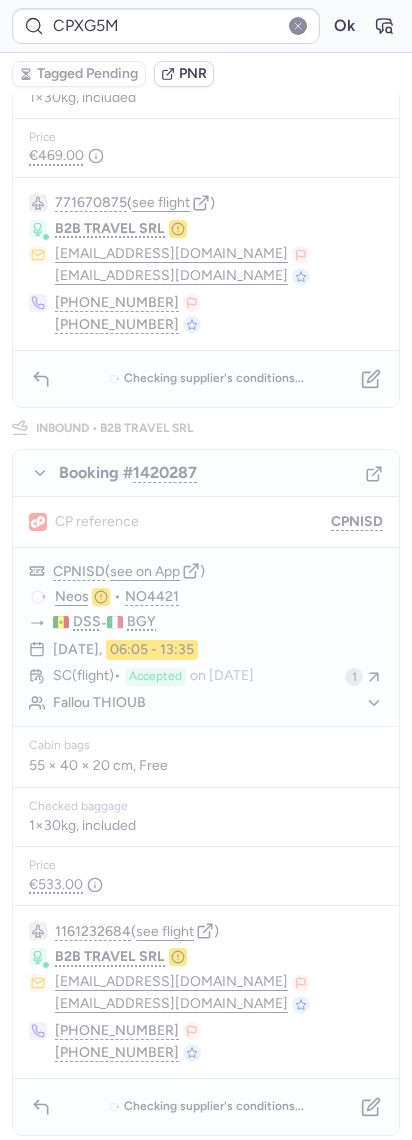 scroll, scrollTop: 0, scrollLeft: 0, axis: both 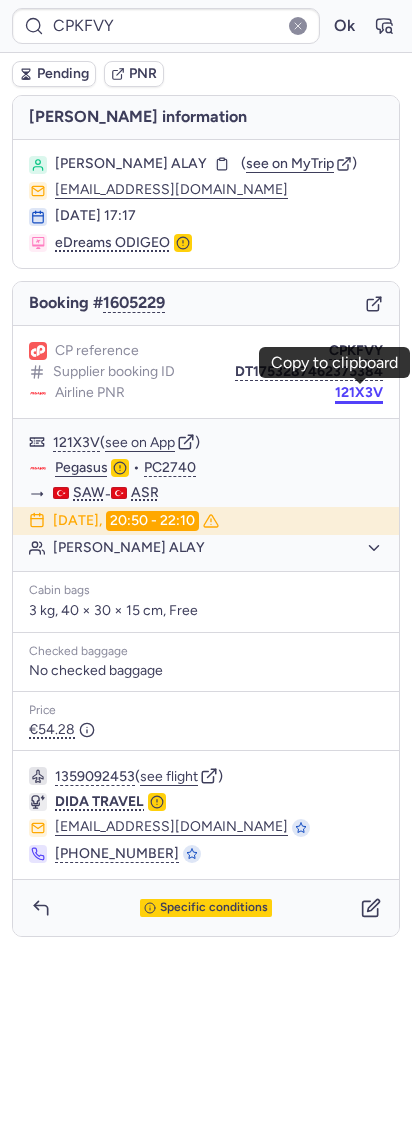 click on "121X3V" at bounding box center (359, 393) 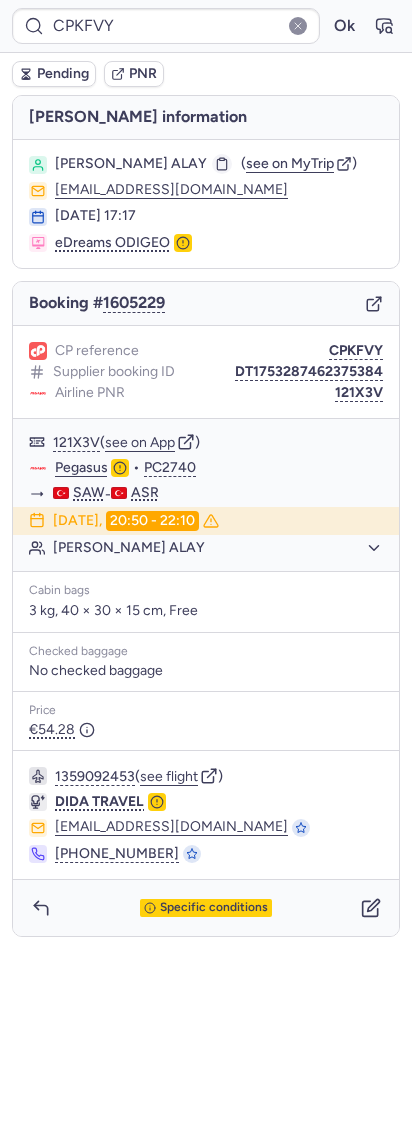 click at bounding box center (222, 164) 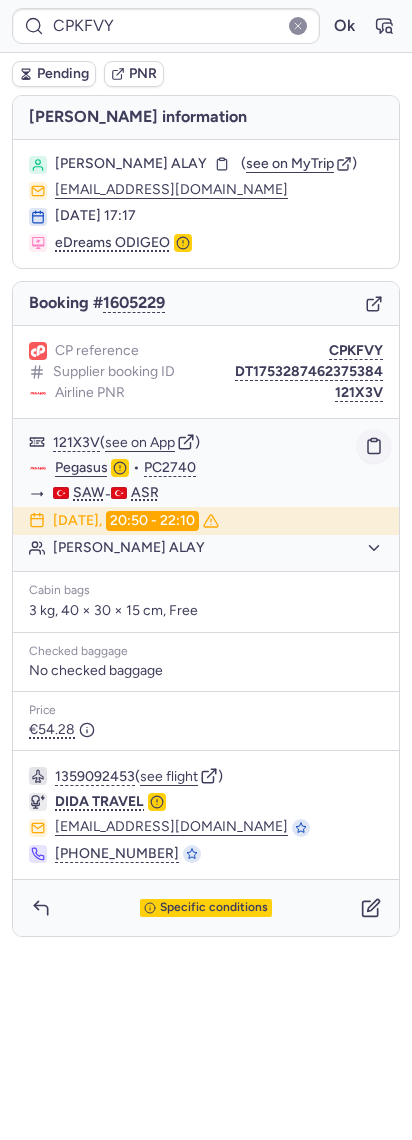 click 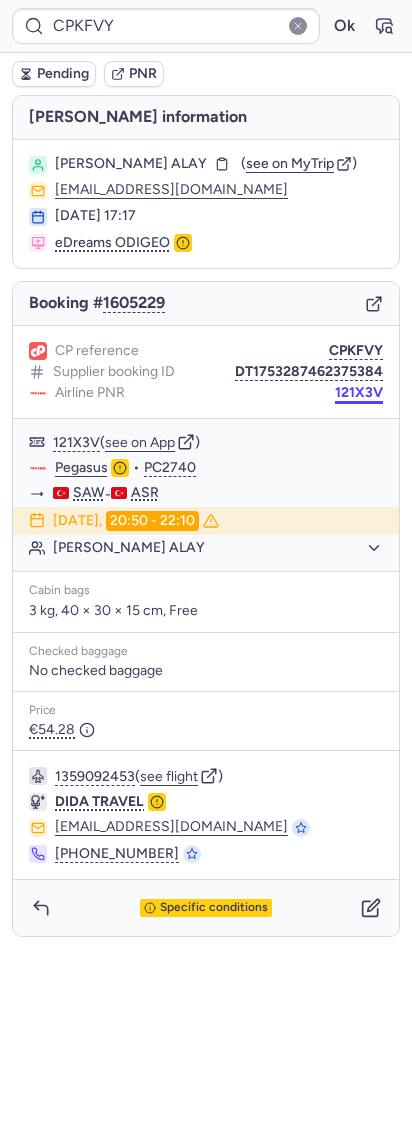 drag, startPoint x: 358, startPoint y: 393, endPoint x: 344, endPoint y: 393, distance: 14 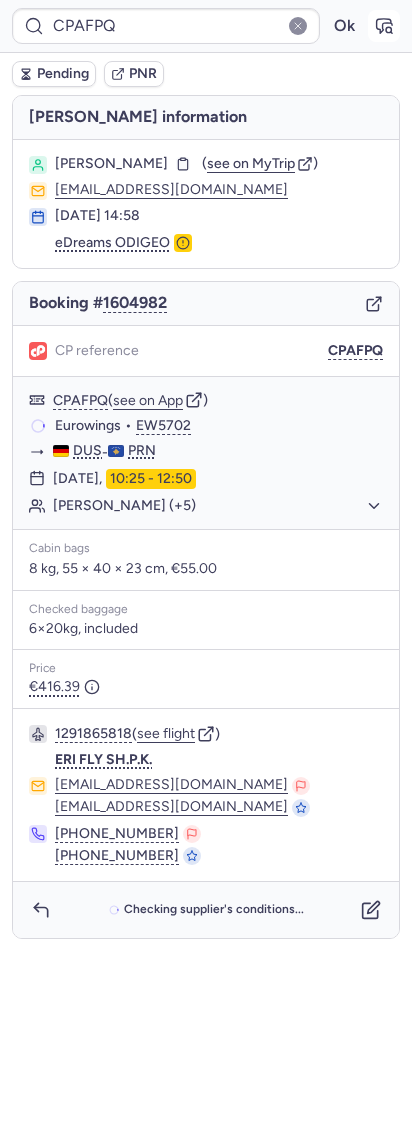 click 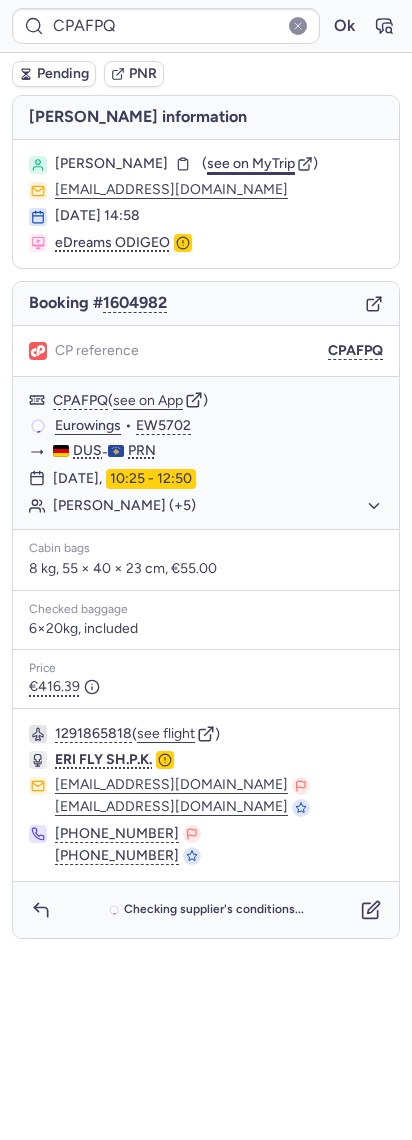 click on "see on MyTrip" at bounding box center [251, 163] 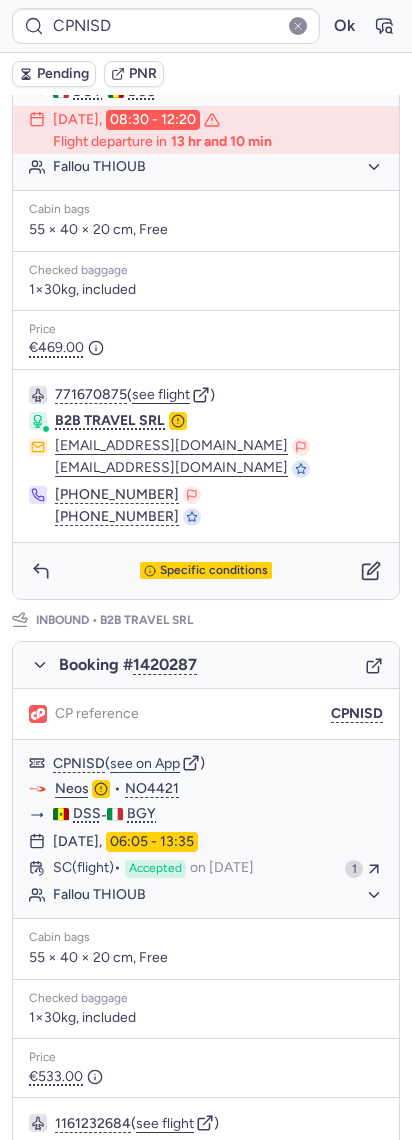 scroll, scrollTop: 707, scrollLeft: 0, axis: vertical 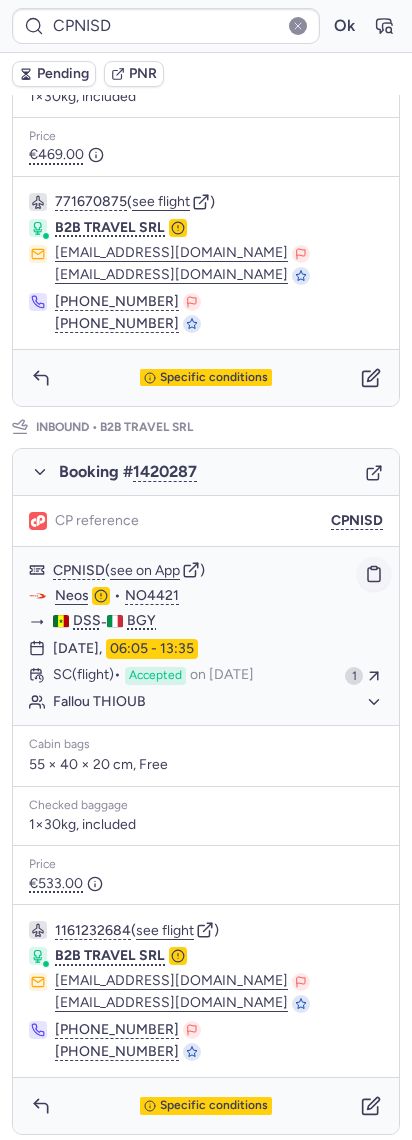 click 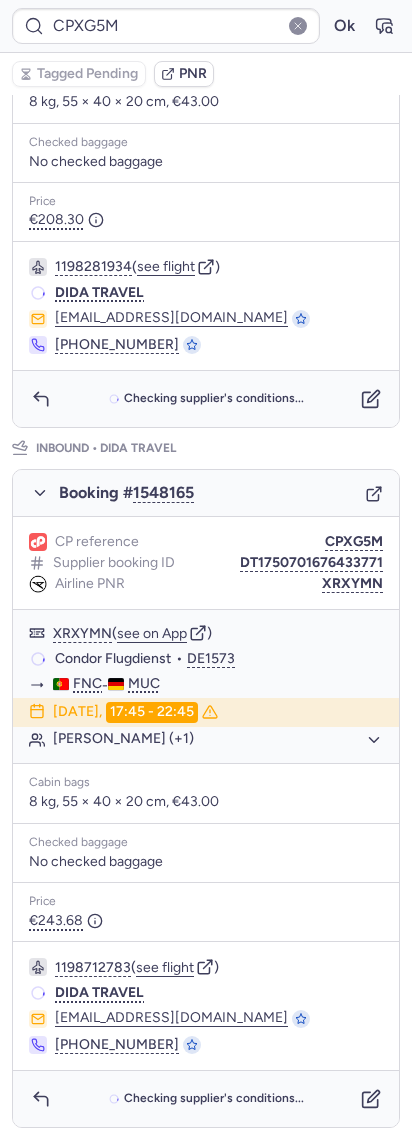 scroll, scrollTop: 0, scrollLeft: 0, axis: both 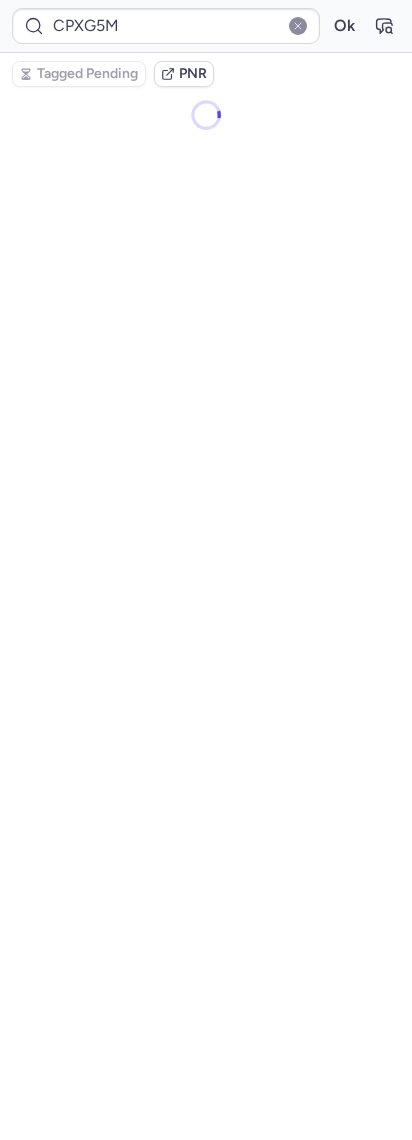 type on "CPF7HS" 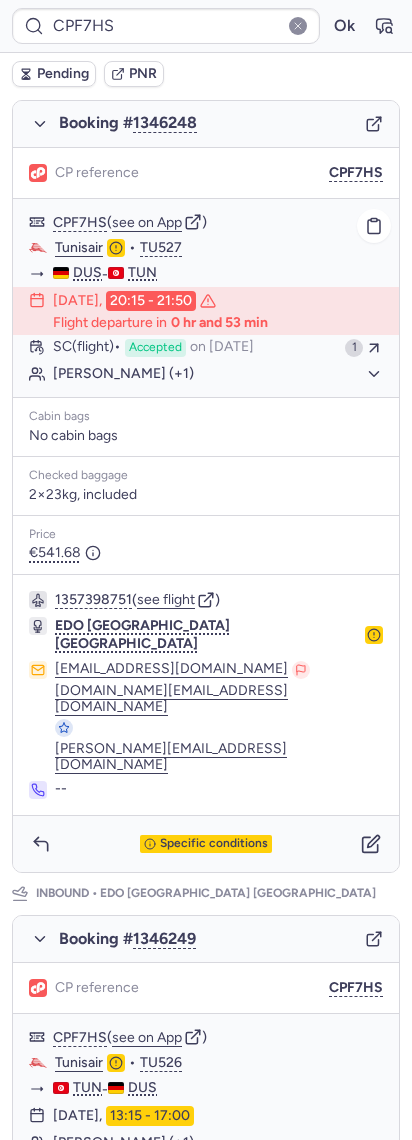 scroll, scrollTop: 270, scrollLeft: 0, axis: vertical 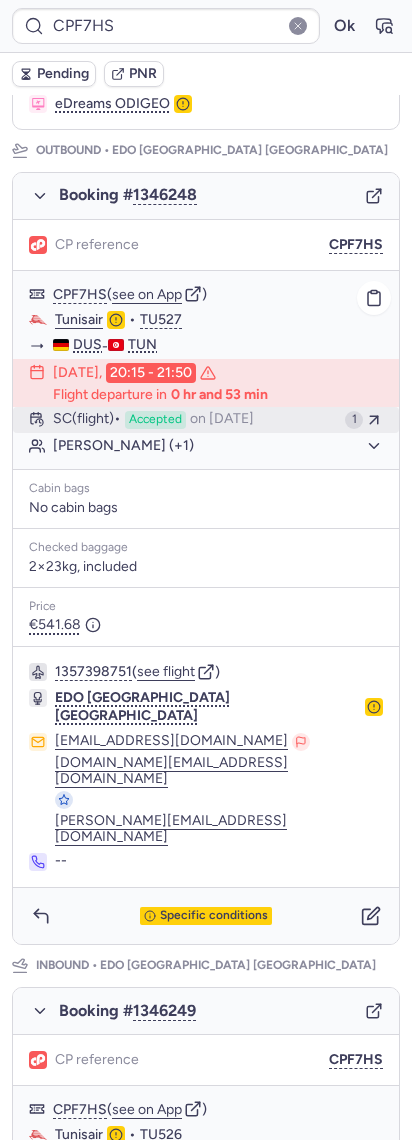 click on "on [DATE]" at bounding box center [222, 420] 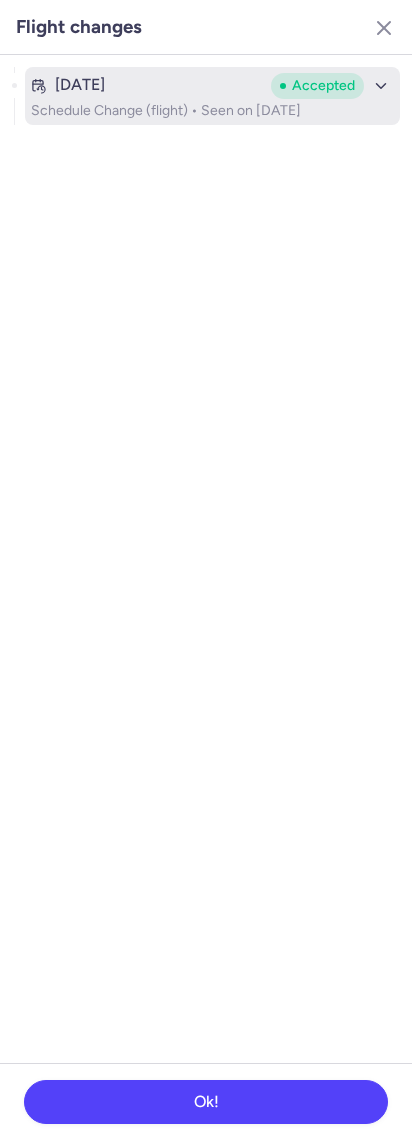 click on "[DATE] Accepted Schedule Change (flight) •  Seen on [DATE]" at bounding box center [212, 96] 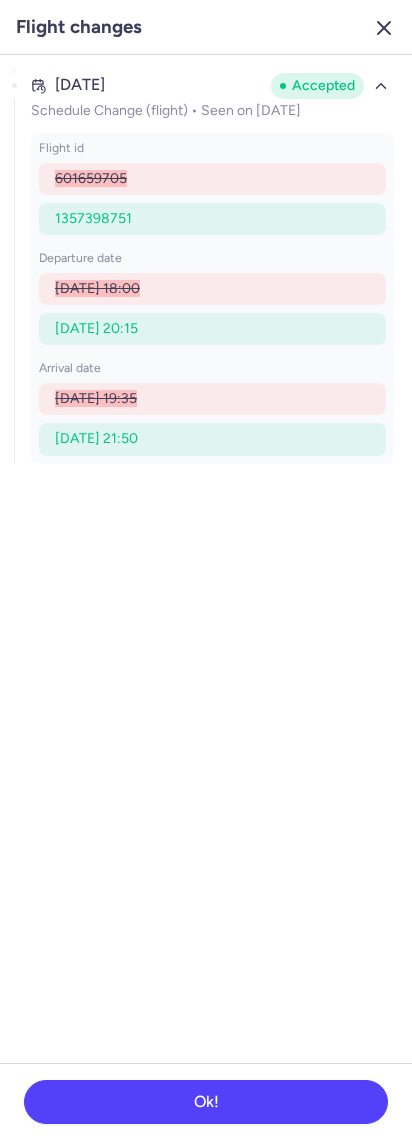 click 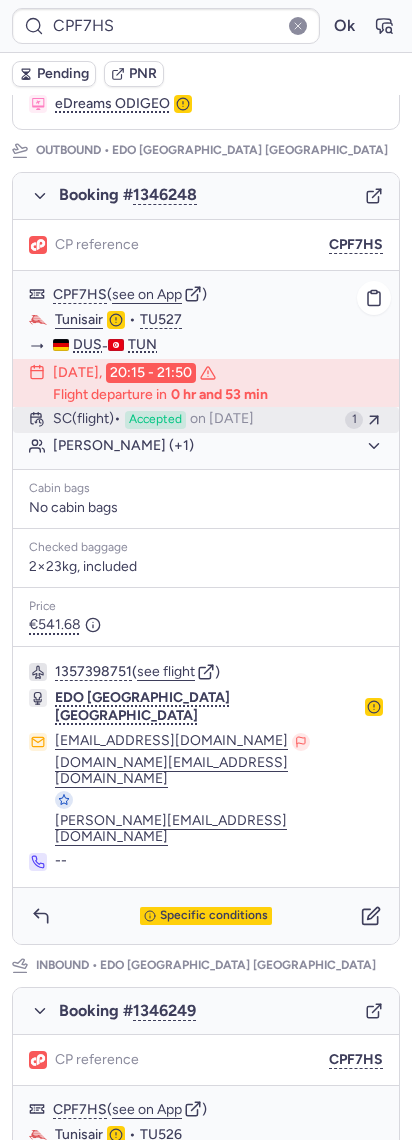 click on "SC   (flight)  Accepted  on Jul 23, 2025" at bounding box center (195, 420) 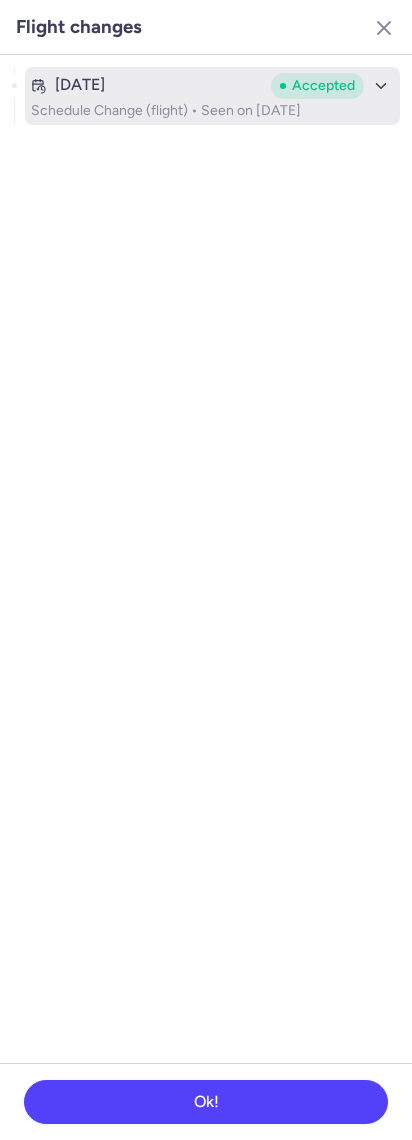 click on "[DATE]" at bounding box center [147, 85] 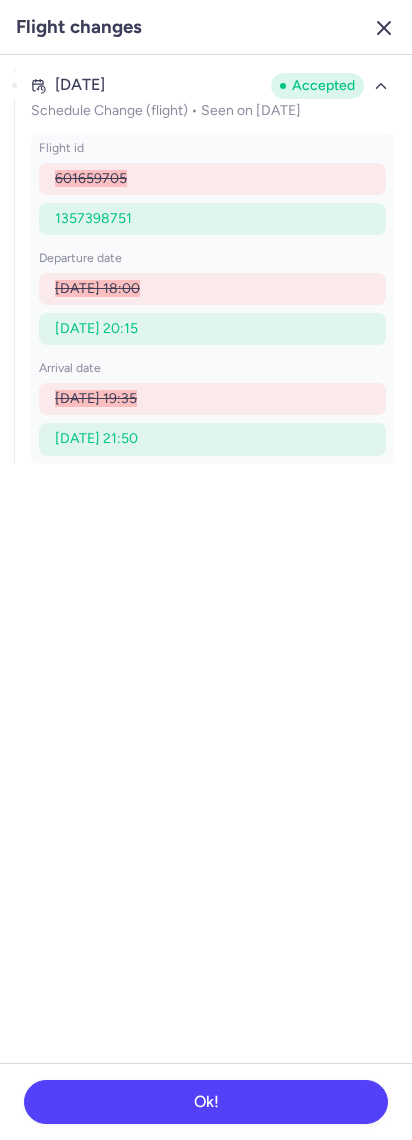 click 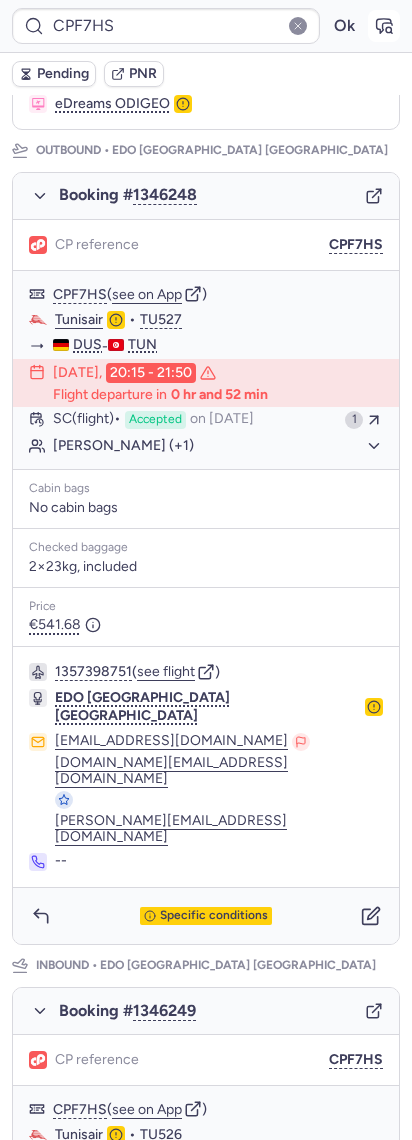 click 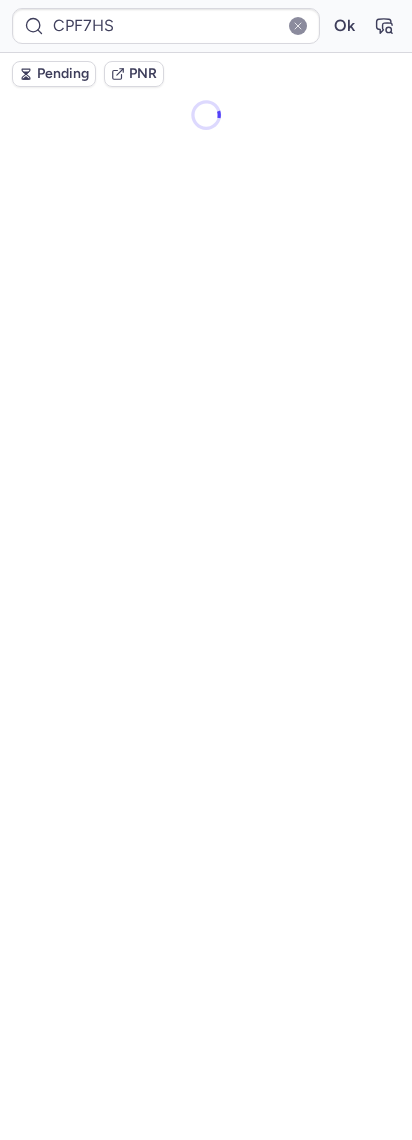 scroll, scrollTop: 0, scrollLeft: 0, axis: both 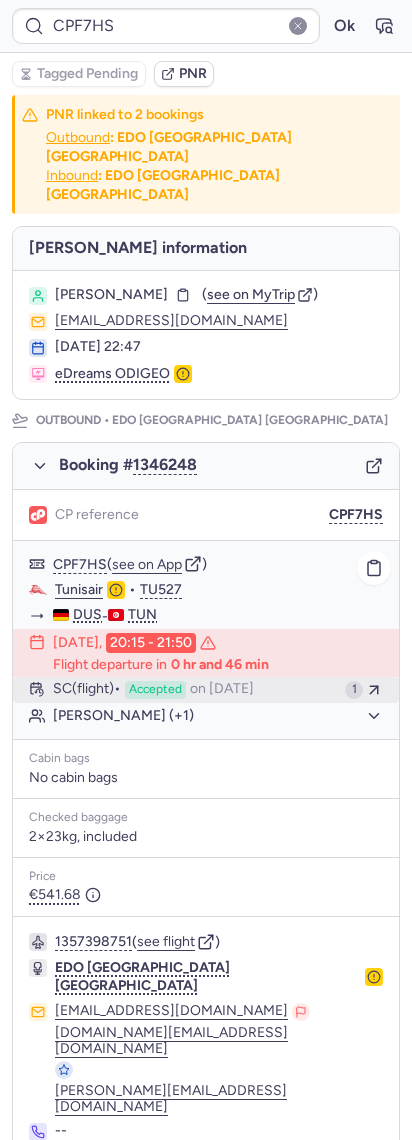 type on "CPXG5M" 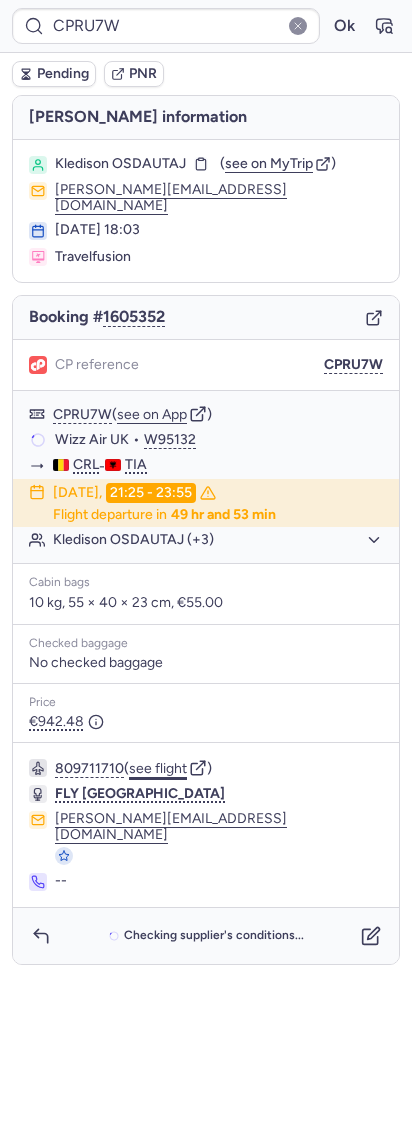 click on "see flight" 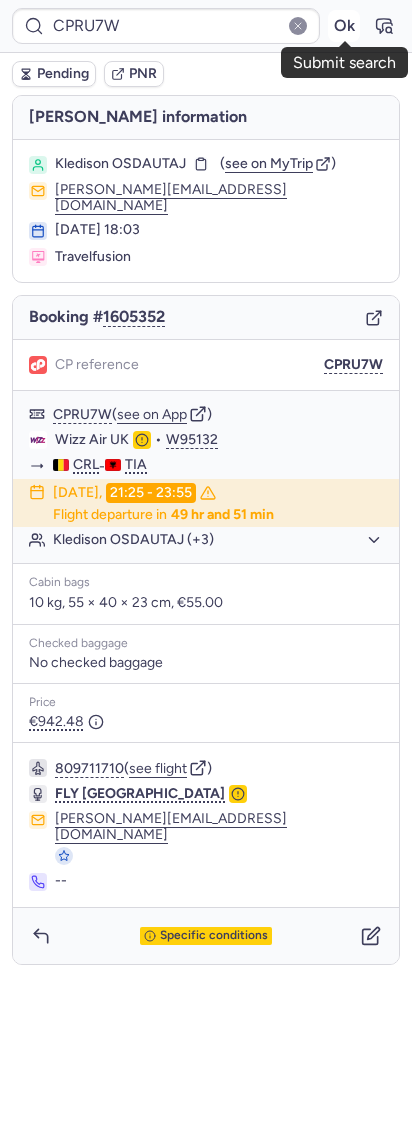 click on "Ok" at bounding box center (344, 26) 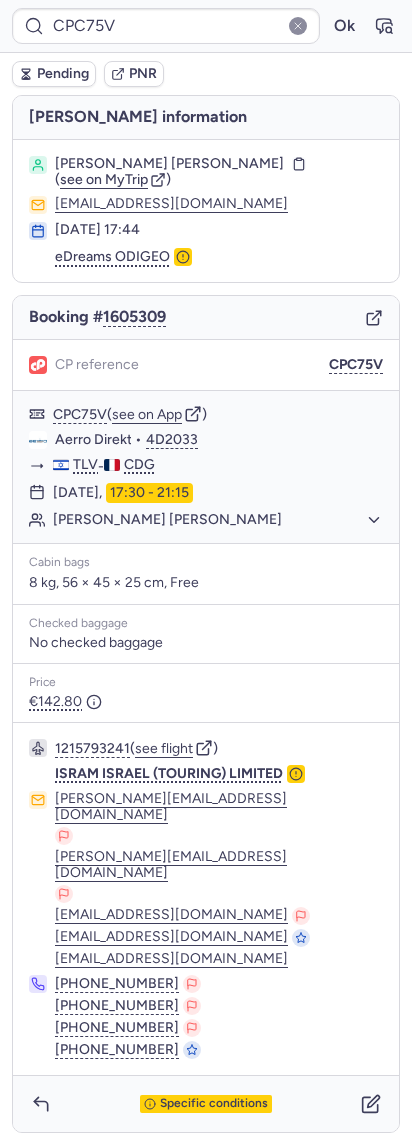 click on "CP reference CPC75V" at bounding box center [206, 365] 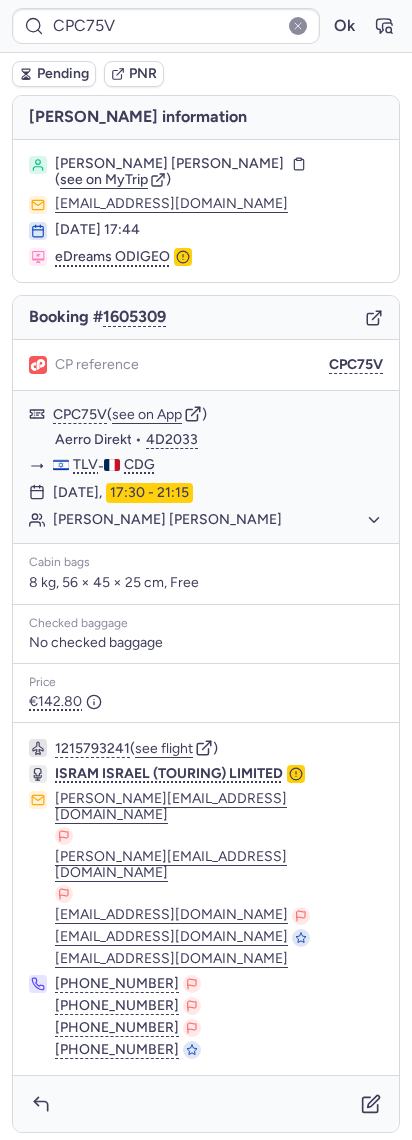 click on "Booking # 1605309" at bounding box center (206, 318) 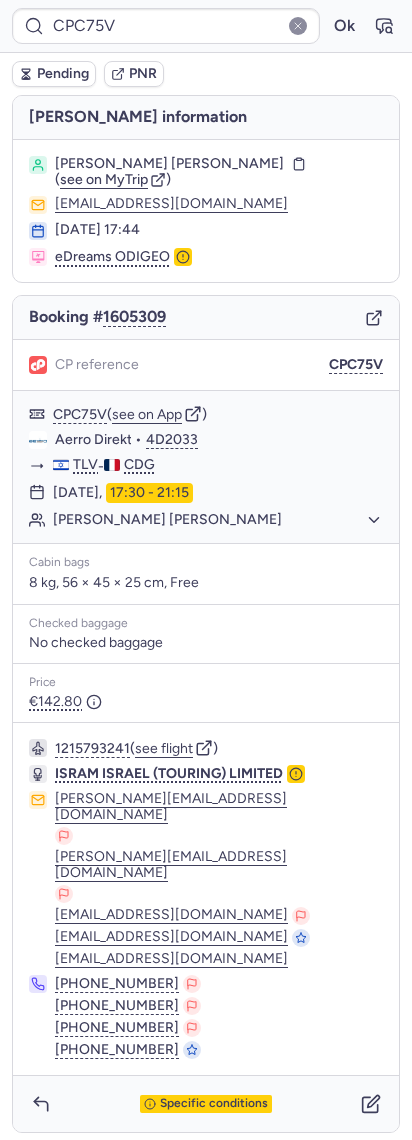click on "Booking # 1605309" at bounding box center (206, 318) 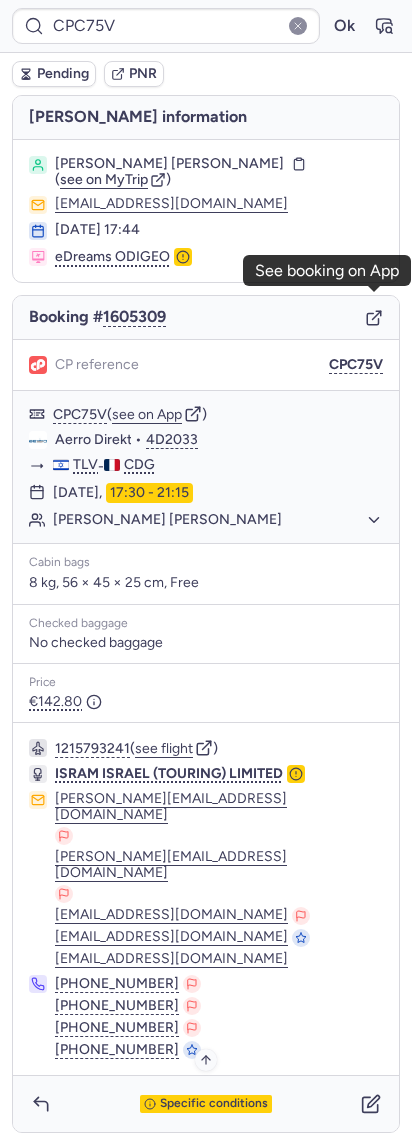 click on "Specific conditions" at bounding box center (214, 1104) 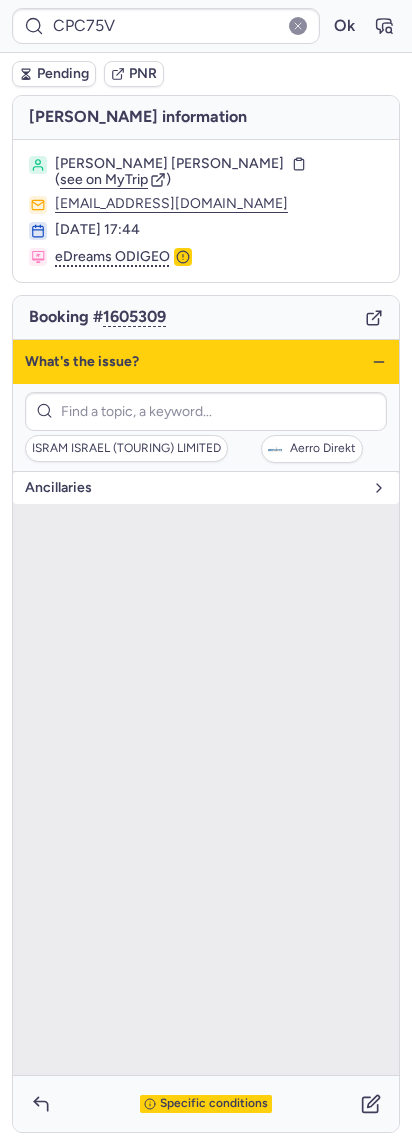 click on "Ancillaries" at bounding box center (194, 488) 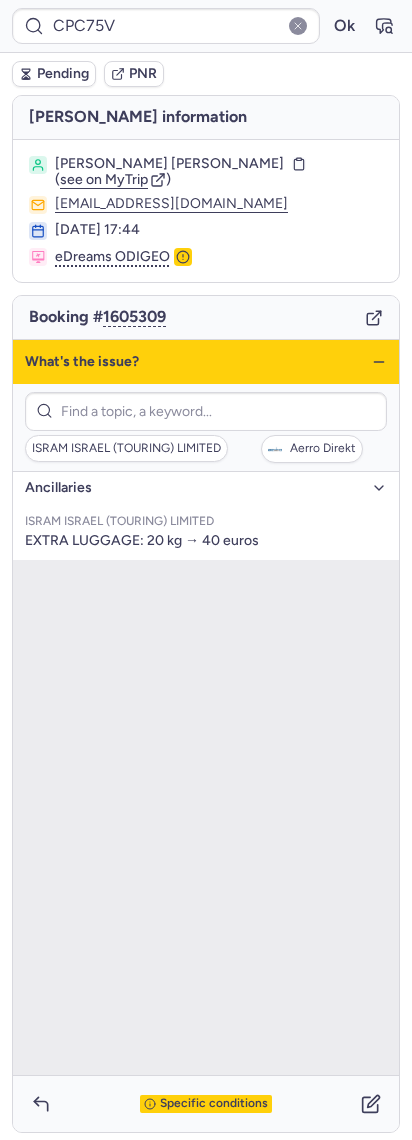 type on "CPF7HS" 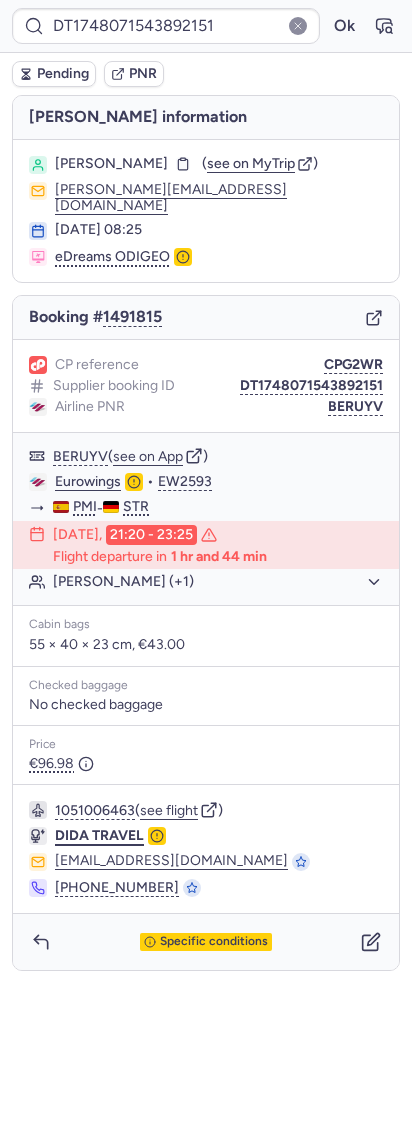 type on "CPF7HS" 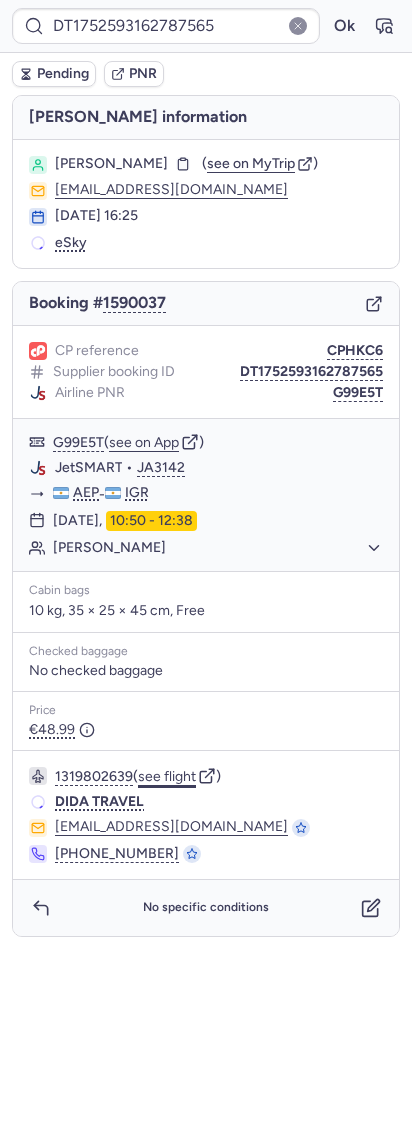 click on "see flight" 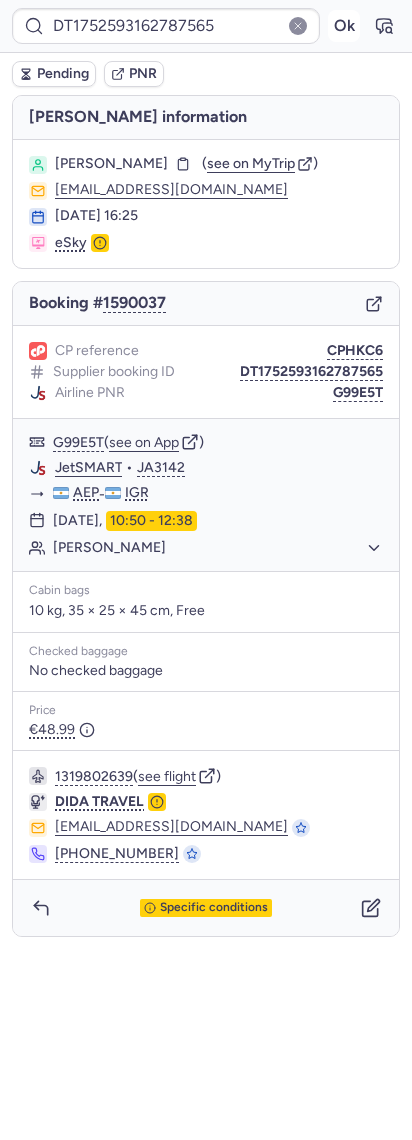 click on "Ok" at bounding box center [344, 26] 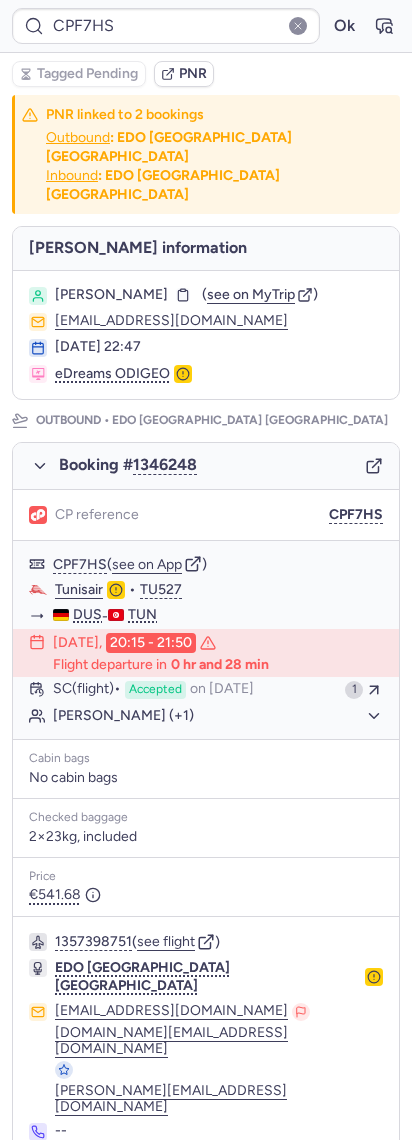 type on "F6Q9TQ" 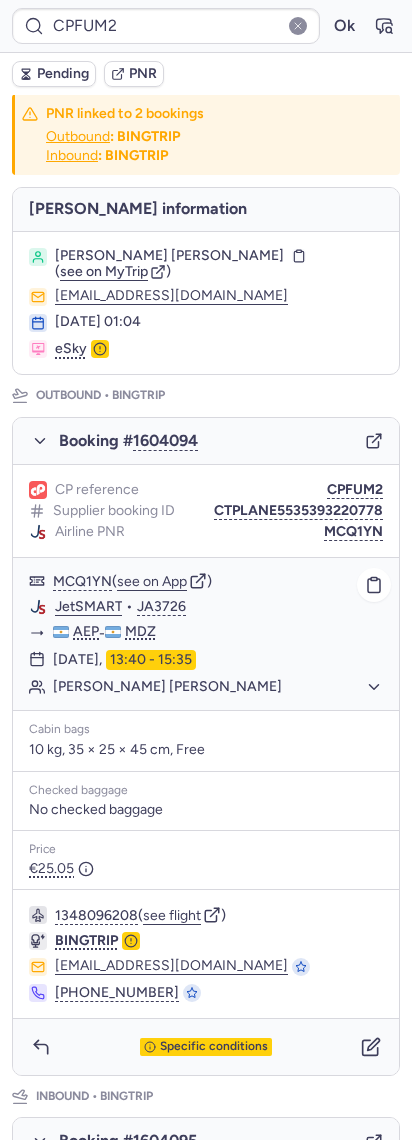 scroll, scrollTop: 0, scrollLeft: 0, axis: both 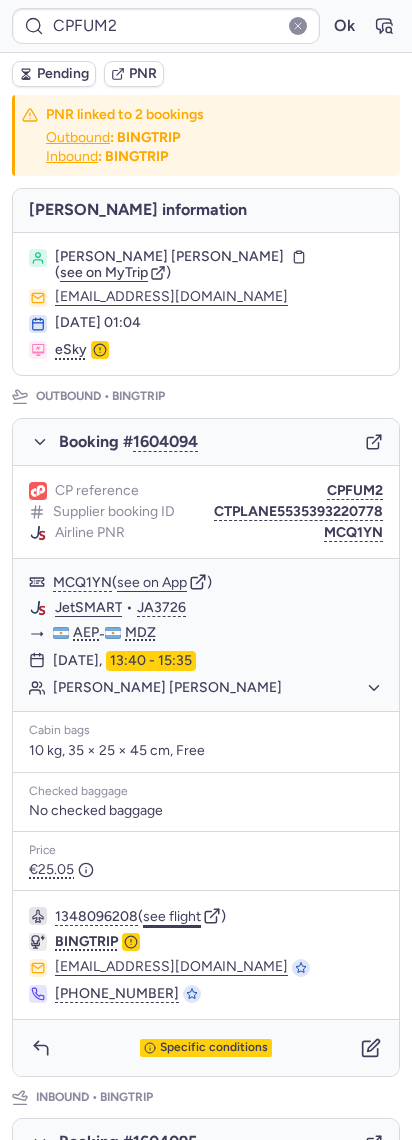 click on "see flight" 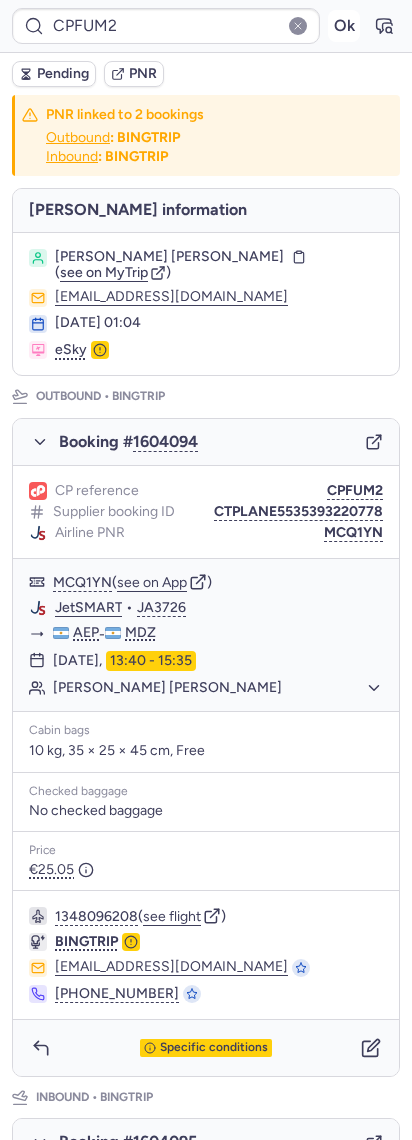 click on "Ok" at bounding box center (344, 26) 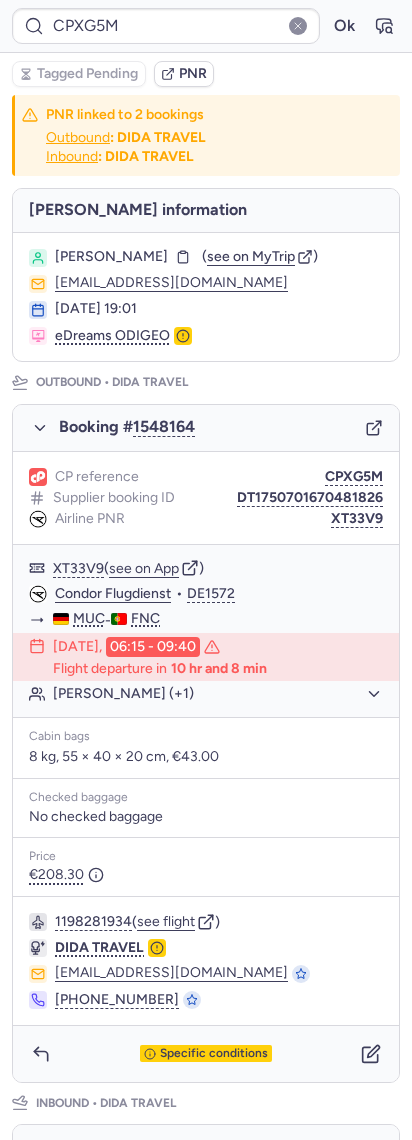 type on "CPXCUZ" 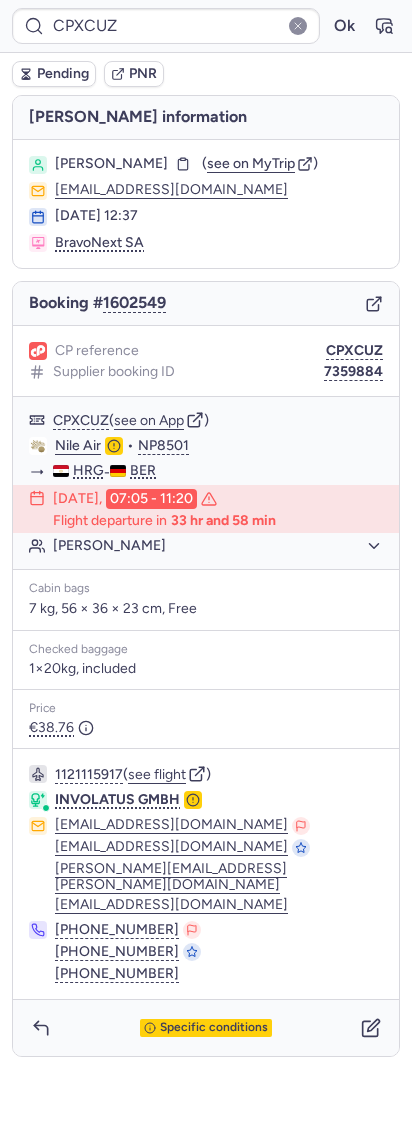 click on "Specific conditions" at bounding box center (206, 1028) 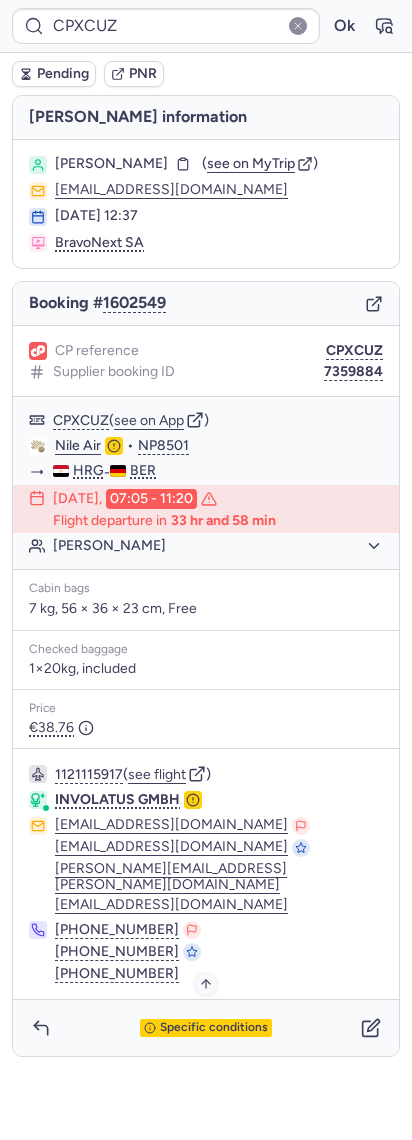 click on "Specific conditions" at bounding box center [214, 1028] 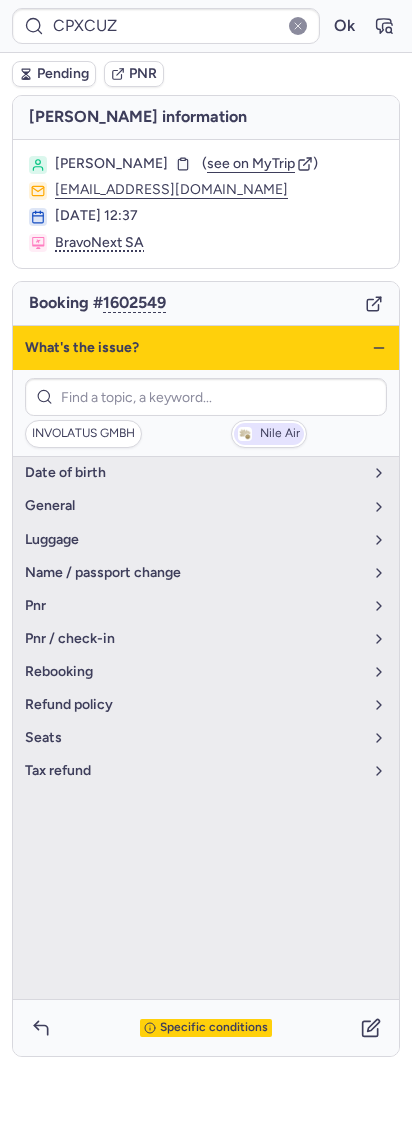 click on "Nile Air" at bounding box center (280, 434) 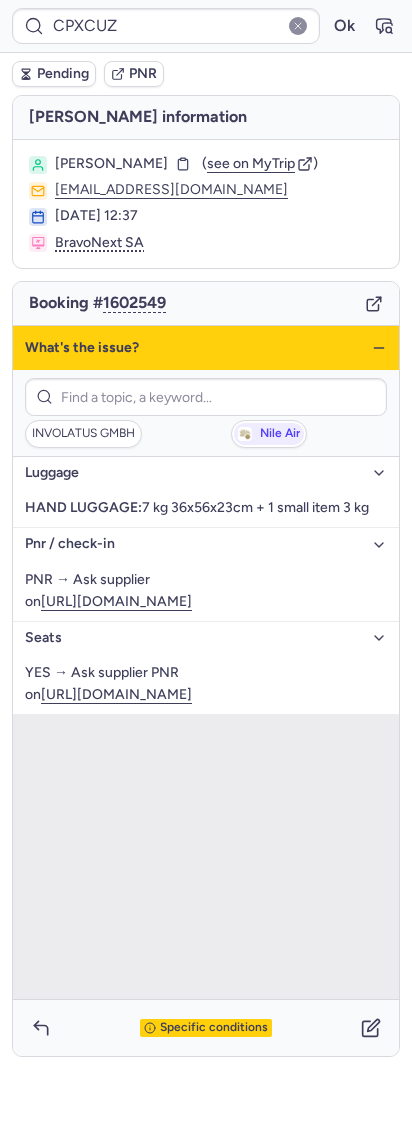 click on "What's the issue?" at bounding box center (206, 348) 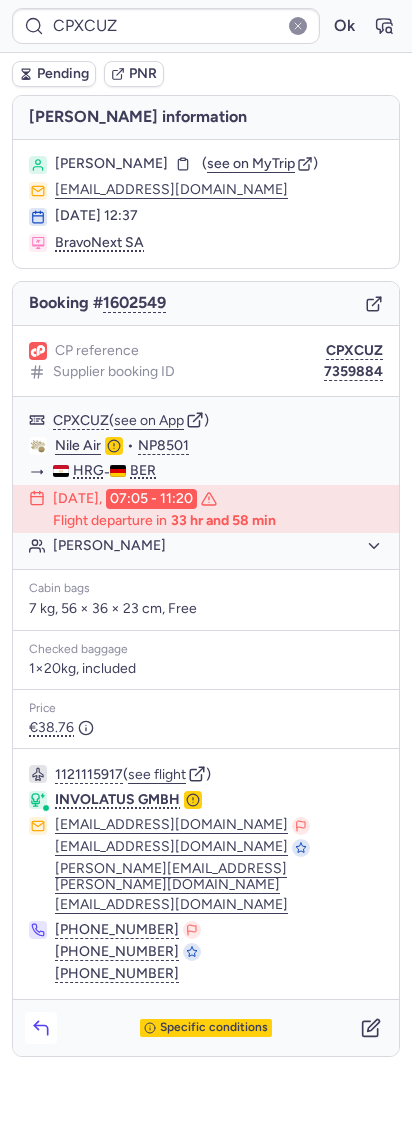 click 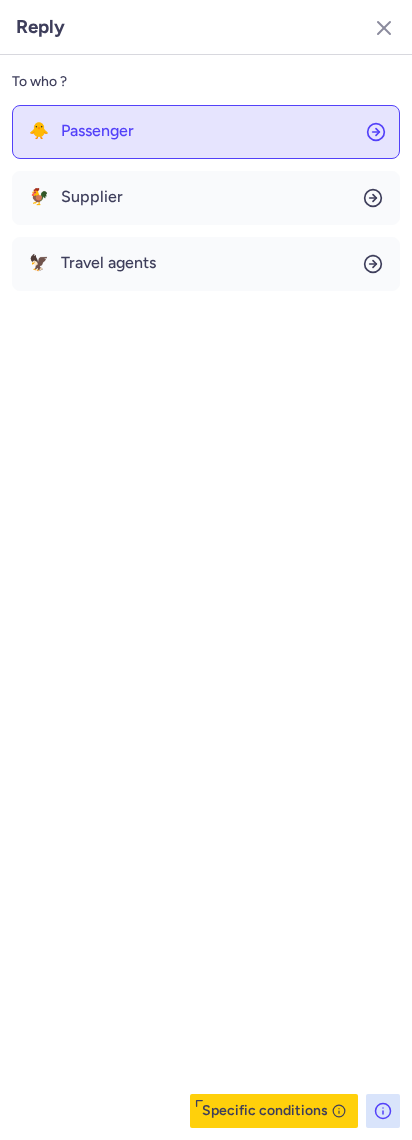 click on "🐥 Passenger" 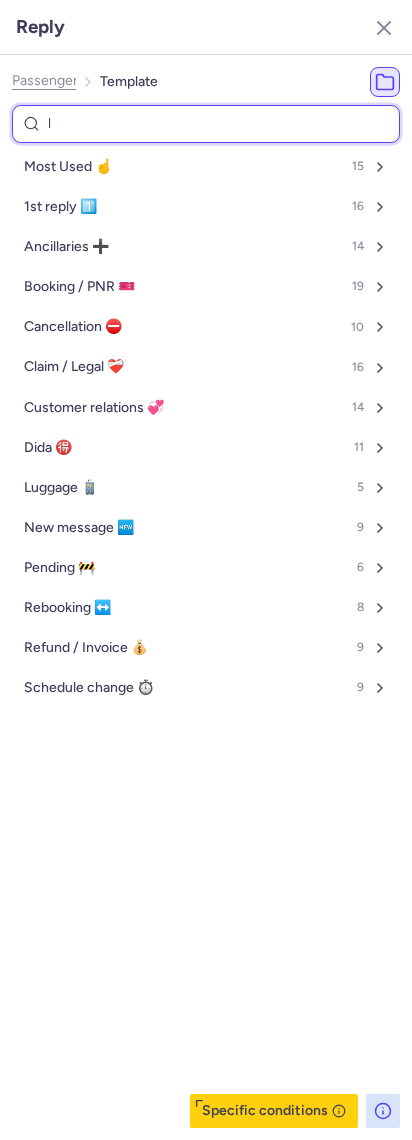 type on "lu" 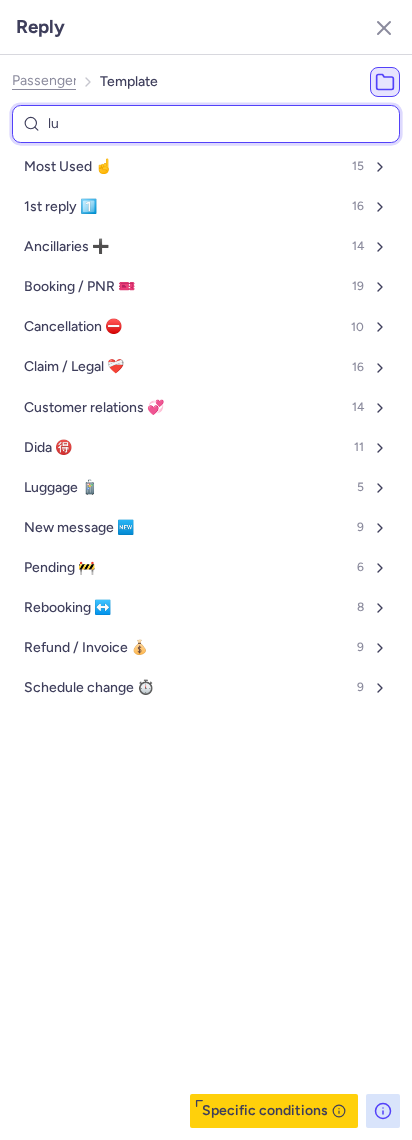 select on "en" 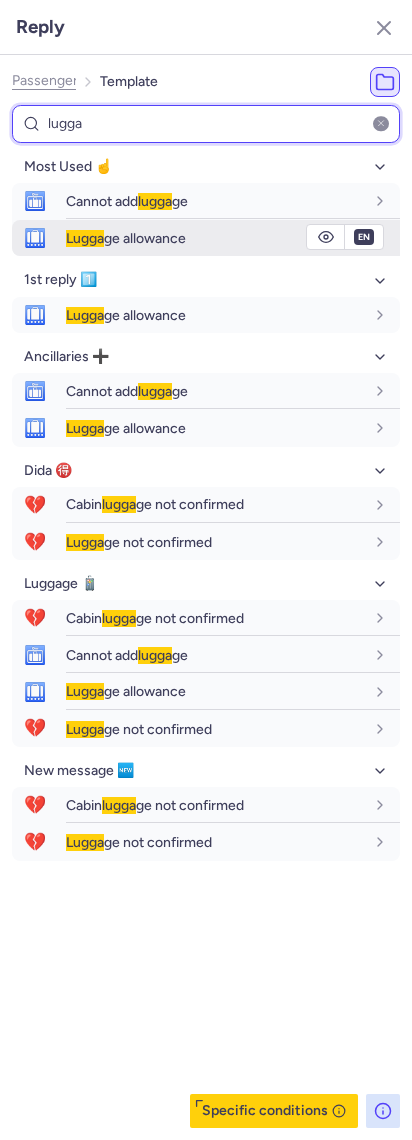type on "lugga" 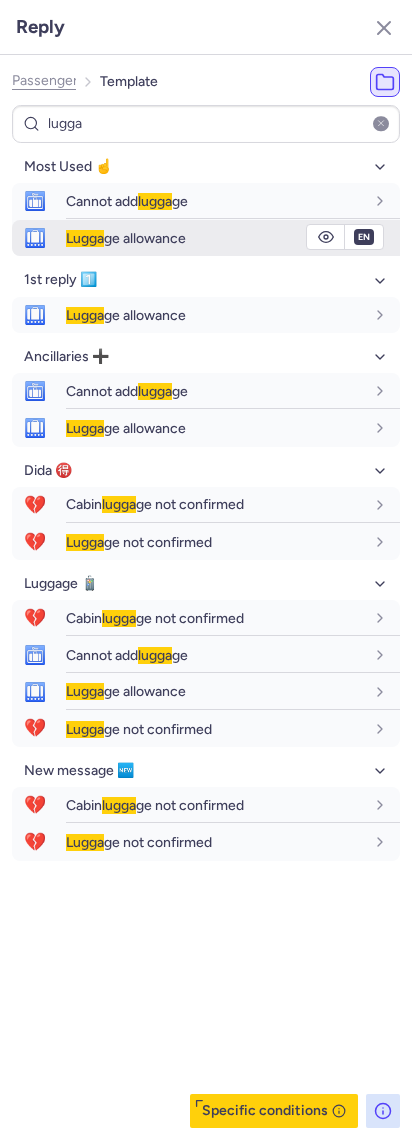 click on "Lugga ge allowance" at bounding box center (233, 238) 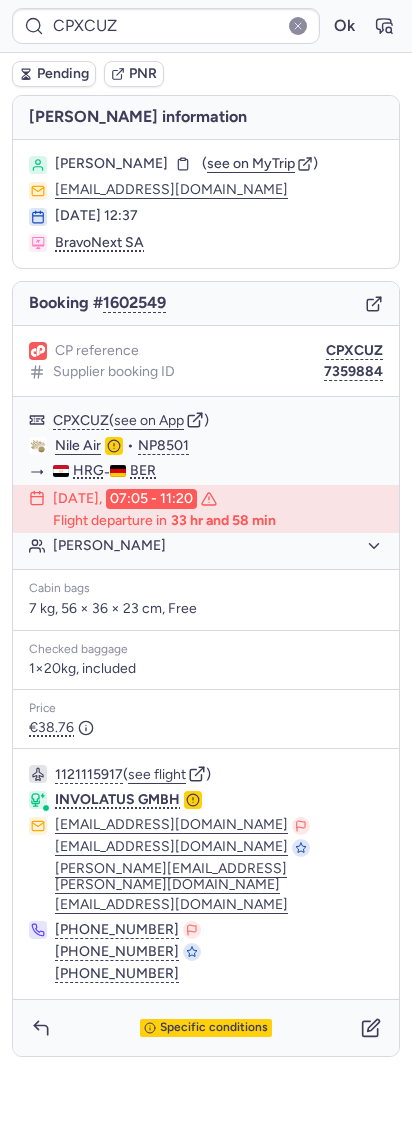 click on "Specific conditions" at bounding box center [206, 1028] 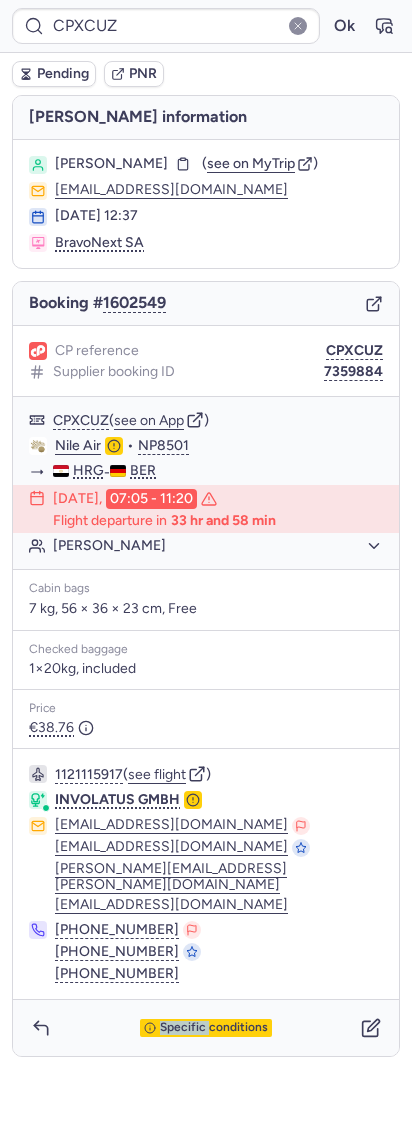 click on "Specific conditions" at bounding box center [206, 1028] 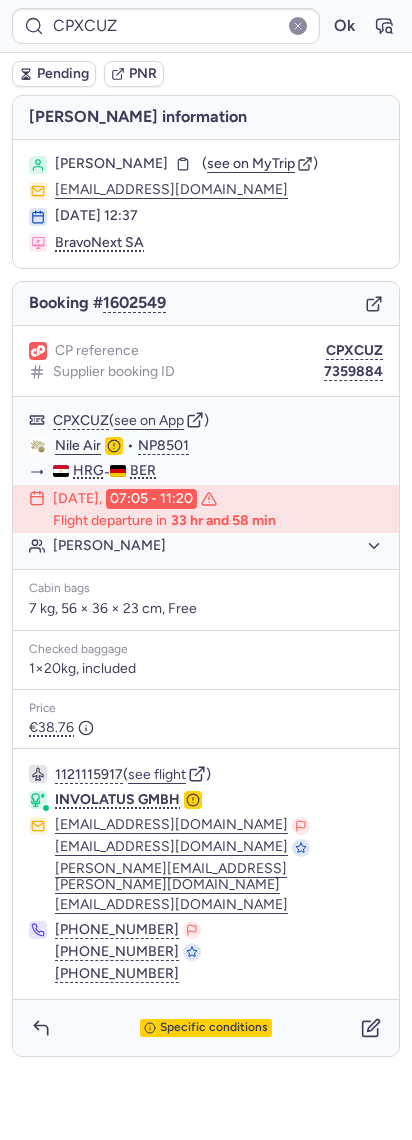 click on "Specific conditions" at bounding box center [206, 1028] 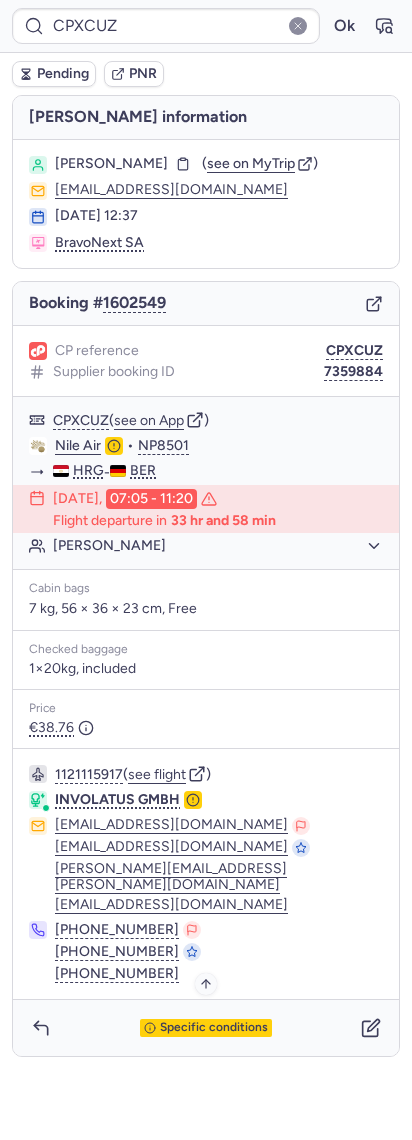 click on "Specific conditions" at bounding box center (206, 1028) 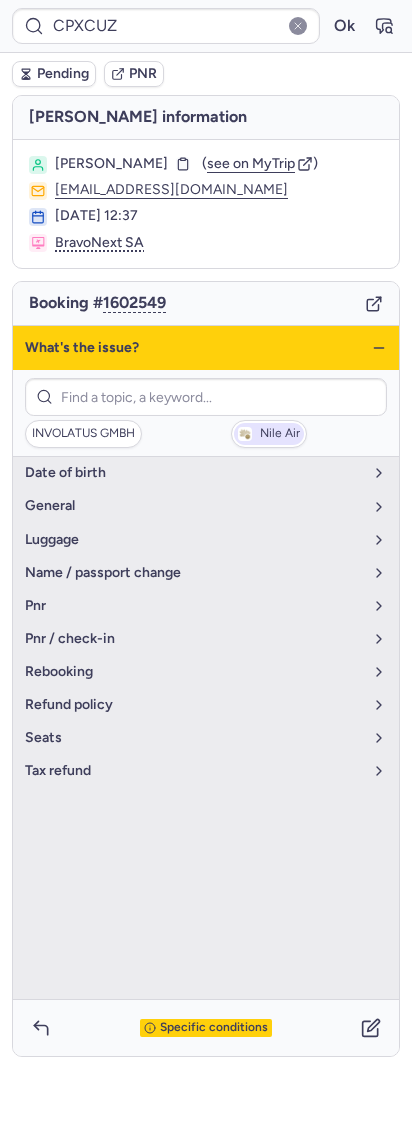 click on "Nile Air" at bounding box center [280, 434] 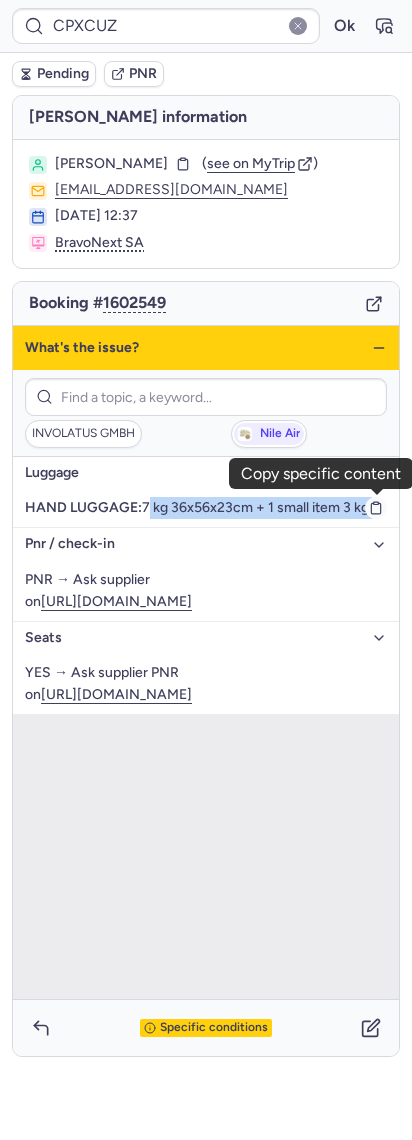 drag, startPoint x: 142, startPoint y: 512, endPoint x: 384, endPoint y: 507, distance: 242.05165 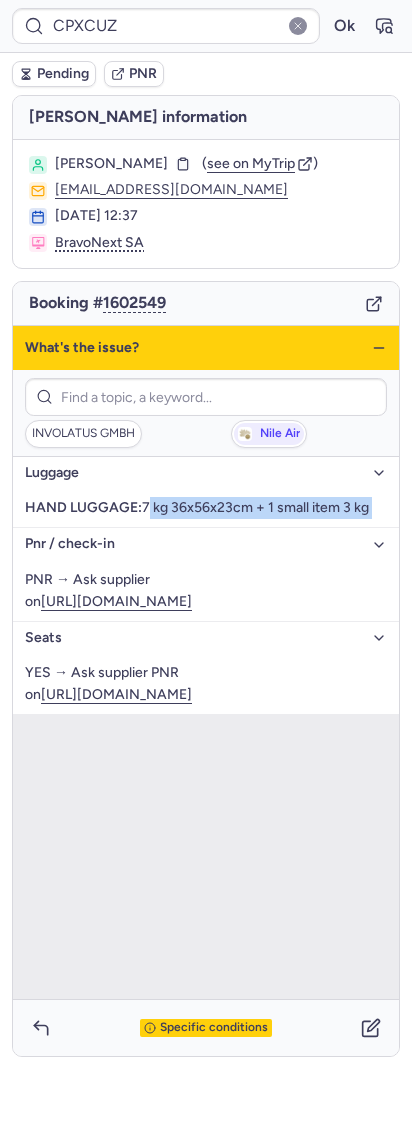 copy on "7 kg 36x56x23cm + 1 small item 3 kg" 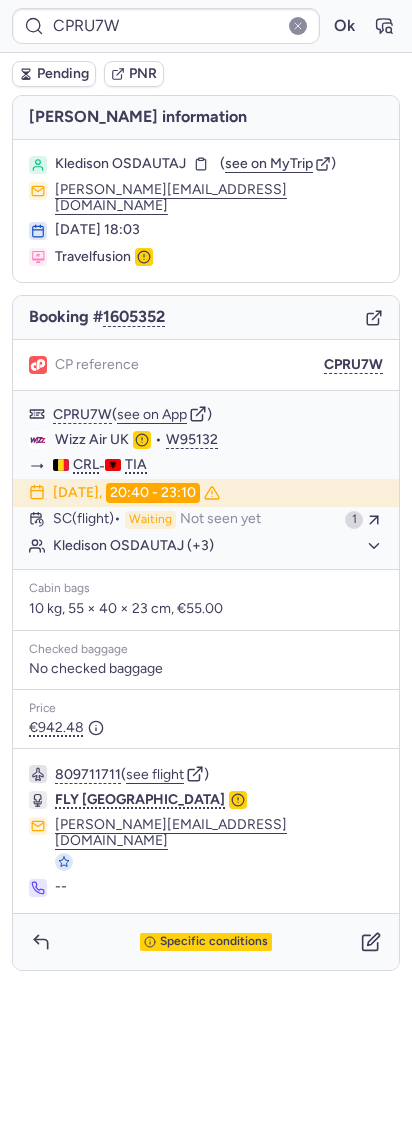 type on "CPF7HS" 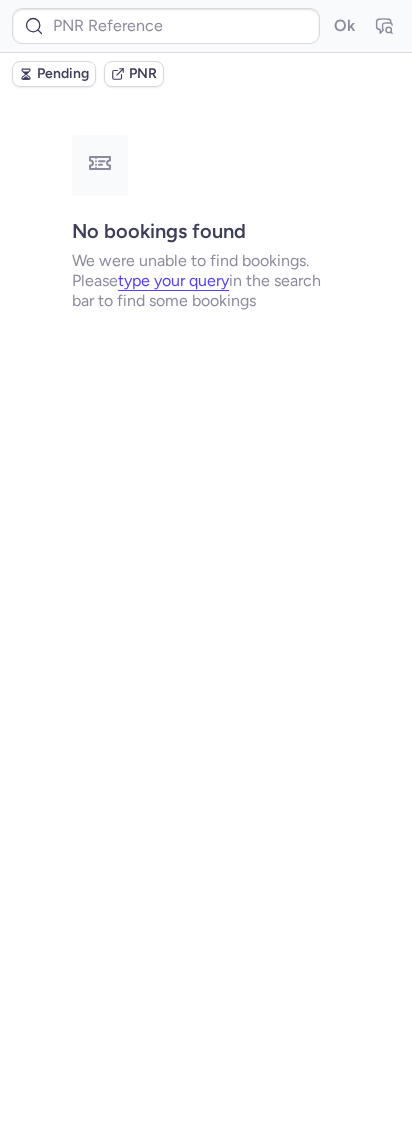 type on "CPF7HS" 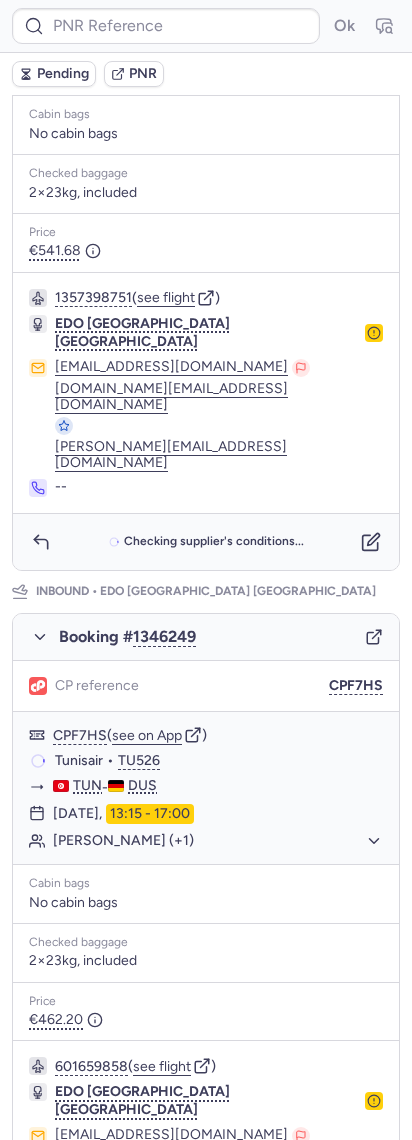 scroll, scrollTop: 666, scrollLeft: 0, axis: vertical 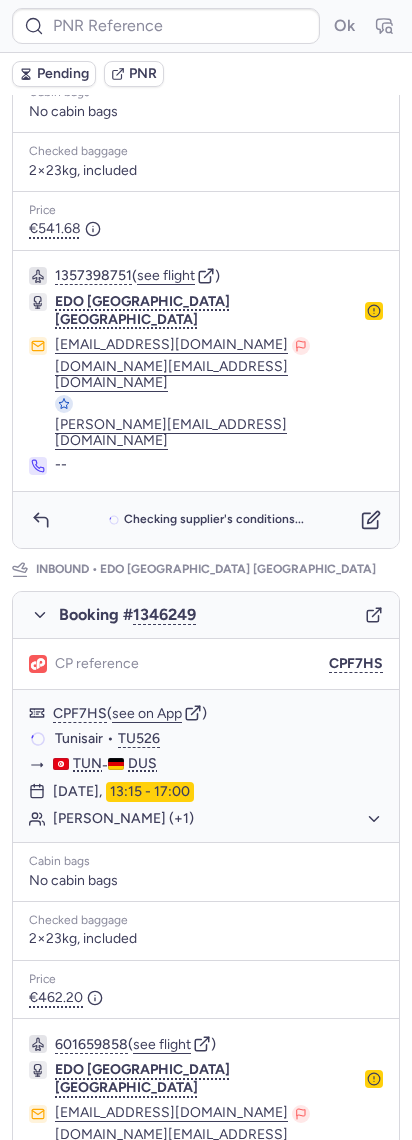 click 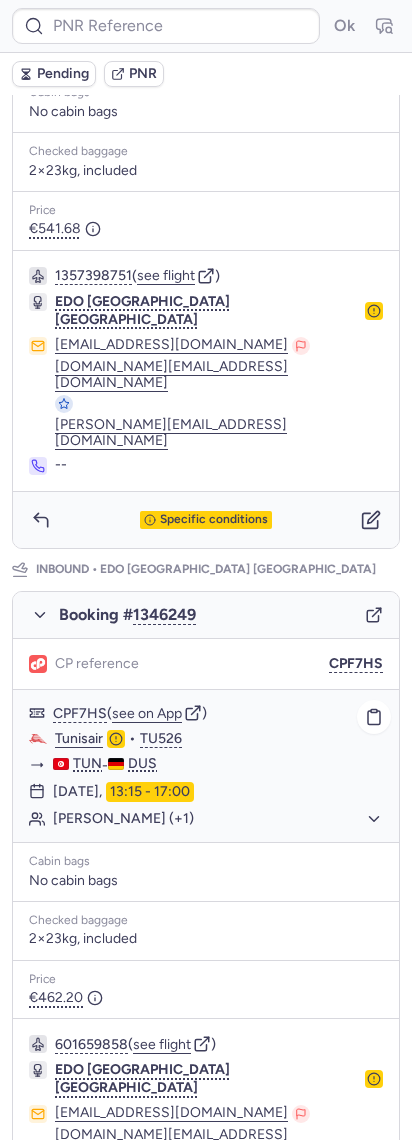 scroll, scrollTop: 670, scrollLeft: 0, axis: vertical 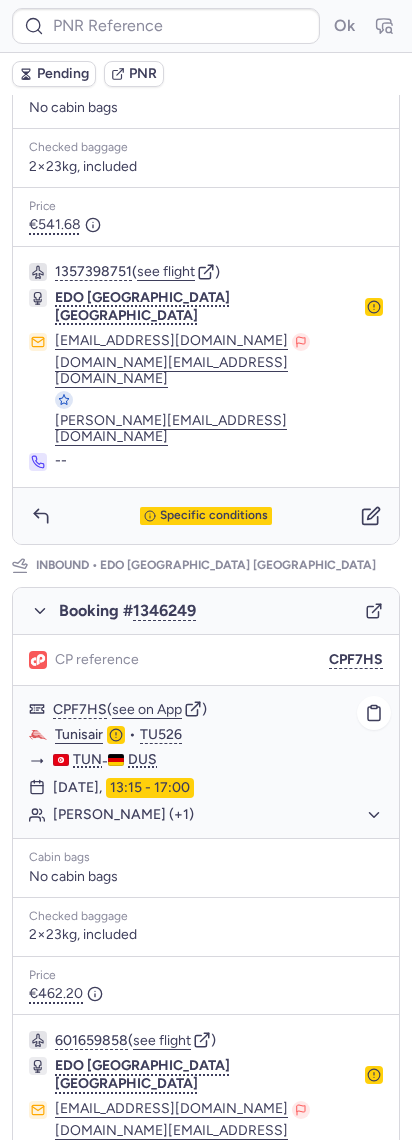 type on "CPRU7W" 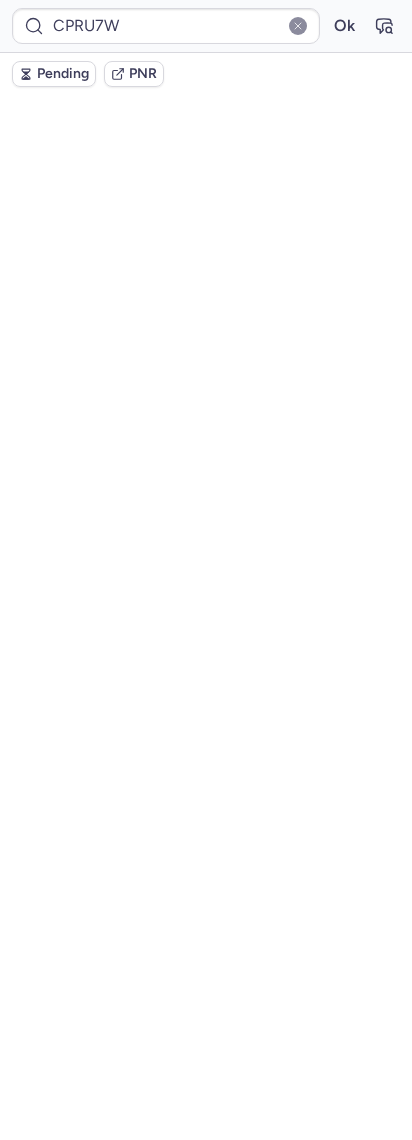 scroll, scrollTop: 0, scrollLeft: 0, axis: both 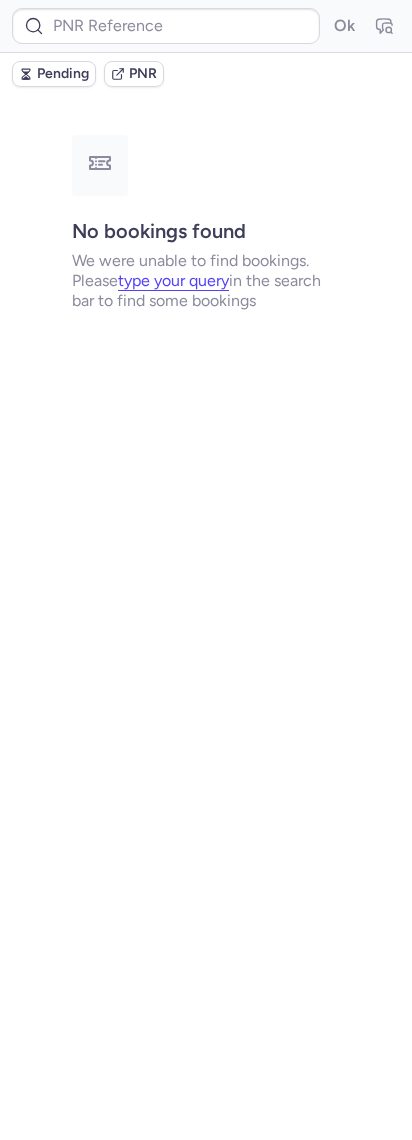 type on "23570223564" 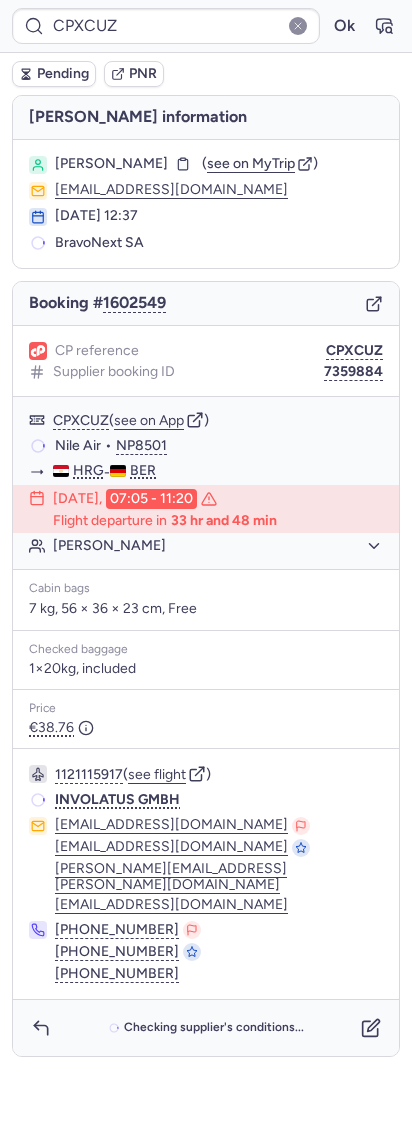 type on "CPDI5R" 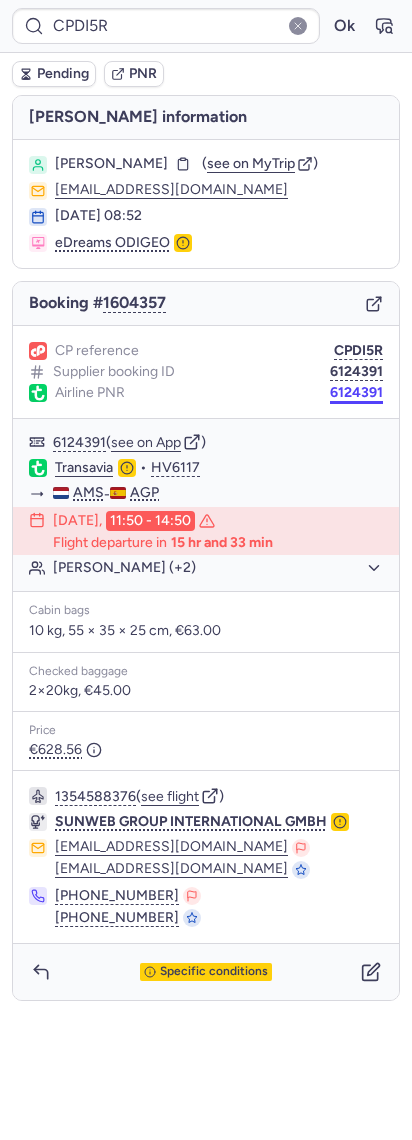 click on "6124391" at bounding box center (356, 393) 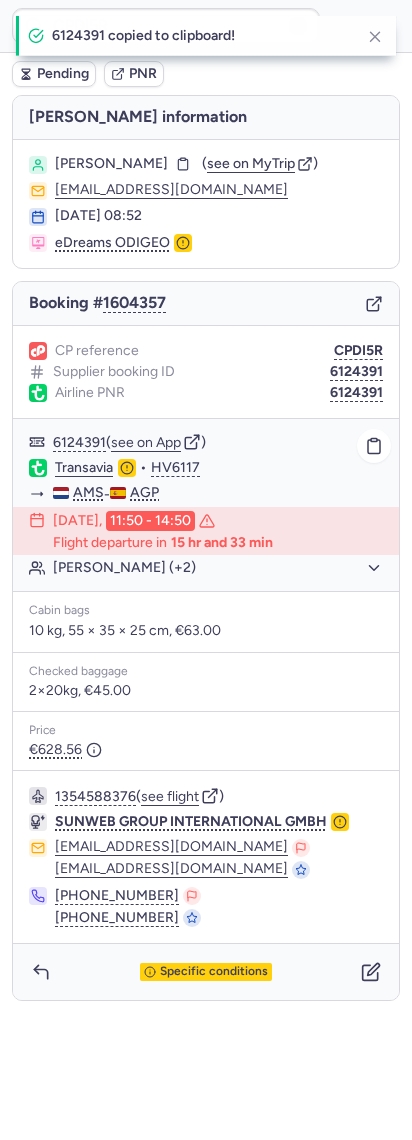 type 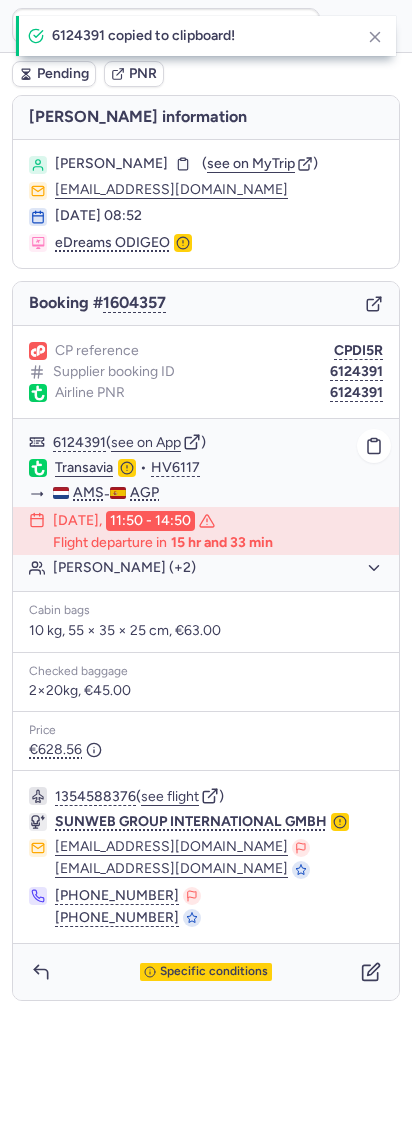 click on "Transavia" 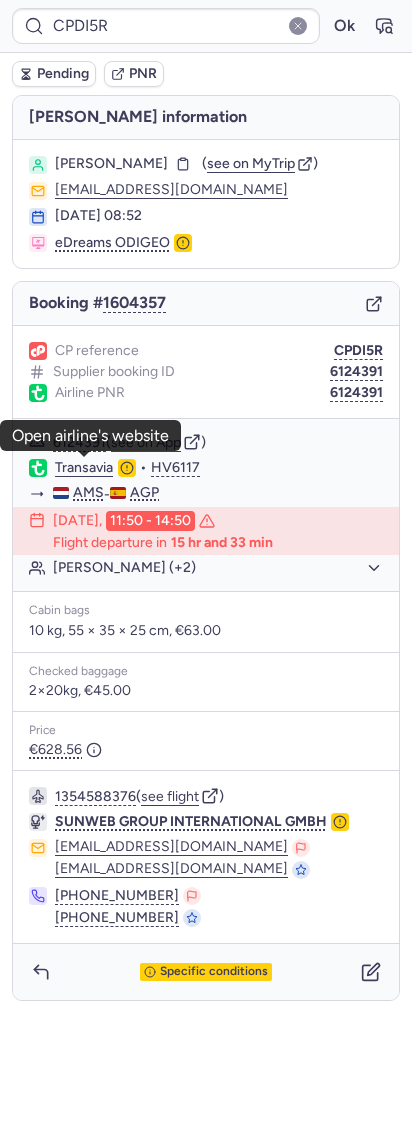 click on "[PERSON_NAME]" at bounding box center (111, 164) 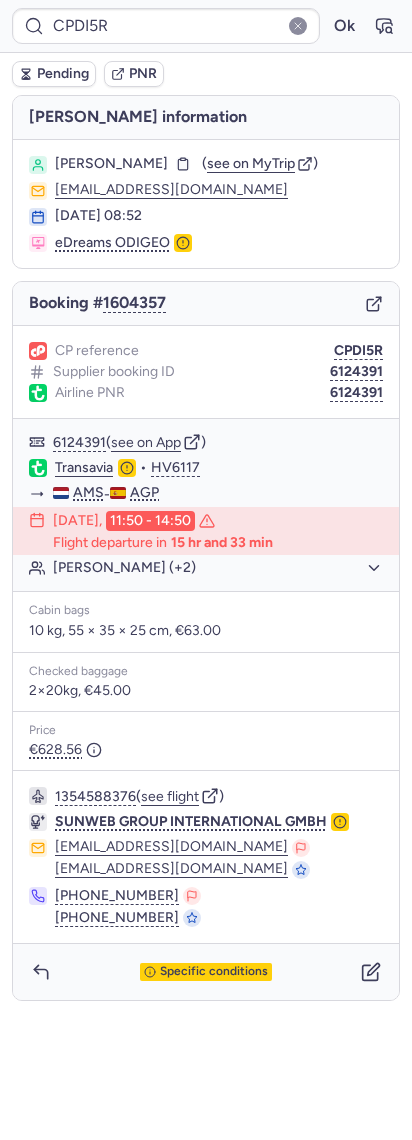 click on "[PERSON_NAME]" at bounding box center [111, 164] 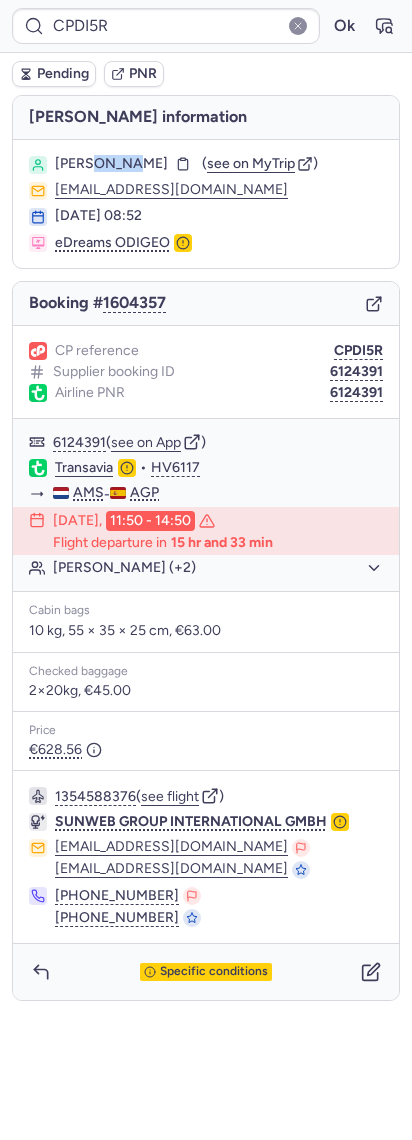 click on "[PERSON_NAME]" at bounding box center (111, 164) 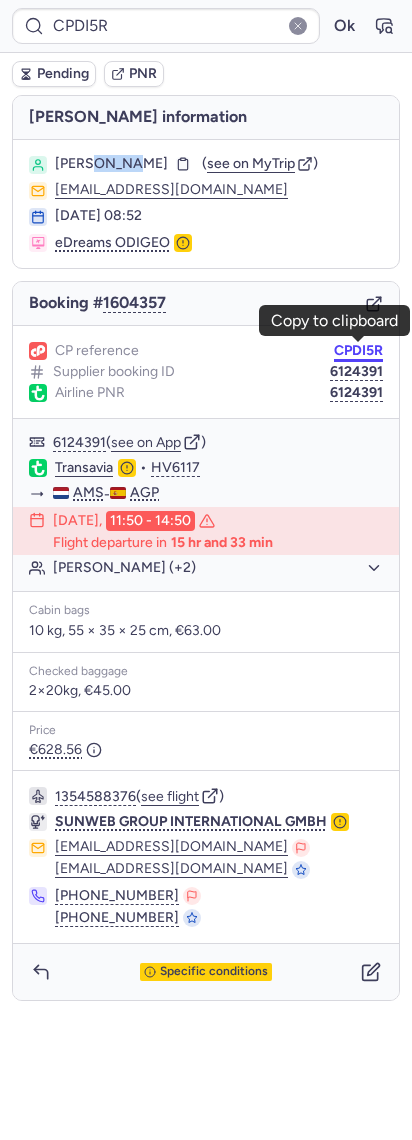 click on "CPDI5R" at bounding box center (358, 351) 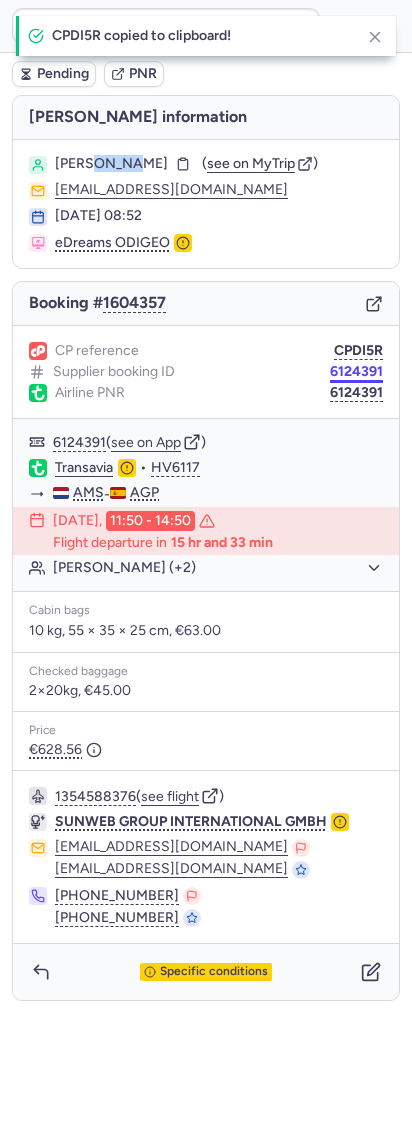 click on "6124391" at bounding box center [356, 372] 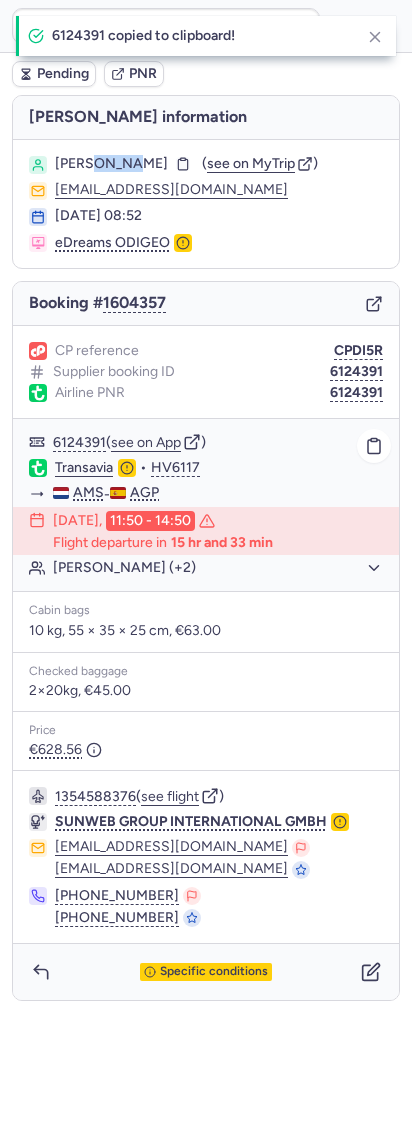 click on "Transavia" 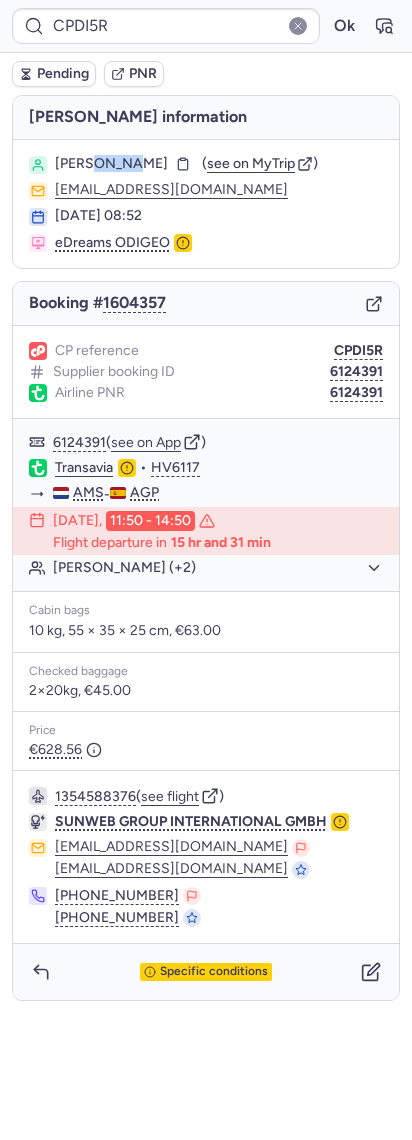 click on "Pending" at bounding box center [54, 74] 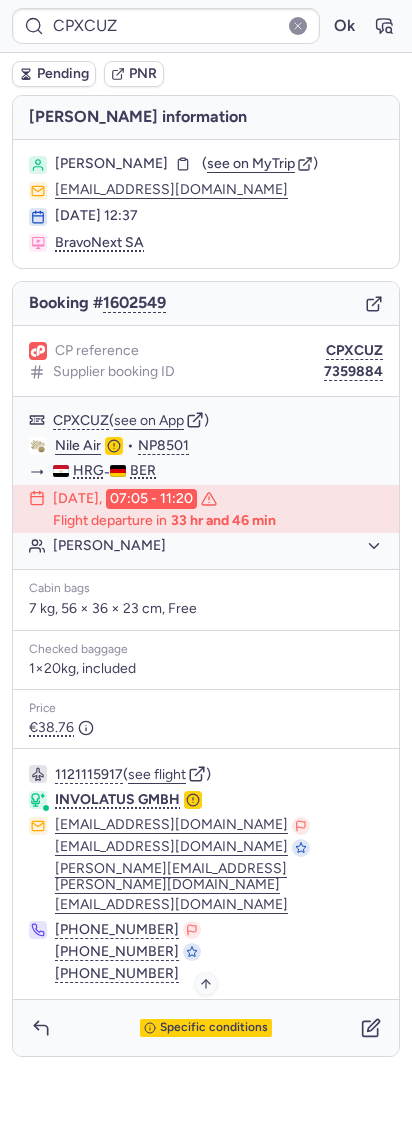 click on "Specific conditions" at bounding box center [214, 1028] 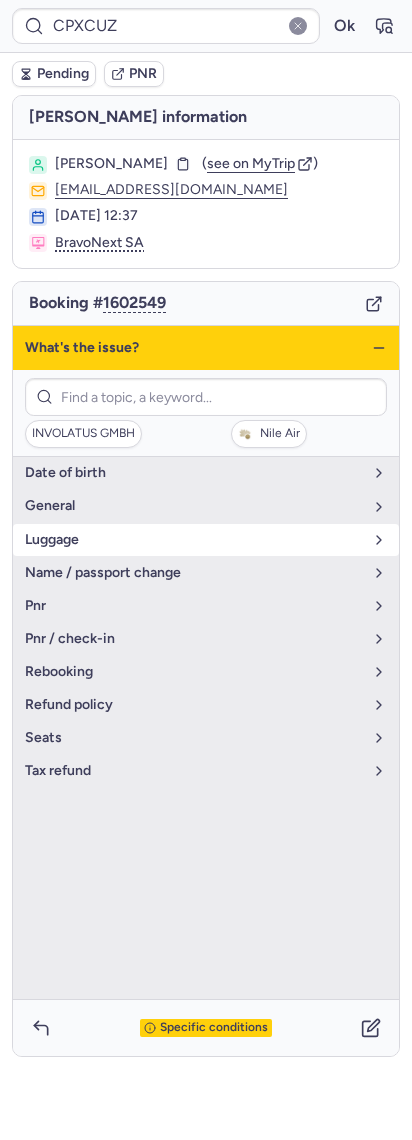 click on "luggage" at bounding box center [206, 540] 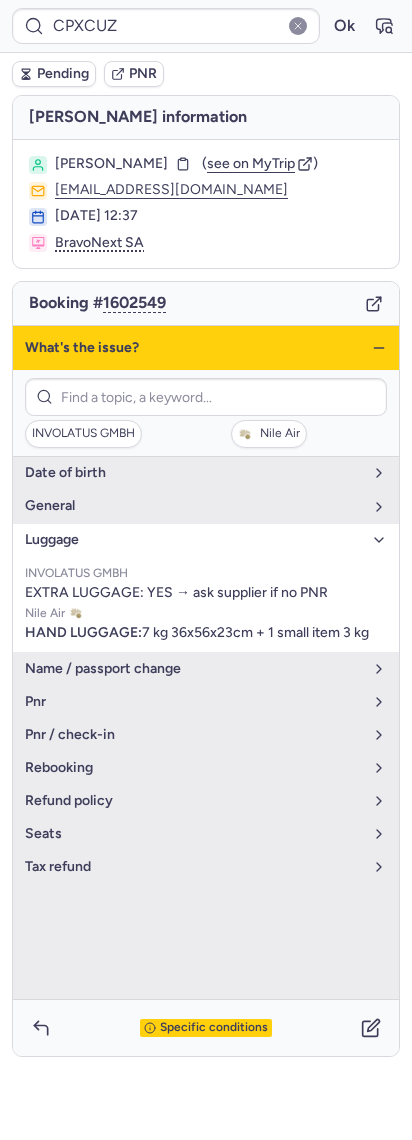 click 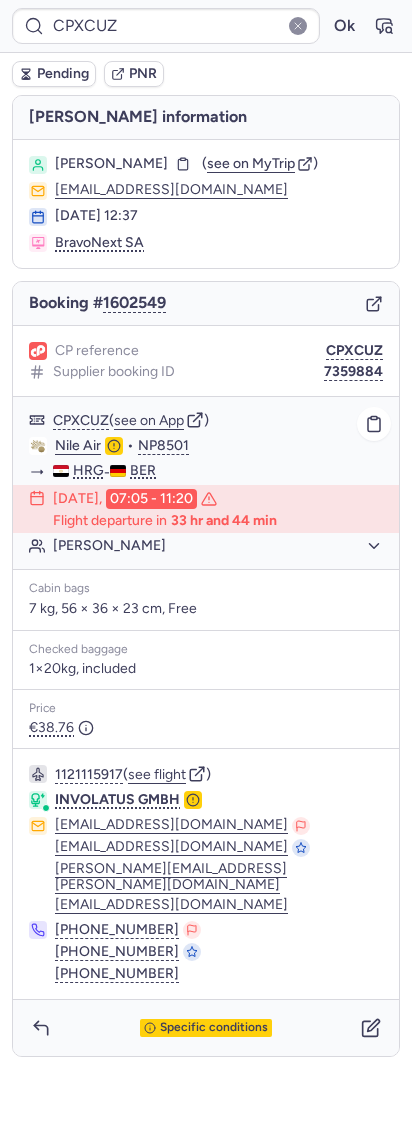 type on "CPDI5R" 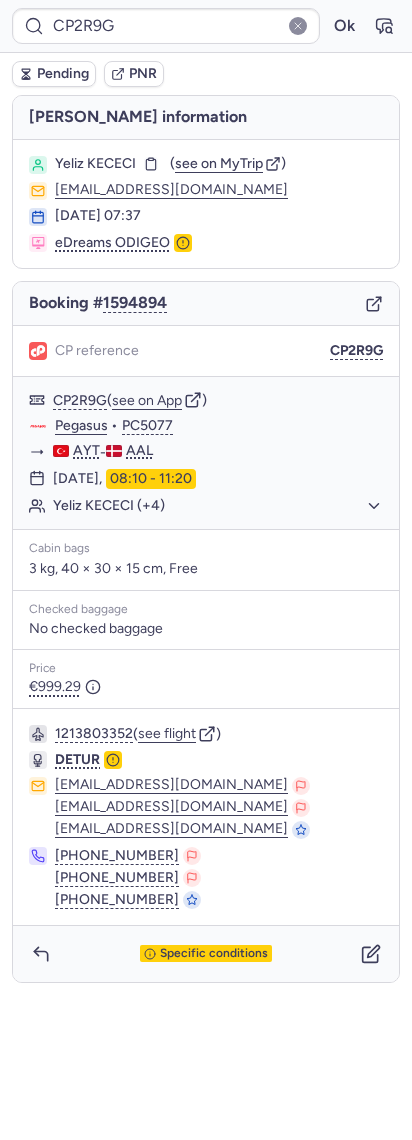 click on "Specific conditions" at bounding box center [206, 954] 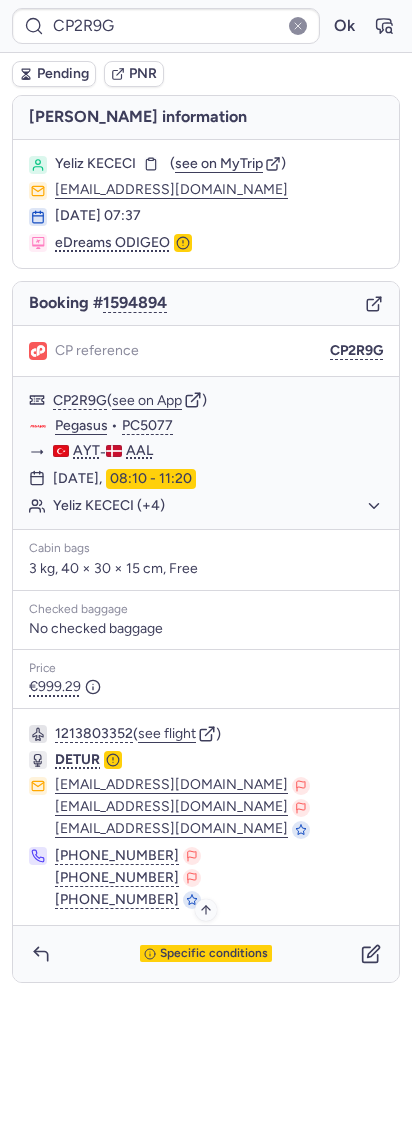 click on "Specific conditions" at bounding box center [206, 954] 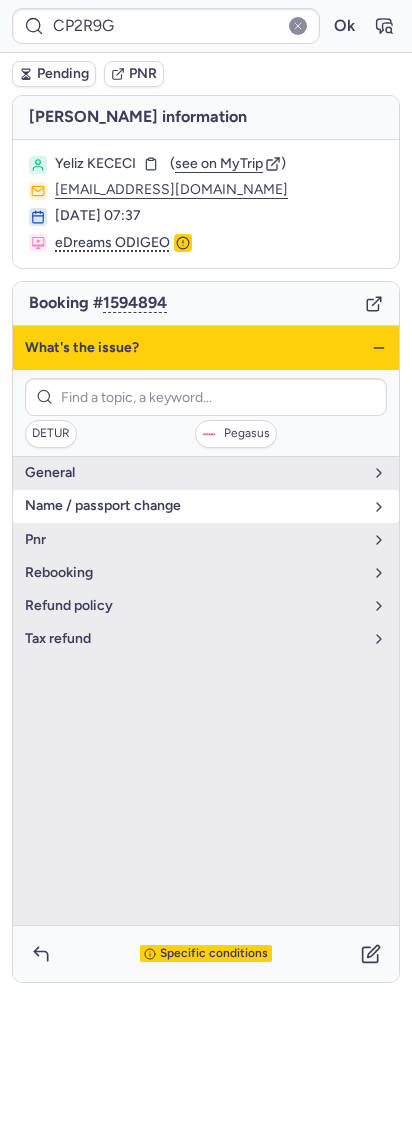 click on "name / passport change" at bounding box center (194, 506) 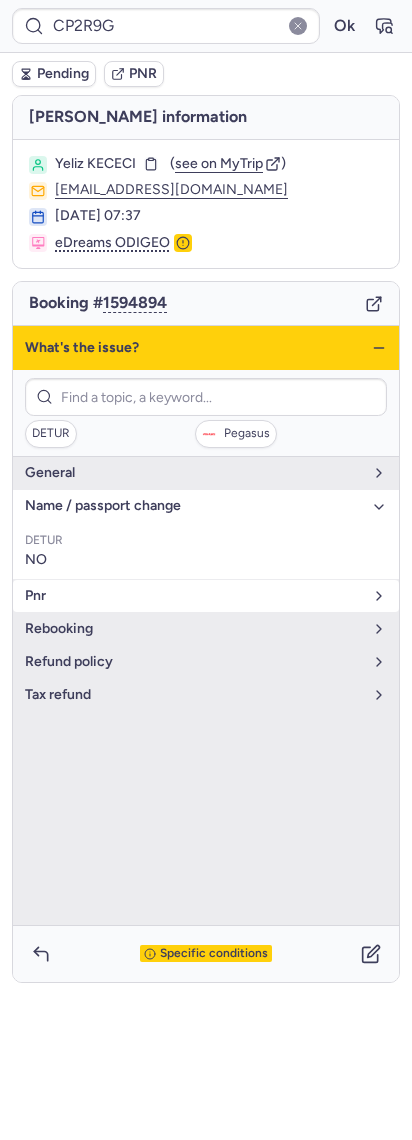 click on "pnr" at bounding box center (194, 596) 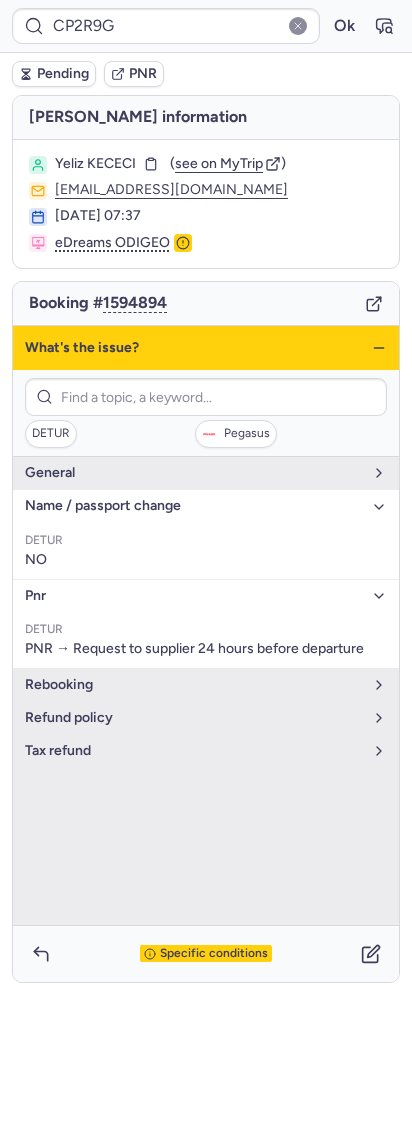 click on "What's the issue?" at bounding box center (206, 348) 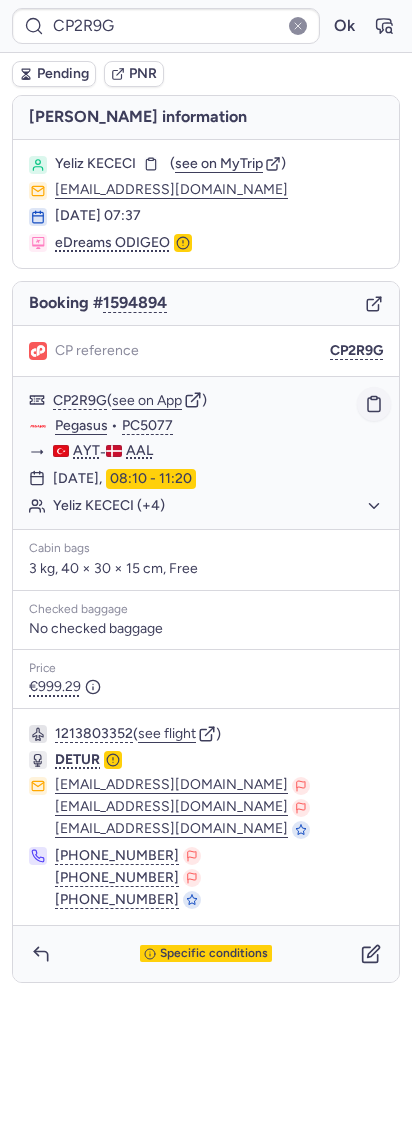 click 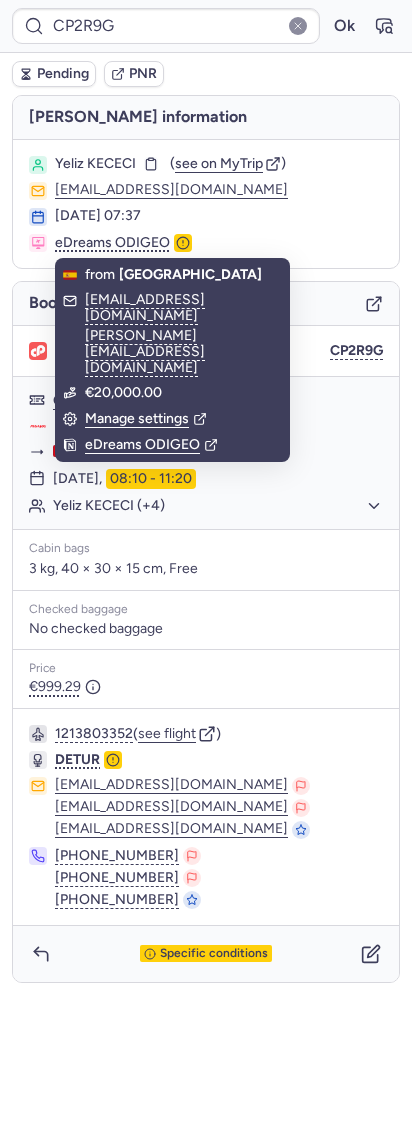 click on "Pending PNR" at bounding box center (206, 74) 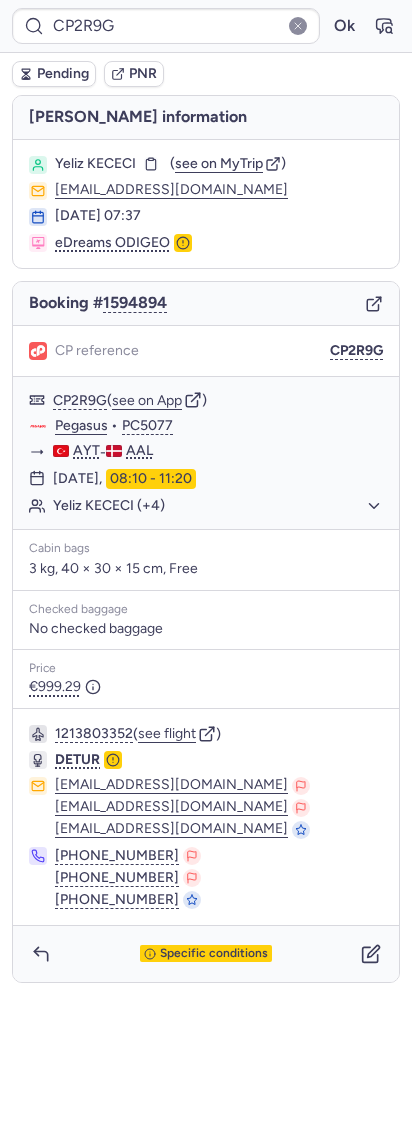 click on "Pending" at bounding box center (63, 74) 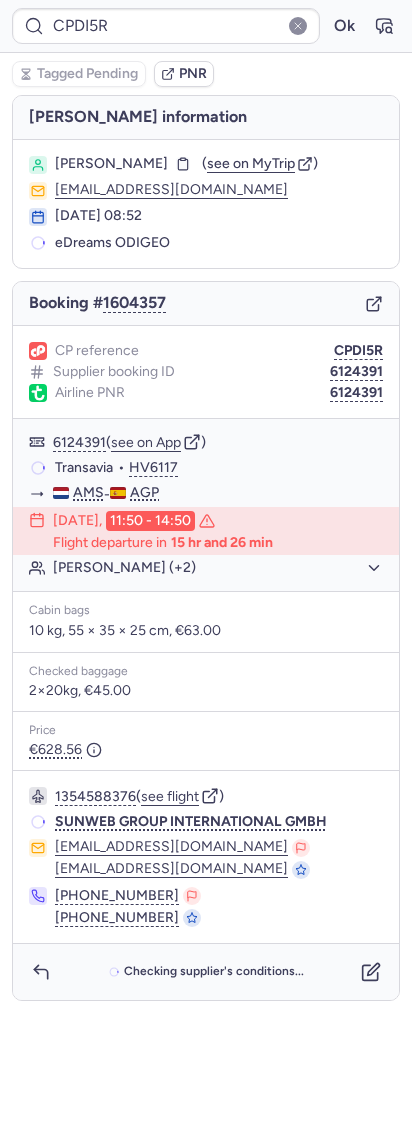 type on "23570223564" 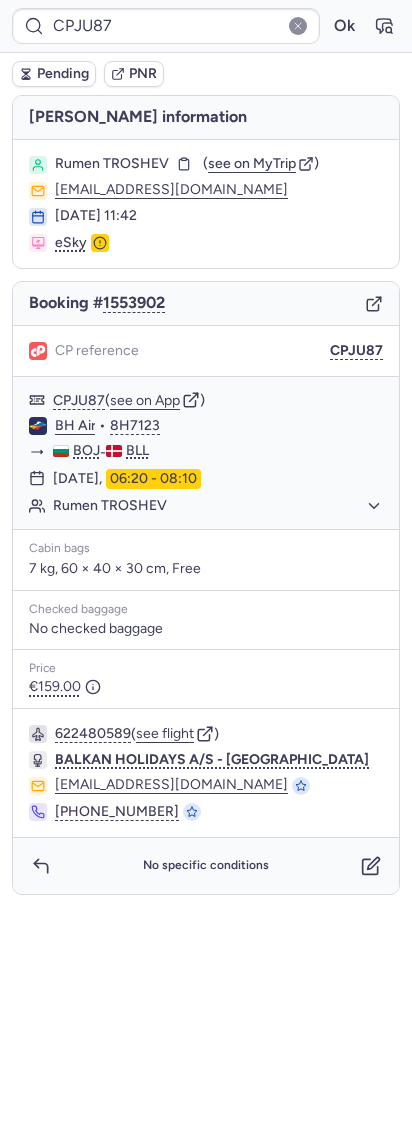 click on "Pending" at bounding box center [63, 74] 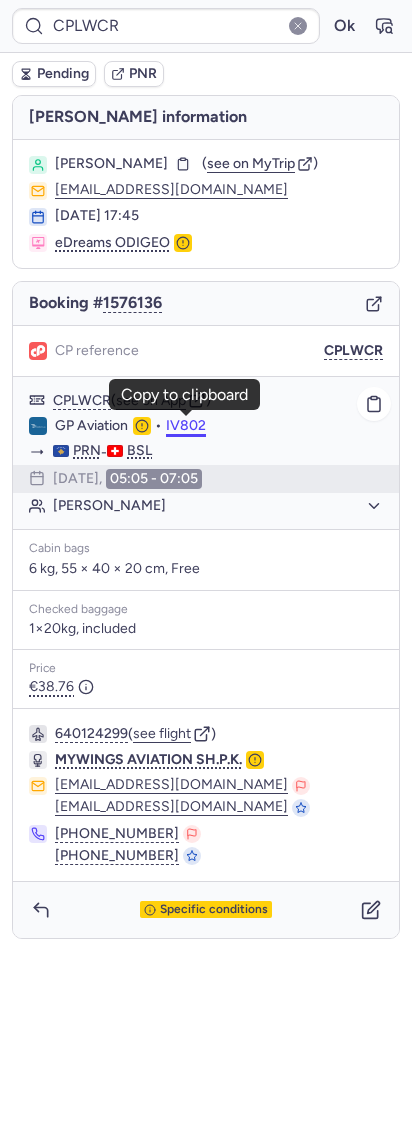 click on "IV802" at bounding box center (186, 426) 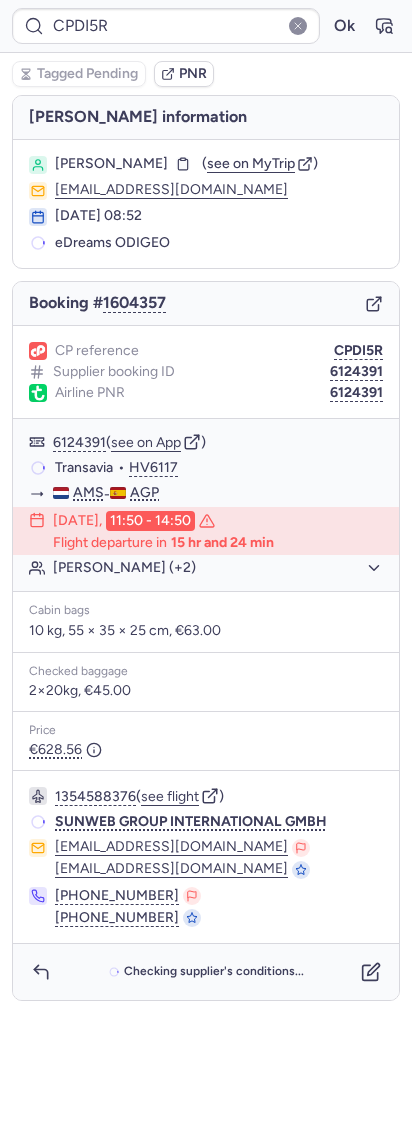 type on "CPZUUT" 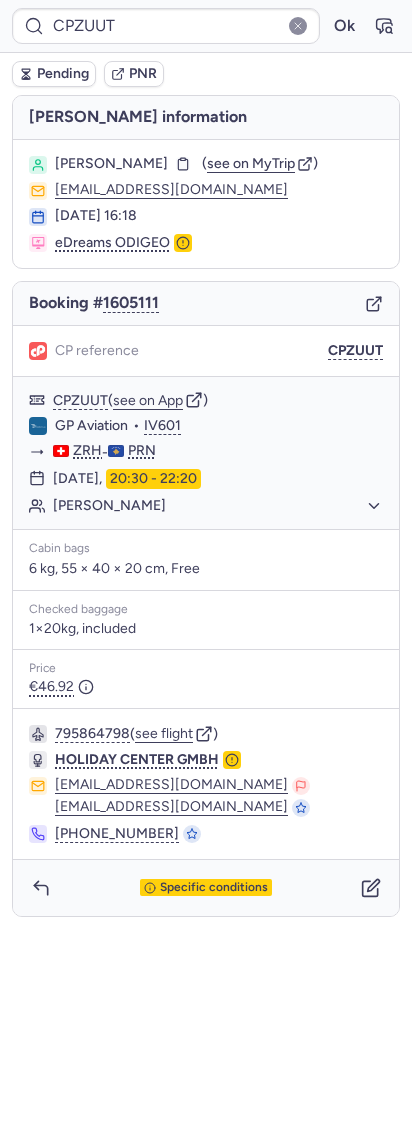 click on "CPZUUT  Ok" at bounding box center (206, 26) 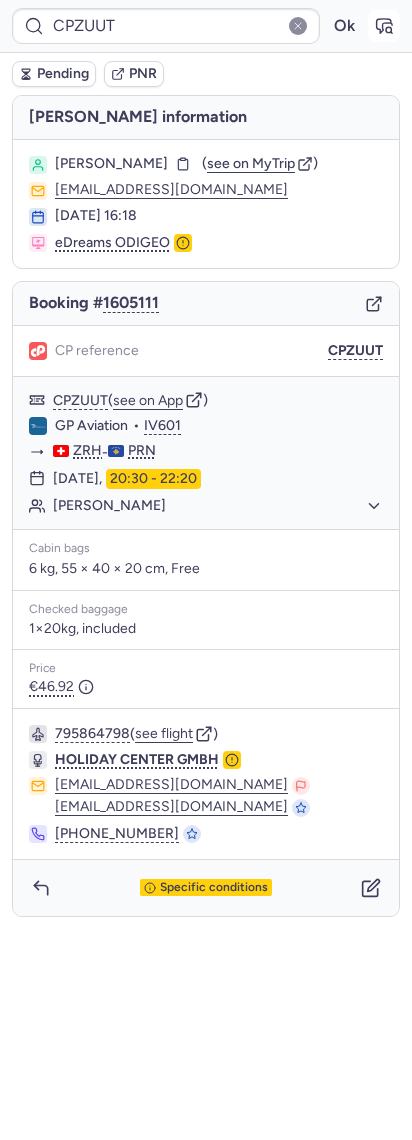 click 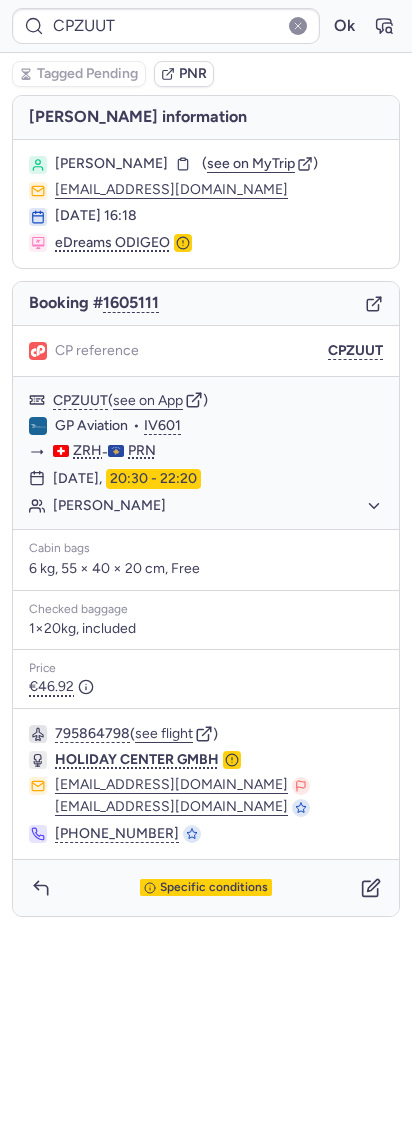 click on "Booking # 1605111" at bounding box center [206, 304] 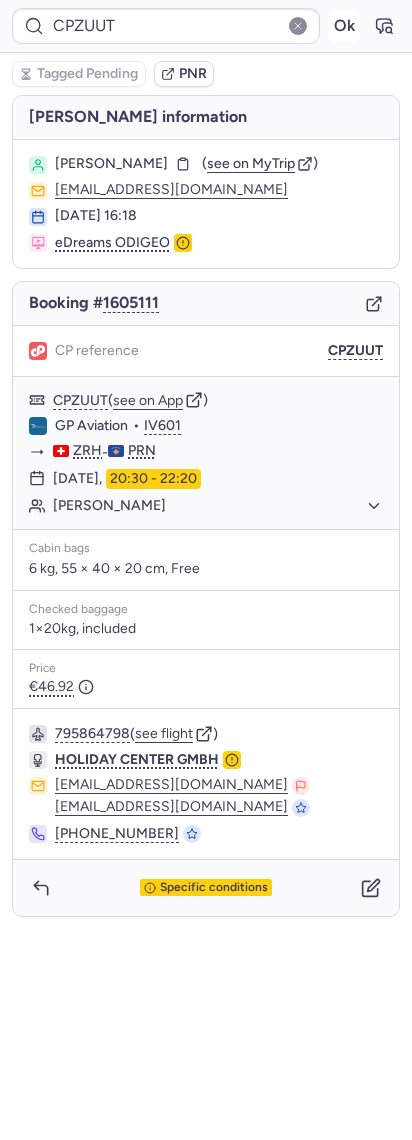 click on "Ok" at bounding box center [344, 26] 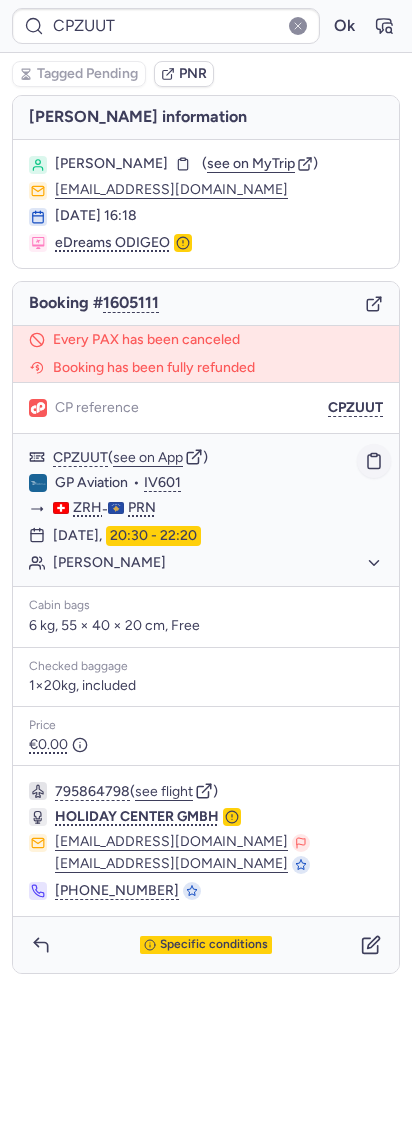 click 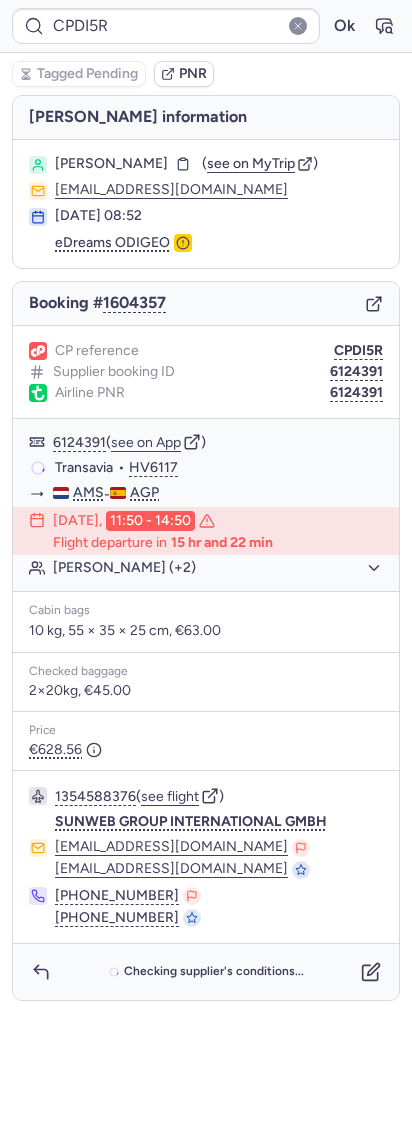 type on "[DATE]" 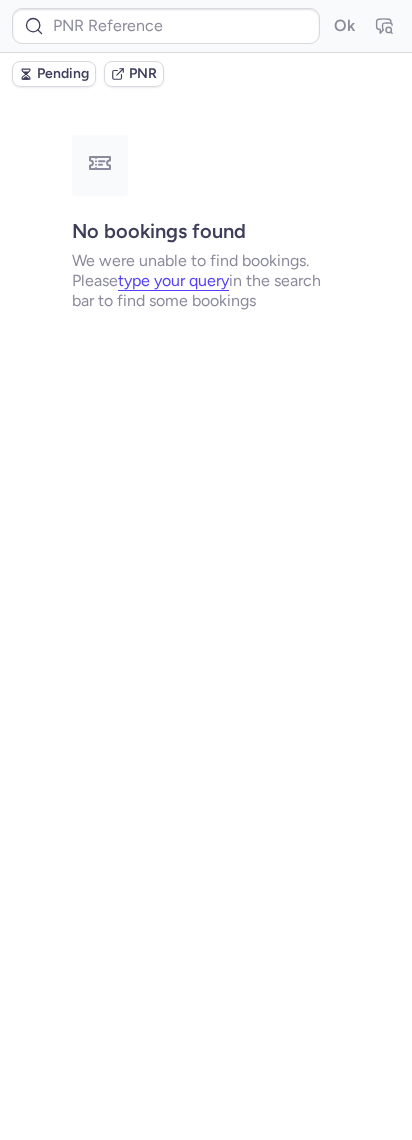 type on "CPDI5R" 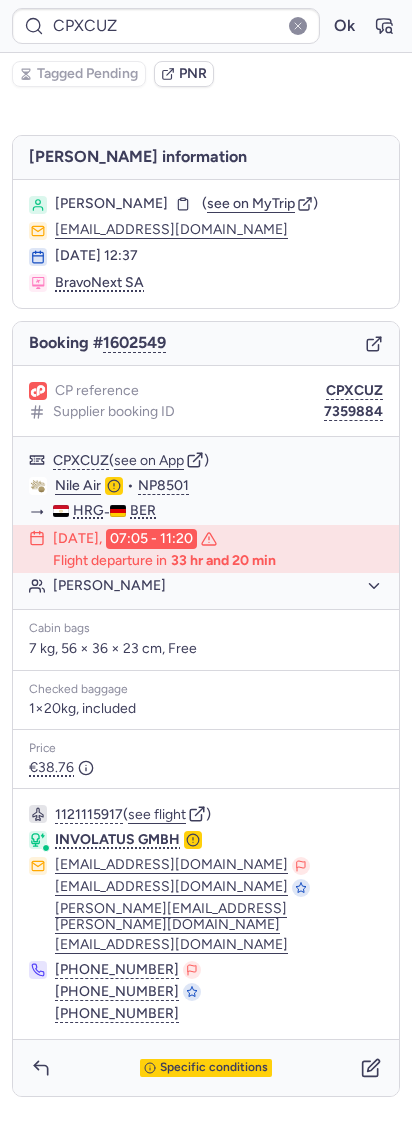 type on "CPDI5R" 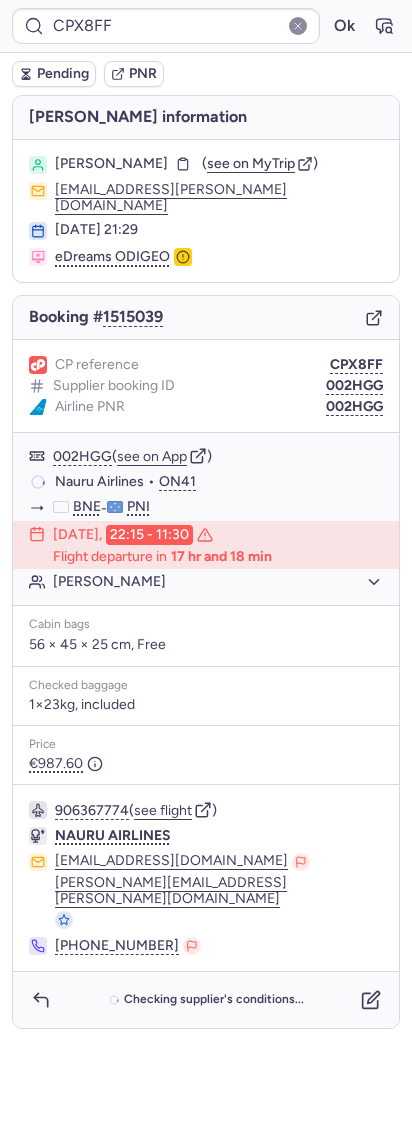 type on "CPPHQA" 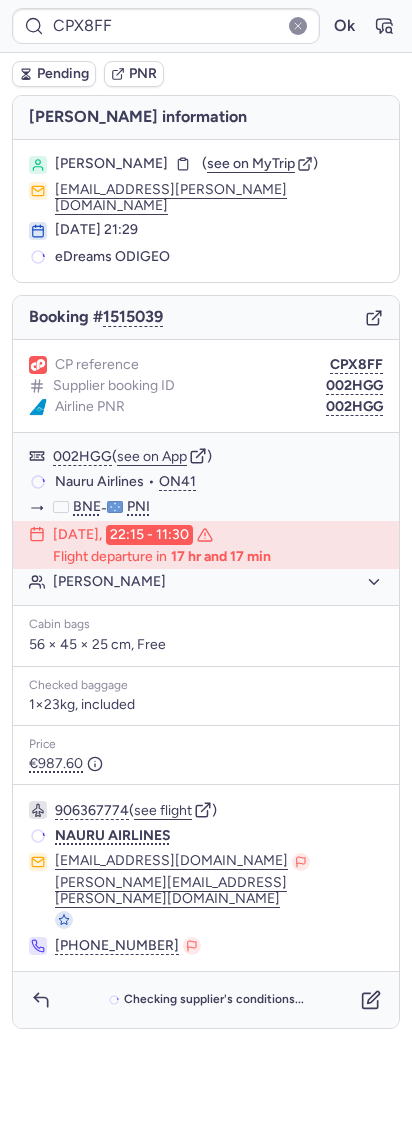 type on "CPPHQA" 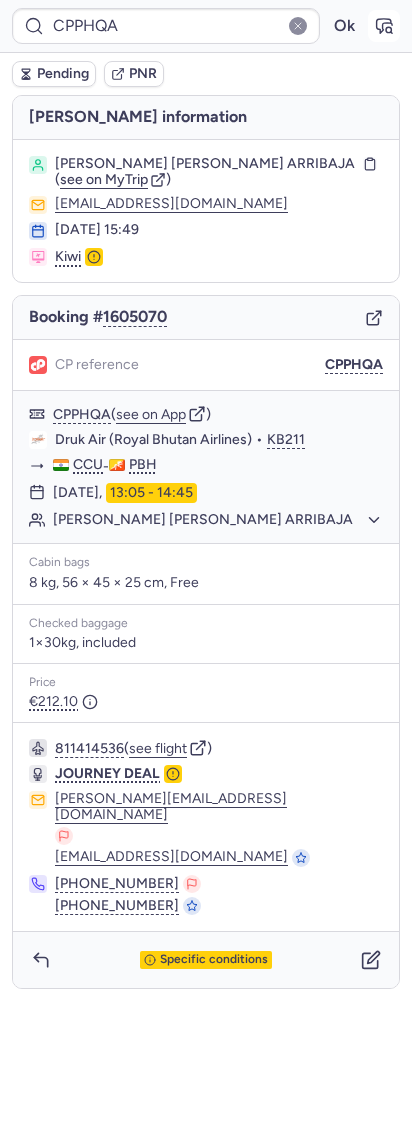 click at bounding box center [384, 26] 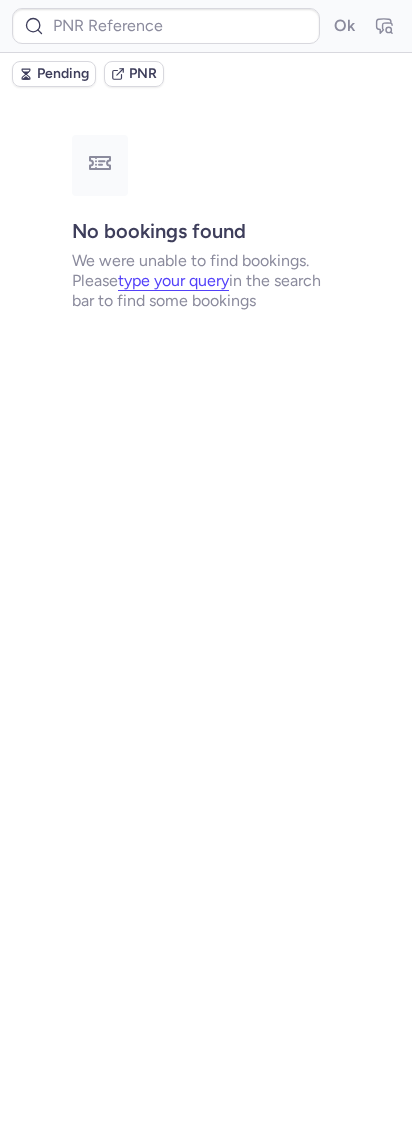 type on "CPX8FF" 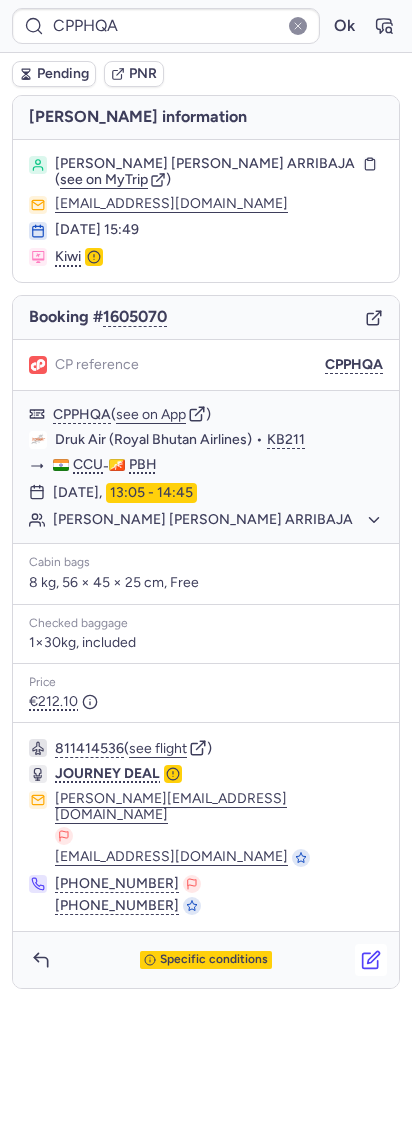 click 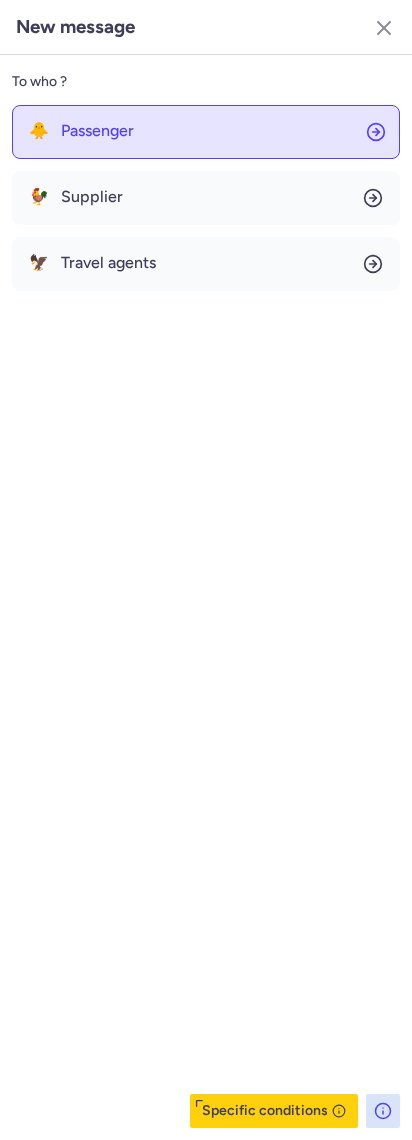 click on "Passenger" at bounding box center [97, 131] 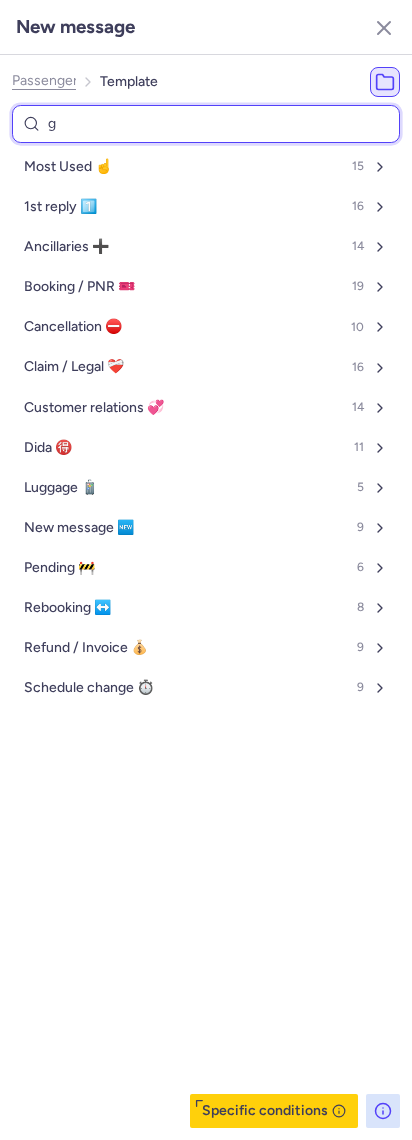 type on "ge" 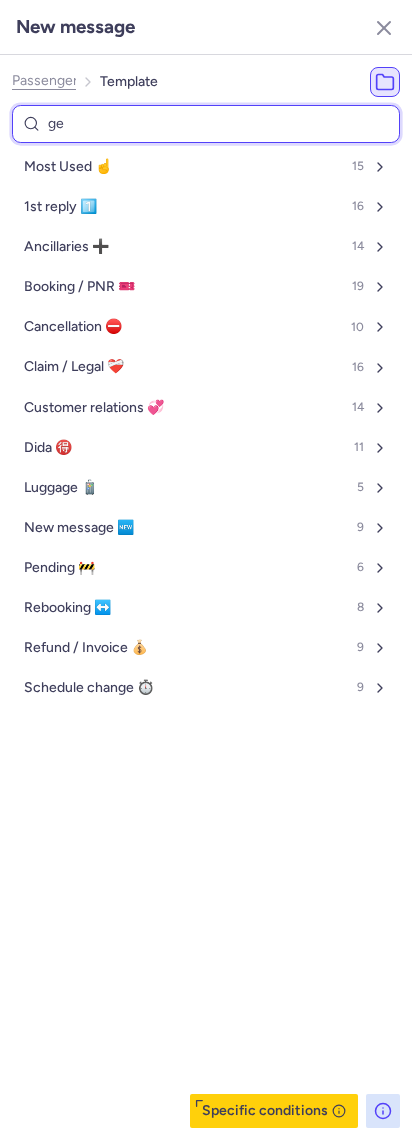select on "en" 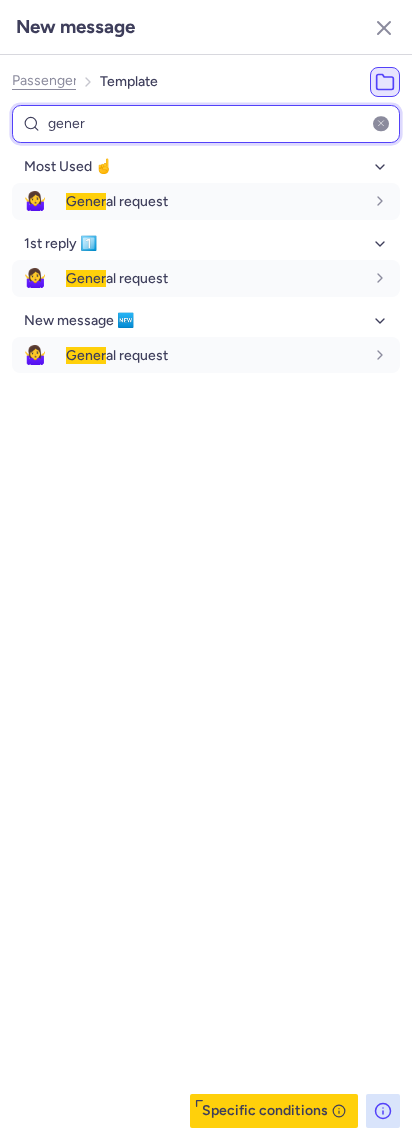 type on "gener" 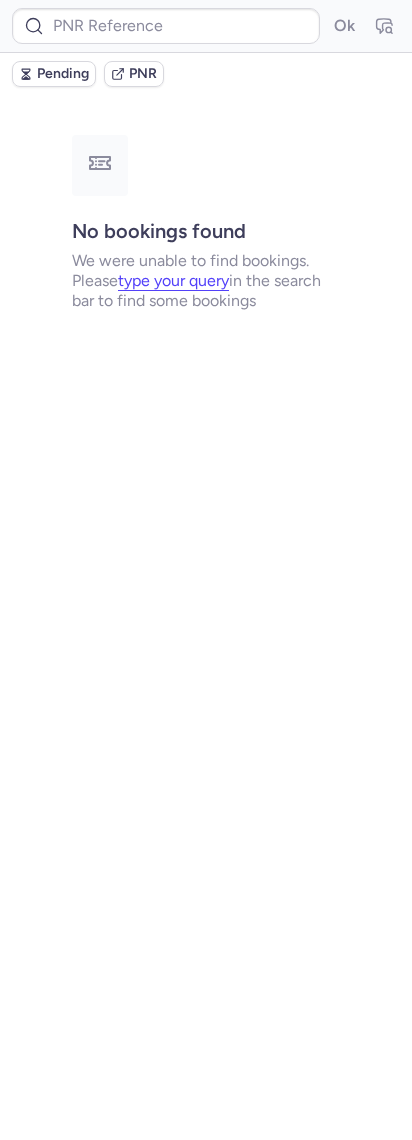 type on "CPPHQA" 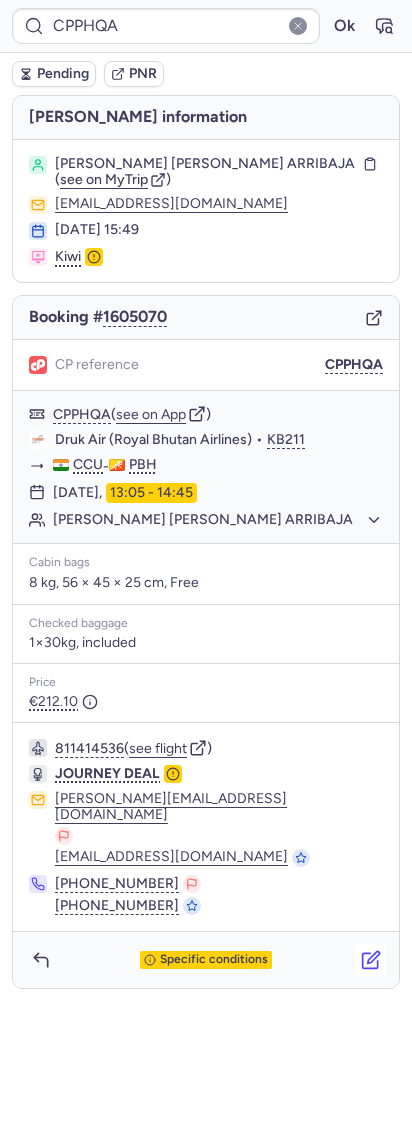 click 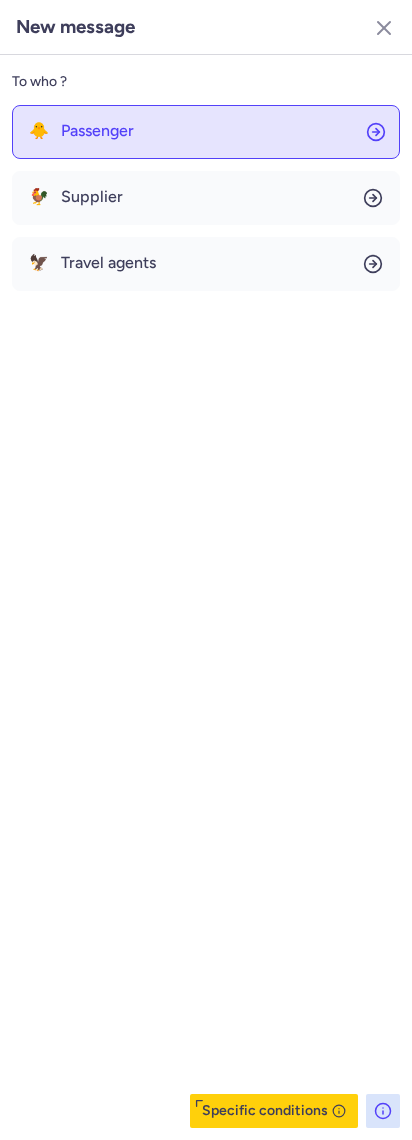 click on "🐥 Passenger" 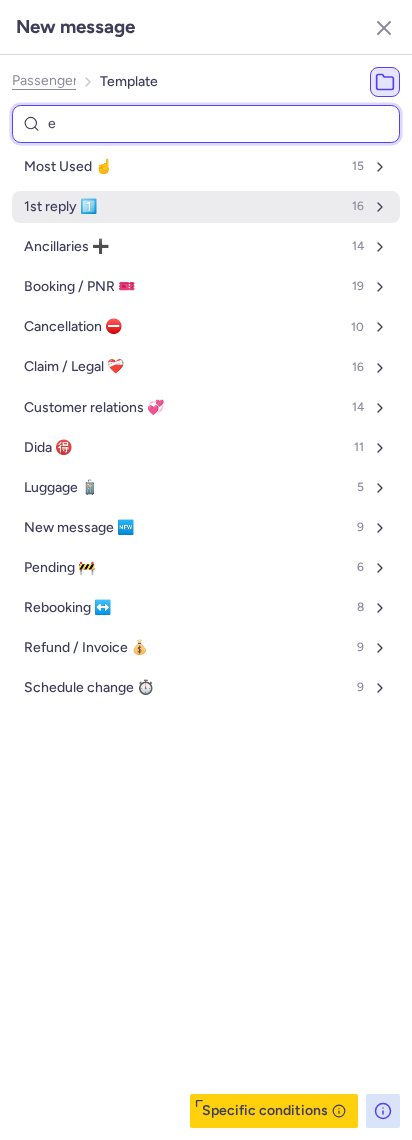 type on "en" 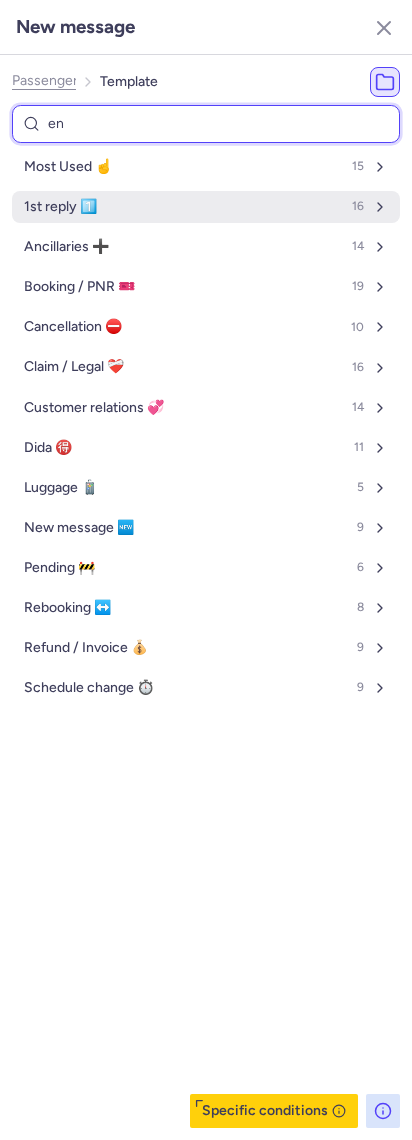 select on "en" 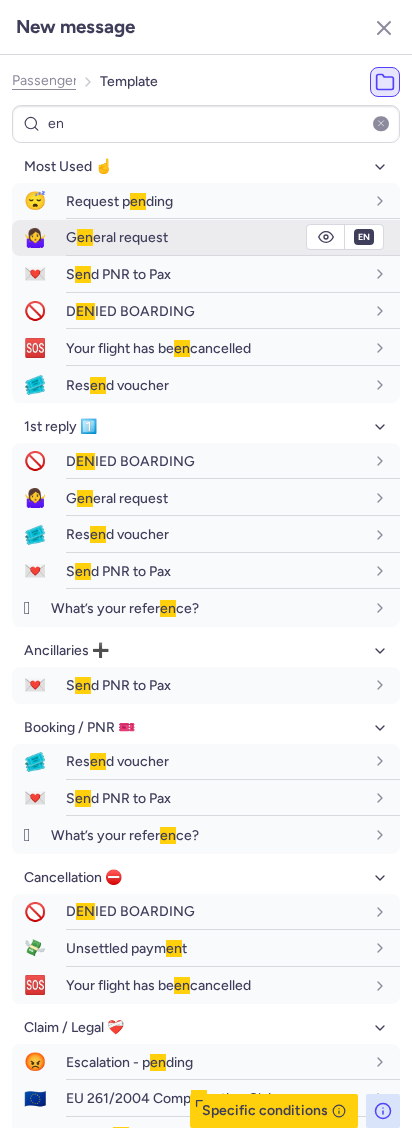 click on "en" at bounding box center (85, 237) 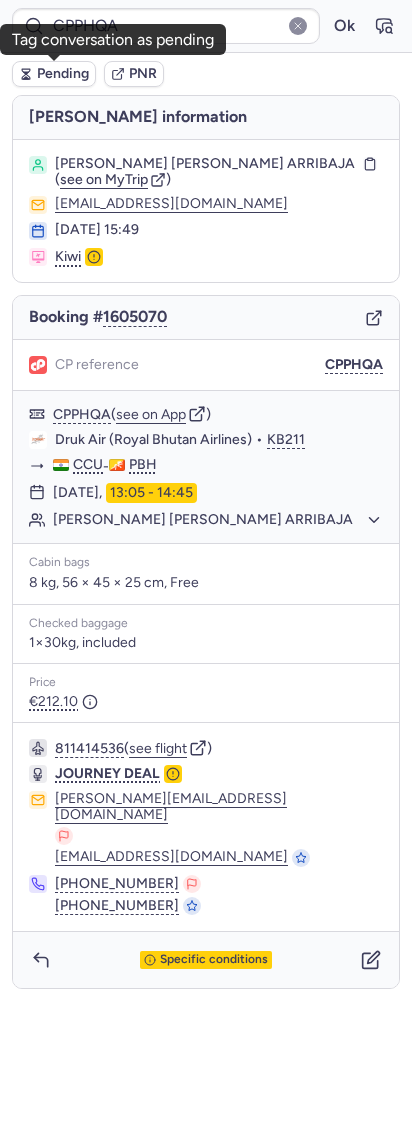 click on "Pending" at bounding box center [63, 74] 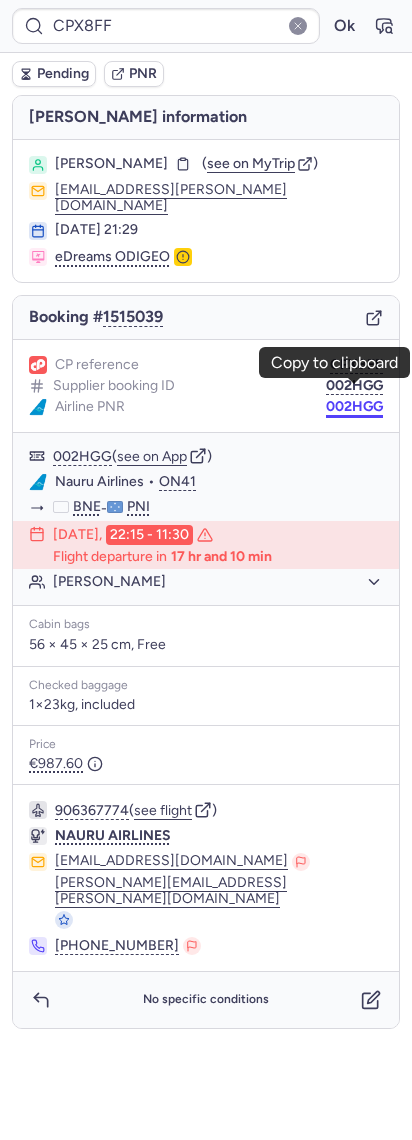 click on "002HGG" at bounding box center [354, 407] 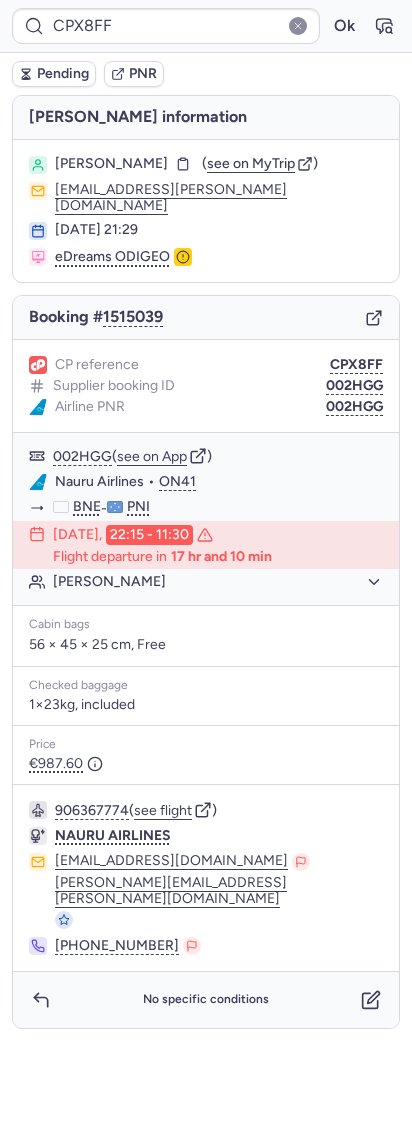click on "CP reference CPX8FF Supplier booking ID 002HGG Airline PNR 002HGG" at bounding box center [206, 386] 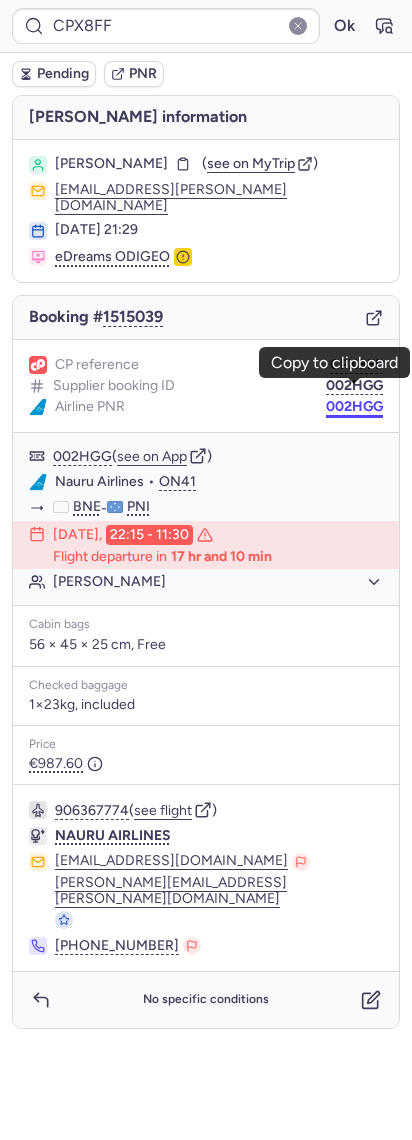 click on "002HGG" at bounding box center [354, 407] 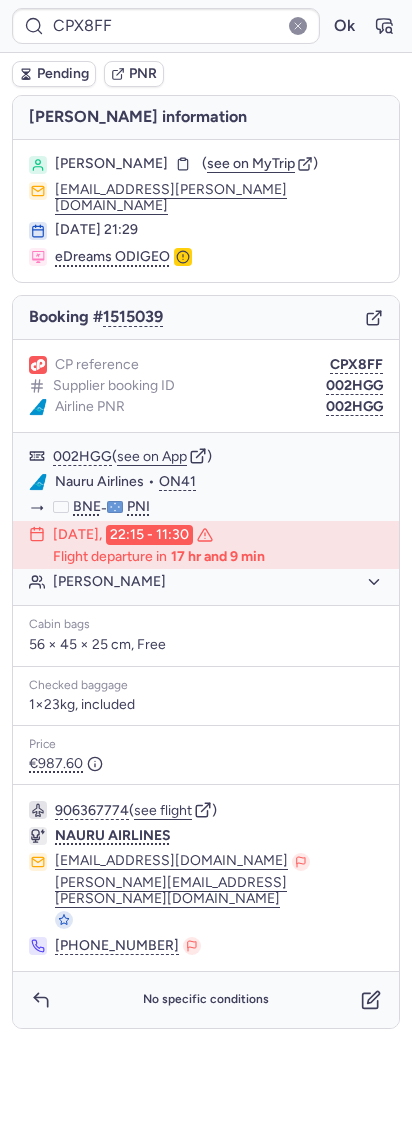 click on "002HGG  ( see on App )" 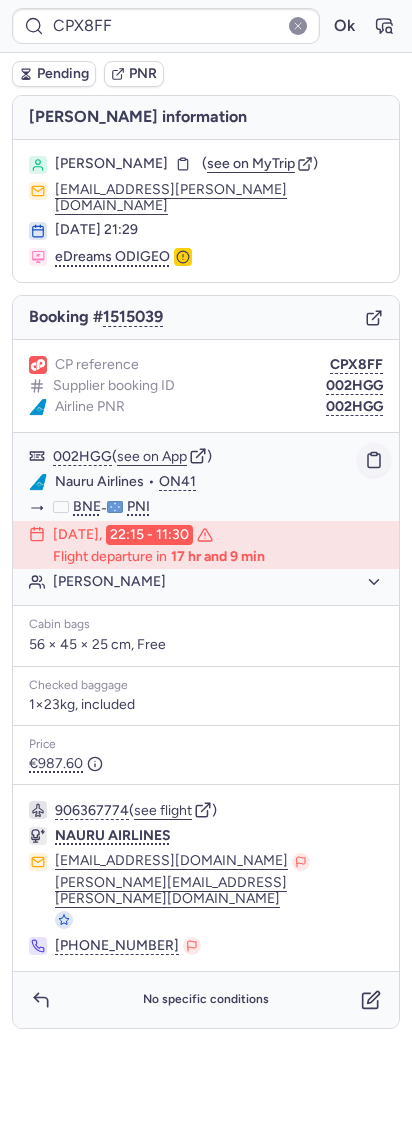 click 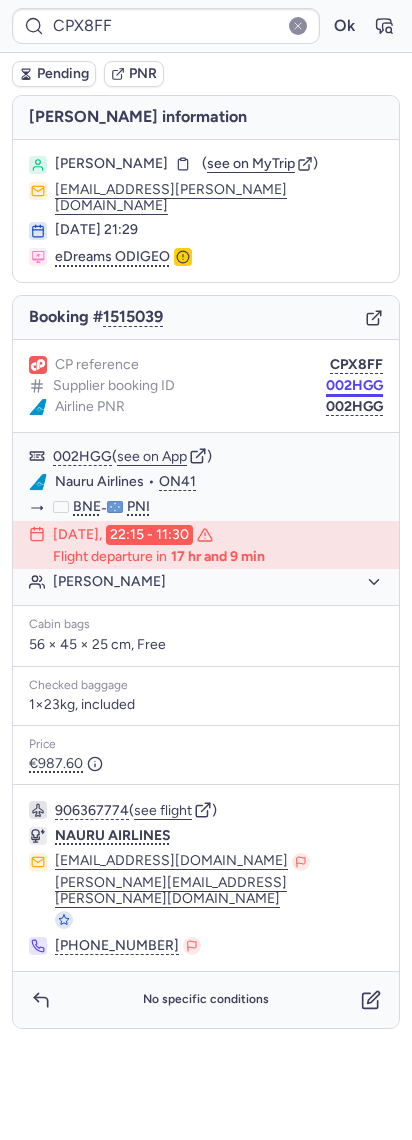 click on "002HGG" at bounding box center (354, 386) 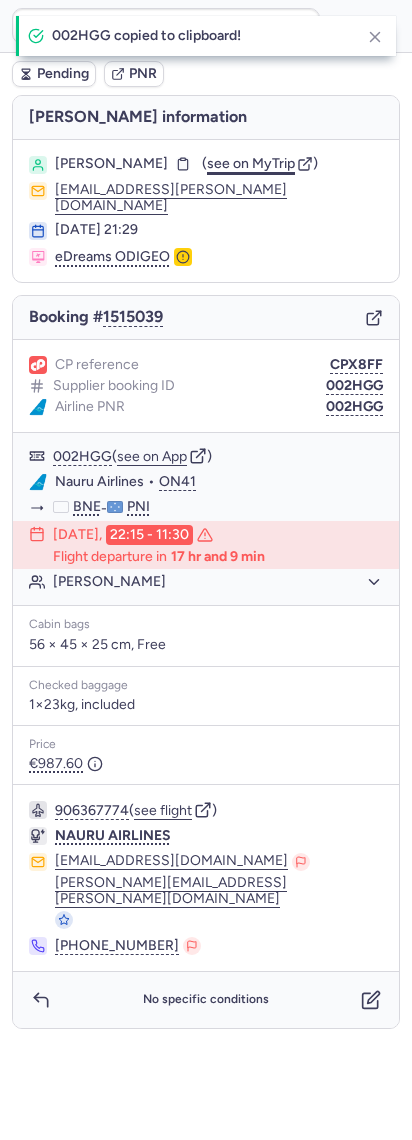 click on "see on MyTrip" at bounding box center [251, 163] 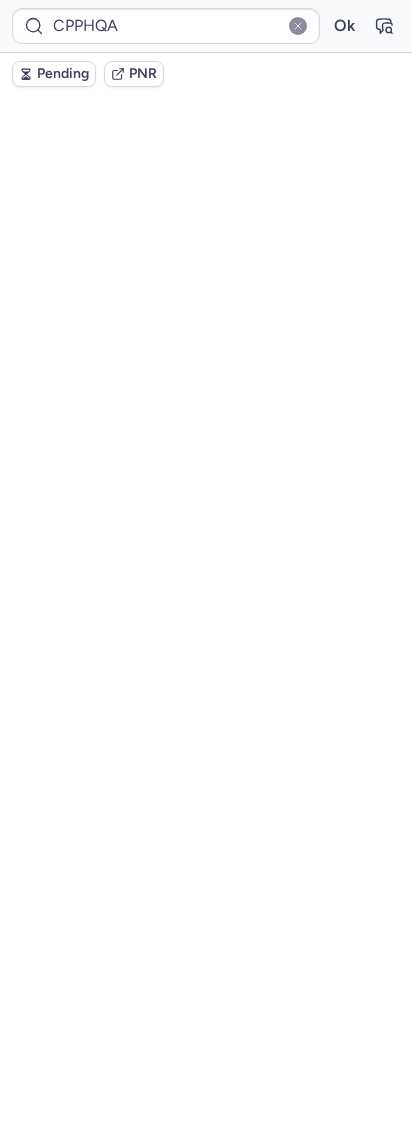 scroll, scrollTop: 0, scrollLeft: 0, axis: both 